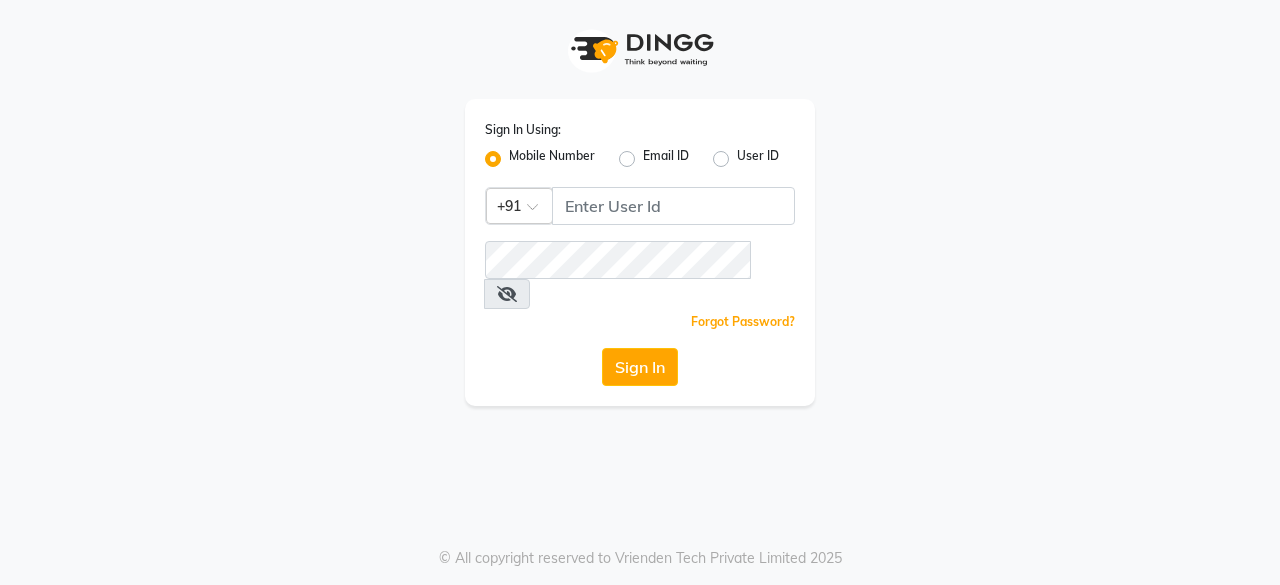 scroll, scrollTop: 0, scrollLeft: 0, axis: both 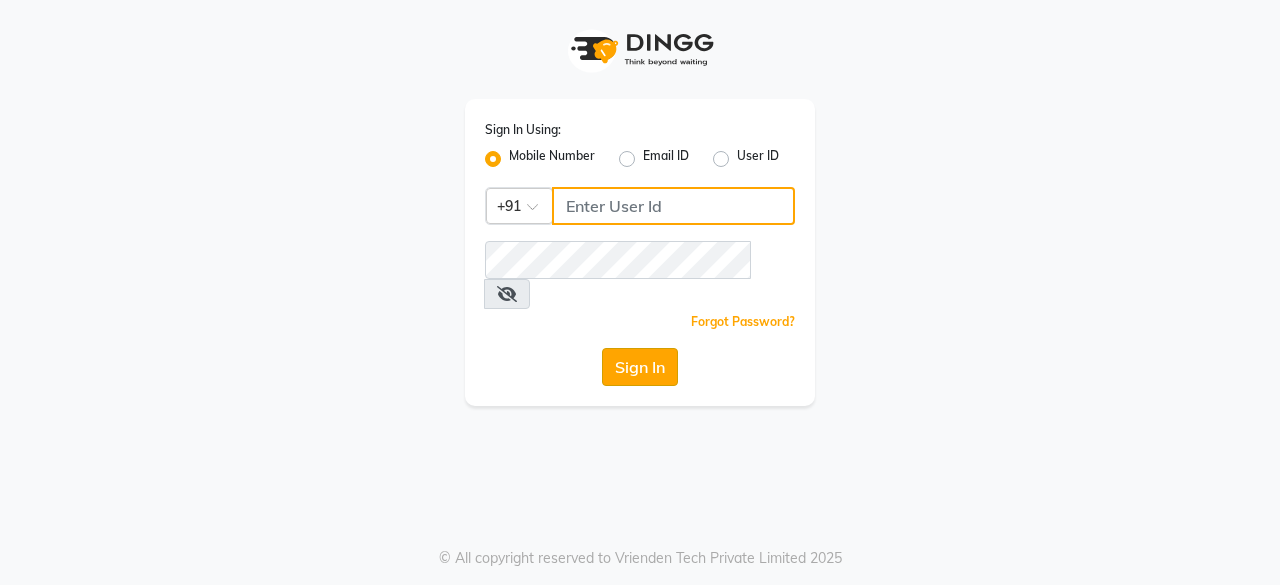 type on "9699483545" 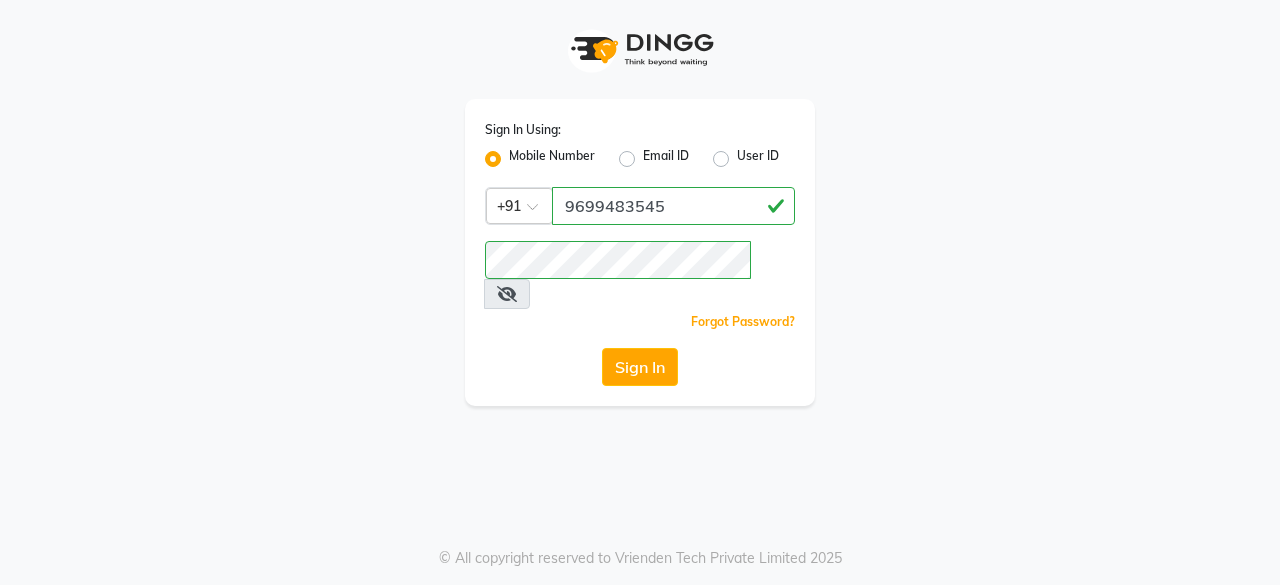 click on "Sign In" 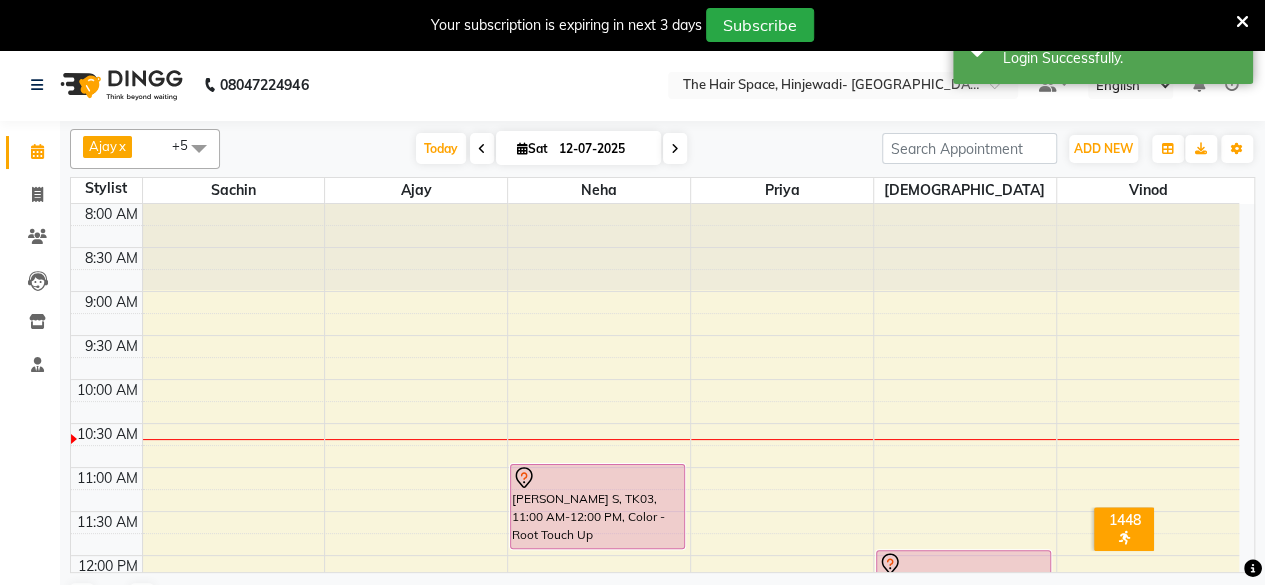 click at bounding box center [1242, 22] 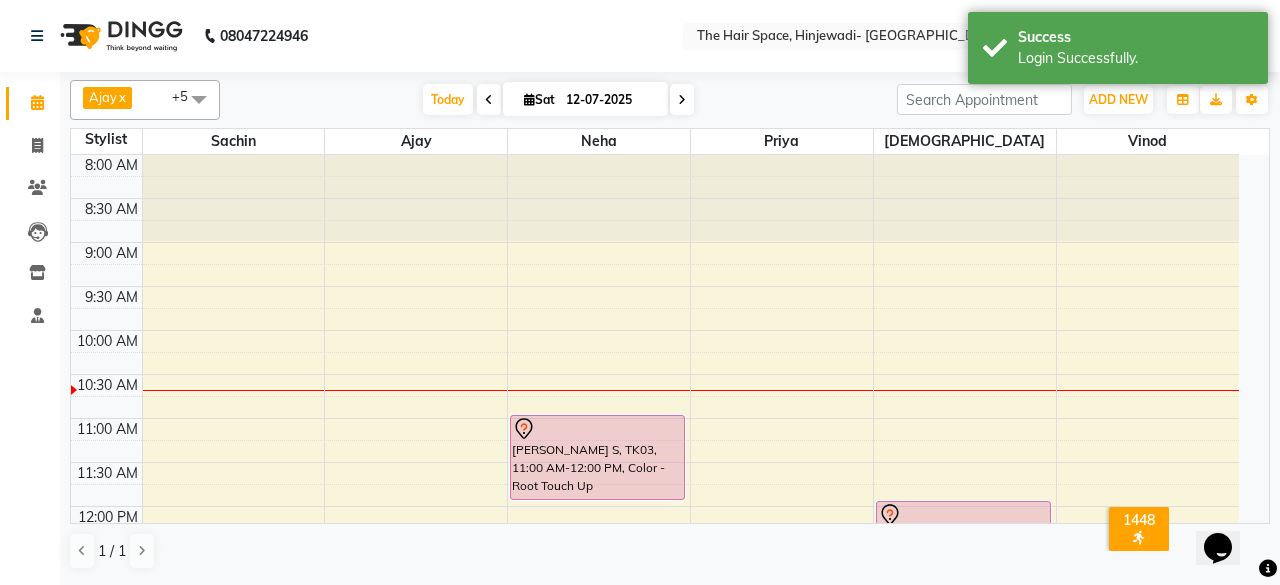 scroll, scrollTop: 0, scrollLeft: 0, axis: both 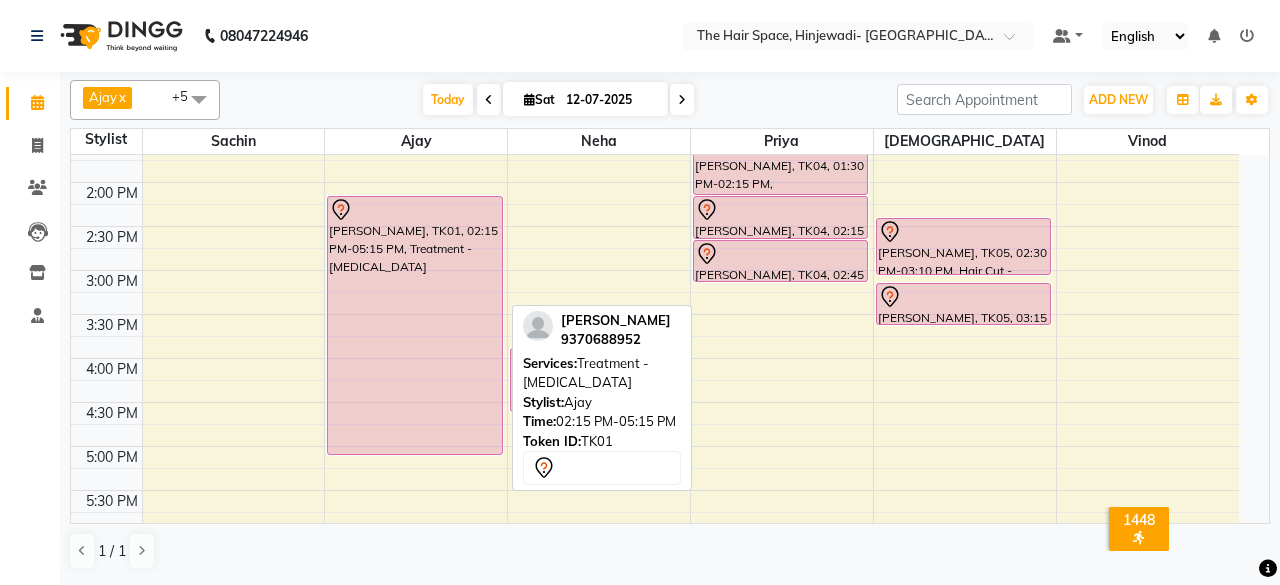 click on "[PERSON_NAME], TK01, 02:15 PM-05:15 PM, Treatment - [MEDICAL_DATA]" at bounding box center [414, 325] 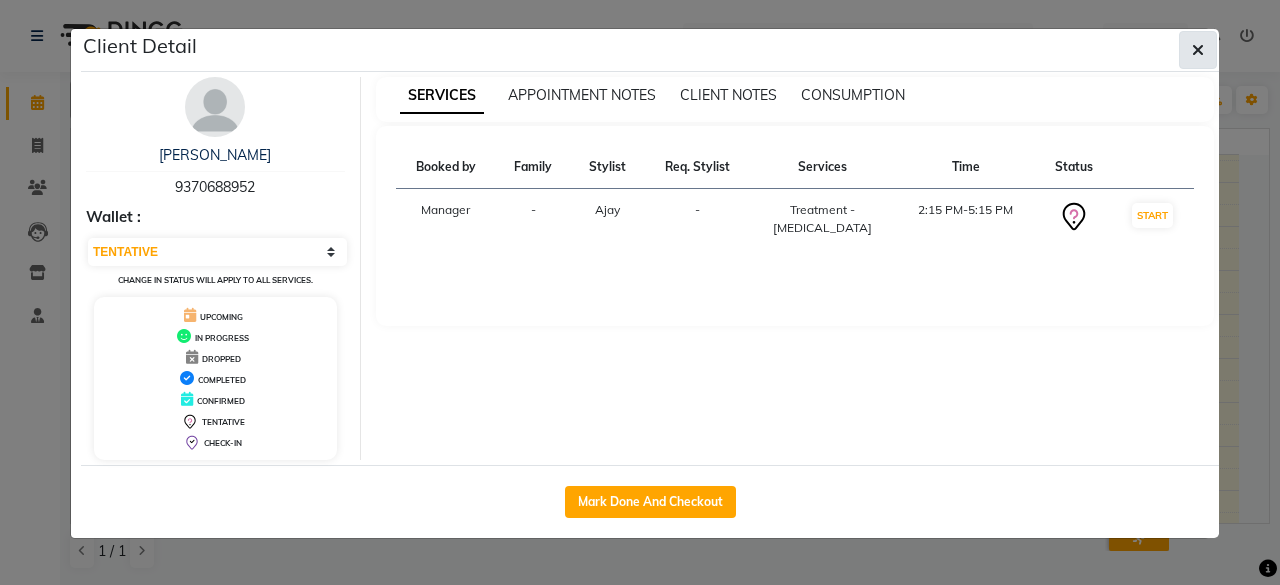 click 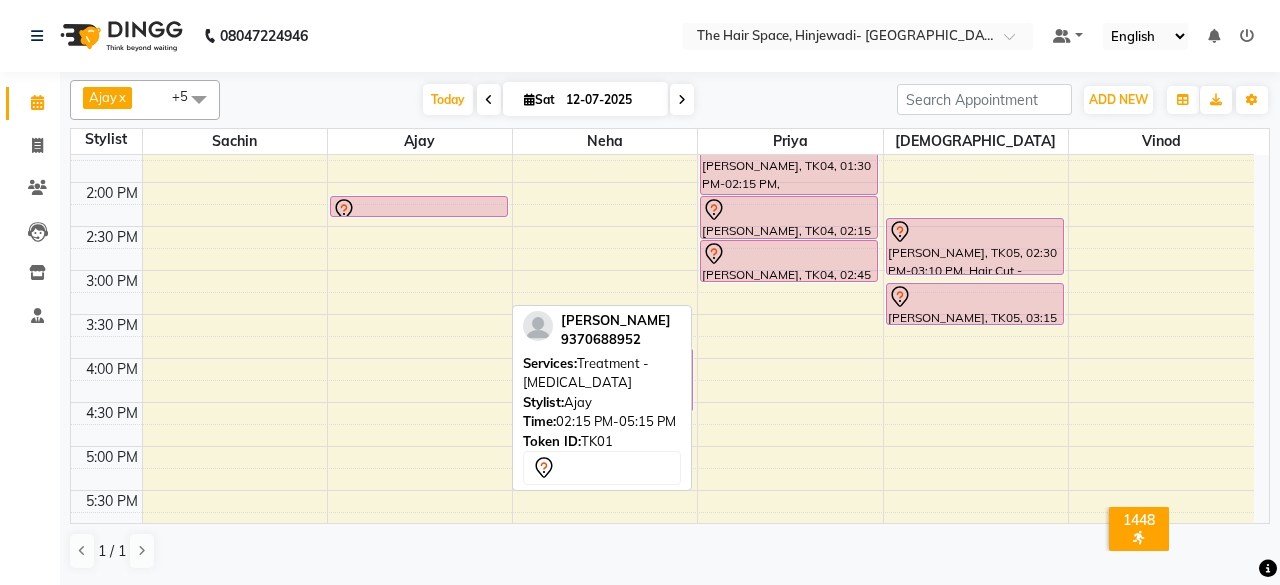 drag, startPoint x: 391, startPoint y: 451, endPoint x: 415, endPoint y: 213, distance: 239.20702 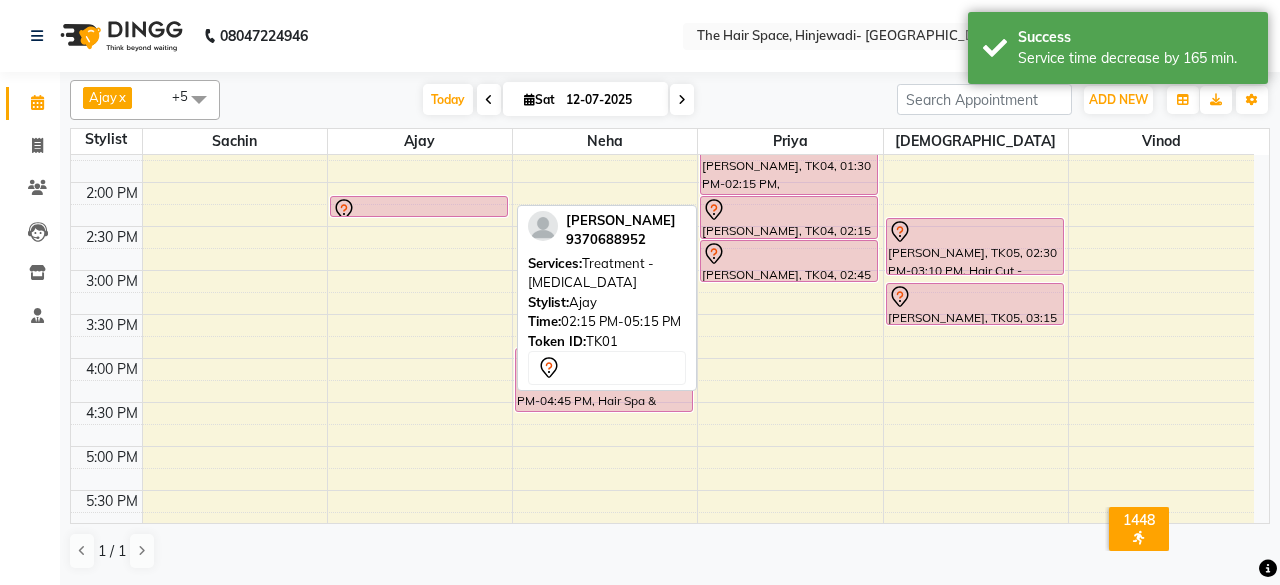 click at bounding box center (419, 210) 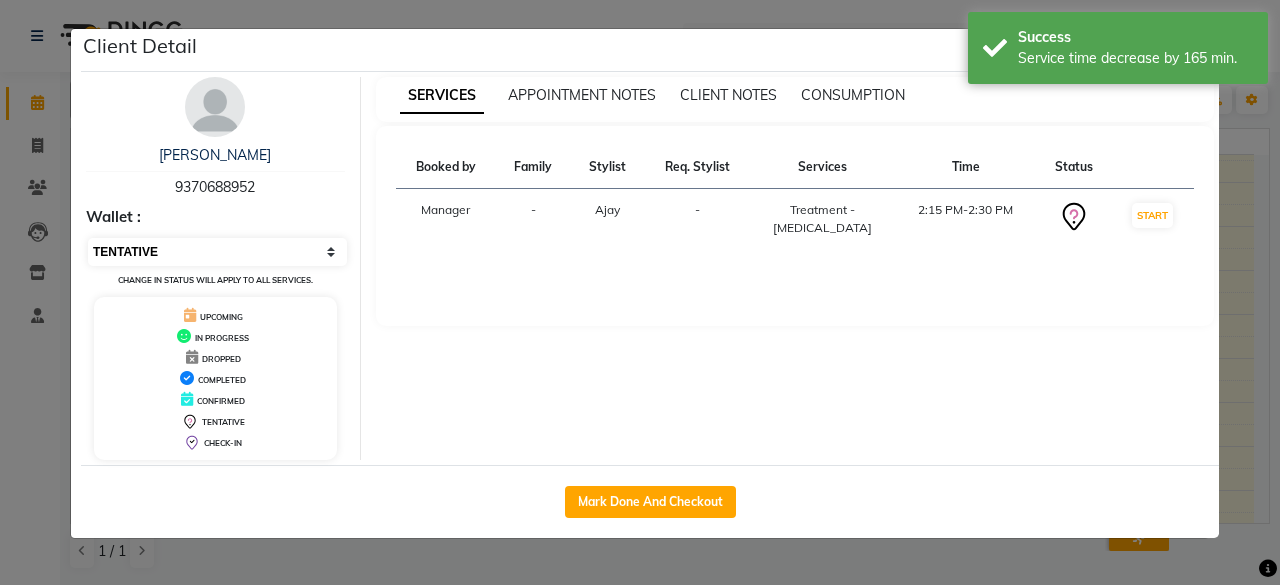 click on "Select IN SERVICE CONFIRMED TENTATIVE CHECK IN MARK DONE DROPPED UPCOMING" at bounding box center [217, 252] 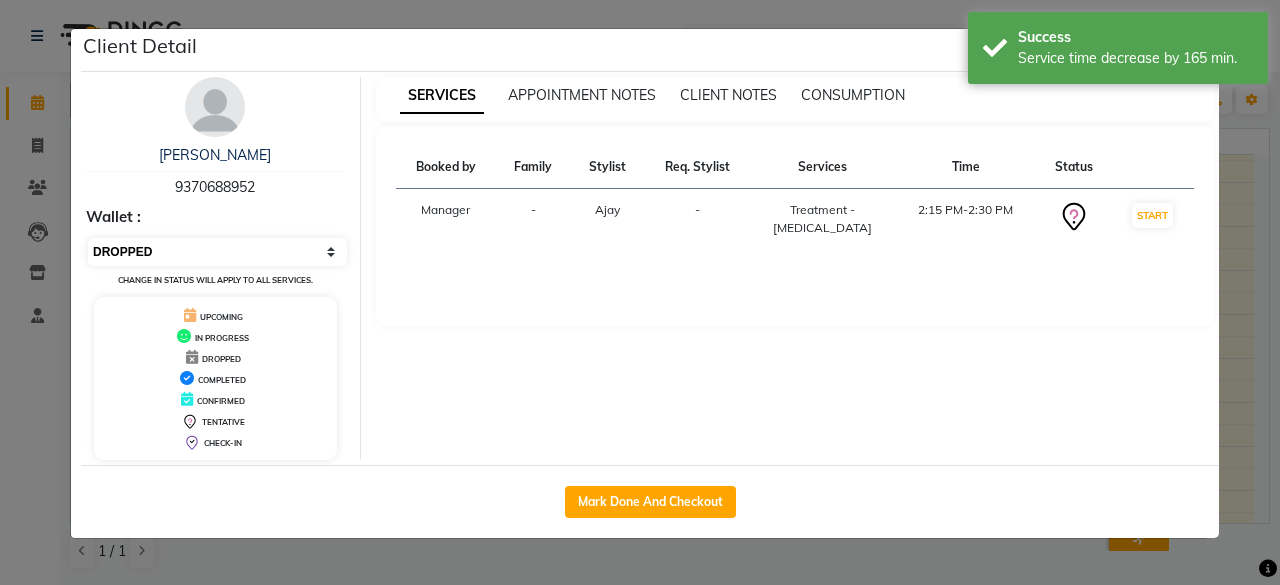 click on "Select IN SERVICE CONFIRMED TENTATIVE CHECK IN MARK DONE DROPPED UPCOMING" at bounding box center [217, 252] 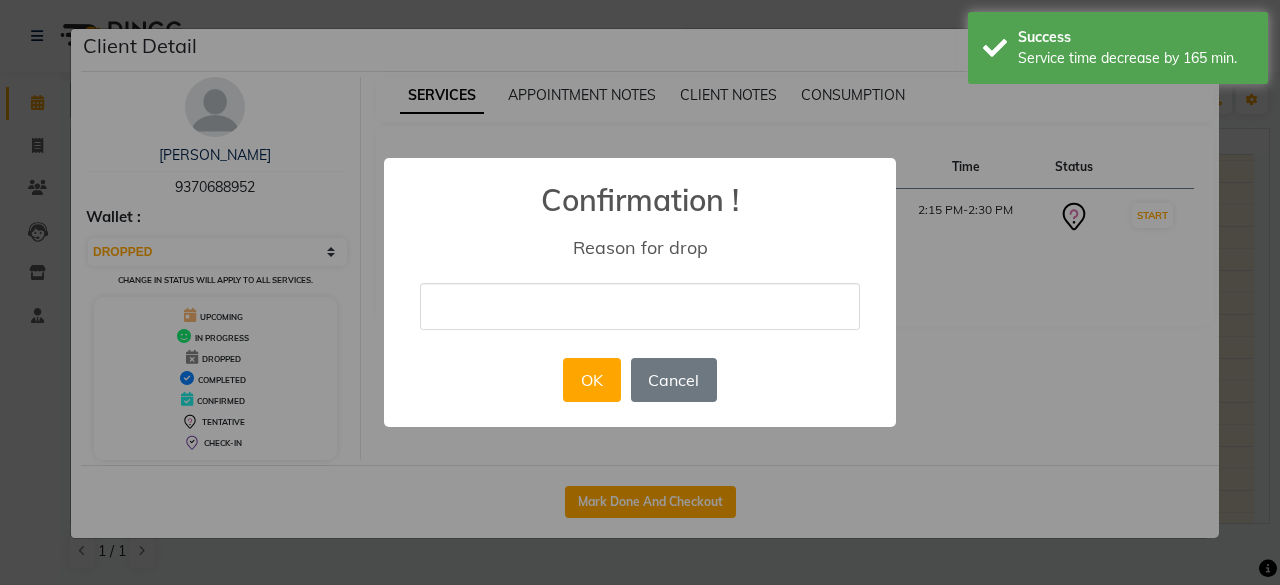 click at bounding box center [640, 306] 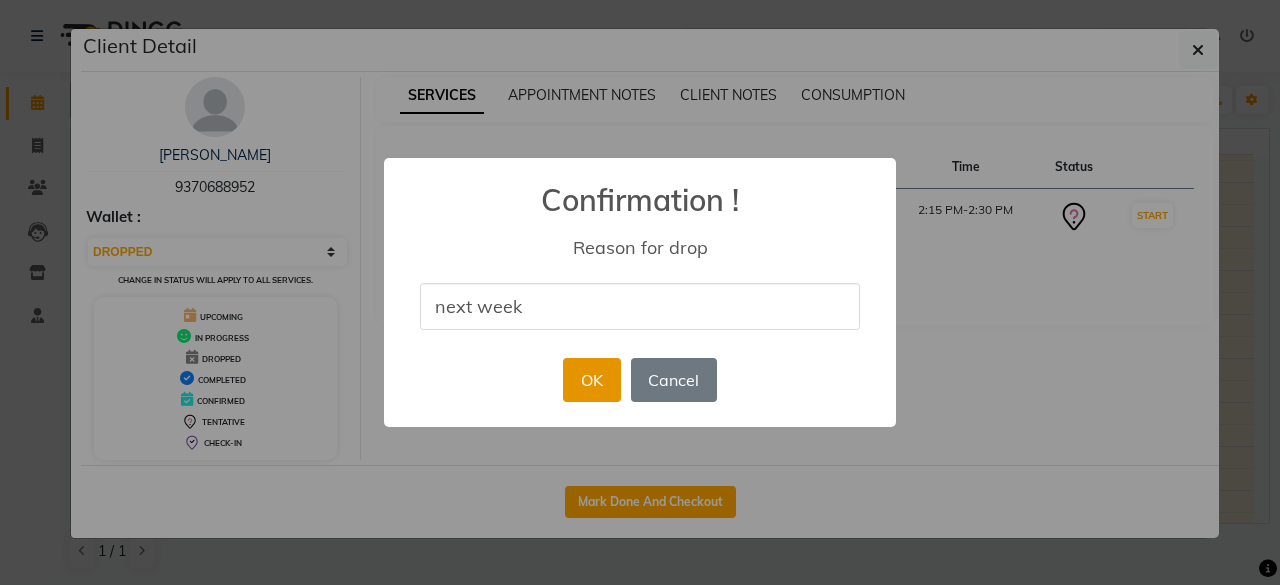 click on "OK" at bounding box center (591, 380) 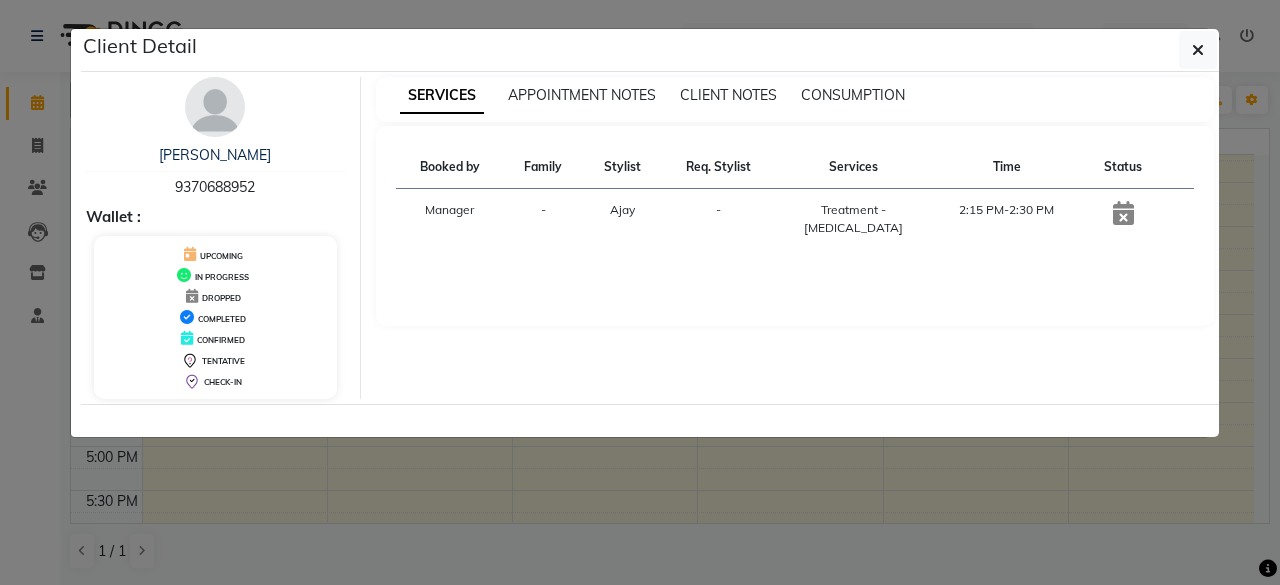 click on "Client Detail  [PERSON_NAME]   9370688952 Wallet : UPCOMING IN PROGRESS DROPPED COMPLETED CONFIRMED TENTATIVE CHECK-IN SERVICES APPOINTMENT NOTES CLIENT NOTES CONSUMPTION Booked by Family Stylist Req. Stylist Services Time Status  Manager  - Ajay -  Treatment - [MEDICAL_DATA]   2:15 PM-2:30 PM" 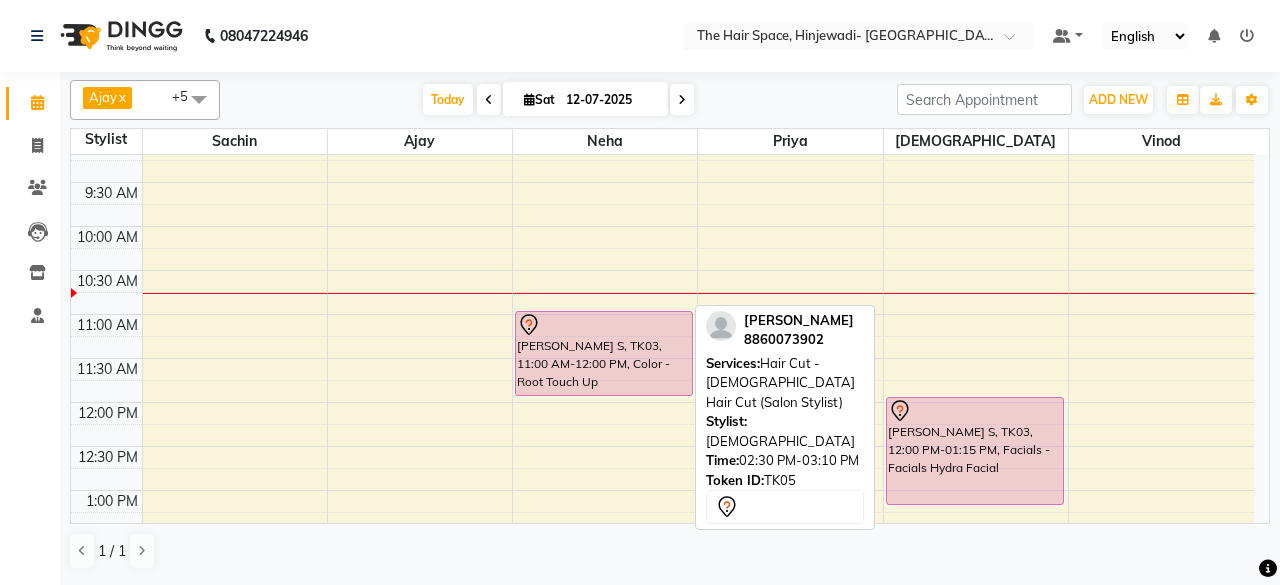 scroll, scrollTop: 100, scrollLeft: 0, axis: vertical 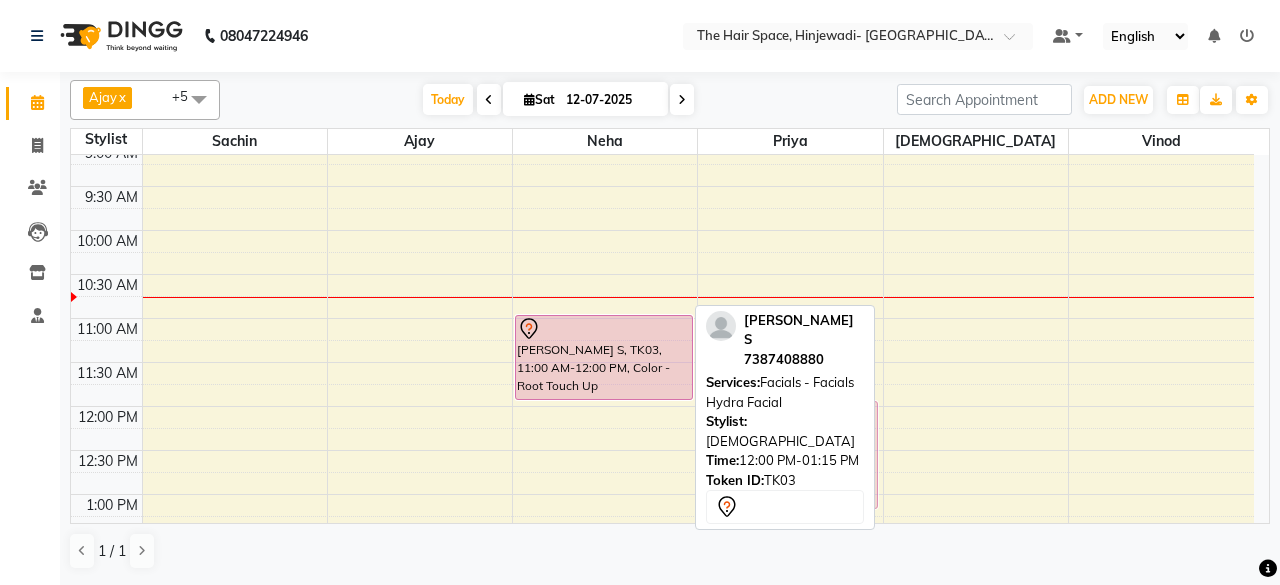 drag, startPoint x: 935, startPoint y: 445, endPoint x: 817, endPoint y: 454, distance: 118.34272 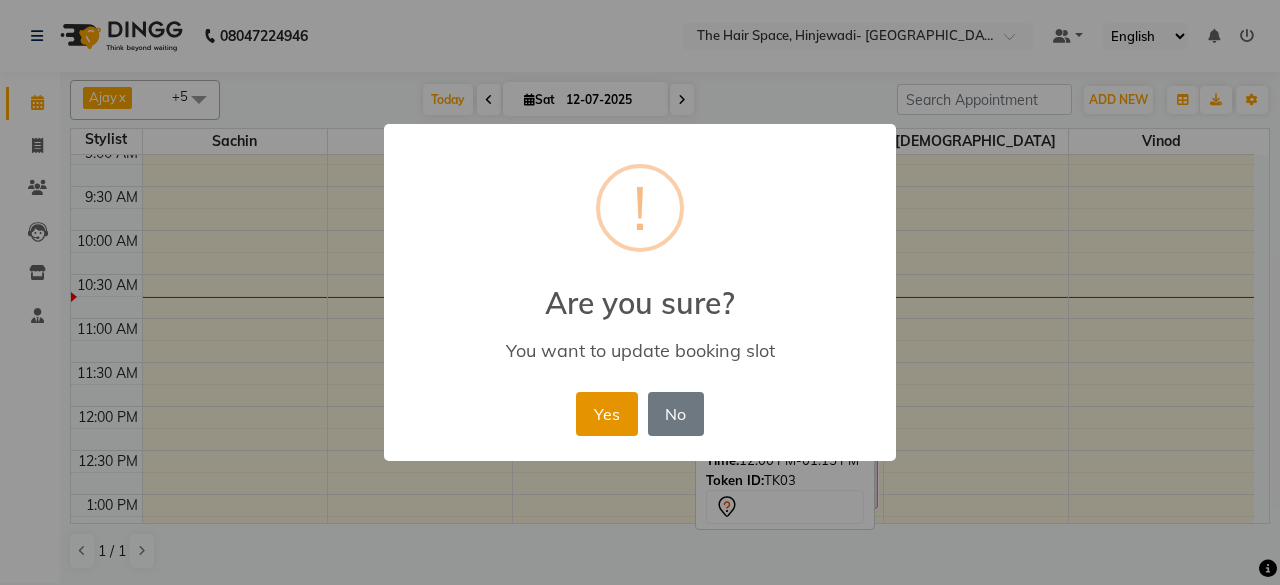 click on "Yes" at bounding box center (606, 414) 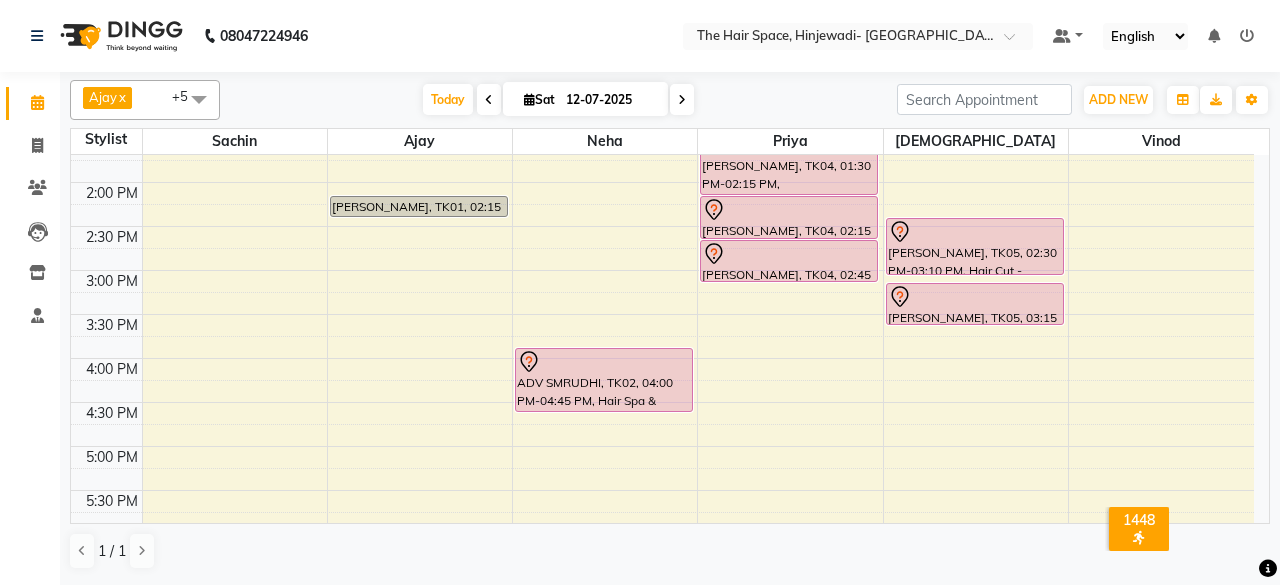 scroll, scrollTop: 400, scrollLeft: 0, axis: vertical 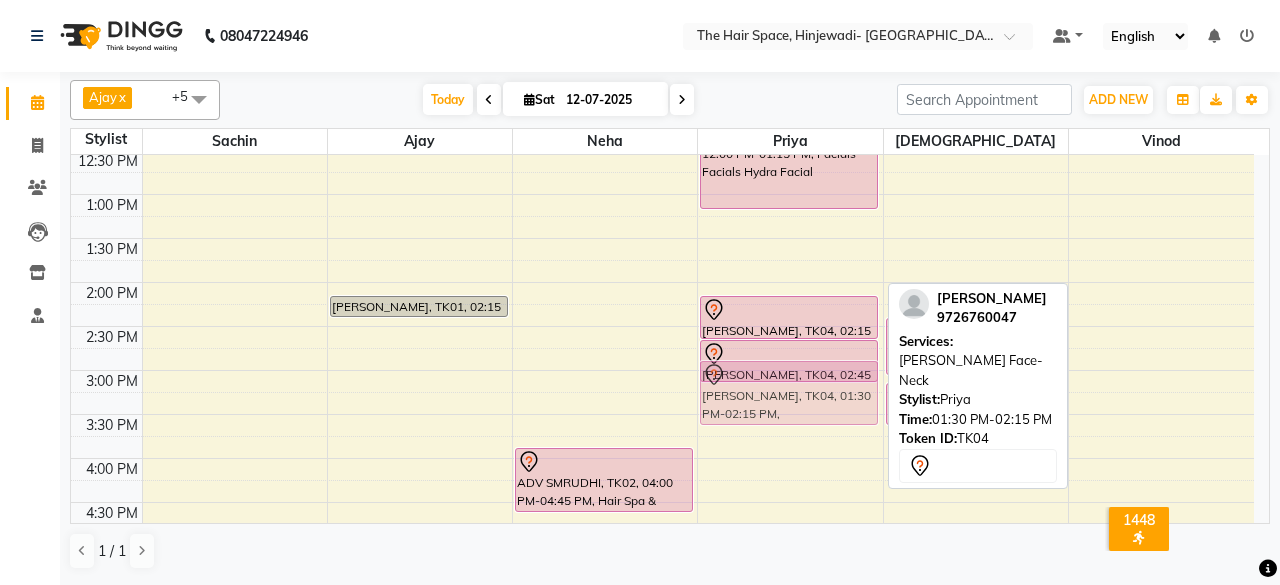 drag, startPoint x: 782, startPoint y: 257, endPoint x: 815, endPoint y: 385, distance: 132.18547 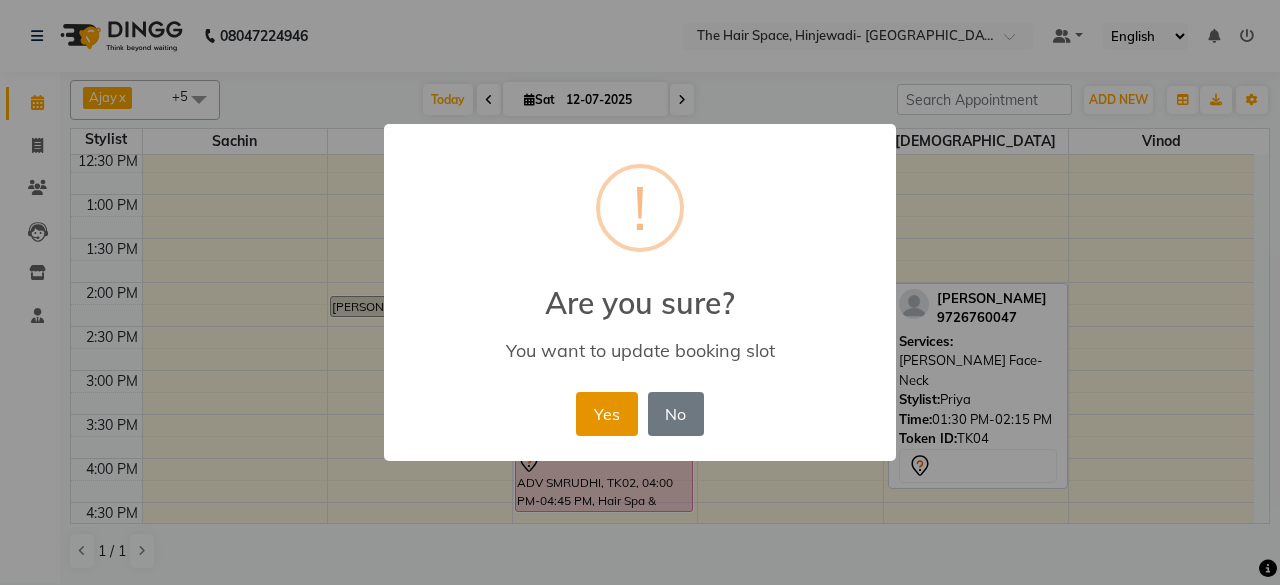 click on "Yes" at bounding box center [606, 414] 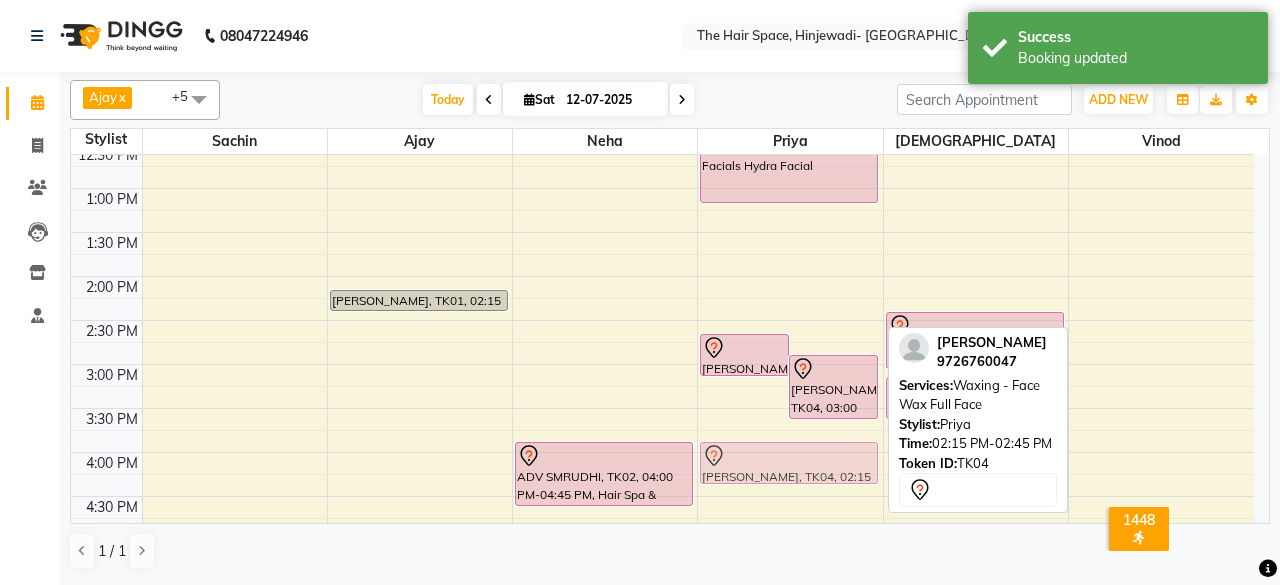 scroll, scrollTop: 406, scrollLeft: 0, axis: vertical 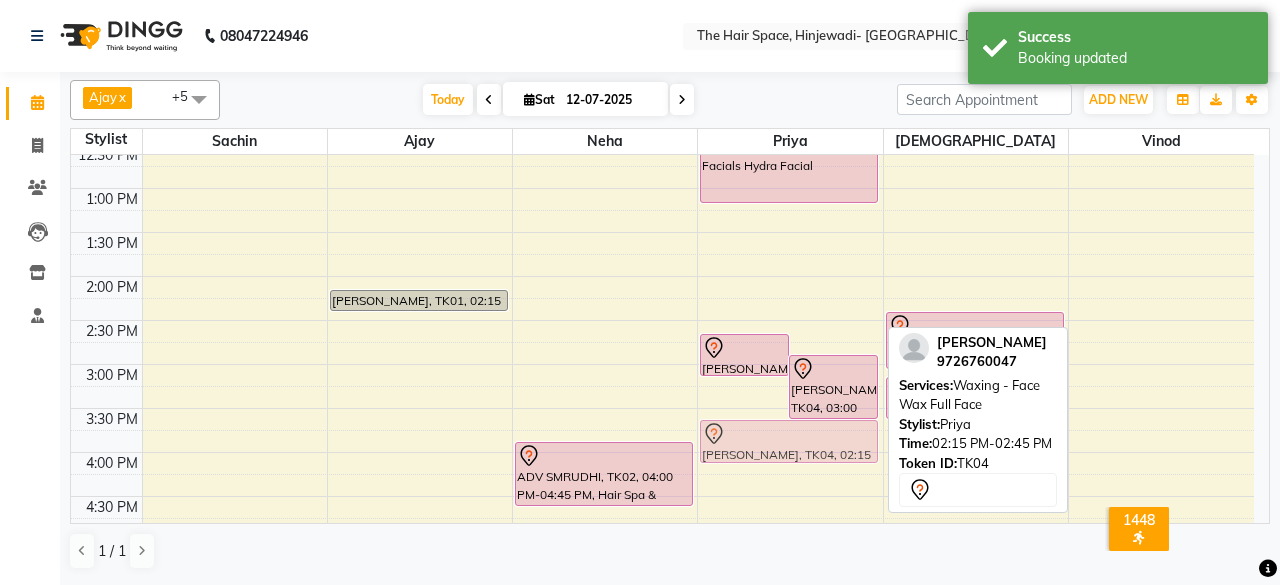 drag, startPoint x: 748, startPoint y: 319, endPoint x: 785, endPoint y: 449, distance: 135.16287 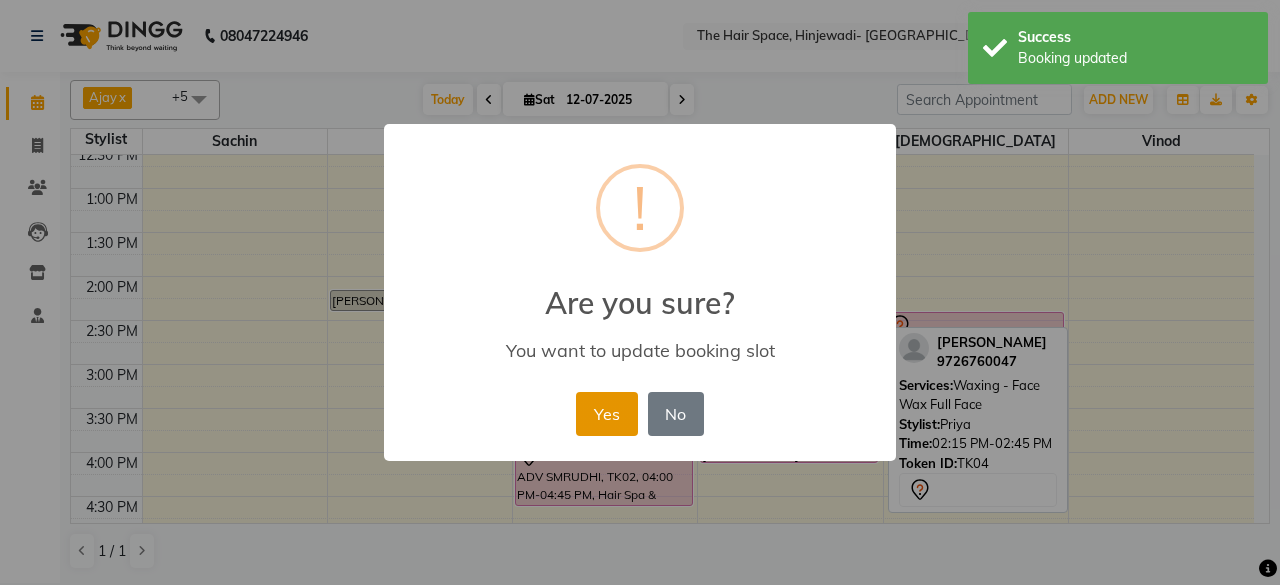 click on "Yes" at bounding box center [606, 414] 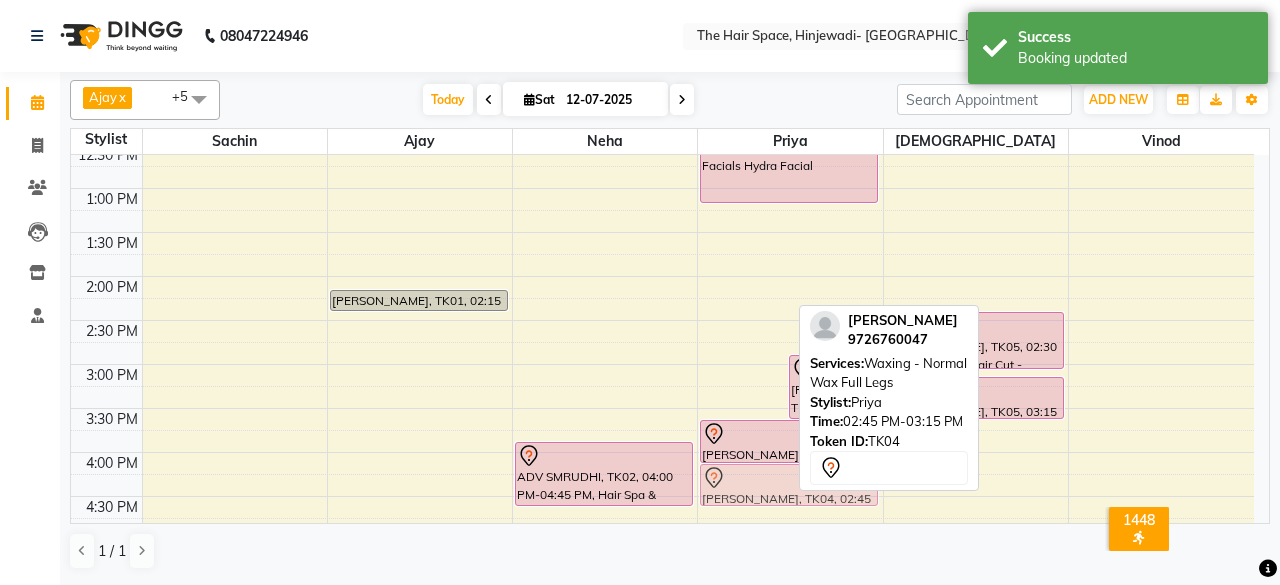 scroll, scrollTop: 407, scrollLeft: 0, axis: vertical 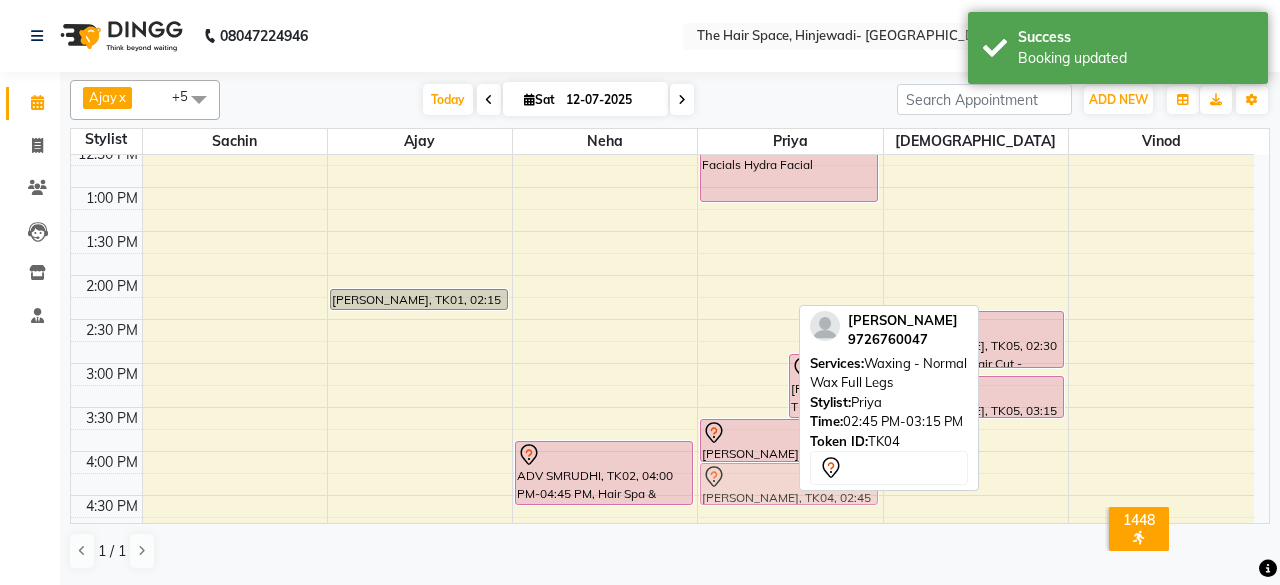 drag, startPoint x: 717, startPoint y: 346, endPoint x: 736, endPoint y: 477, distance: 132.3707 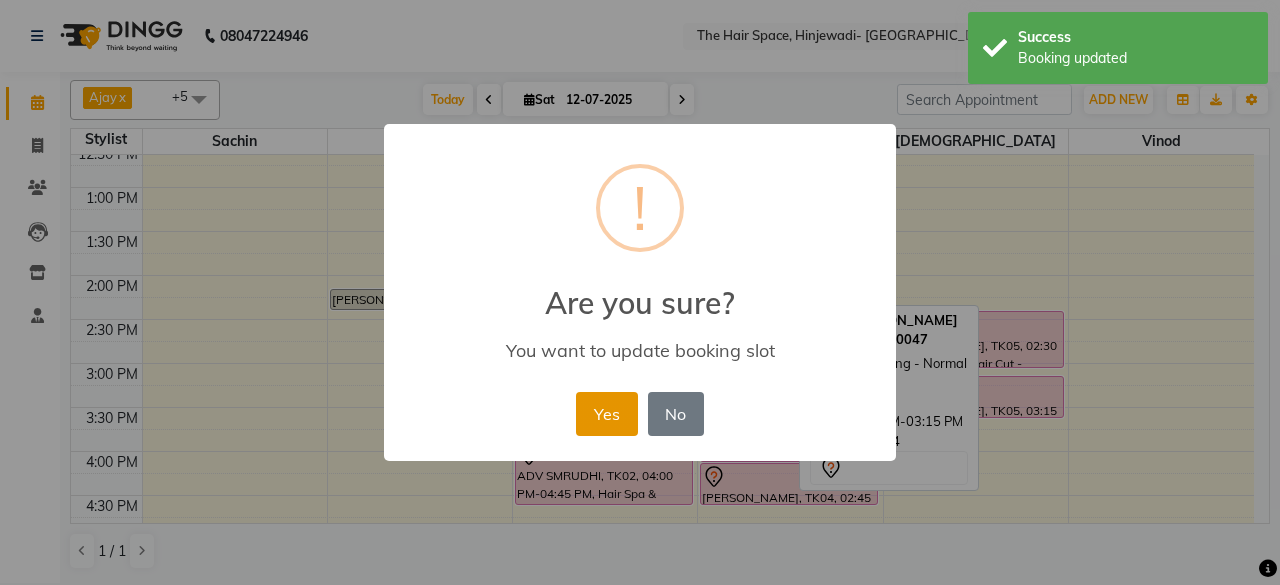 click on "Yes" at bounding box center (606, 414) 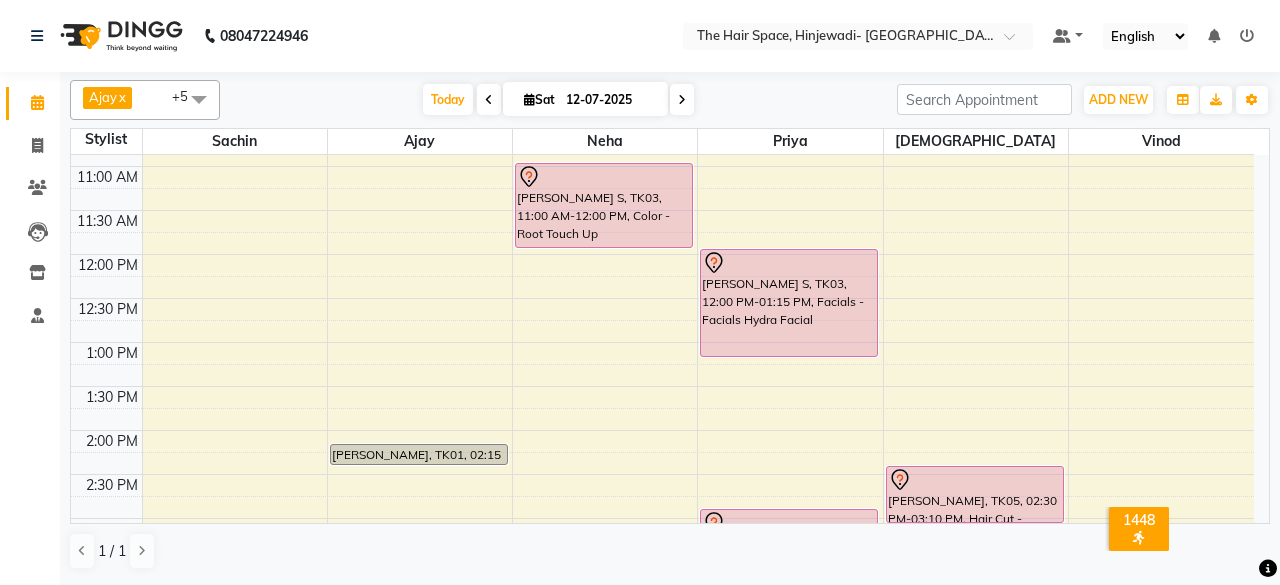 scroll, scrollTop: 207, scrollLeft: 0, axis: vertical 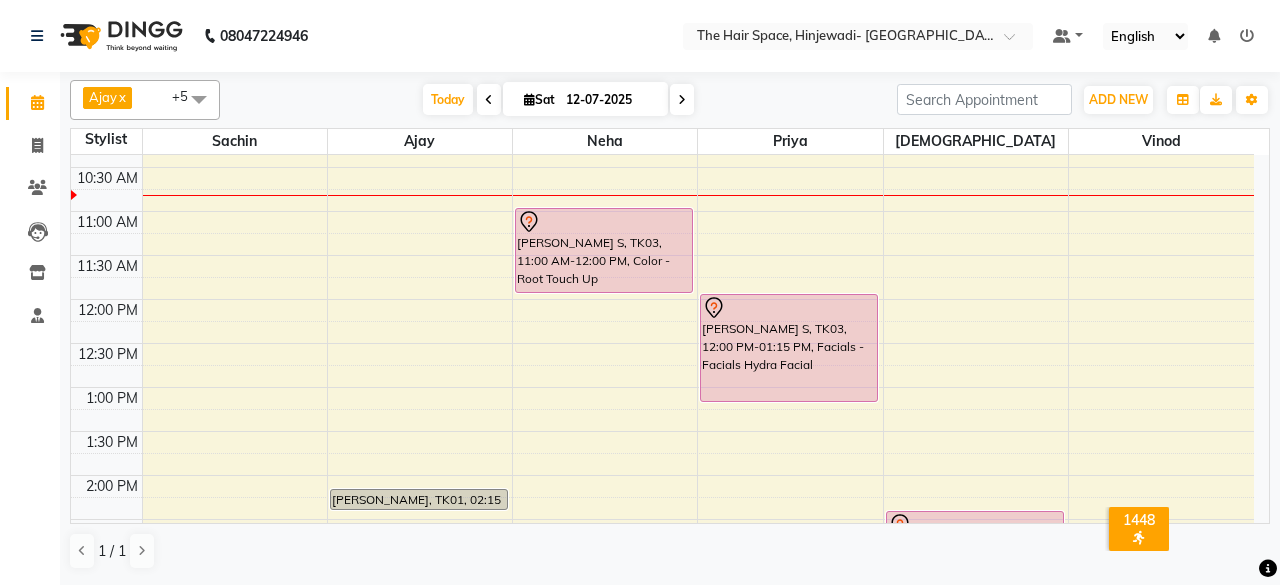 click on "8:00 AM 8:30 AM 9:00 AM 9:30 AM 10:00 AM 10:30 AM 11:00 AM 11:30 AM 12:00 PM 12:30 PM 1:00 PM 1:30 PM 2:00 PM 2:30 PM 3:00 PM 3:30 PM 4:00 PM 4:30 PM 5:00 PM 5:30 PM 6:00 PM 6:30 PM 7:00 PM 7:30 PM 8:00 PM 8:30 PM 9:00 PM 9:30 PM 10:00 PM 10:30 PM    [PERSON_NAME][GEOGRAPHIC_DATA], 02:15 PM-02:30 PM, Treatment - [MEDICAL_DATA]             [PERSON_NAME] S, TK03, 11:00 AM-12:00 PM, Color - Root Touch Up             ADV SMRUDHI, TK02, 04:00 PM-04:45 PM, Hair Spa & Rituals - Exclusive             [PERSON_NAME] S, TK03, 12:00 PM-01:15 PM, Facials - Facials Hydra Facial             [PERSON_NAME], TK04, 03:00 PM-03:45 PM, [PERSON_NAME] Face-Neck             [PERSON_NAME], TK04, 03:45 PM-04:15 PM, Waxing - Face Wax Full Face             [PERSON_NAME], TK04, 04:15 PM-04:45 PM, Waxing - Normal Wax Full Legs             [PERSON_NAME], TK05, 02:30 PM-03:10 PM, Hair Cut - [DEMOGRAPHIC_DATA] Hair Cut (Salon Stylist)             [PERSON_NAME], TK05, 03:15 PM-03:45 PM, [PERSON_NAME]" at bounding box center (662, 607) 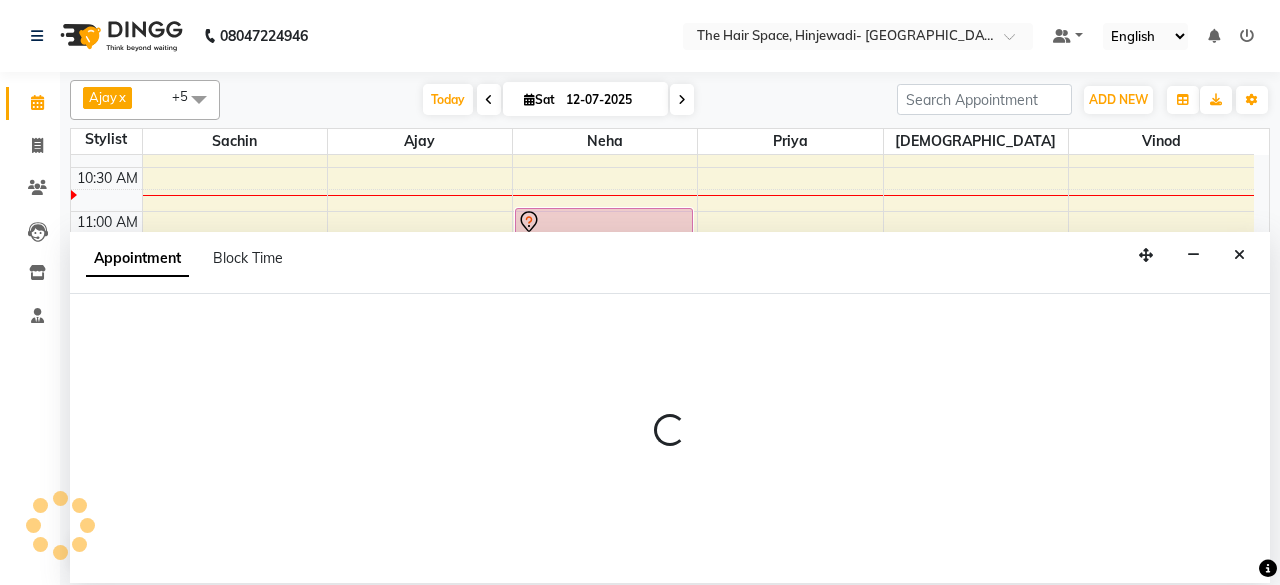 select on "52403" 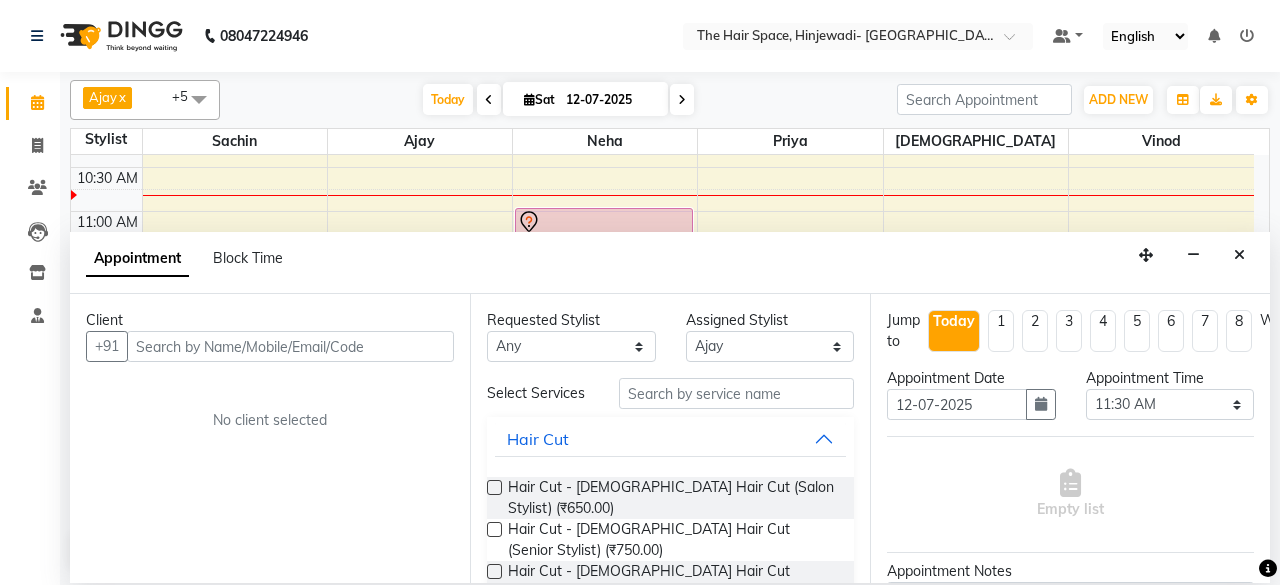 click at bounding box center [290, 346] 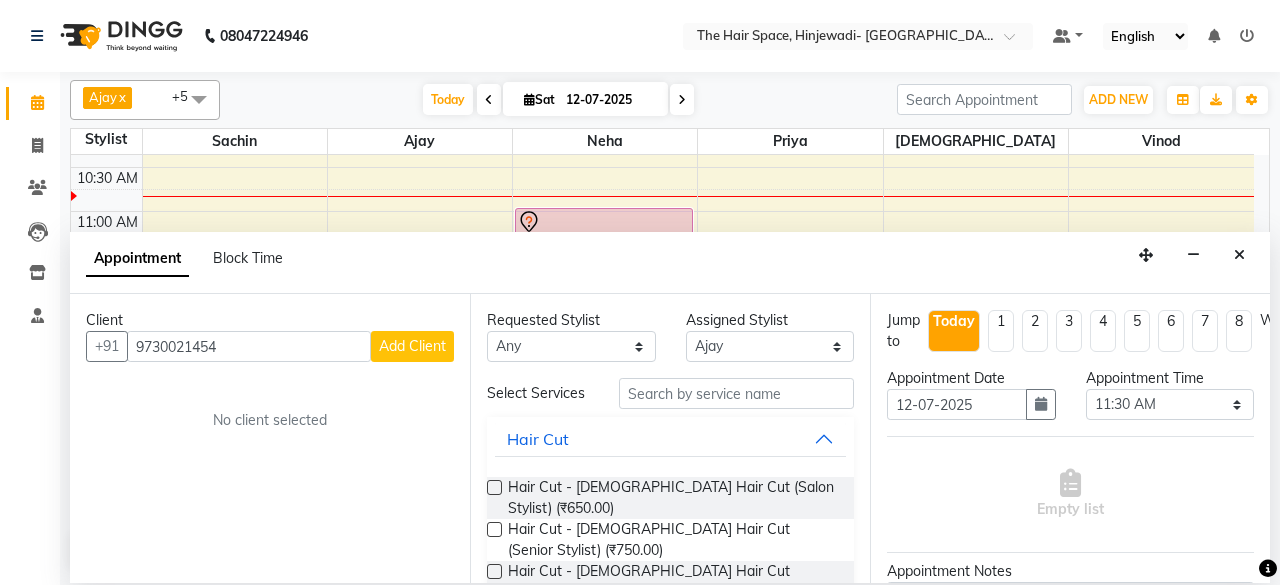 type on "9730021454" 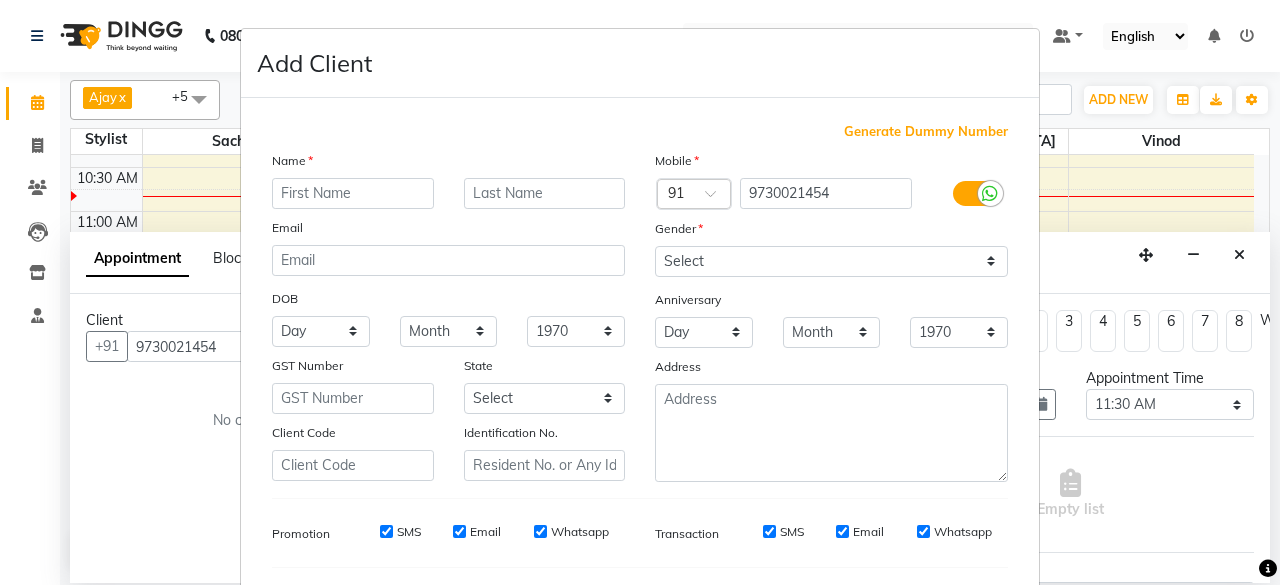 click at bounding box center [353, 193] 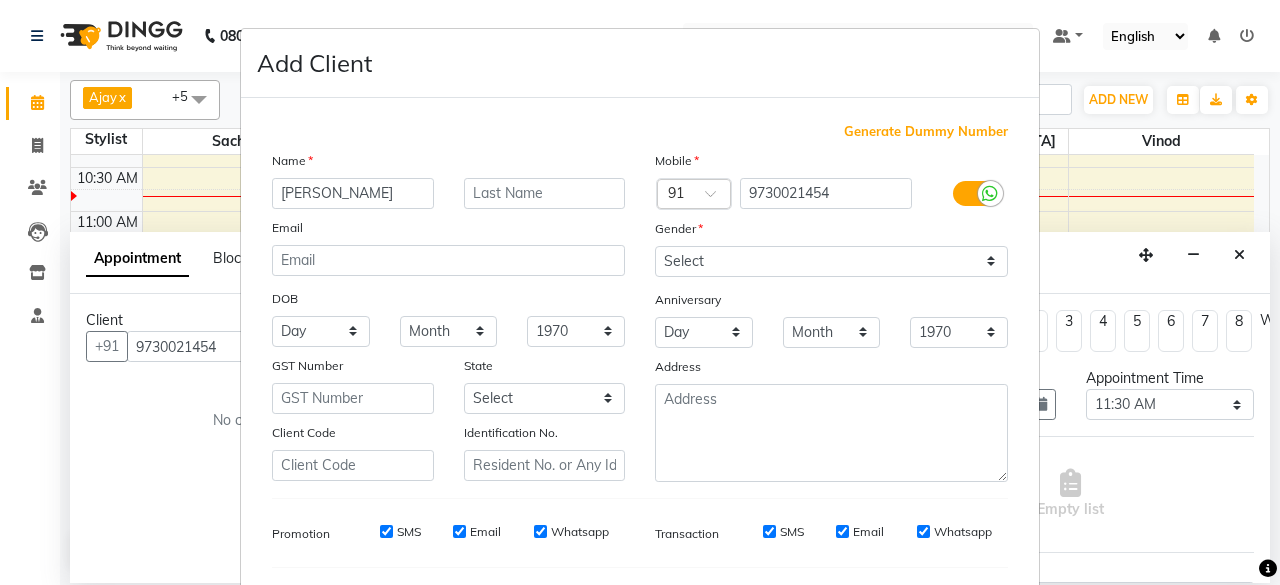 type on "[PERSON_NAME]" 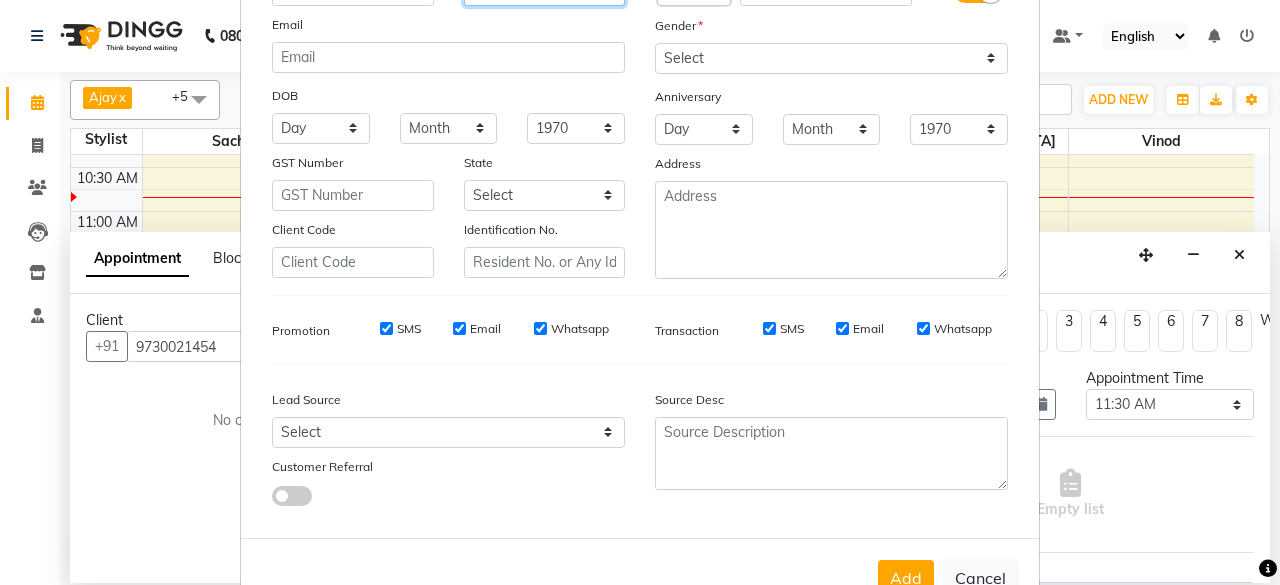 scroll, scrollTop: 160, scrollLeft: 0, axis: vertical 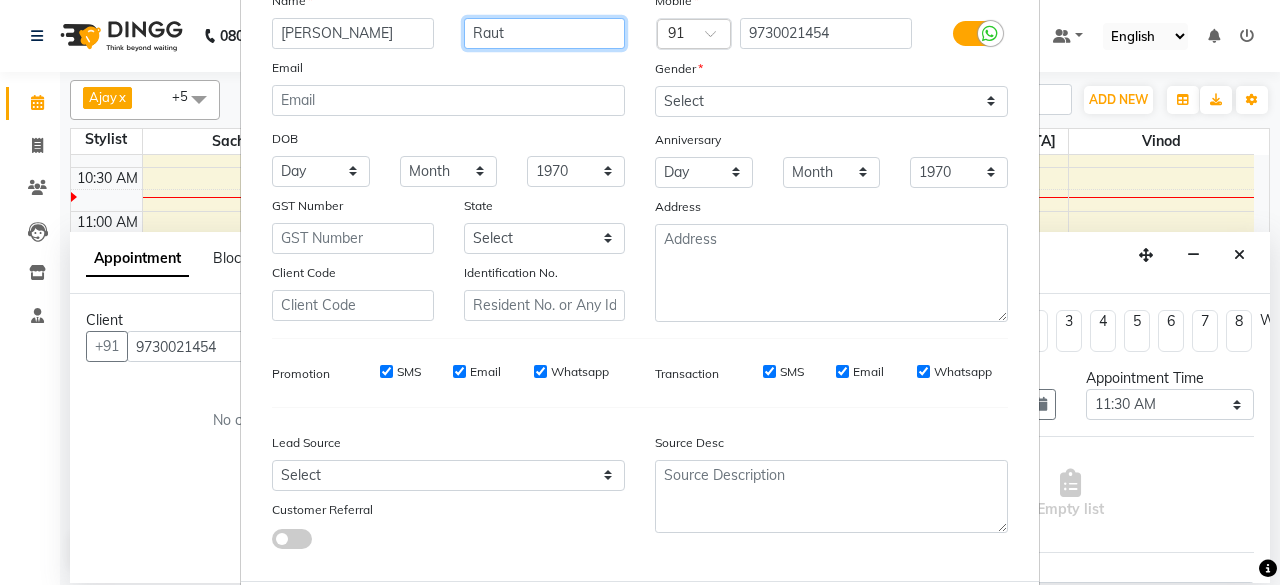 type on "Raut" 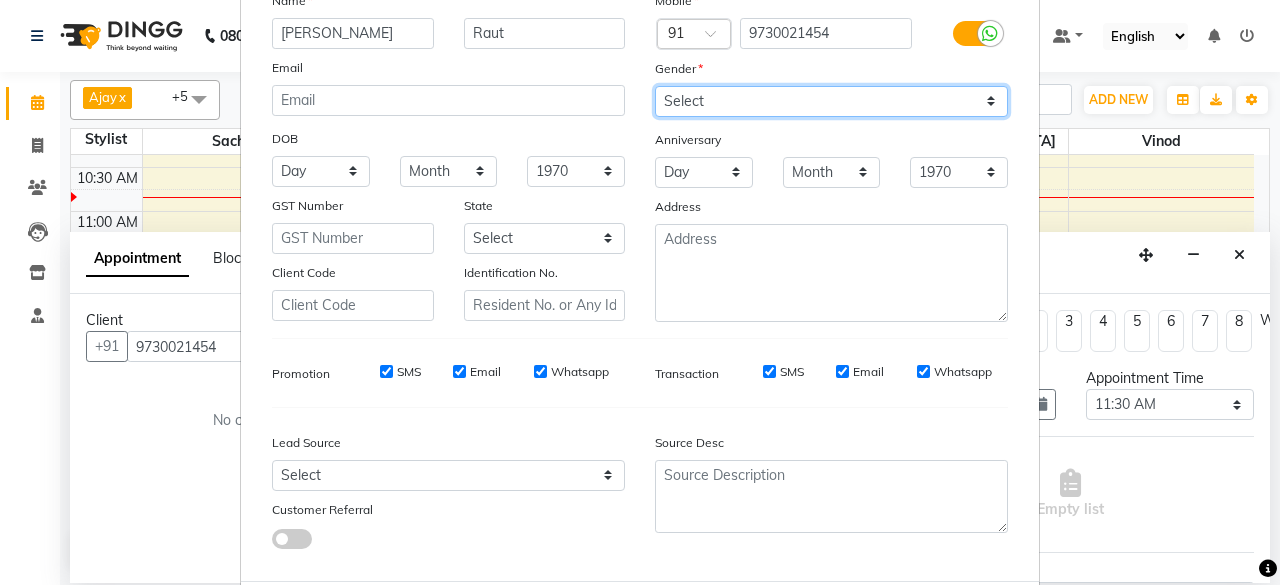 click on "Select [DEMOGRAPHIC_DATA] [DEMOGRAPHIC_DATA] Other Prefer Not To Say" at bounding box center (831, 101) 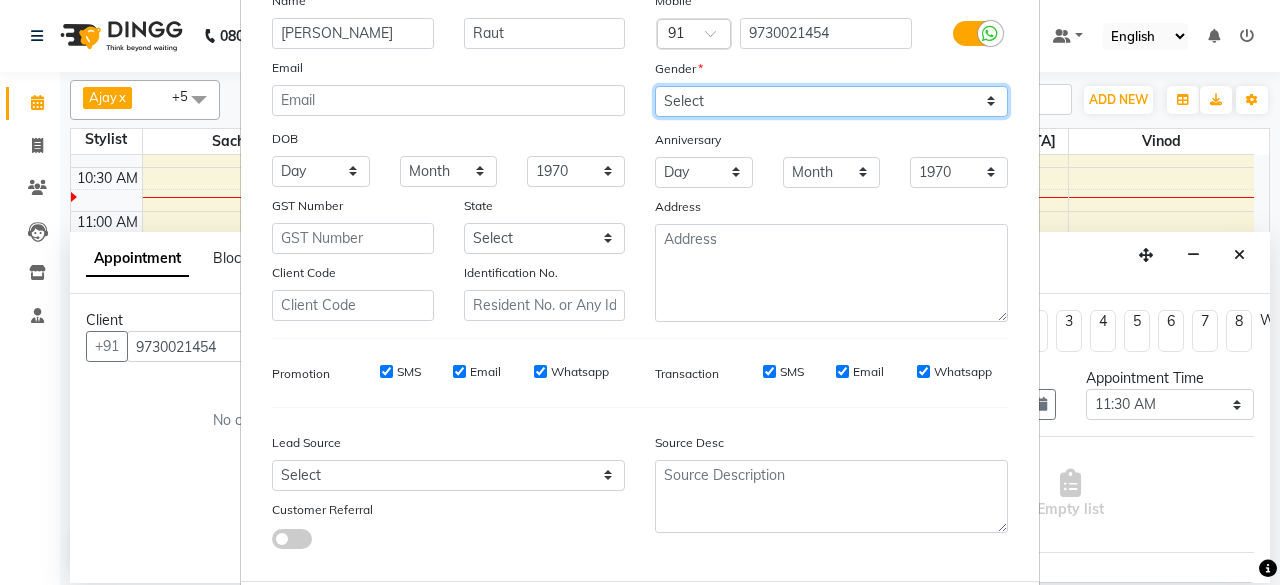 select on "[DEMOGRAPHIC_DATA]" 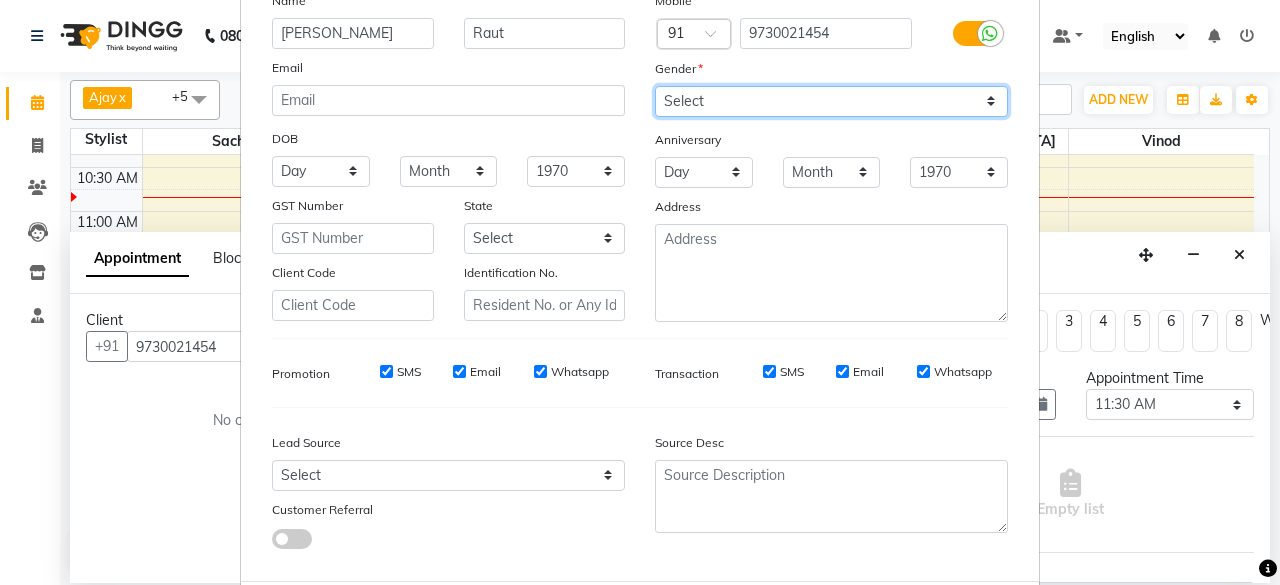 click on "Select [DEMOGRAPHIC_DATA] [DEMOGRAPHIC_DATA] Other Prefer Not To Say" at bounding box center (831, 101) 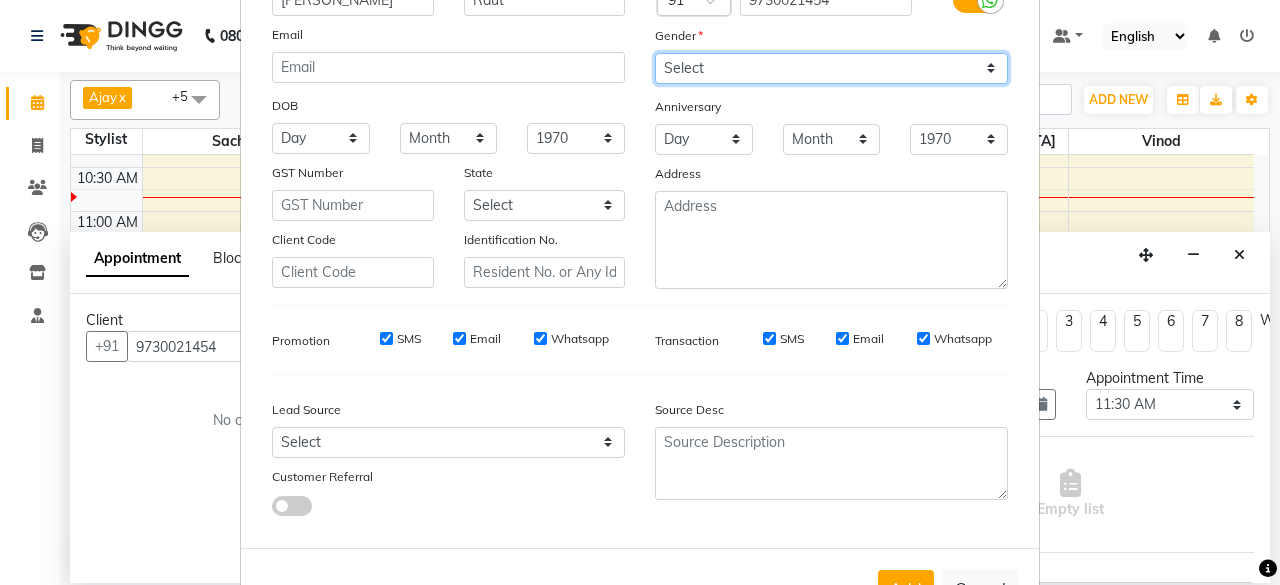 scroll, scrollTop: 260, scrollLeft: 0, axis: vertical 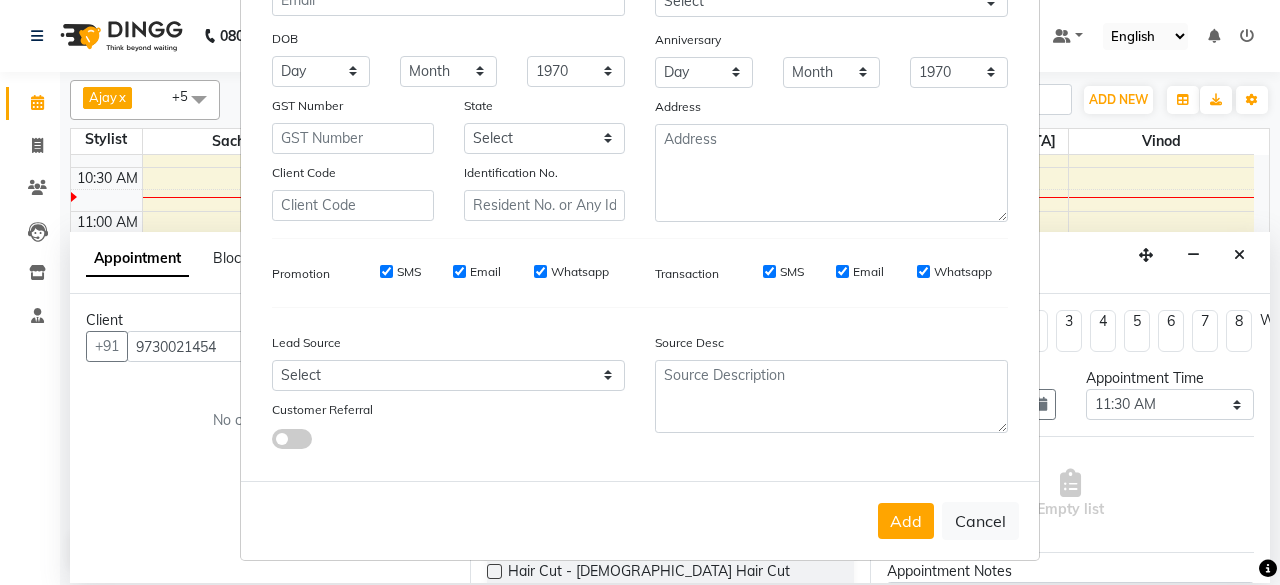 click on "Add" at bounding box center [906, 521] 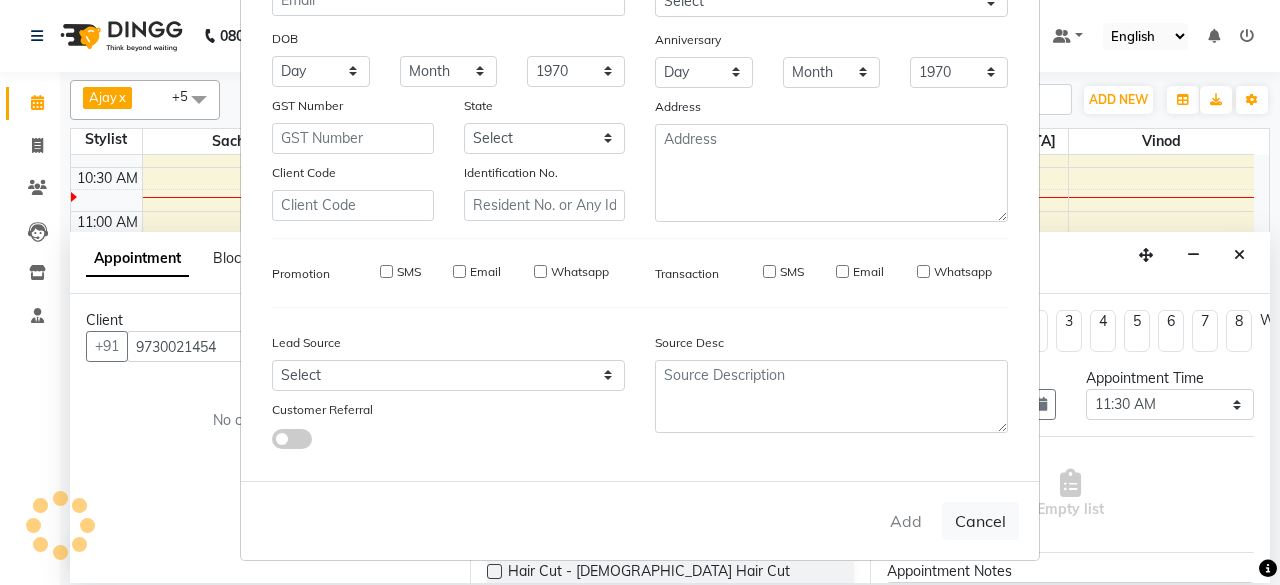 type 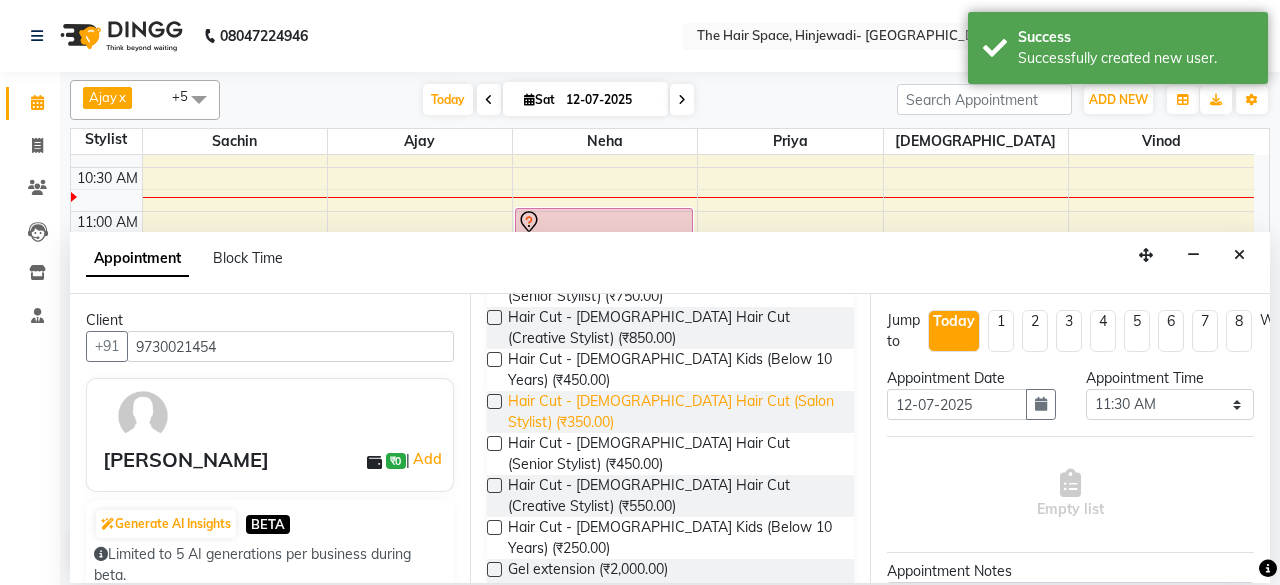 scroll, scrollTop: 300, scrollLeft: 0, axis: vertical 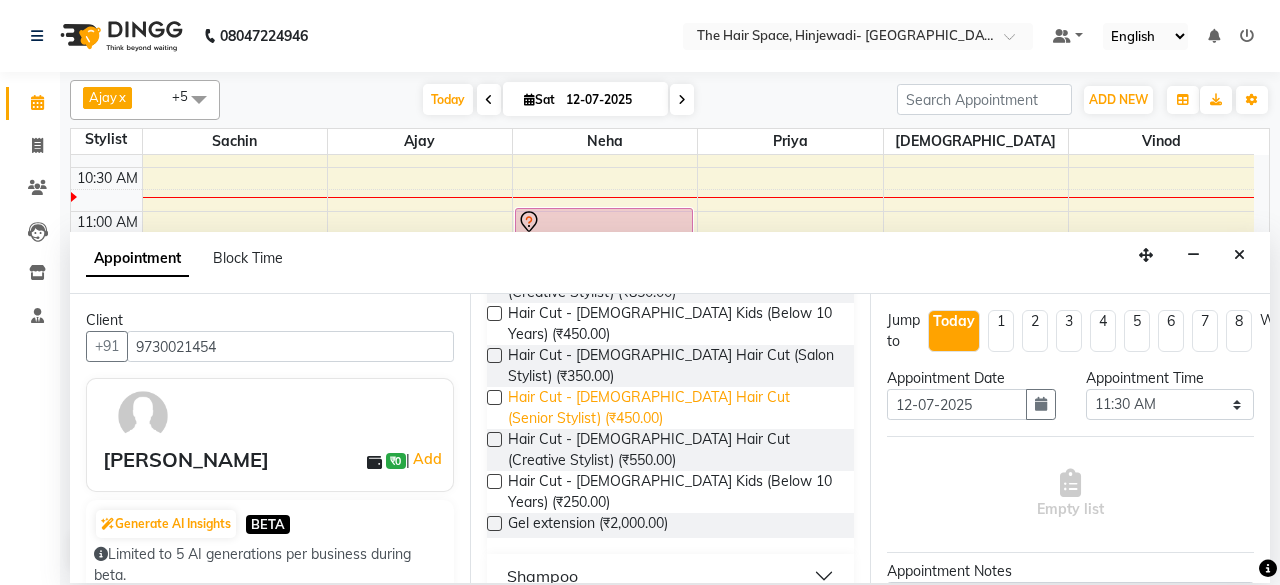 click on "Hair Cut - [DEMOGRAPHIC_DATA] Hair Cut (Senior Stylist) (₹450.00)" at bounding box center (673, 408) 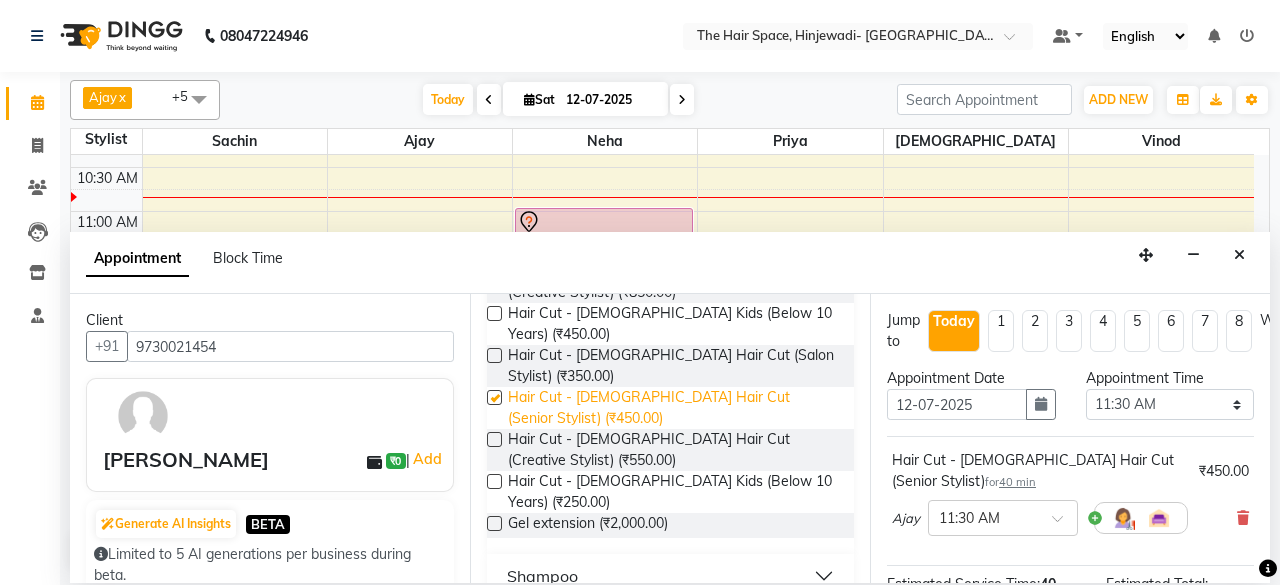 checkbox on "false" 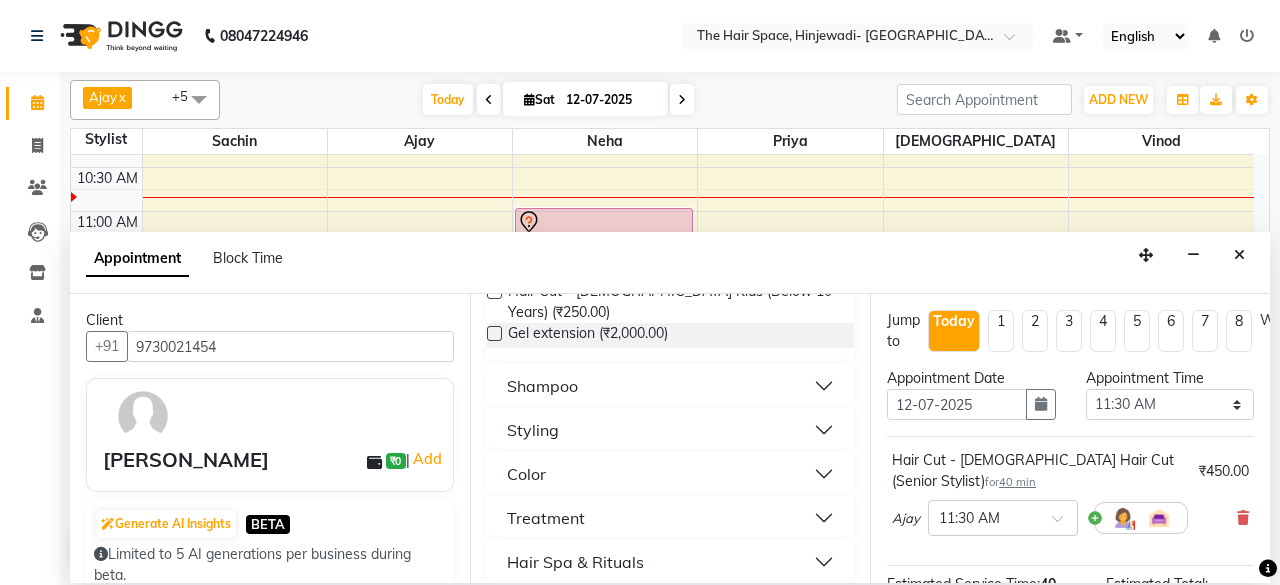 scroll, scrollTop: 700, scrollLeft: 0, axis: vertical 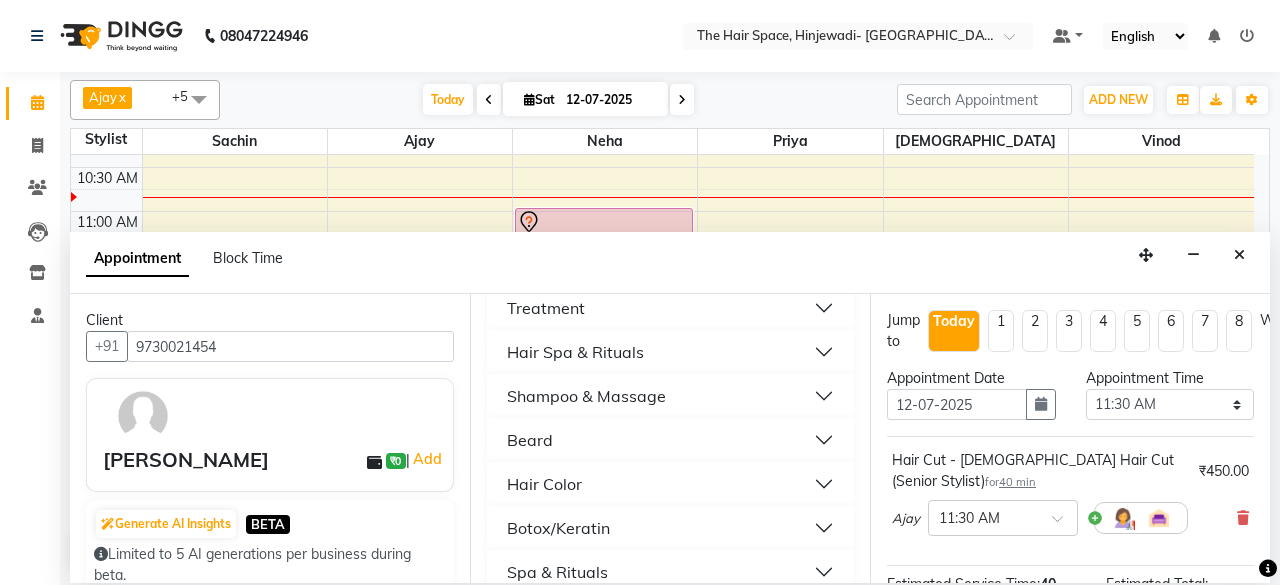 click on "Beard" at bounding box center [670, 440] 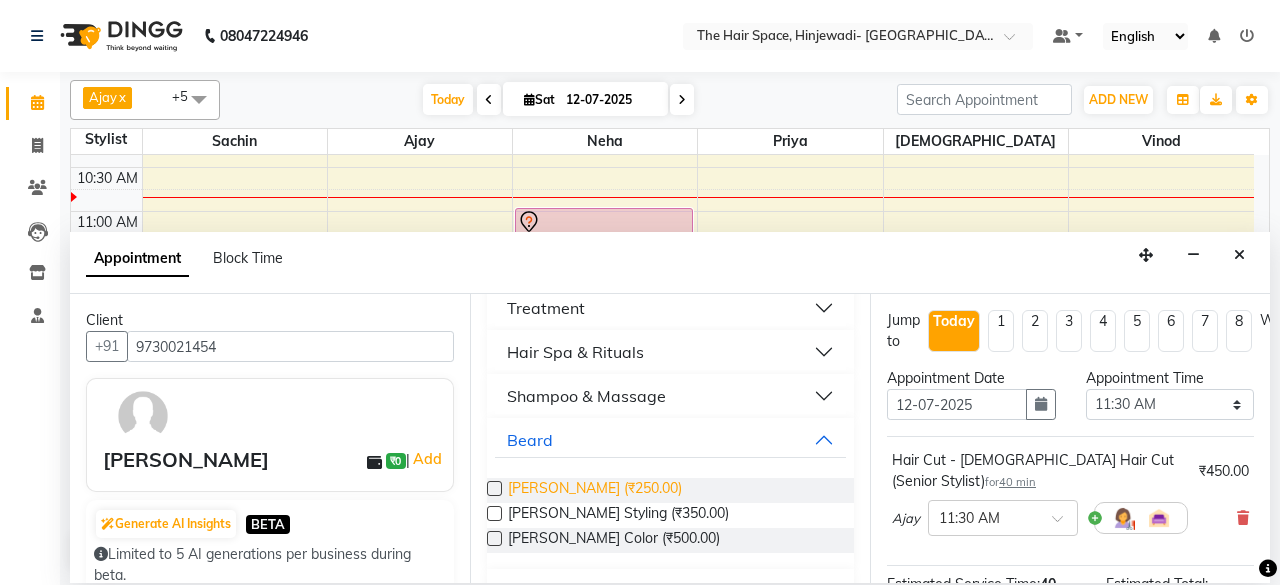 click on "[PERSON_NAME] (₹250.00)" at bounding box center [595, 490] 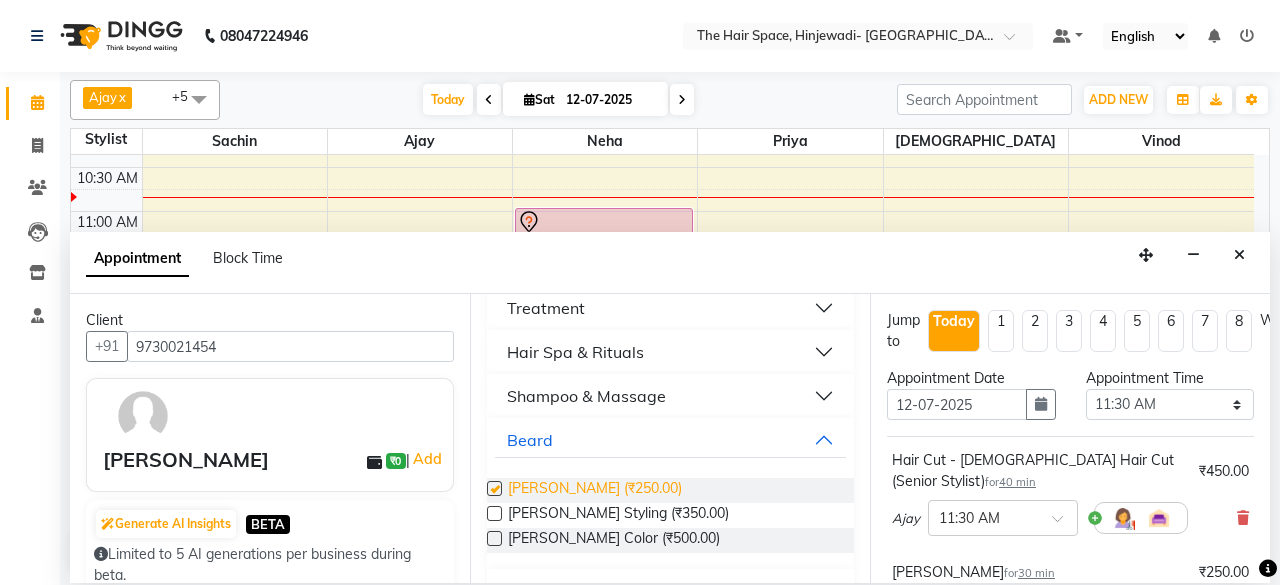 checkbox on "false" 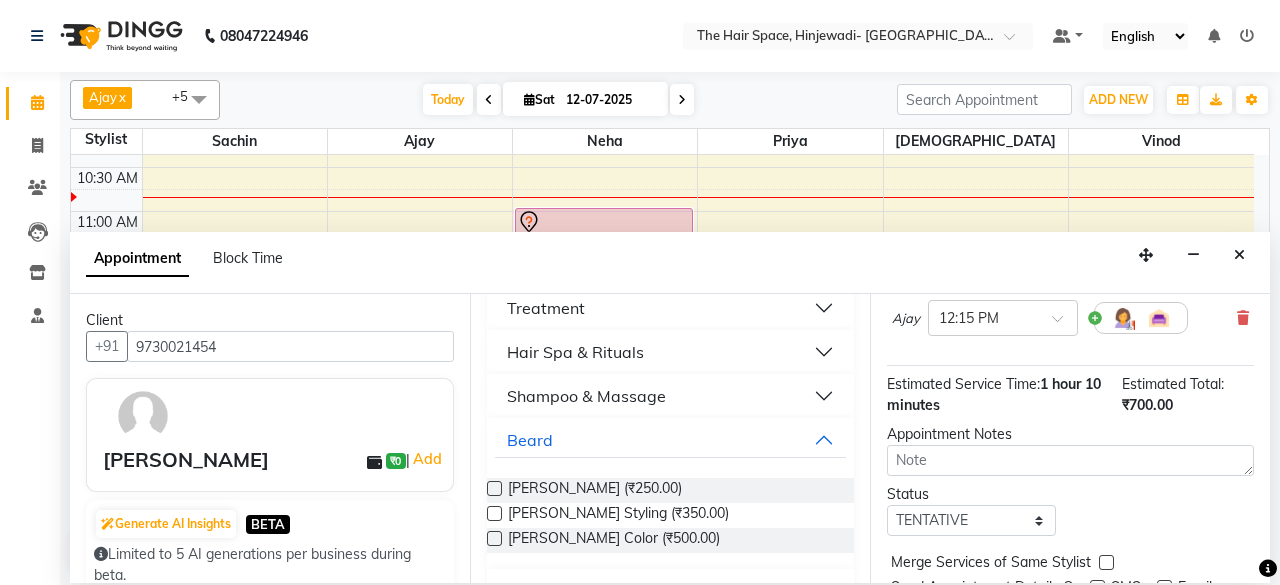scroll, scrollTop: 384, scrollLeft: 0, axis: vertical 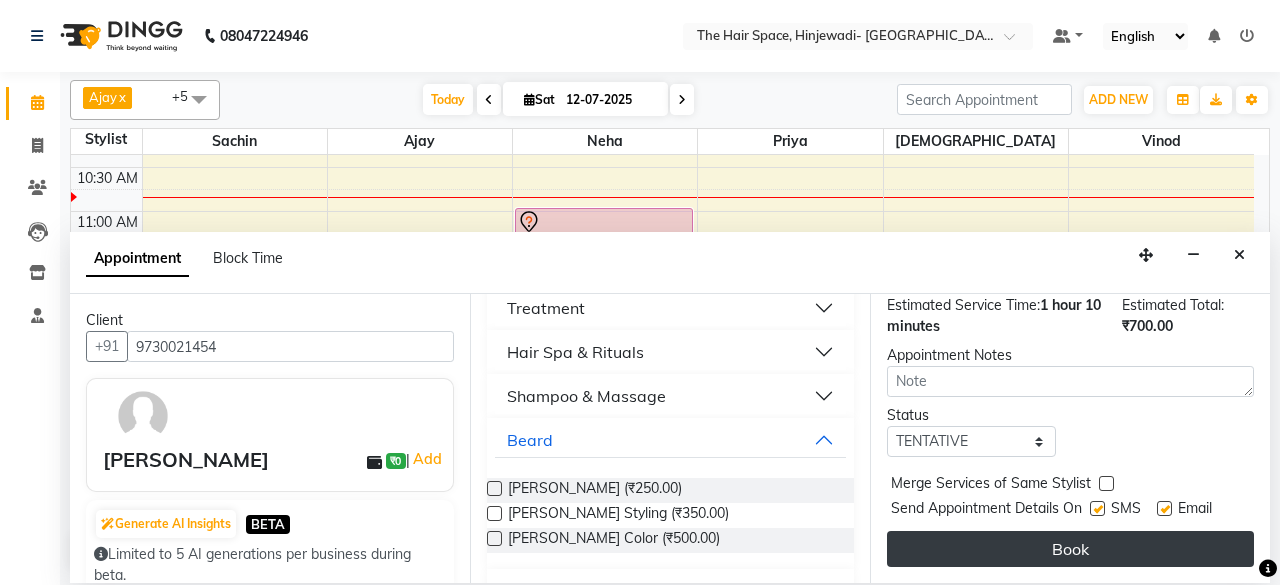 click on "Book" at bounding box center [1070, 549] 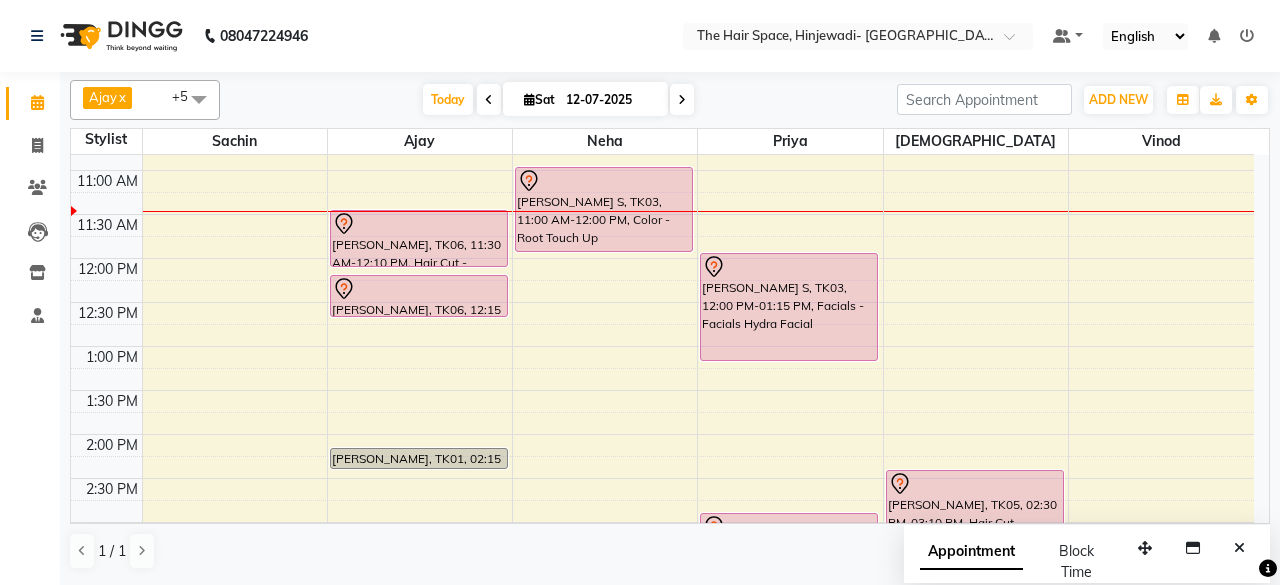 scroll, scrollTop: 207, scrollLeft: 0, axis: vertical 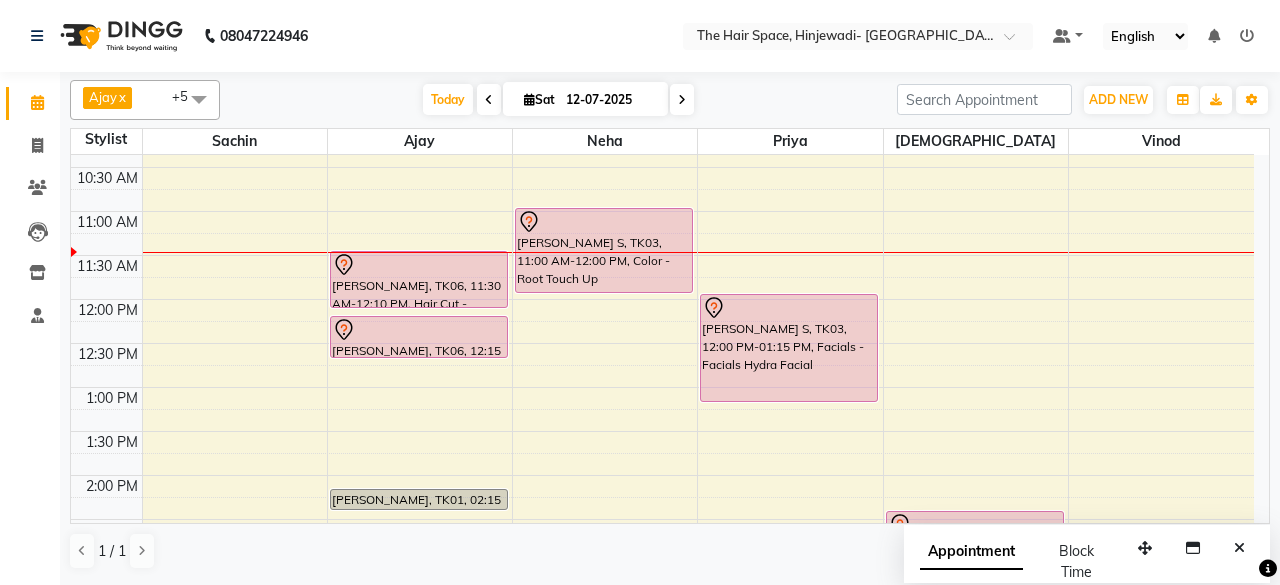 click at bounding box center [529, 99] 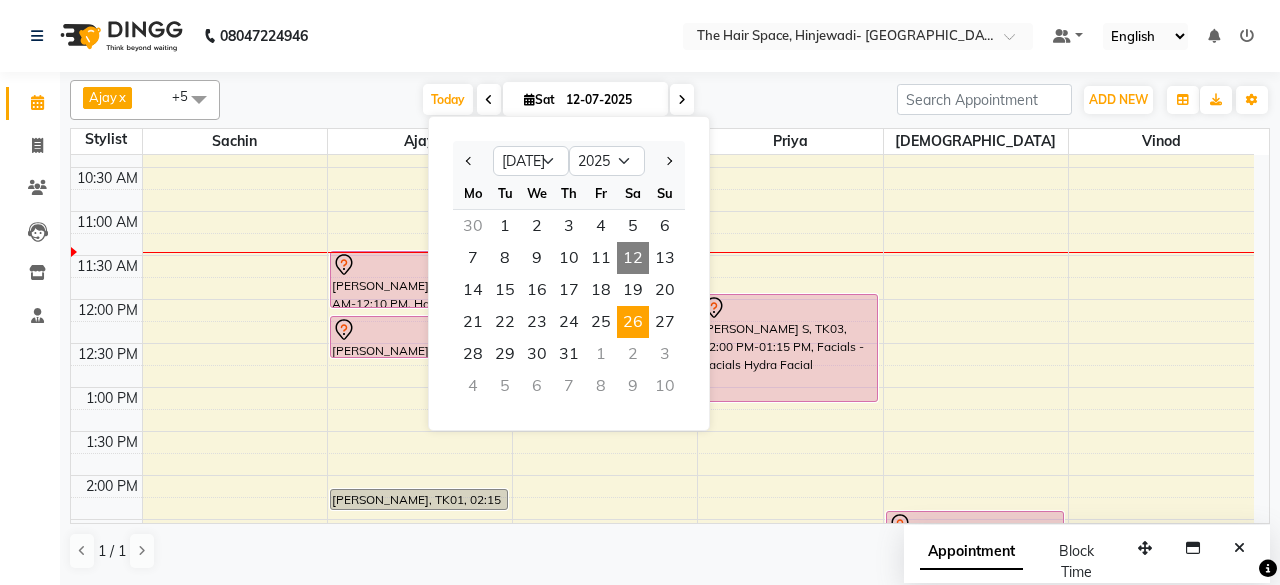 click on "26" at bounding box center [633, 322] 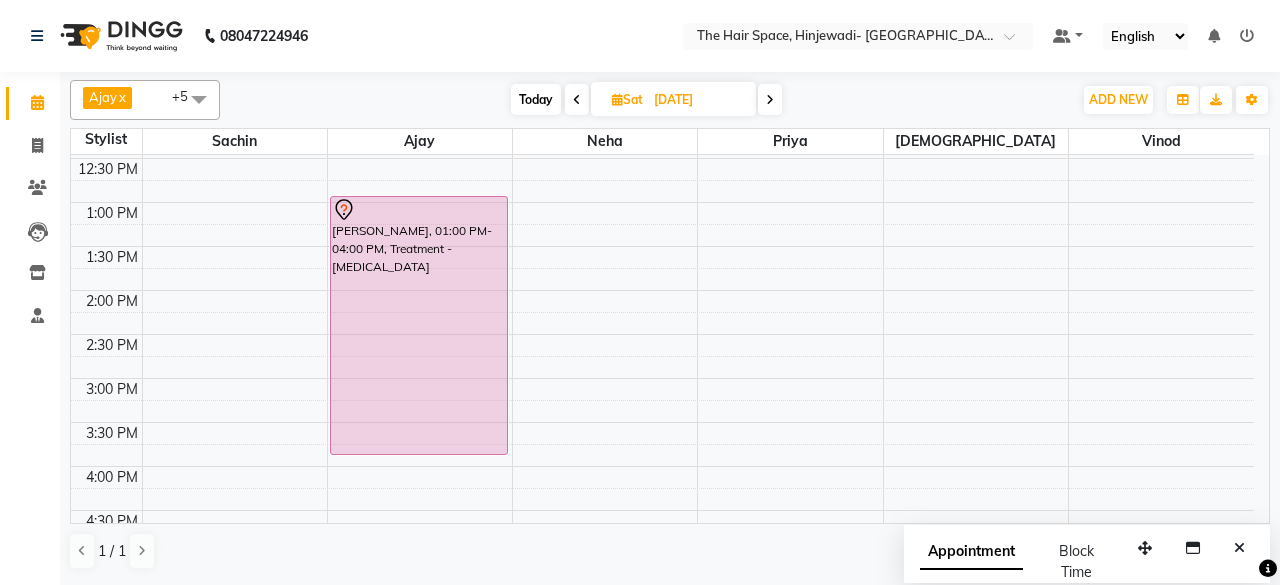 scroll, scrollTop: 361, scrollLeft: 0, axis: vertical 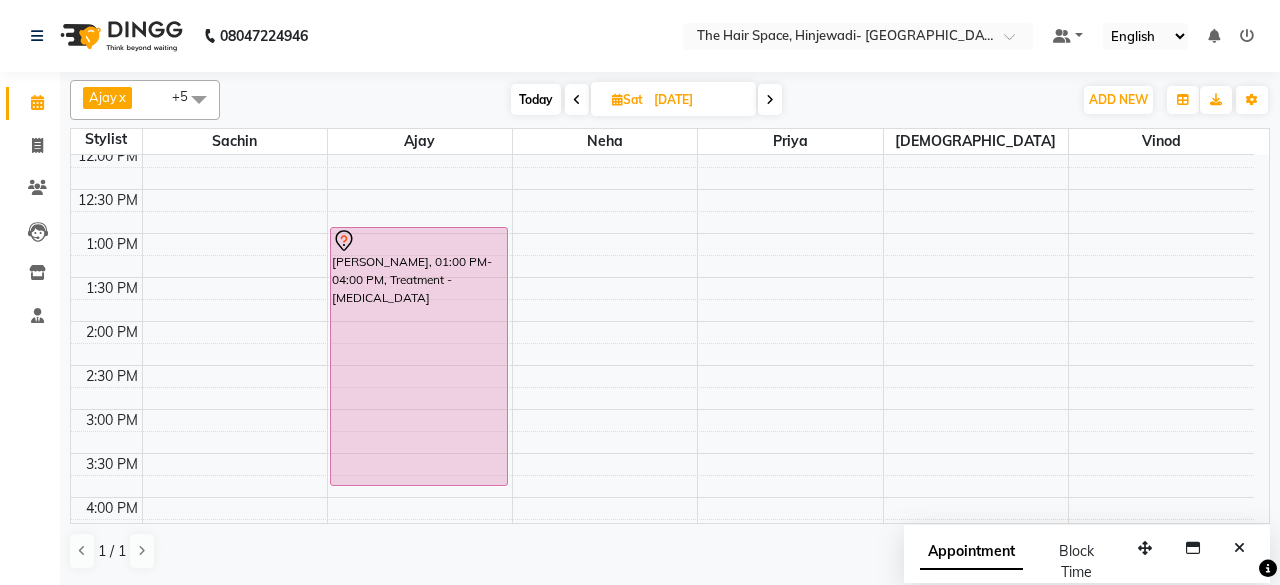 click on "Today" at bounding box center [536, 99] 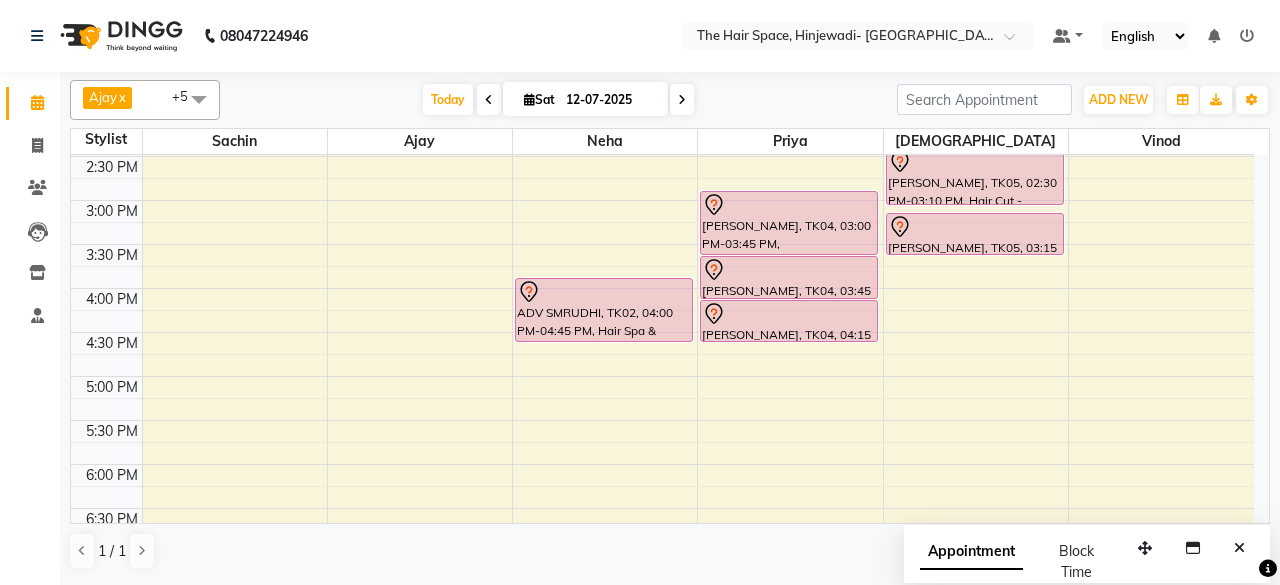 scroll, scrollTop: 499, scrollLeft: 0, axis: vertical 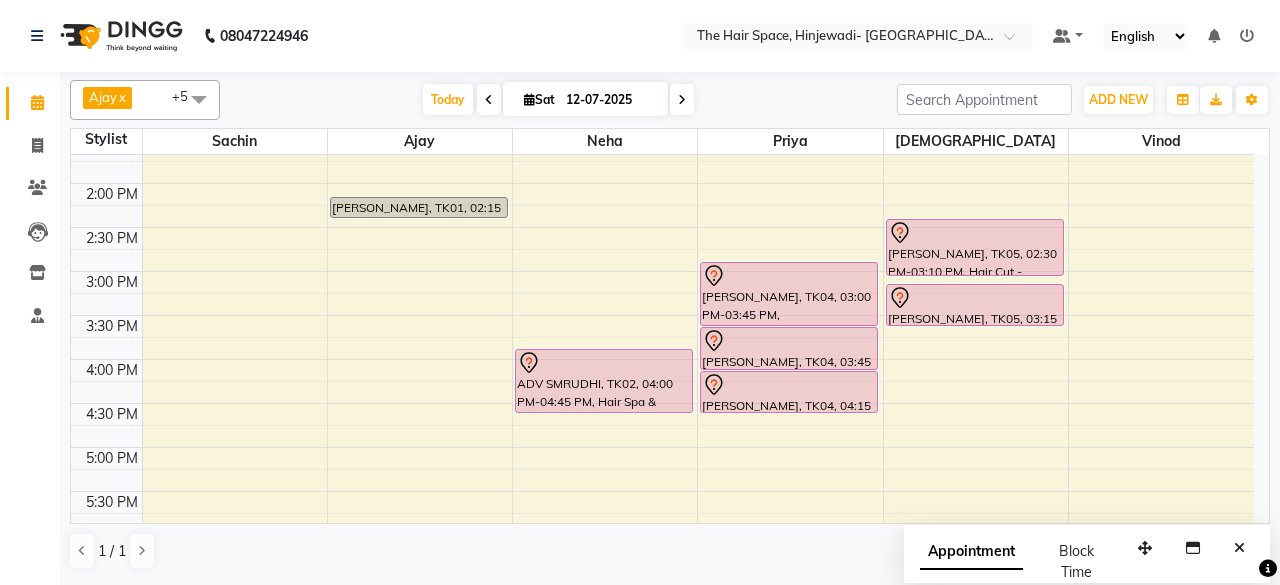 click on "Sat" at bounding box center [539, 99] 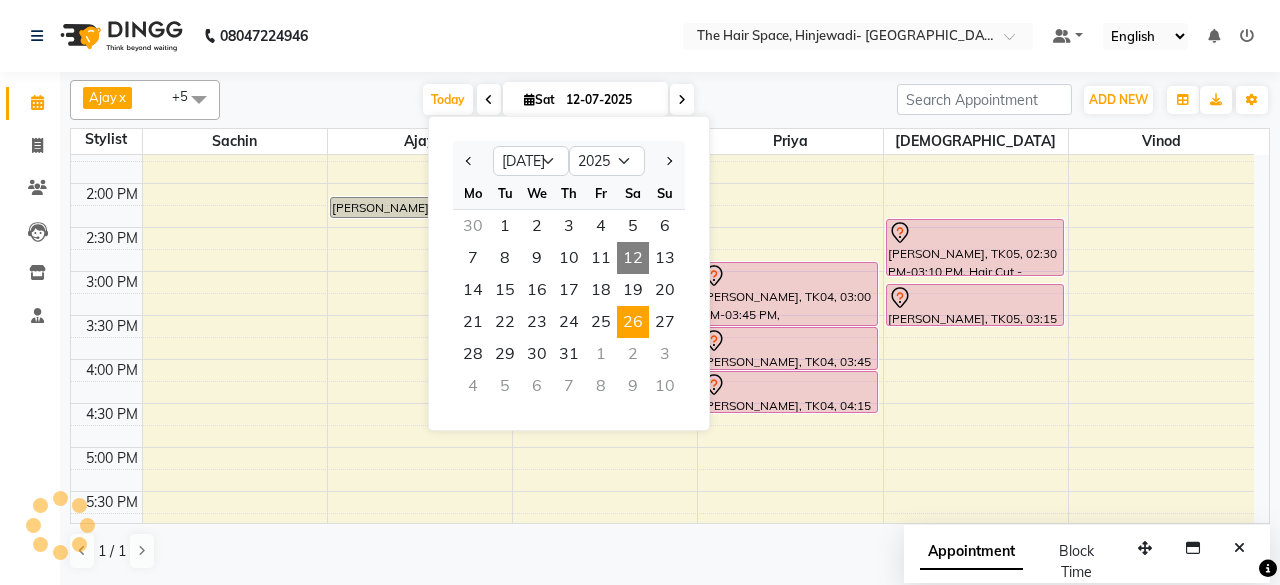 click on "26" at bounding box center (633, 322) 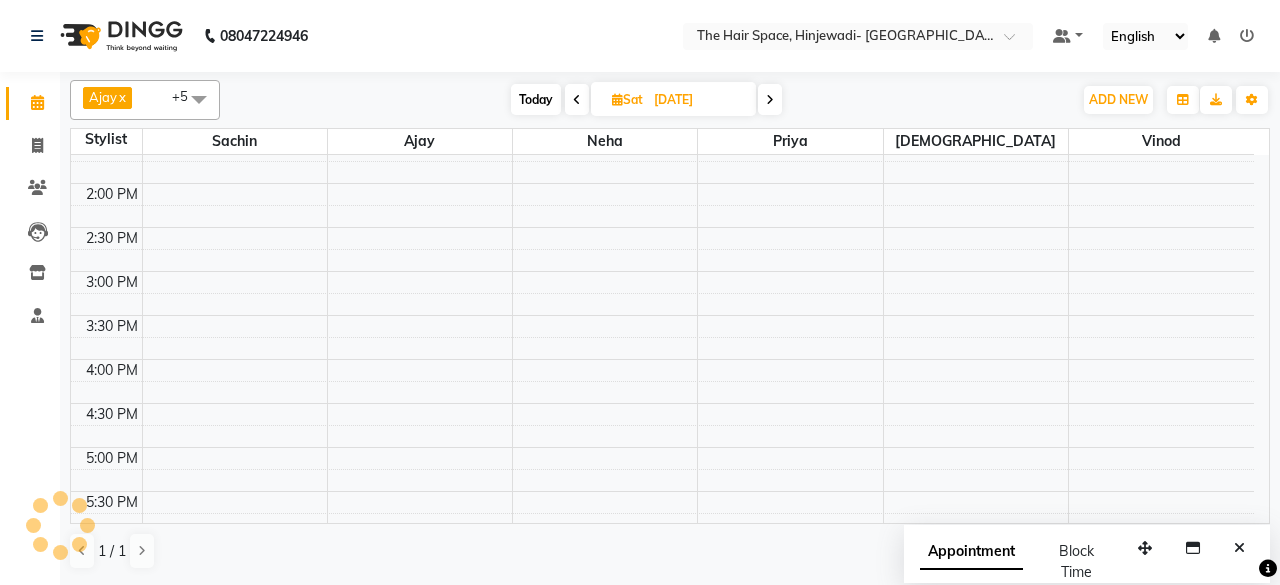 scroll, scrollTop: 261, scrollLeft: 0, axis: vertical 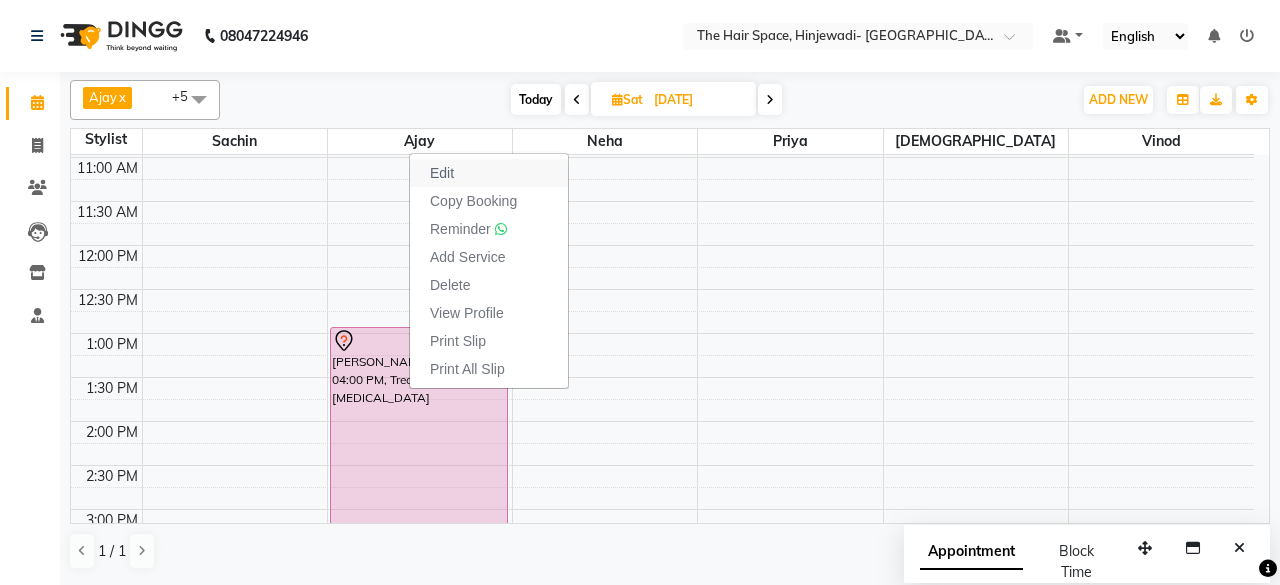 click on "Edit" at bounding box center [489, 173] 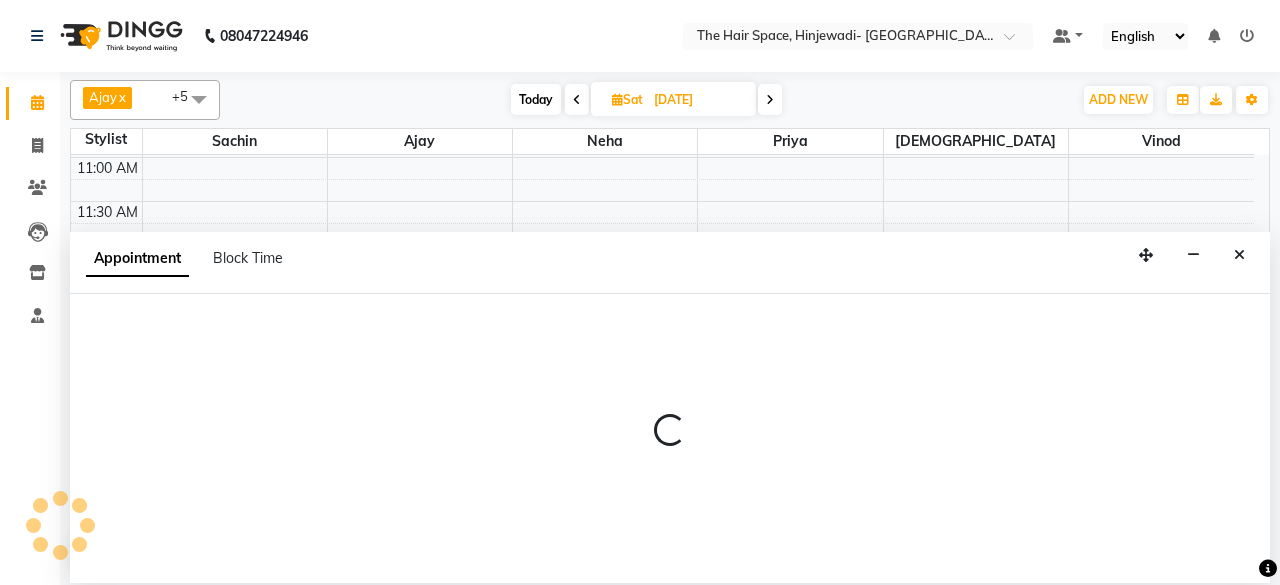 select on "52403" 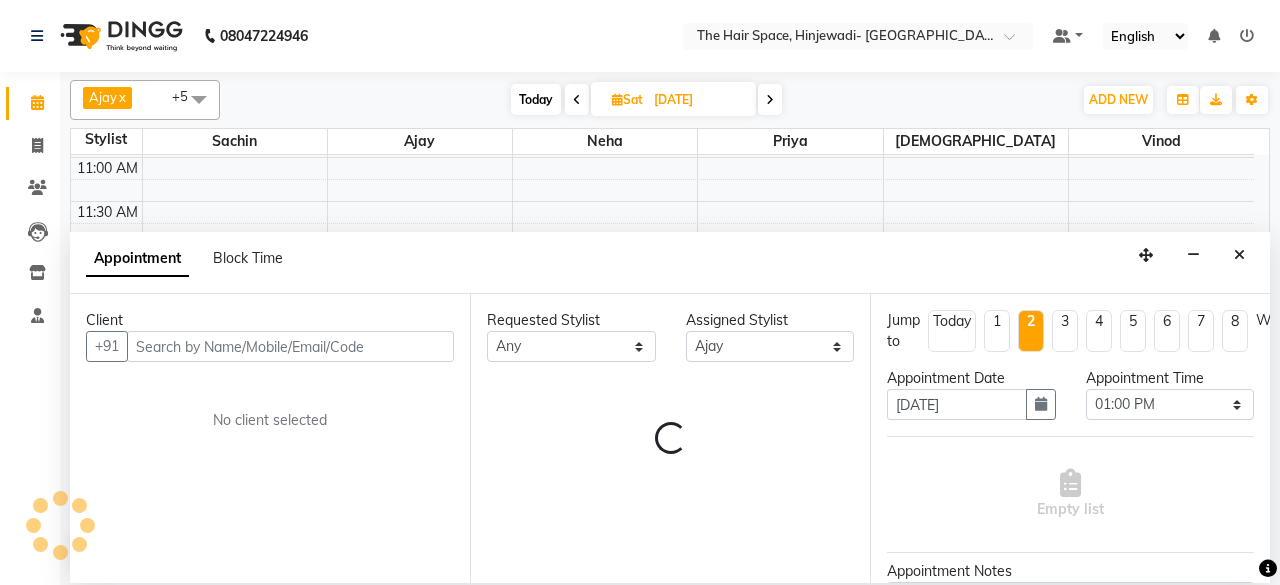 scroll, scrollTop: 0, scrollLeft: 0, axis: both 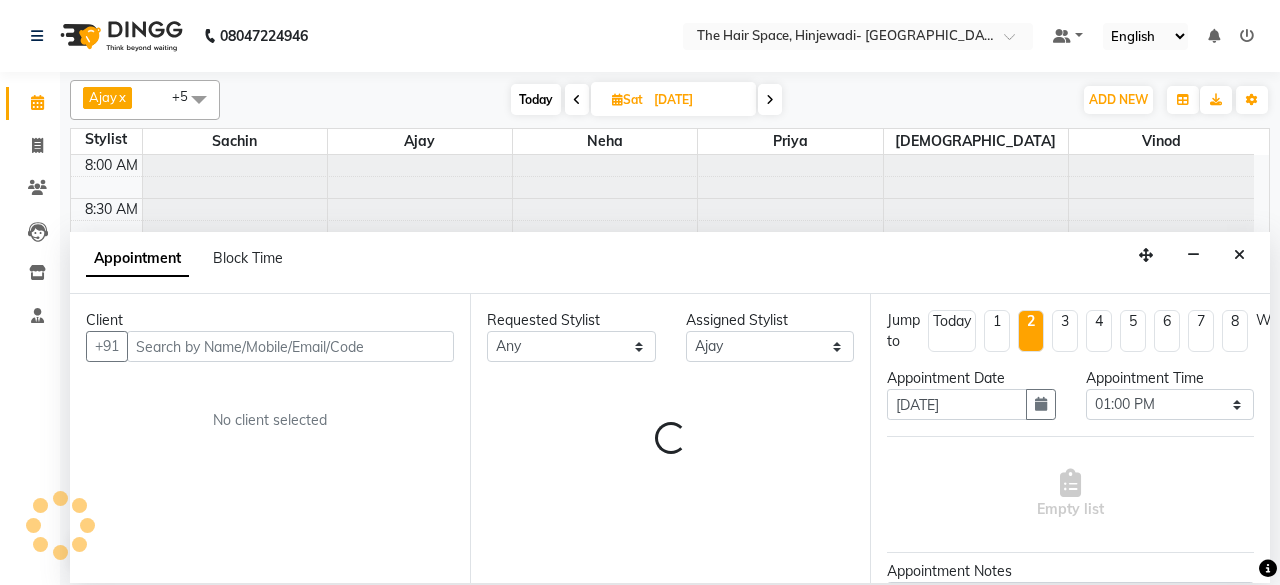 select on "3324" 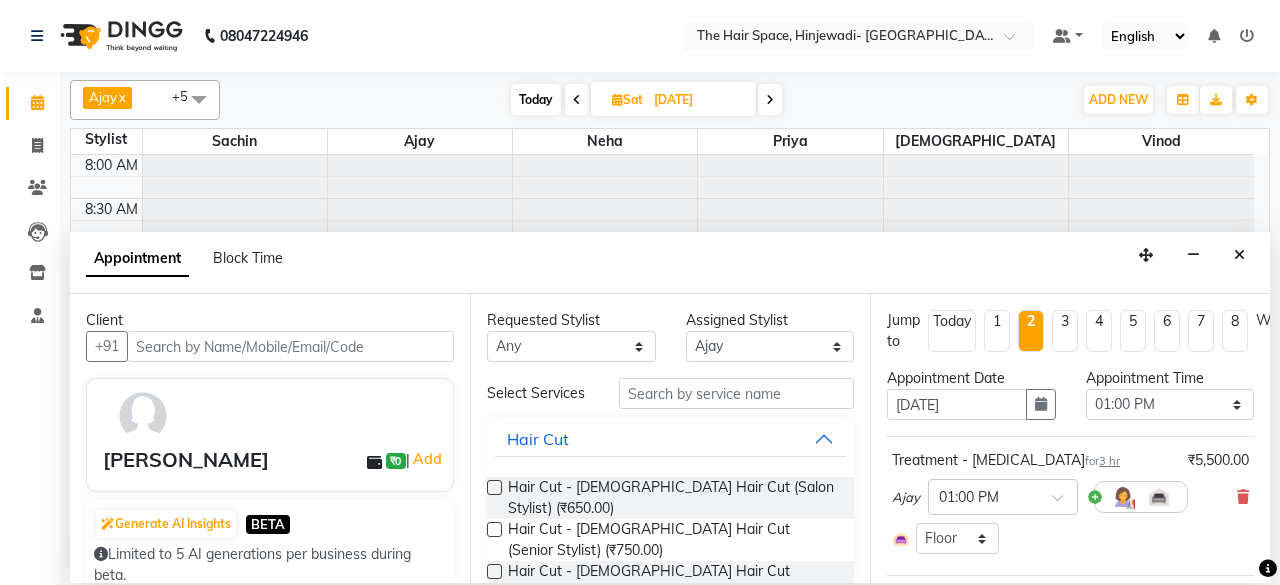 scroll, scrollTop: 261, scrollLeft: 0, axis: vertical 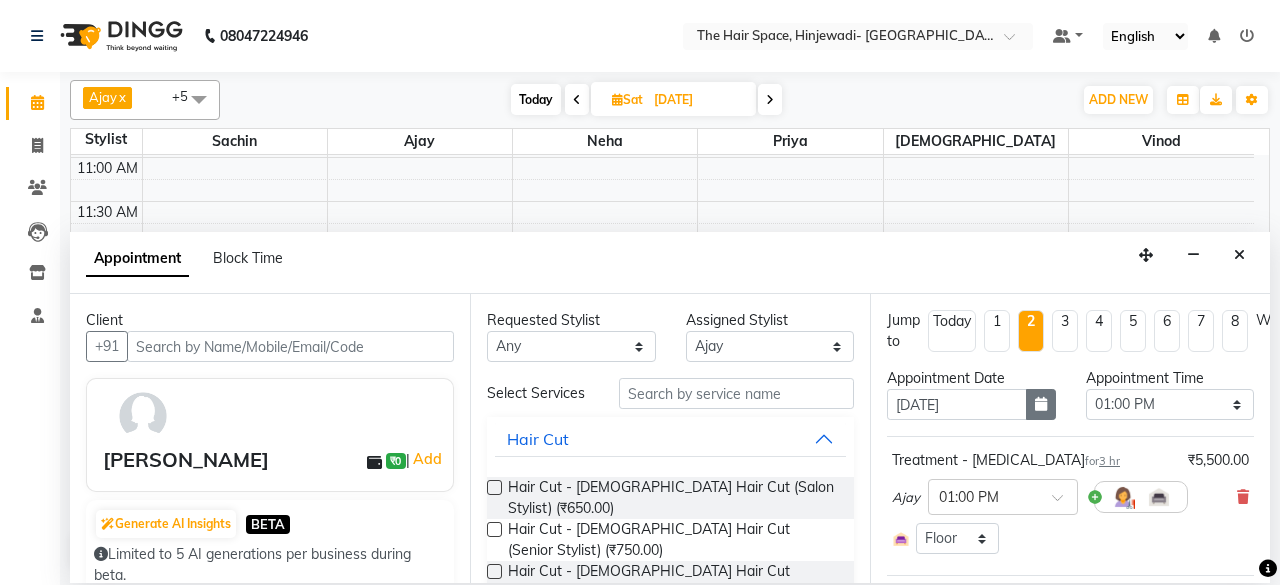 click at bounding box center [1041, 404] 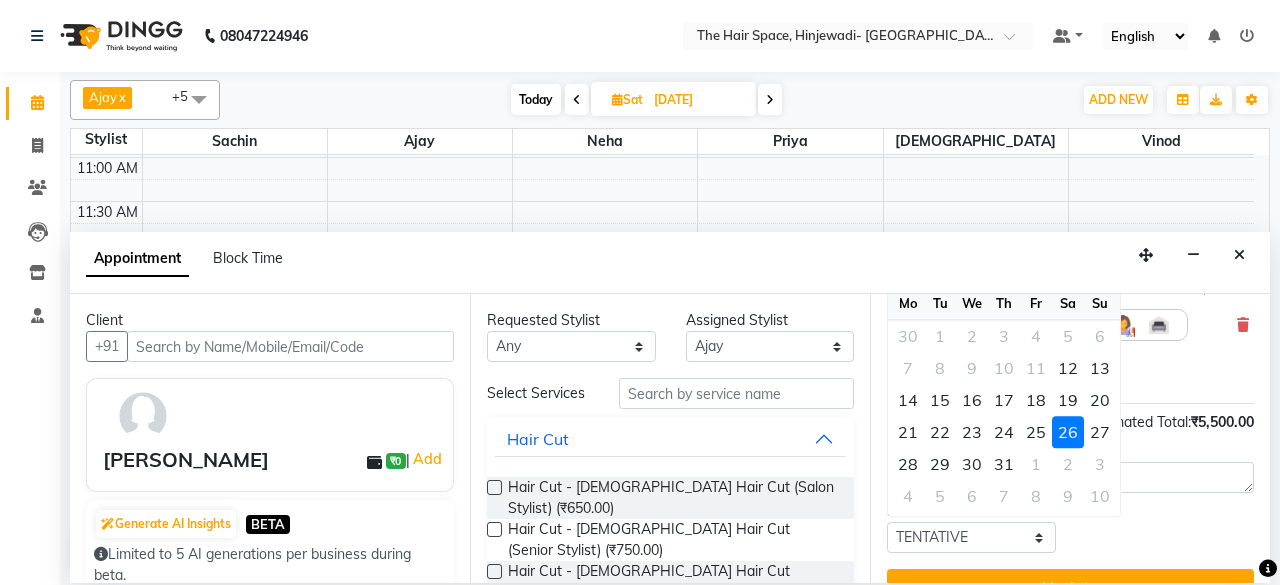 scroll, scrollTop: 72, scrollLeft: 0, axis: vertical 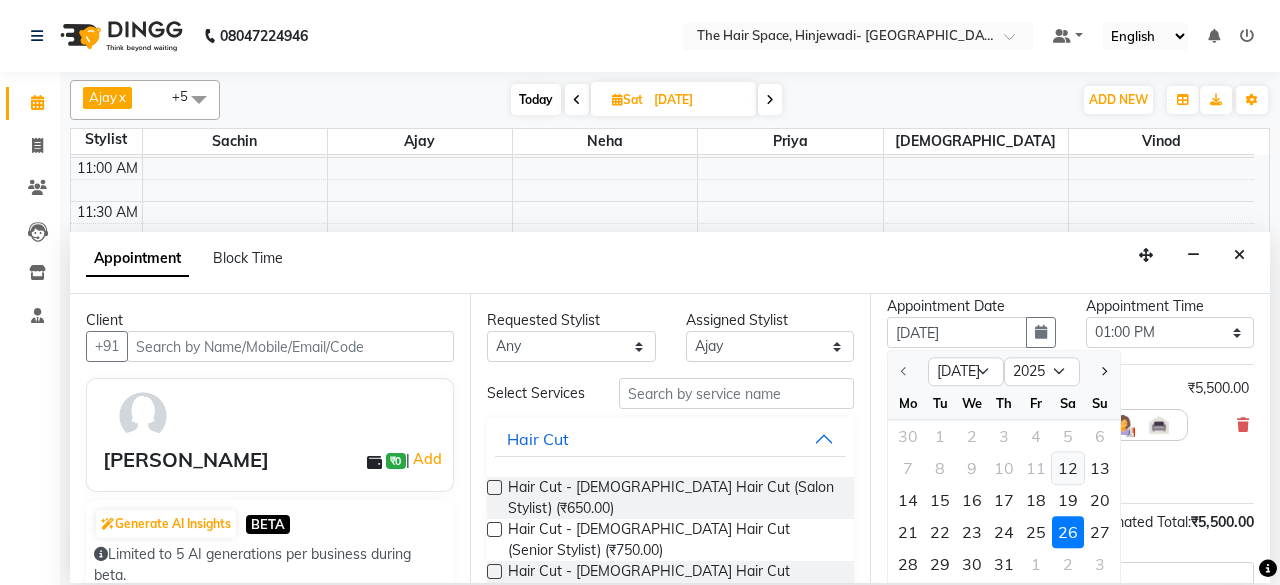 click on "12" at bounding box center [1068, 469] 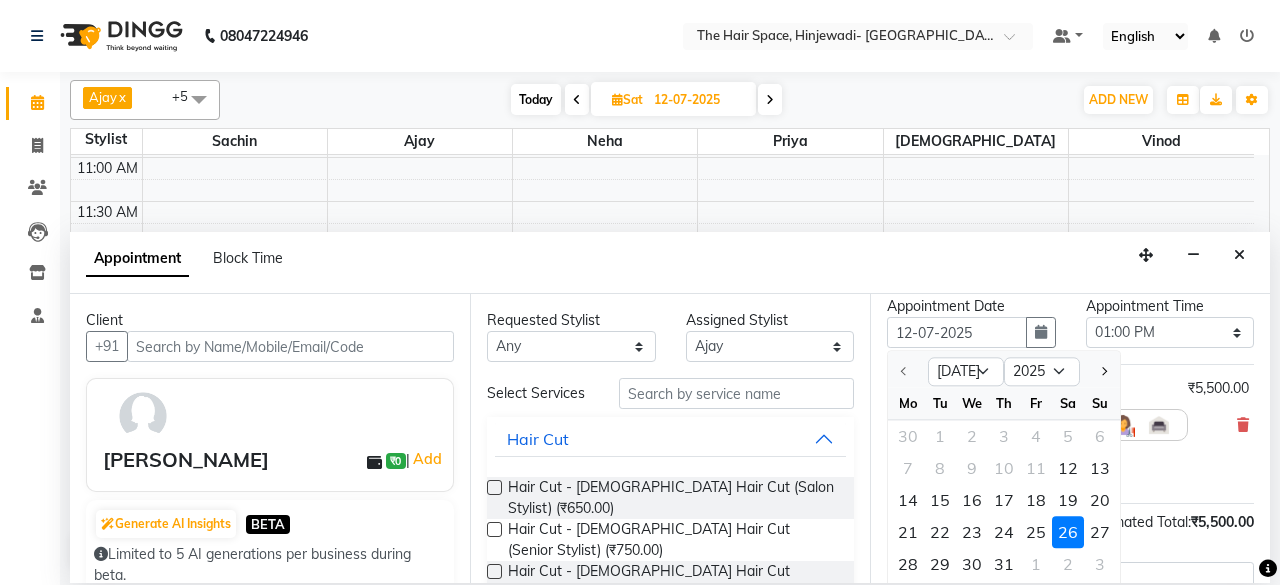 scroll, scrollTop: 261, scrollLeft: 0, axis: vertical 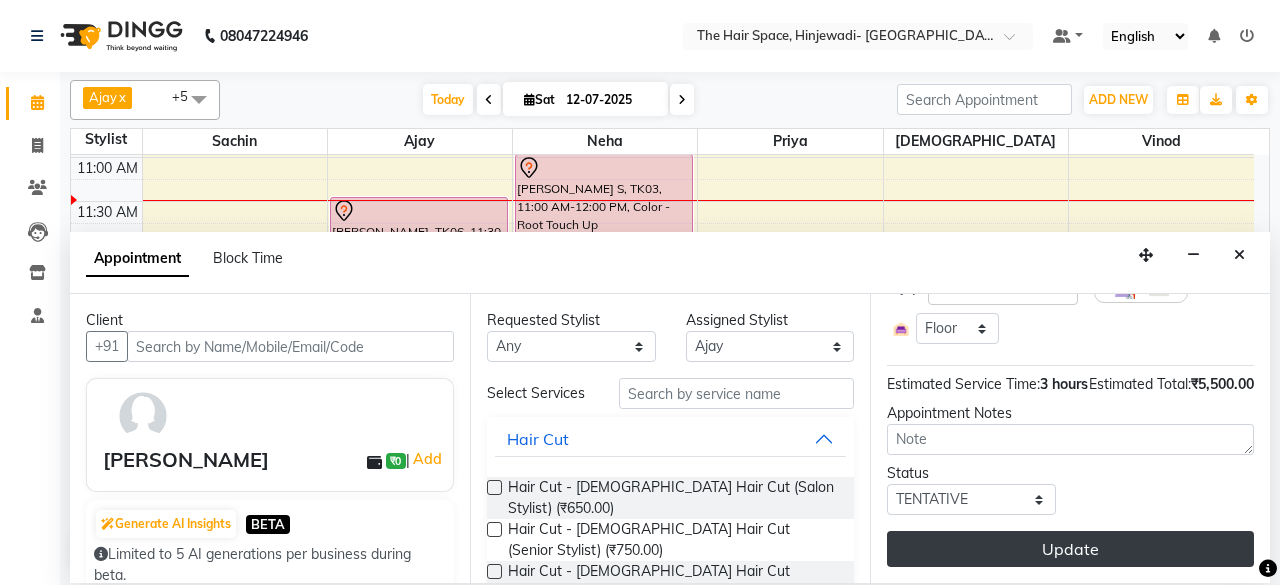 click on "Update" at bounding box center (1070, 549) 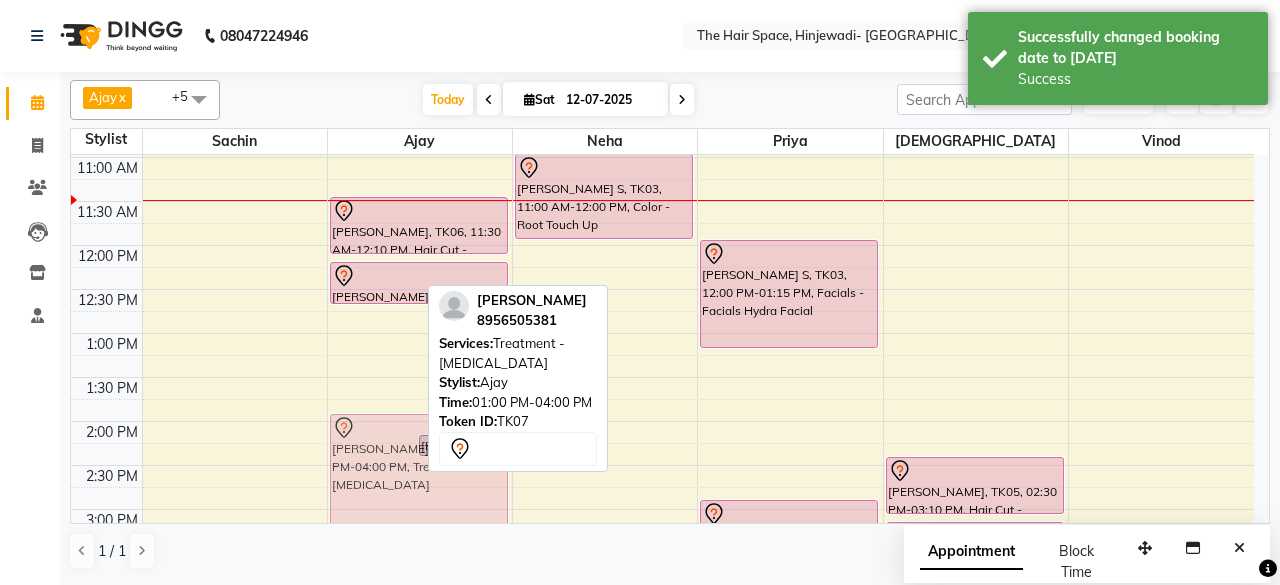 drag, startPoint x: 385, startPoint y: 373, endPoint x: 388, endPoint y: 465, distance: 92.0489 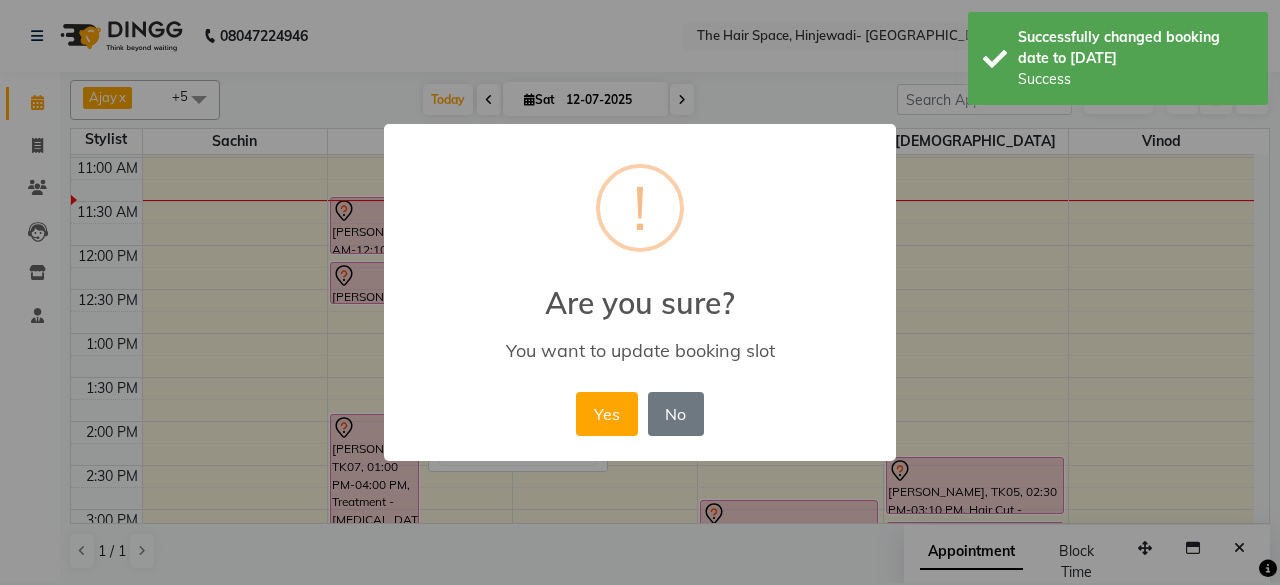 click on "Yes" at bounding box center [606, 414] 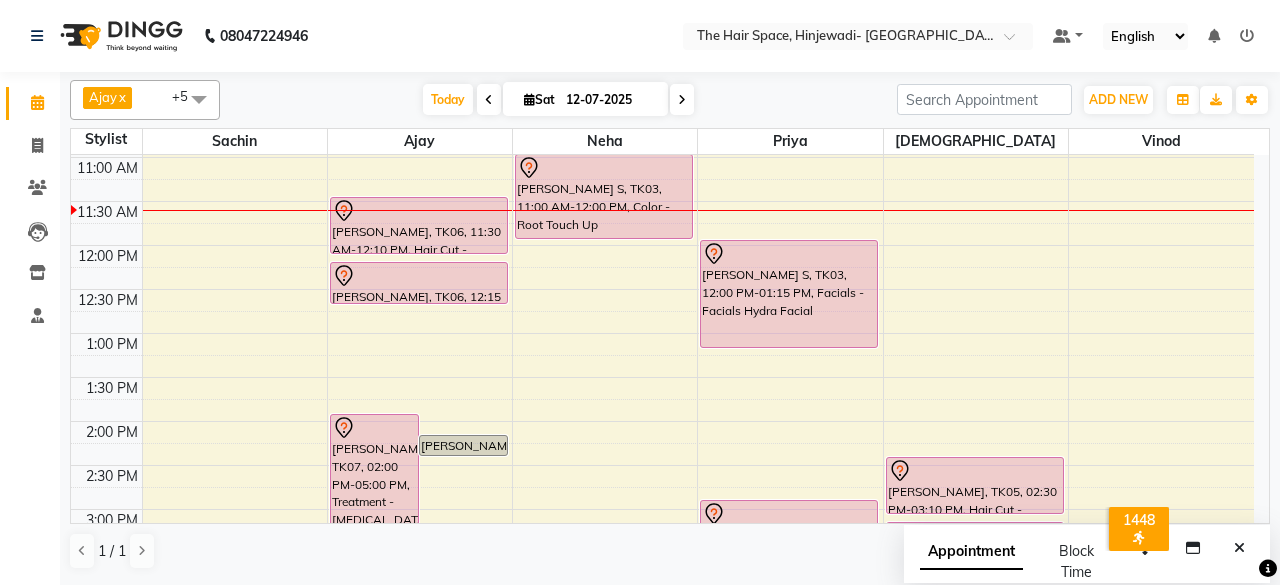 scroll, scrollTop: 584, scrollLeft: 0, axis: vertical 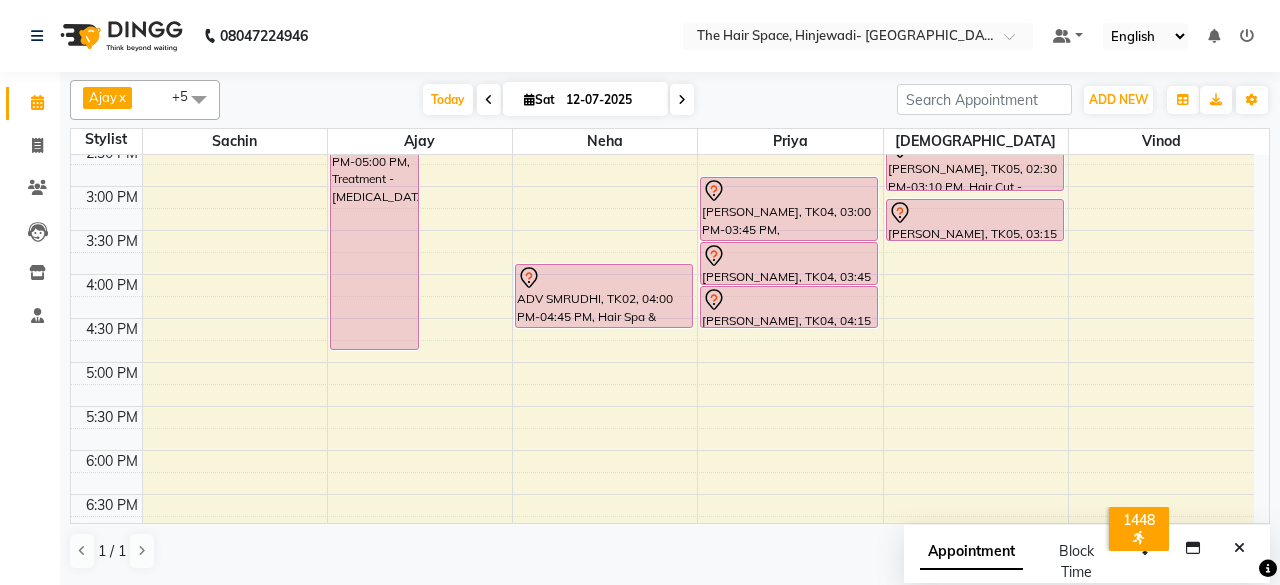 click on "8:00 AM 8:30 AM 9:00 AM 9:30 AM 10:00 AM 10:30 AM 11:00 AM 11:30 AM 12:00 PM 12:30 PM 1:00 PM 1:30 PM 2:00 PM 2:30 PM 3:00 PM 3:30 PM 4:00 PM 4:30 PM 5:00 PM 5:30 PM 6:00 PM 6:30 PM 7:00 PM 7:30 PM 8:00 PM 8:30 PM 9:00 PM 9:30 PM 10:00 PM 10:30 PM             [PERSON_NAME] Dhaneshkar, TK07, 02:00 PM-05:00 PM, Treatment - [MEDICAL_DATA][GEOGRAPHIC_DATA][PERSON_NAME], 02:15 PM-02:30 PM, Treatment - [MEDICAL_DATA]             [PERSON_NAME], TK06, 11:30 AM-12:10 PM, Hair Cut - [DEMOGRAPHIC_DATA] Hair Cut (Senior Stylist)             [PERSON_NAME], TK06, 12:15 PM-12:45 PM, [PERSON_NAME] - [PERSON_NAME] S, TK03, 11:00 AM-12:00 PM, Color - Root Touch Up             ADV SMRUDHI, TK02, 04:00 PM-04:45 PM, Hair Spa & Rituals - Exclusive             [PERSON_NAME] S, TK03, 12:00 PM-01:15 PM, Facials - Facials Hydra Facial             [PERSON_NAME], TK04, 03:00 PM-03:45 PM, [PERSON_NAME] Face-Neck             [PERSON_NAME], TK04, 03:45 PM-04:15 PM, Waxing - Face Wax Full Face             [PERSON_NAME], TK04, 04:15 PM-04:45 PM, Waxing - Normal Wax Full Legs" at bounding box center [662, 230] 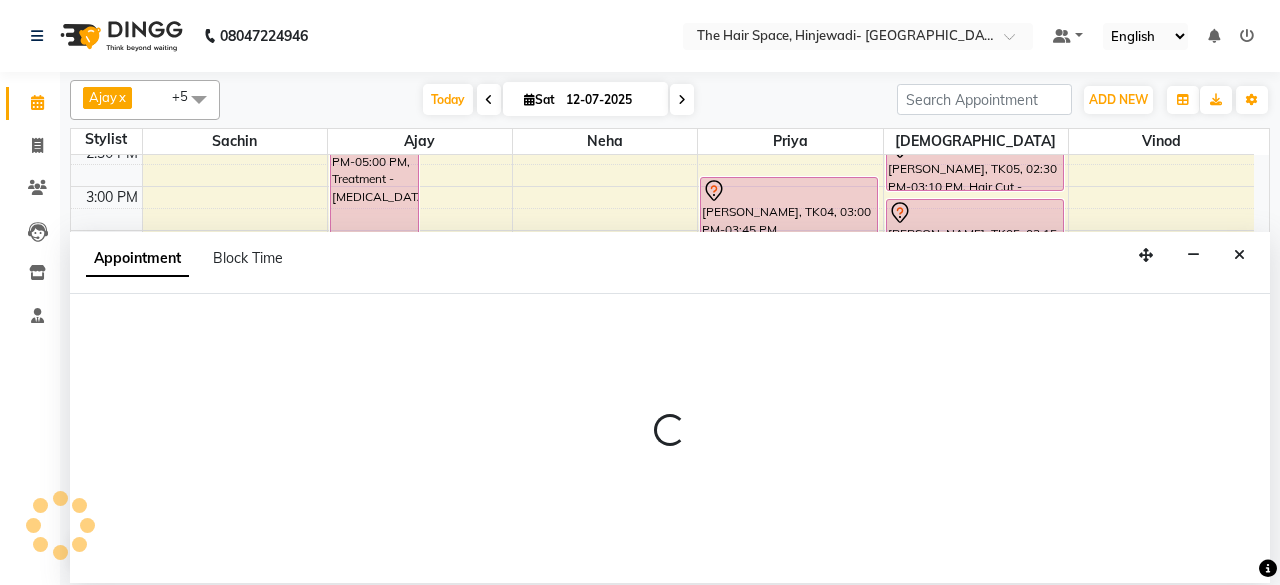 select on "52403" 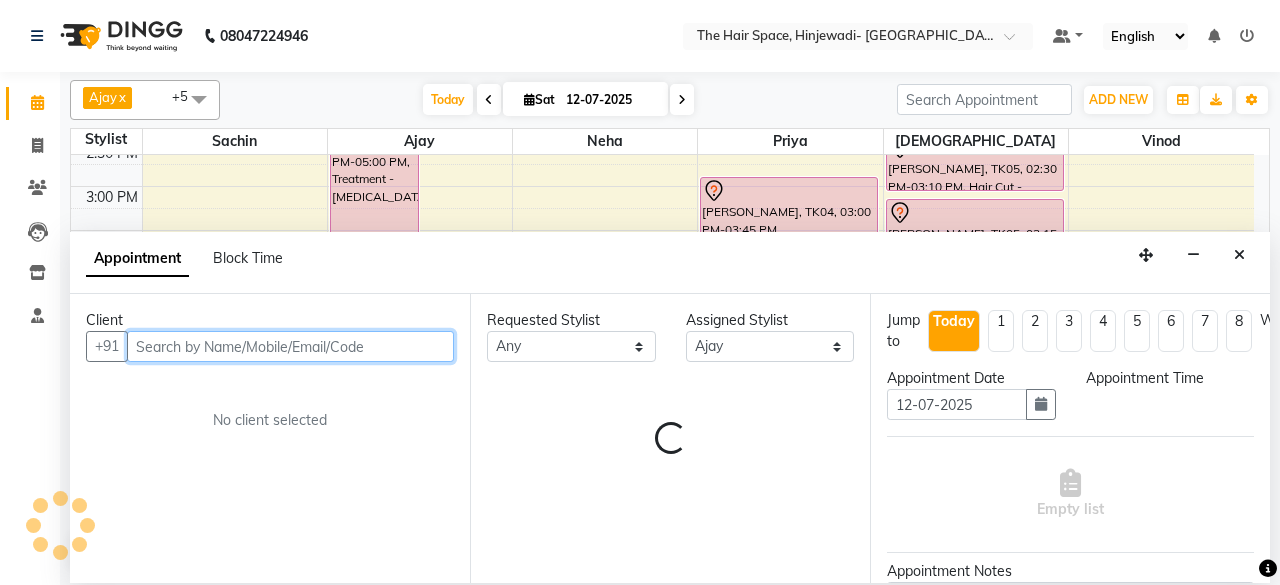 select on "1005" 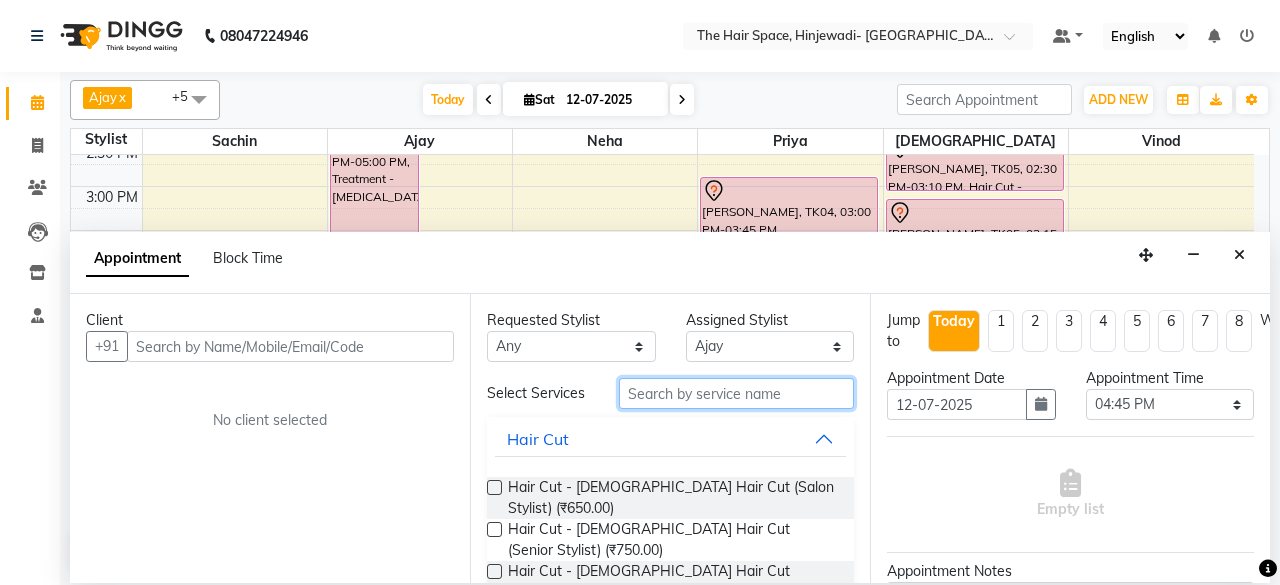 click at bounding box center [736, 393] 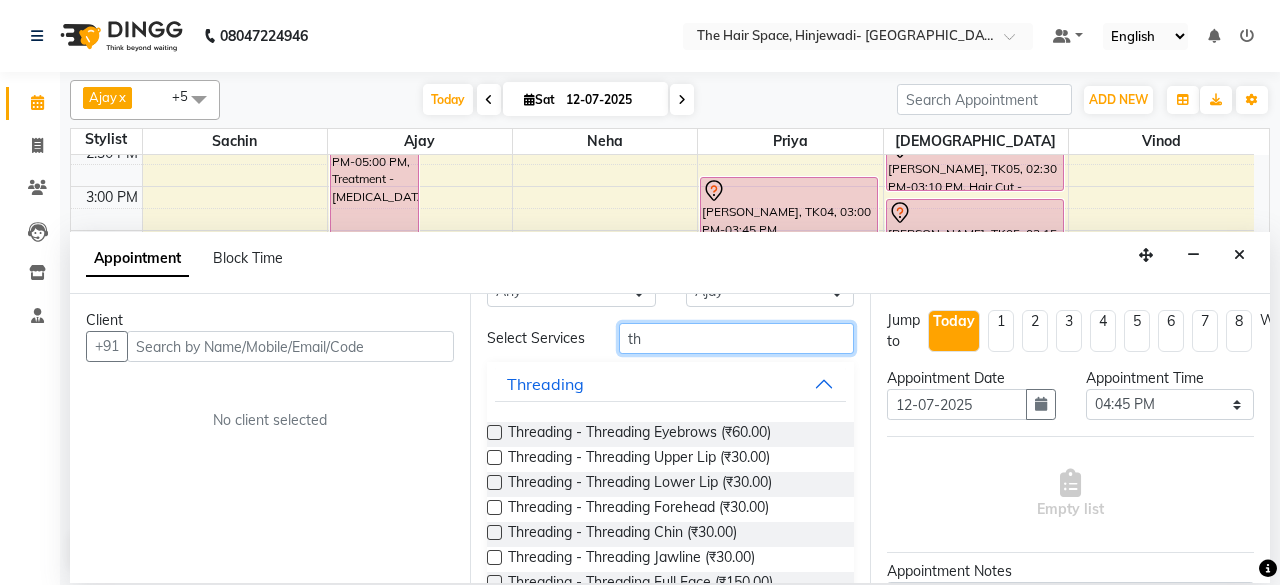 scroll, scrollTop: 100, scrollLeft: 0, axis: vertical 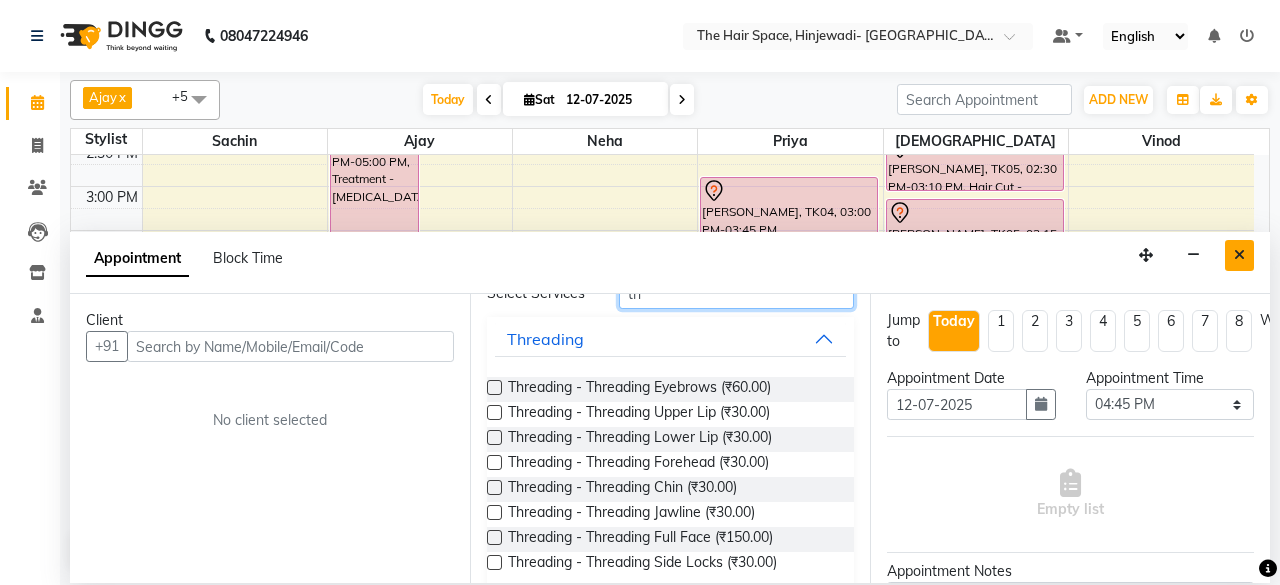 type on "th" 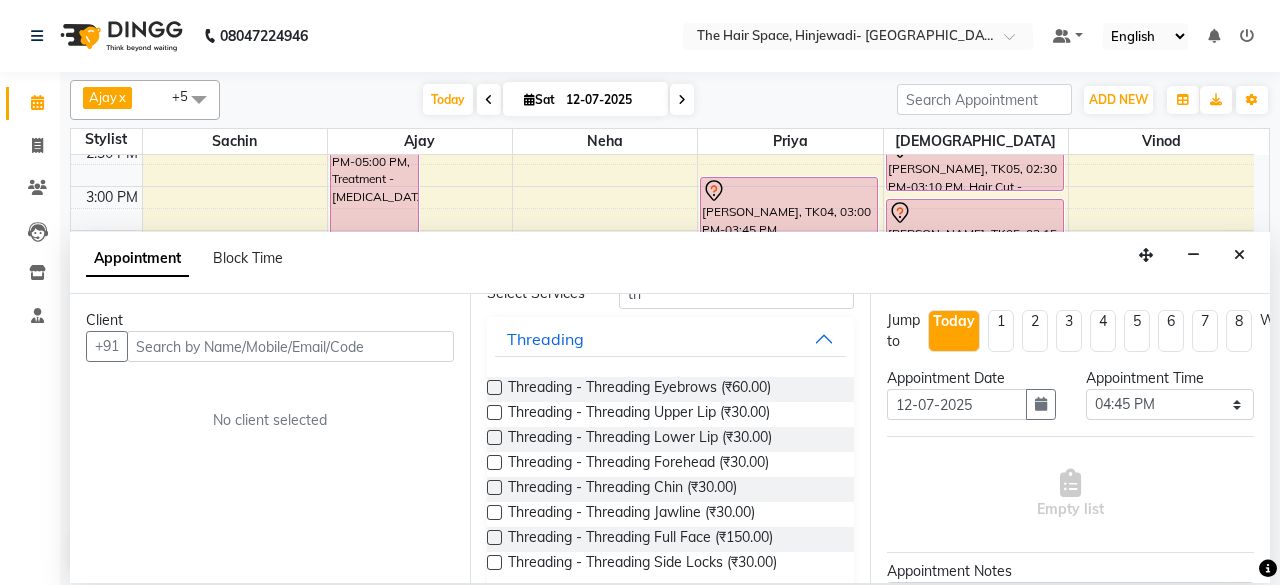 click at bounding box center [1239, 255] 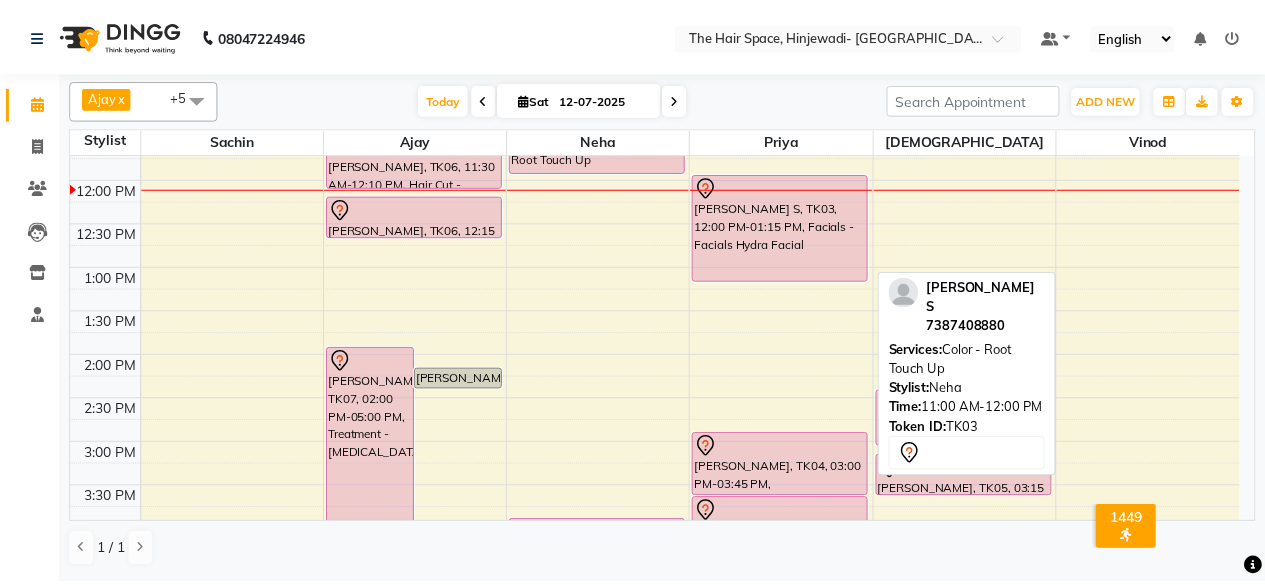 scroll, scrollTop: 284, scrollLeft: 0, axis: vertical 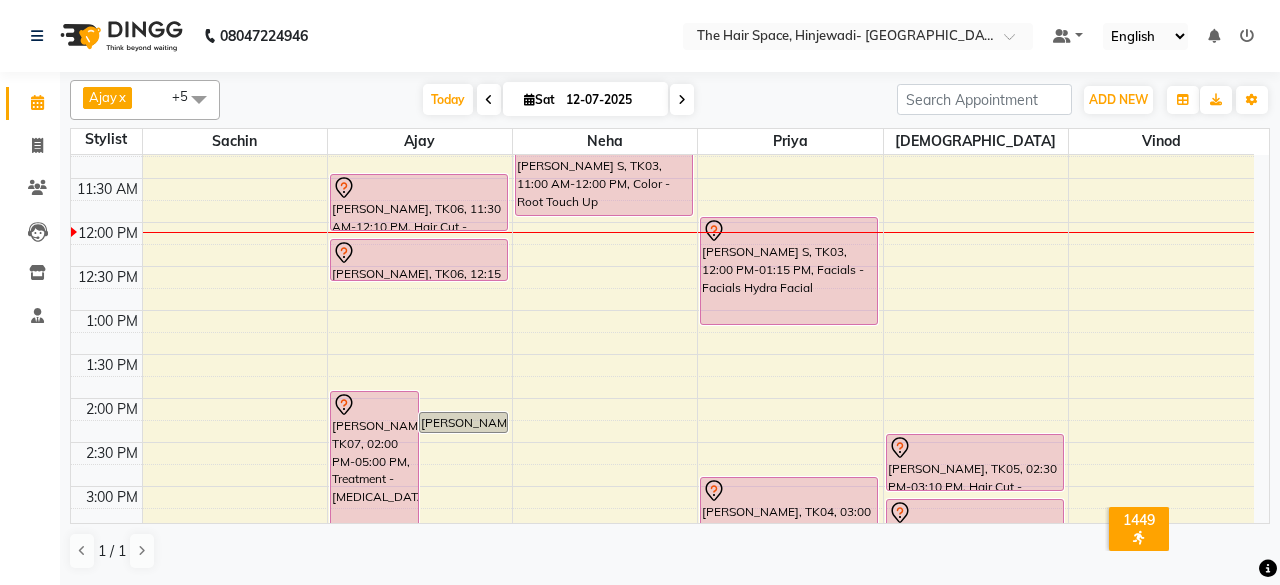 click on "8:00 AM 8:30 AM 9:00 AM 9:30 AM 10:00 AM 10:30 AM 11:00 AM 11:30 AM 12:00 PM 12:30 PM 1:00 PM 1:30 PM 2:00 PM 2:30 PM 3:00 PM 3:30 PM 4:00 PM 4:30 PM 5:00 PM 5:30 PM 6:00 PM 6:30 PM 7:00 PM 7:30 PM 8:00 PM 8:30 PM 9:00 PM 9:30 PM 10:00 PM 10:30 PM             [PERSON_NAME] Dhaneshkar, TK07, 02:00 PM-05:00 PM, Treatment - [MEDICAL_DATA][GEOGRAPHIC_DATA][PERSON_NAME], 02:15 PM-02:30 PM, Treatment - [MEDICAL_DATA]             [PERSON_NAME], TK06, 11:30 AM-12:10 PM, Hair Cut - [DEMOGRAPHIC_DATA] Hair Cut (Senior Stylist)             [PERSON_NAME], TK06, 12:15 PM-12:45 PM, [PERSON_NAME] - [PERSON_NAME] S, TK03, 11:00 AM-12:00 PM, Color - Root Touch Up             ADV SMRUDHI, TK02, 04:00 PM-04:45 PM, Hair Spa & Rituals - Exclusive             [PERSON_NAME] S, TK03, 12:00 PM-01:15 PM, Facials - Facials Hydra Facial             [PERSON_NAME], TK04, 03:00 PM-03:45 PM, [PERSON_NAME] Face-Neck             [PERSON_NAME], TK04, 03:45 PM-04:15 PM, Waxing - Face Wax Full Face             [PERSON_NAME], TK04, 04:15 PM-04:45 PM, Waxing - Normal Wax Full Legs" at bounding box center (662, 530) 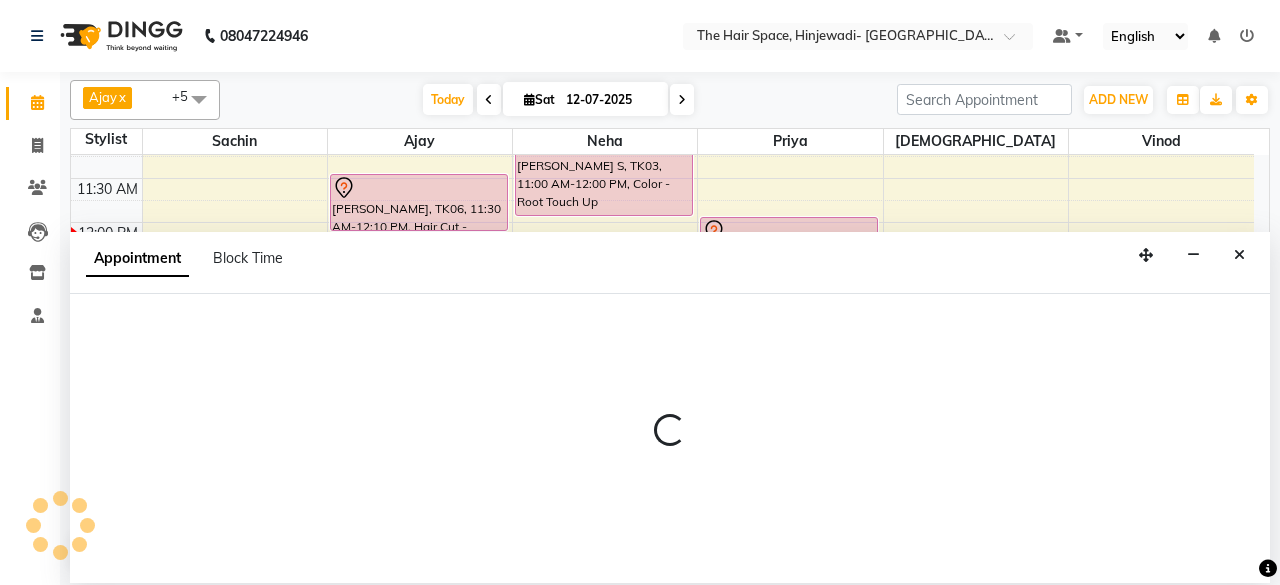 select on "52403" 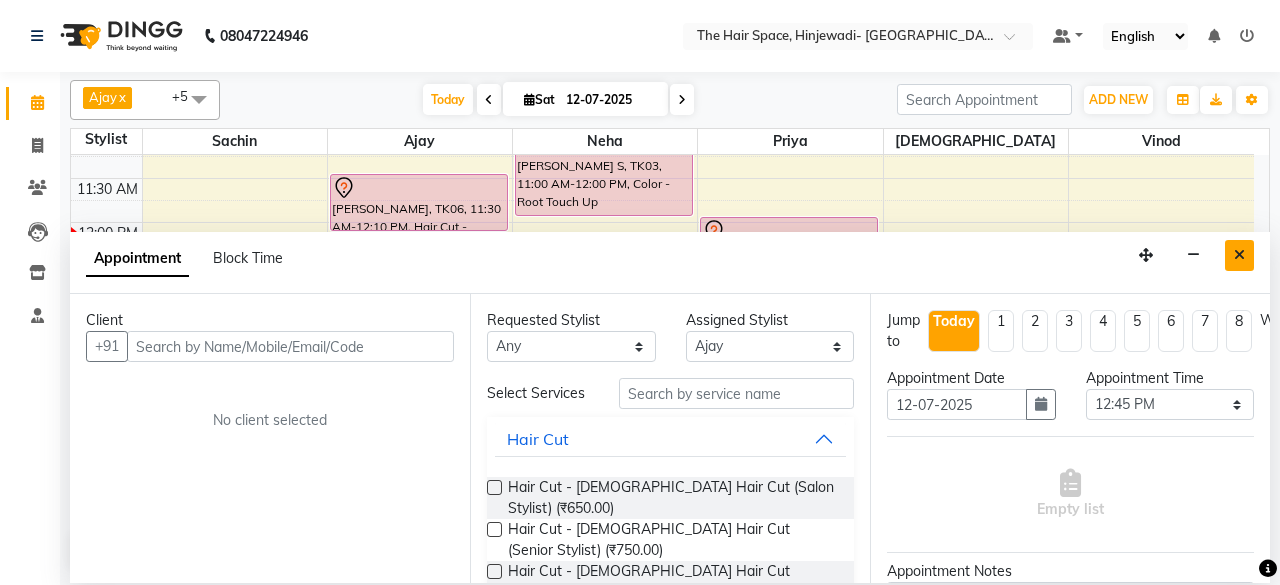 drag, startPoint x: 1247, startPoint y: 251, endPoint x: 606, endPoint y: 199, distance: 643.1058 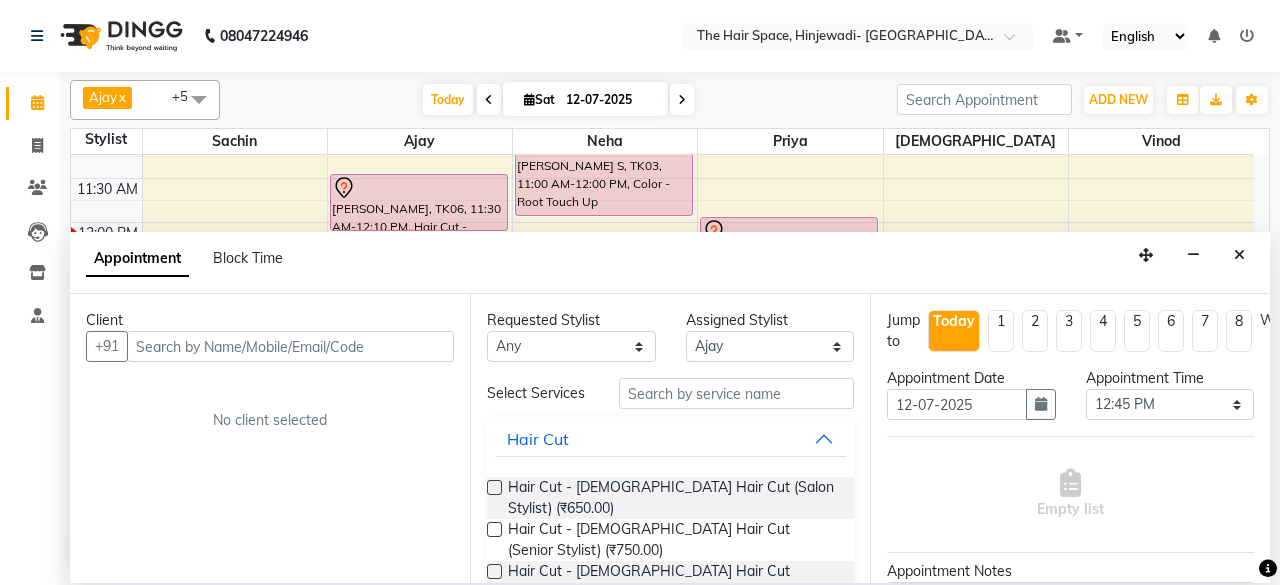 click at bounding box center (1239, 255) 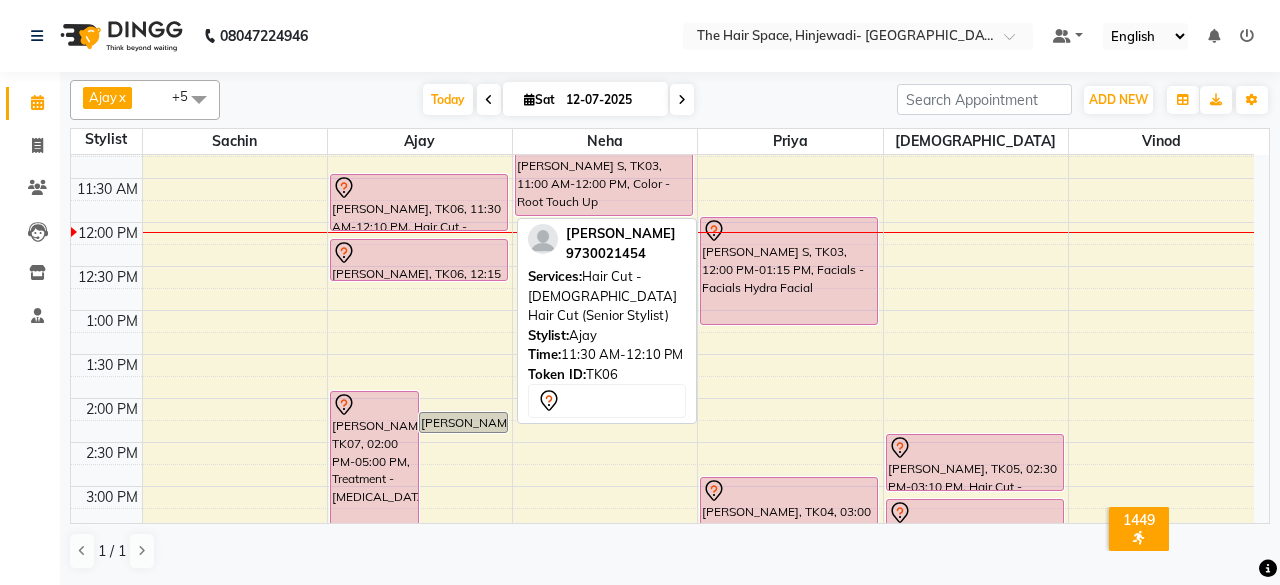 click at bounding box center (419, 188) 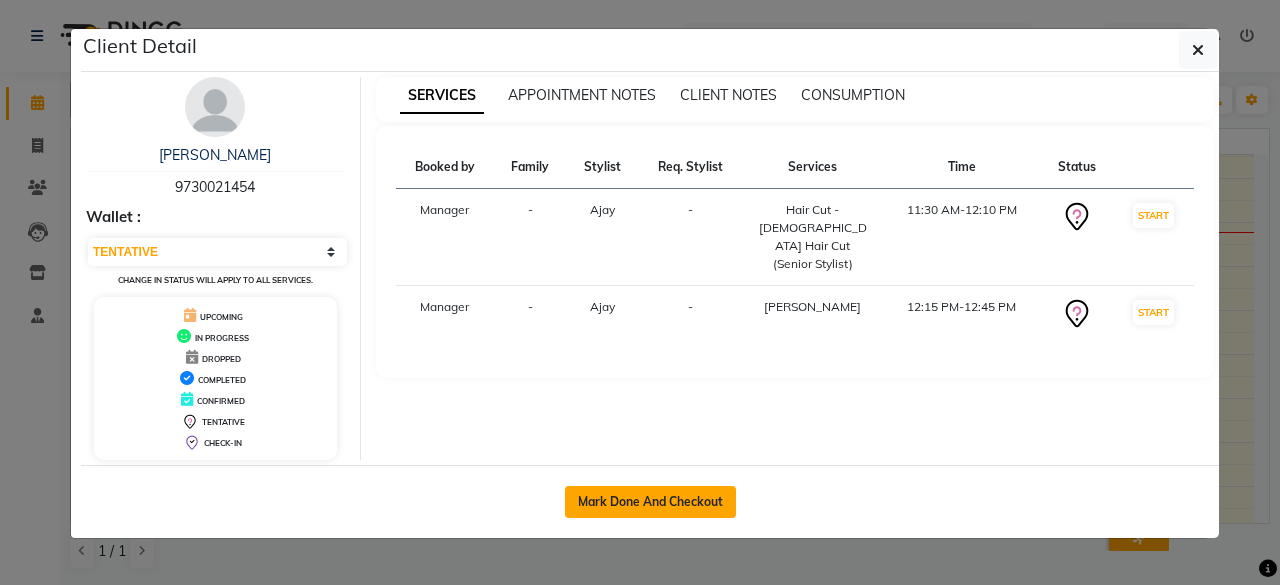 click on "Mark Done And Checkout" 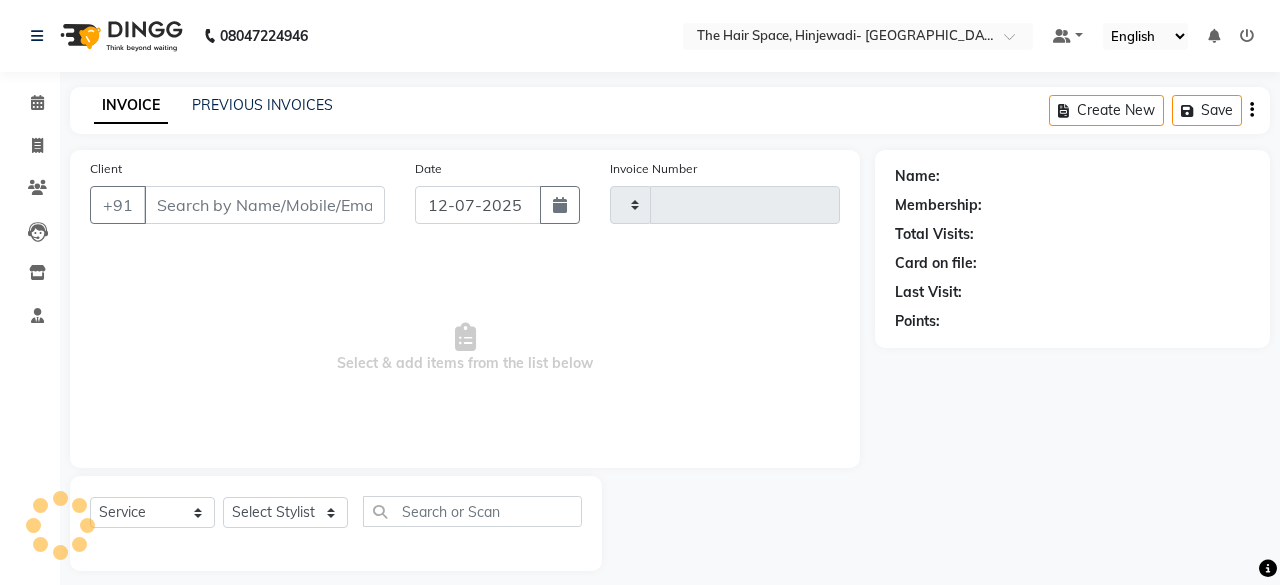 type on "1373" 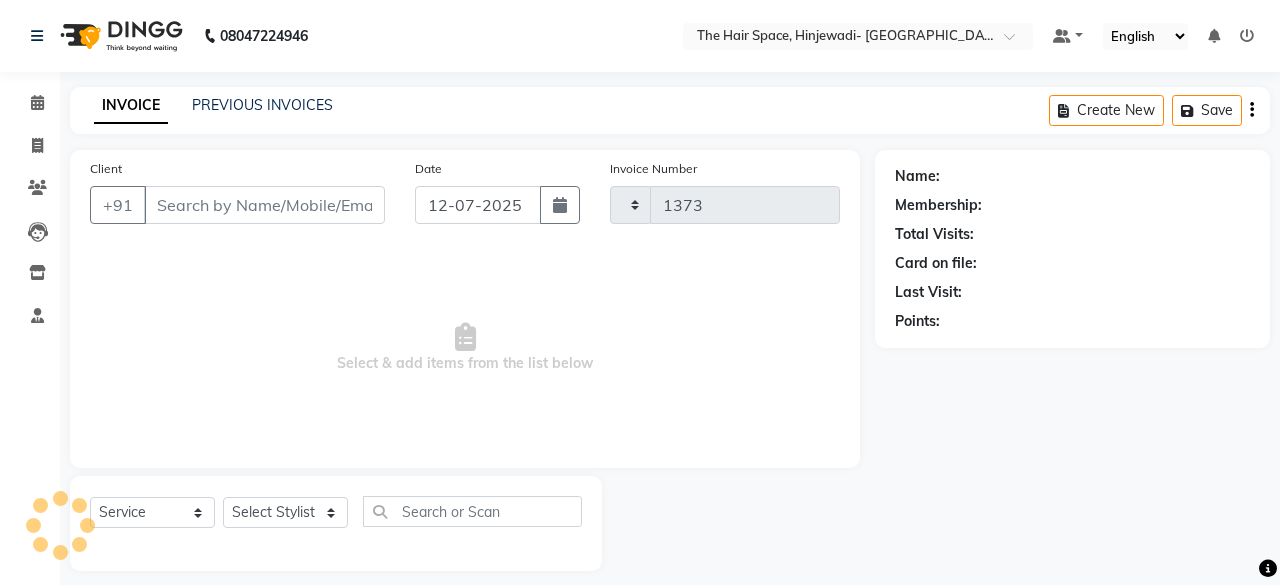 select on "6697" 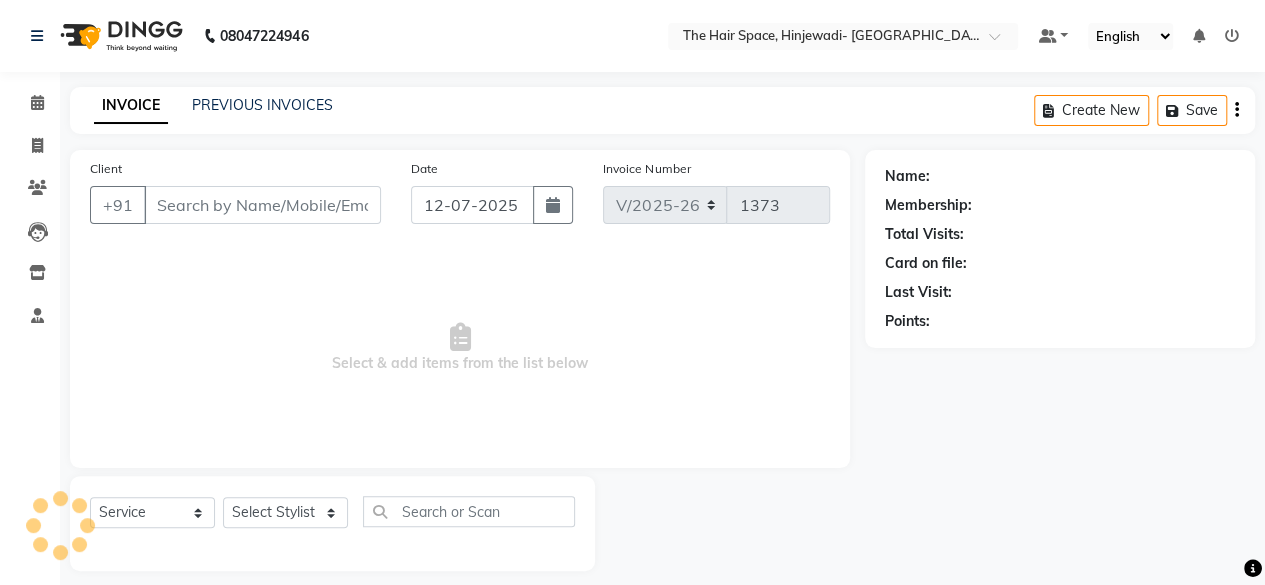 type on "9730021454" 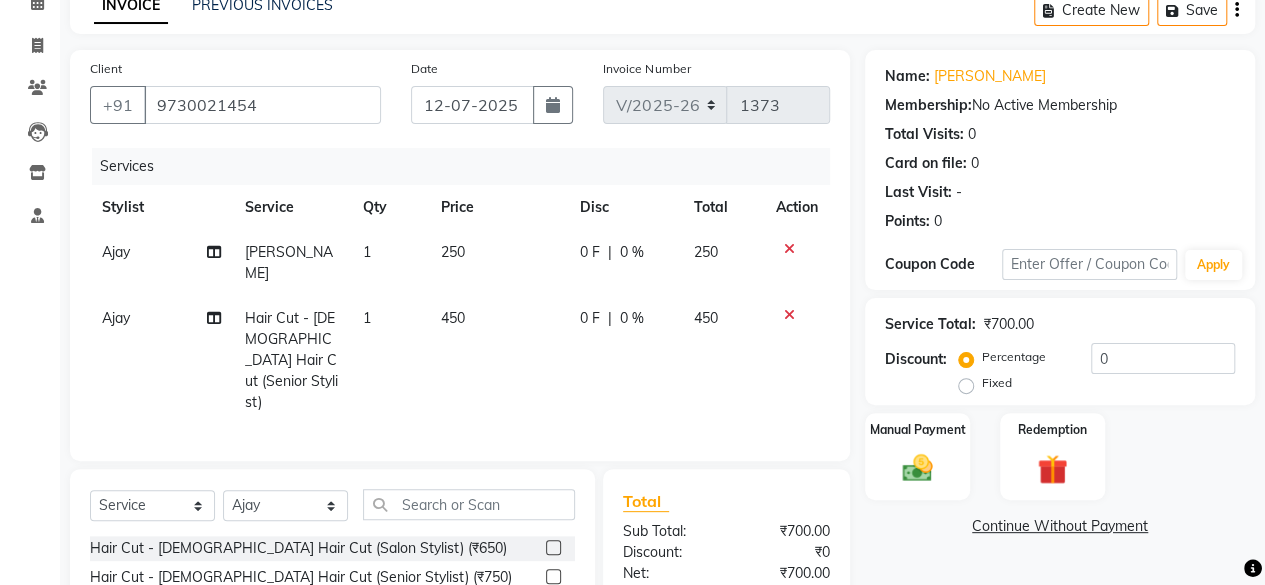 scroll, scrollTop: 260, scrollLeft: 0, axis: vertical 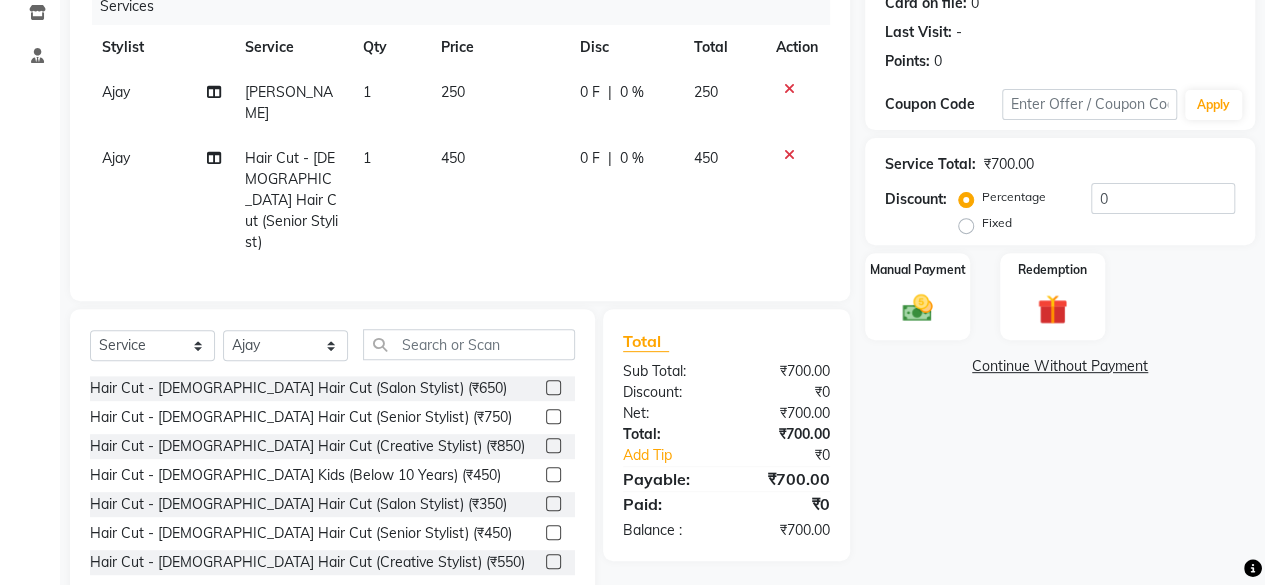 click on "Name: [PERSON_NAME] Membership:  No Active Membership  Total Visits:  0 Card on file:  0 Last Visit:   - Points:   0  Coupon Code Apply Service Total:  ₹700.00  Discount:  Percentage   Fixed  0 Manual Payment Redemption  Continue Without Payment" 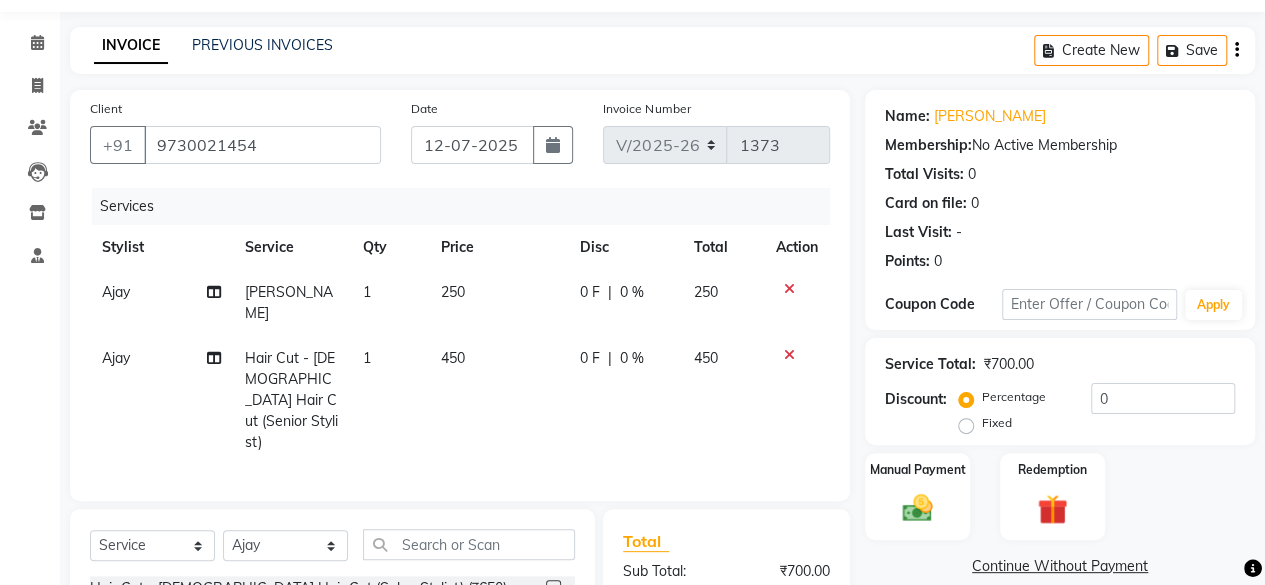 scroll, scrollTop: 0, scrollLeft: 0, axis: both 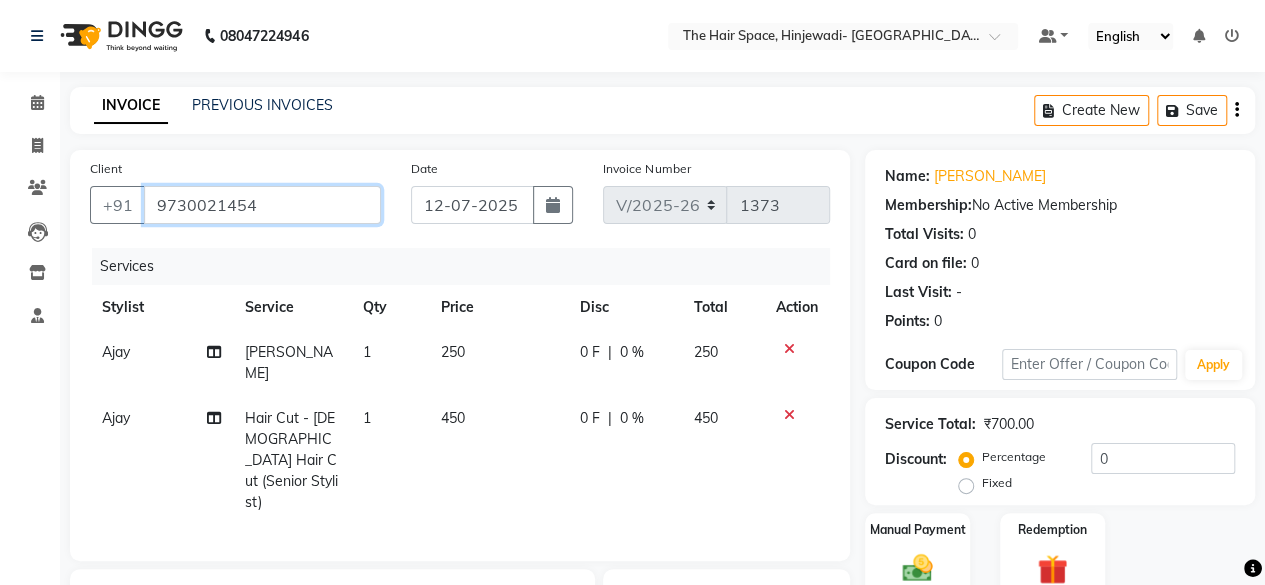 click on "9730021454" at bounding box center (262, 205) 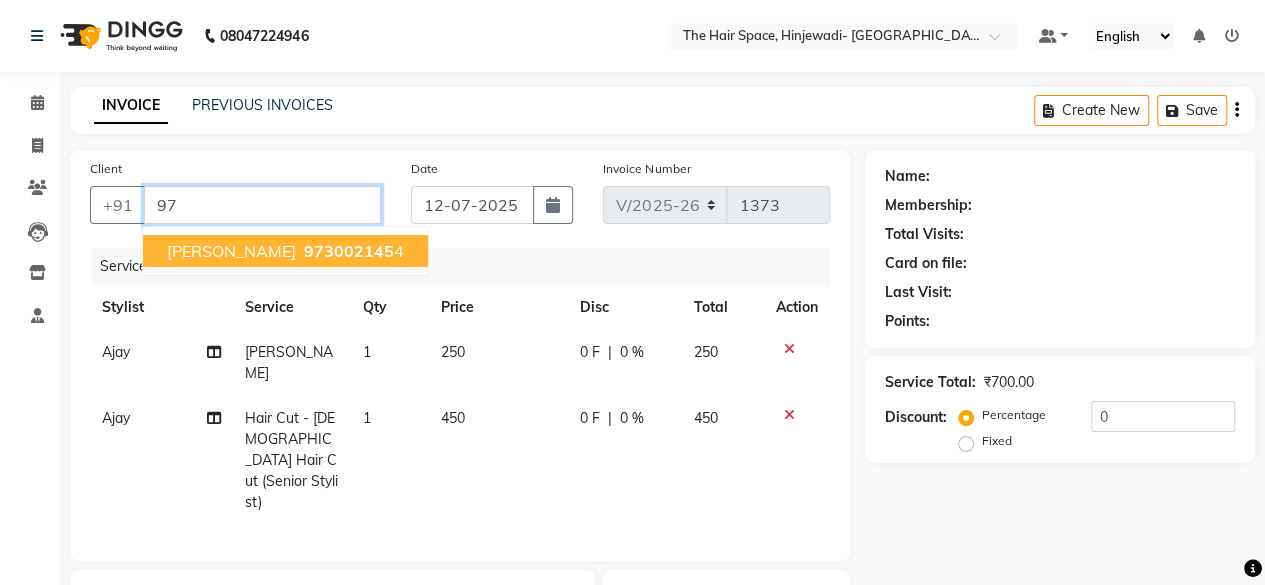 type on "9" 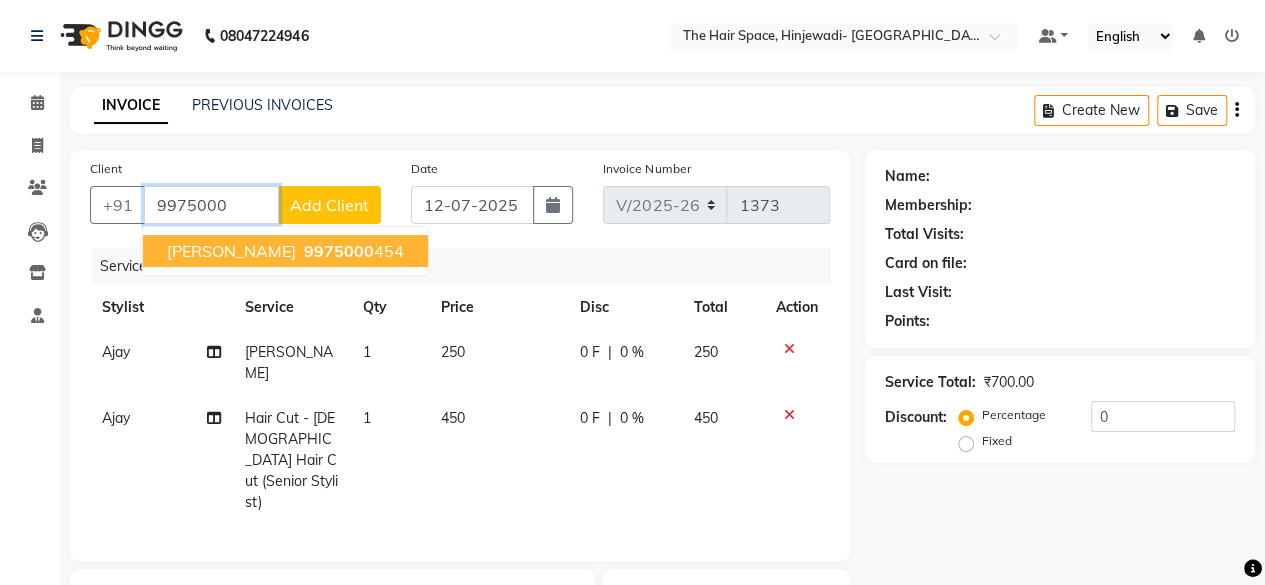 click on "9975000" at bounding box center [339, 251] 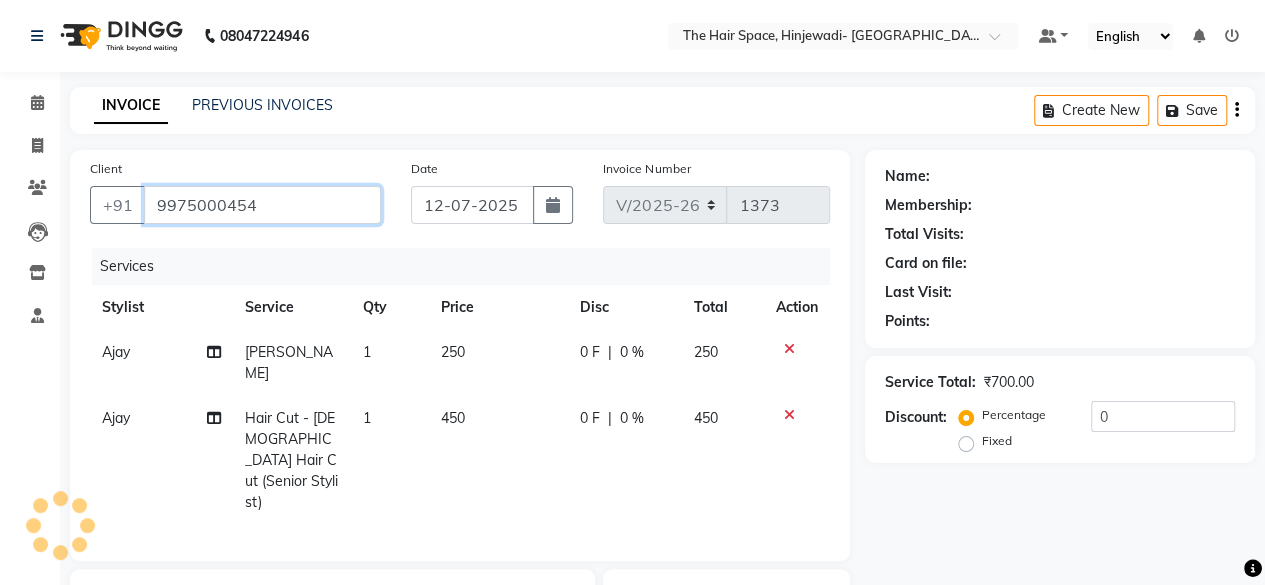 type on "9975000454" 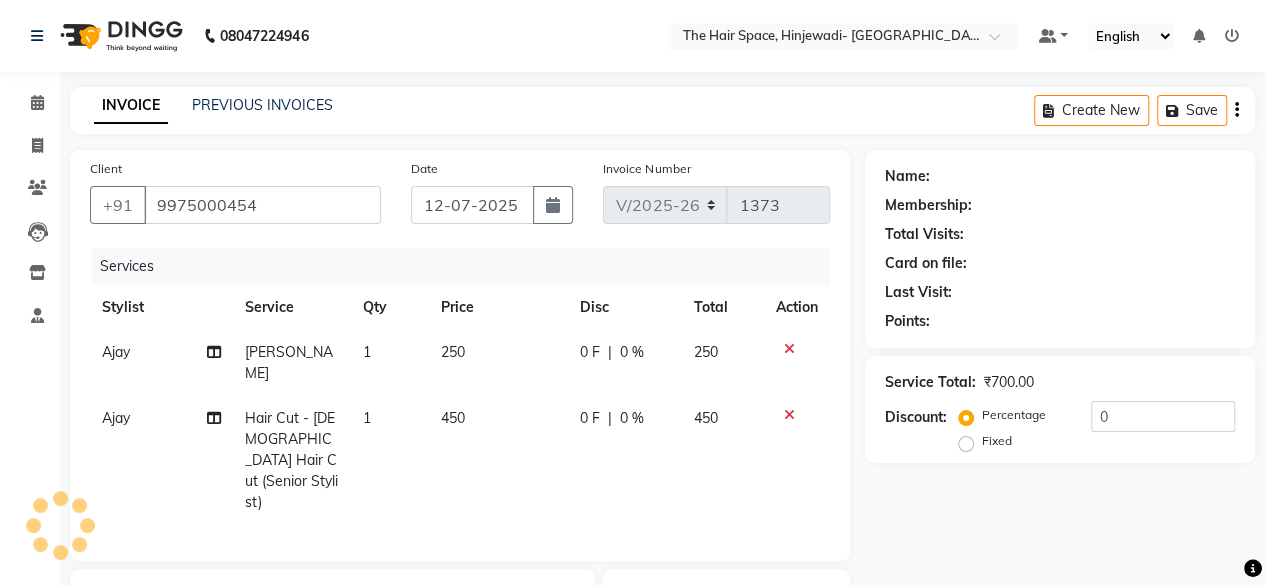 type on "10" 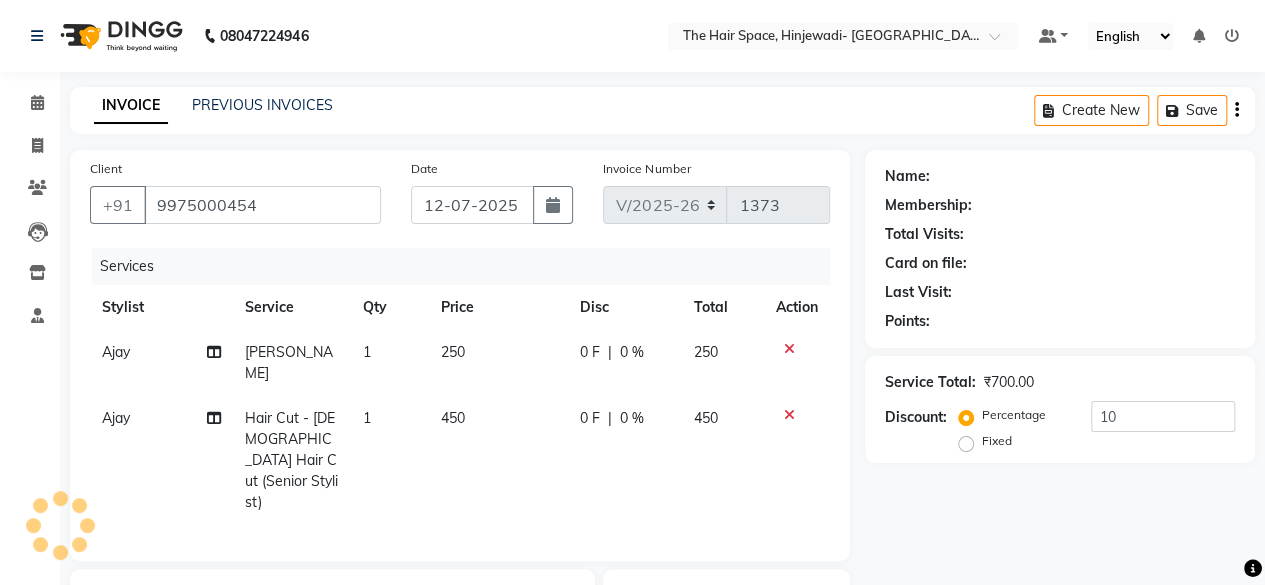select on "1: Object" 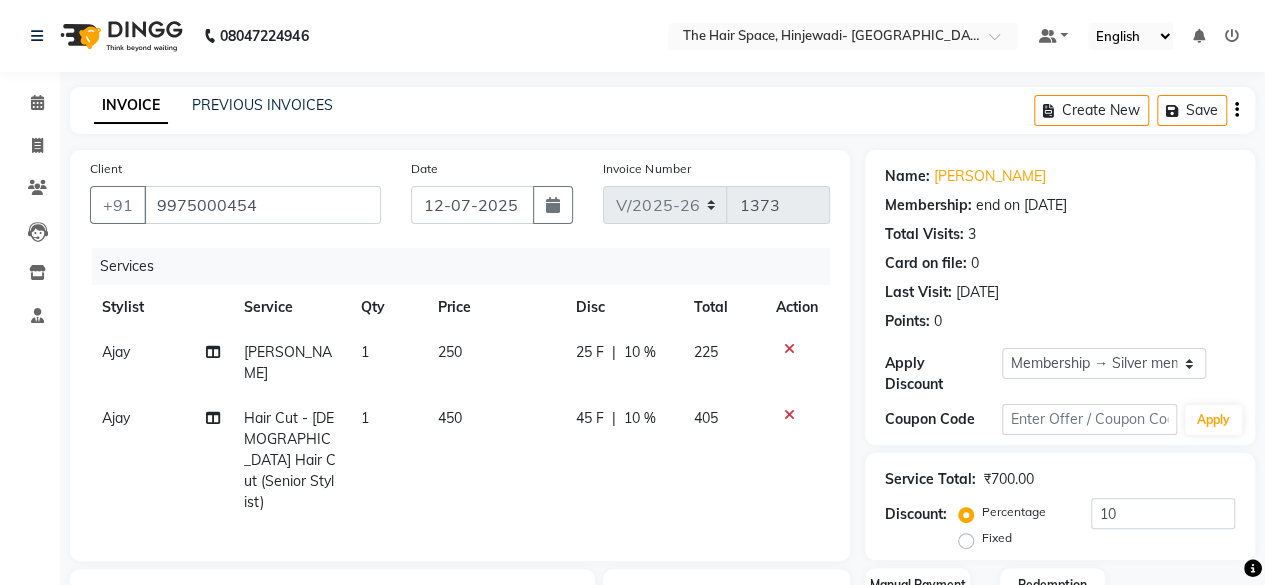 scroll, scrollTop: 260, scrollLeft: 0, axis: vertical 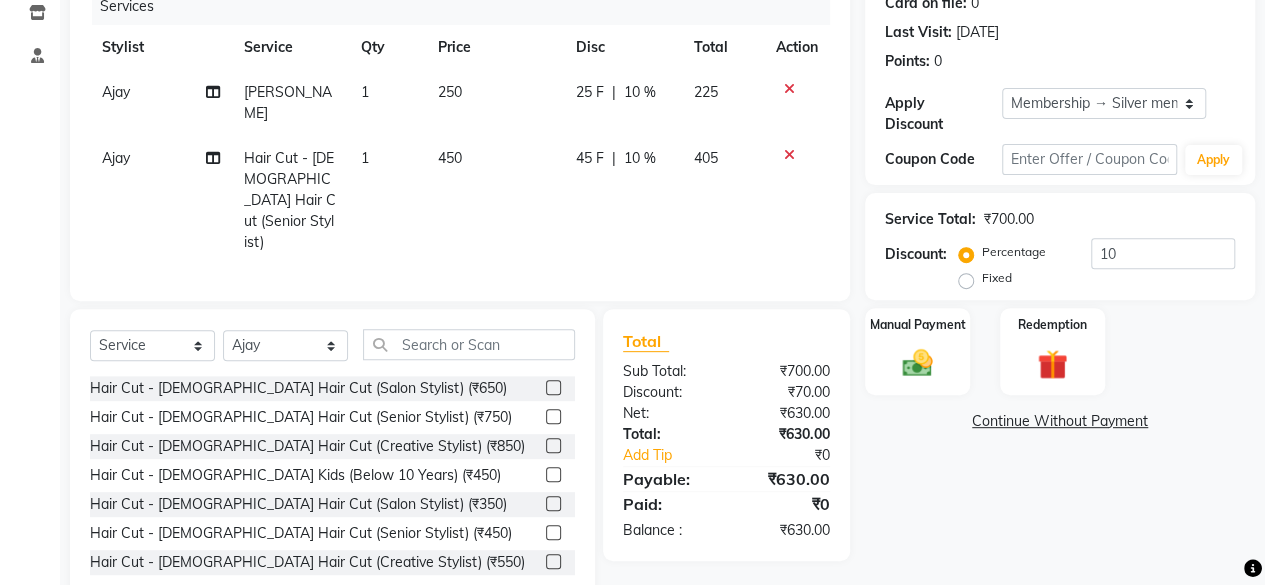 click on "Name: [PERSON_NAME] Membership: end on [DATE] Total Visits:  3 Card on file:  0 Last Visit:   [DATE] Points:   0  Apply Discount Select Membership → Silver membership Coupon Code Apply Service Total:  ₹700.00  Discount:  Percentage   Fixed  10 Manual Payment Redemption  Continue Without Payment" 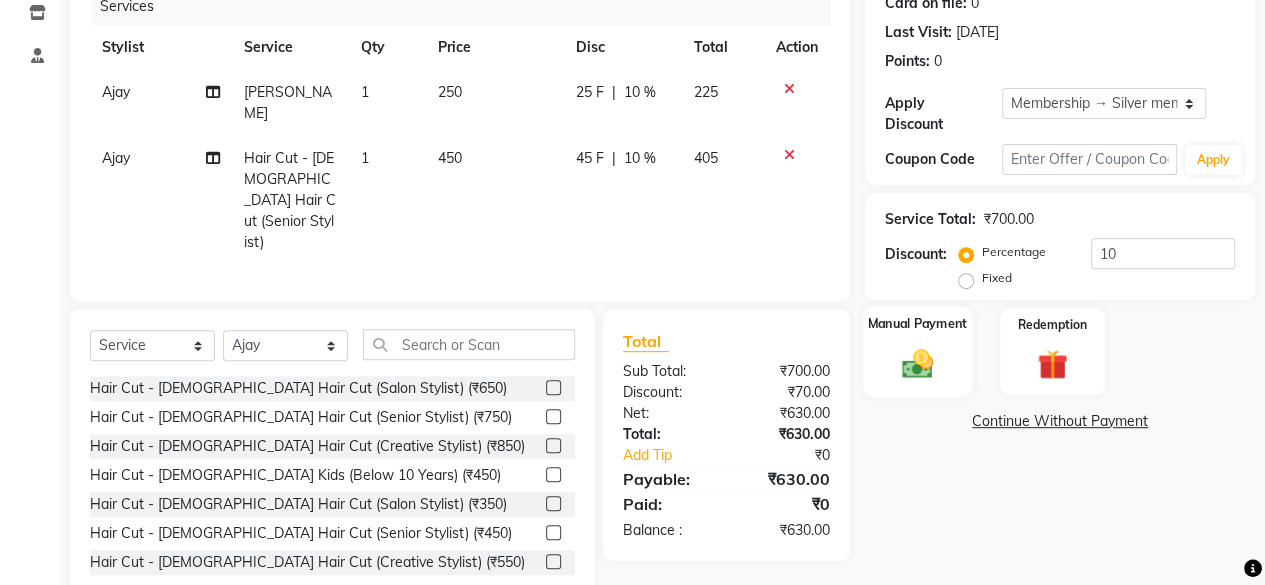 click 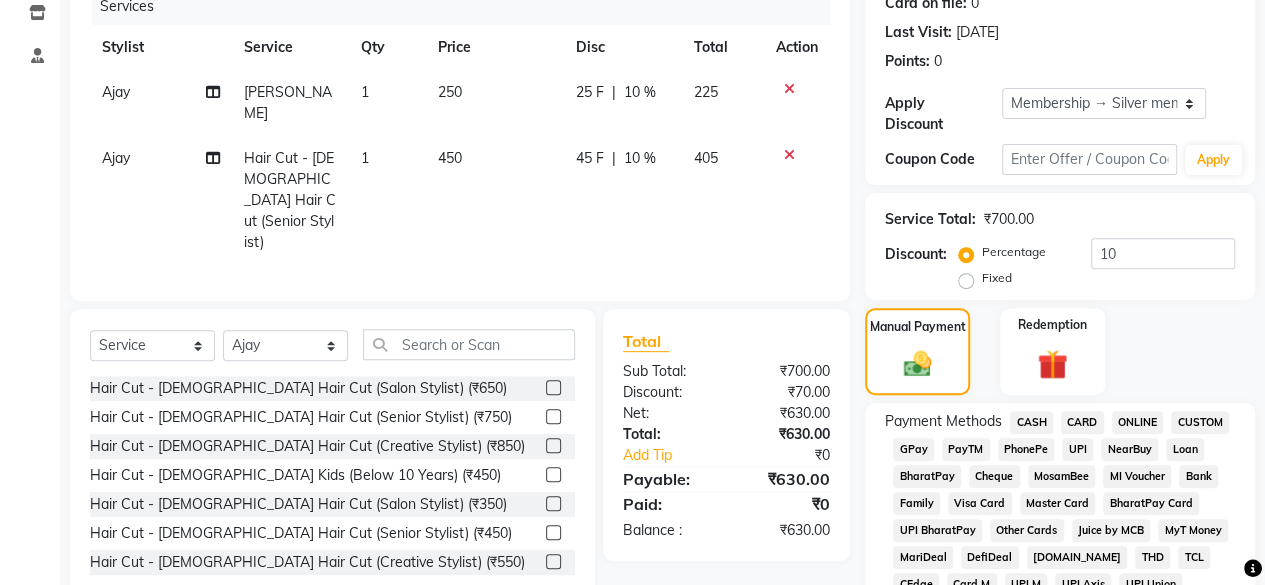 click on "GPay" 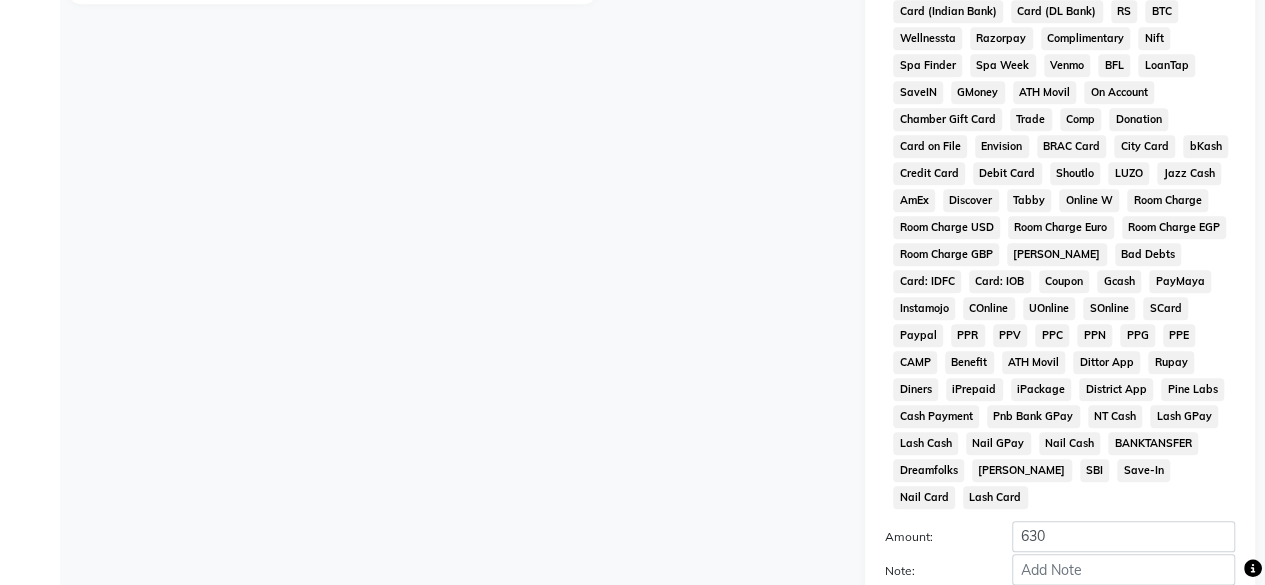 scroll, scrollTop: 1027, scrollLeft: 0, axis: vertical 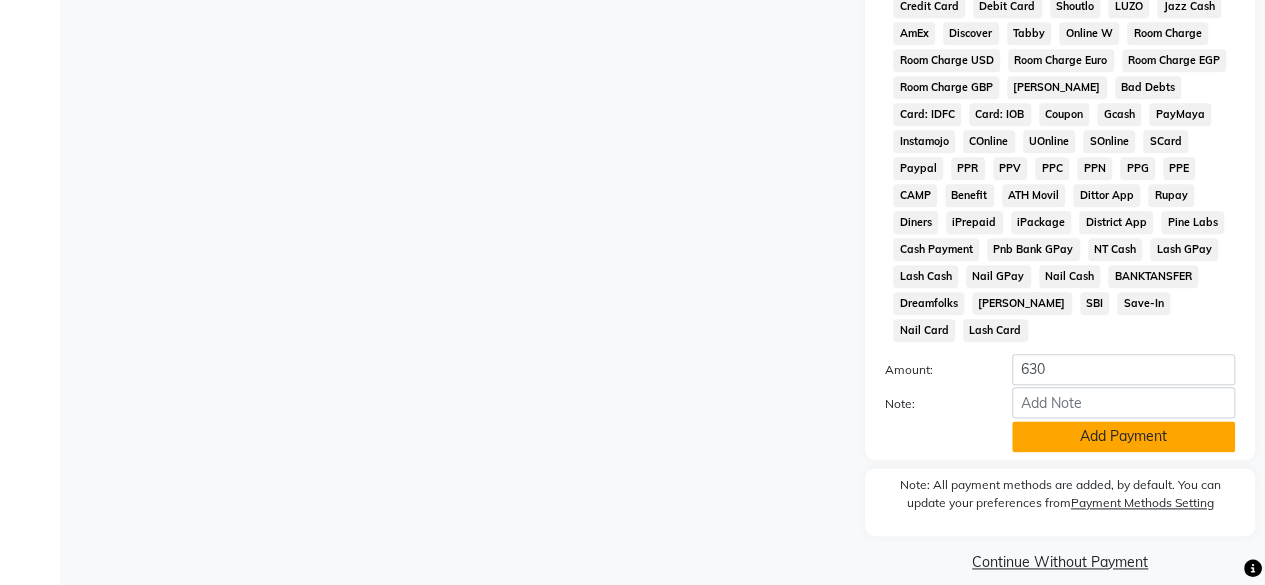 click on "Add Payment" 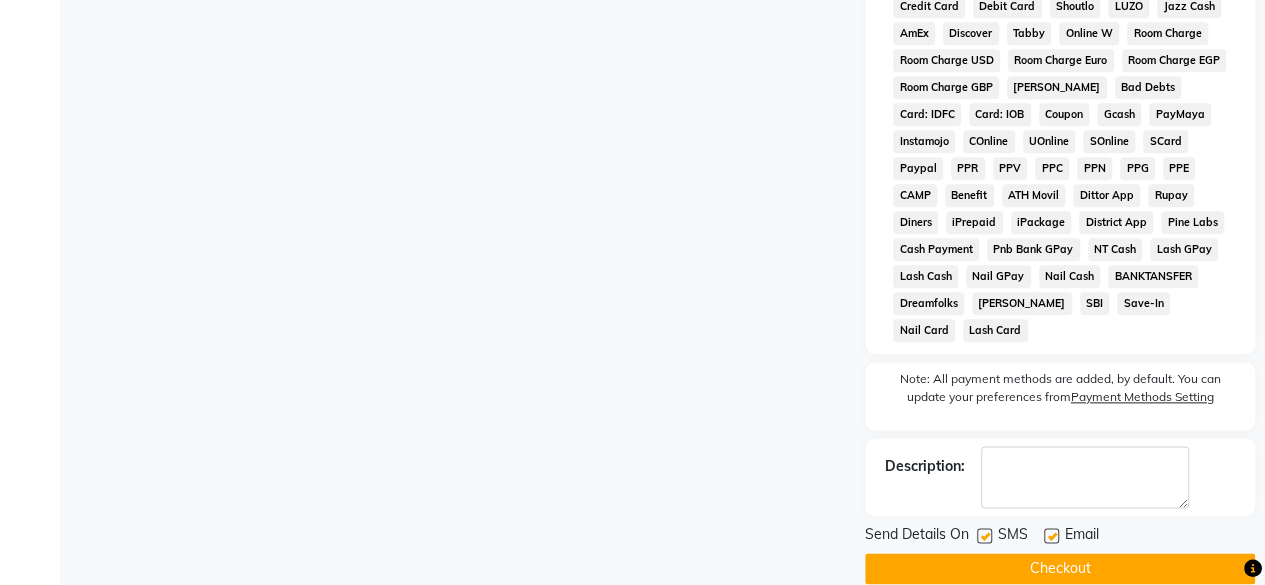 scroll, scrollTop: 1033, scrollLeft: 0, axis: vertical 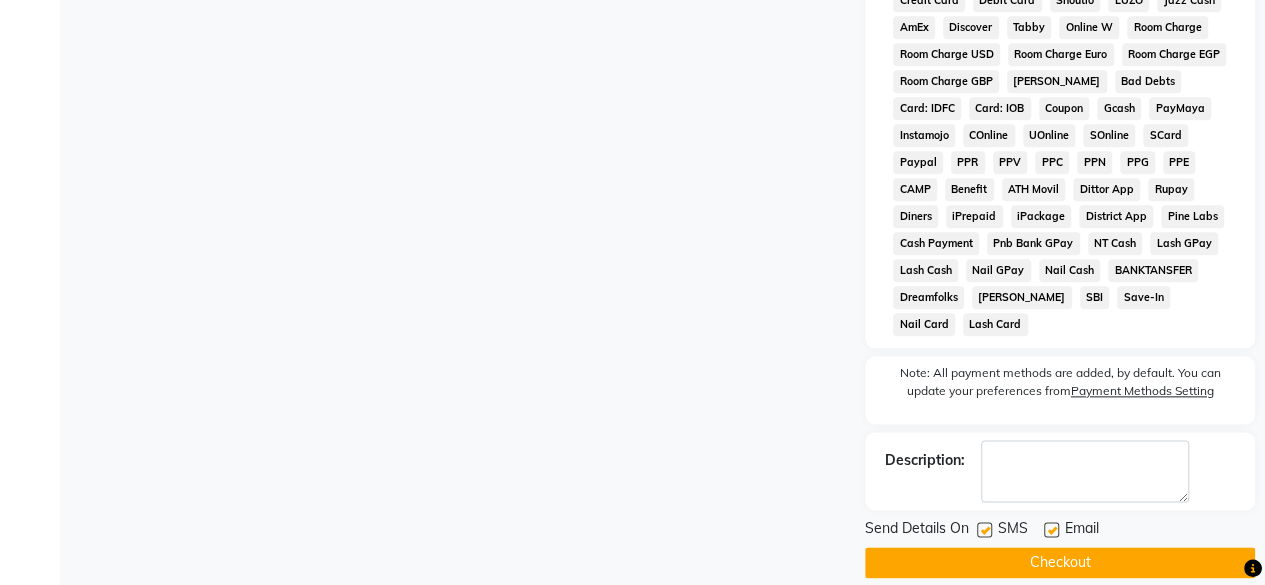 click 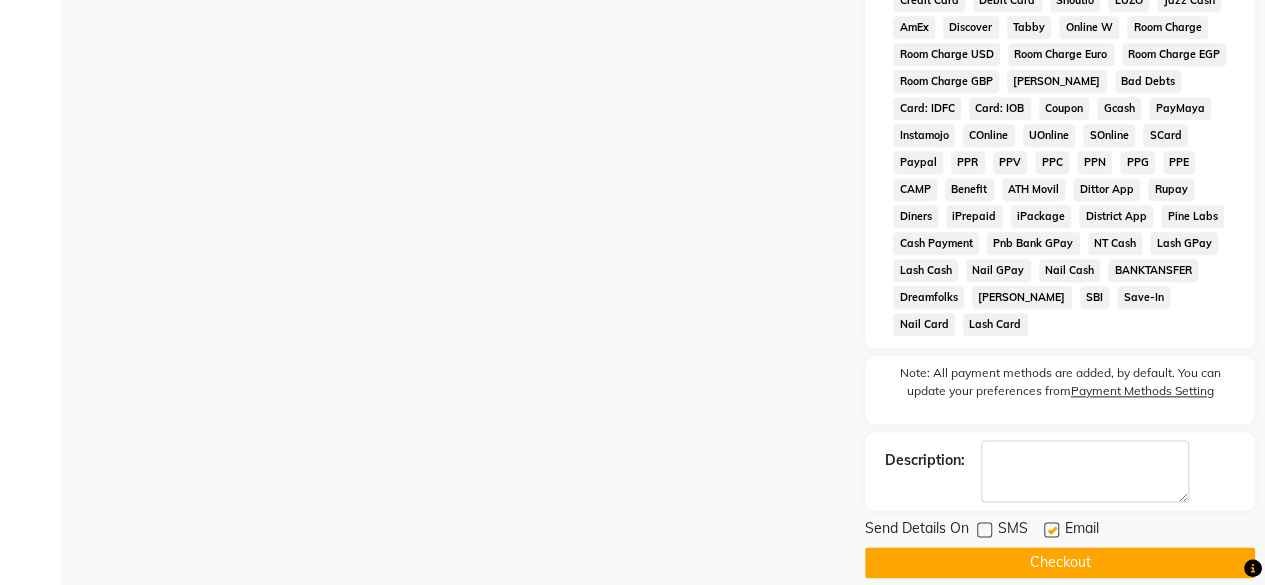 click 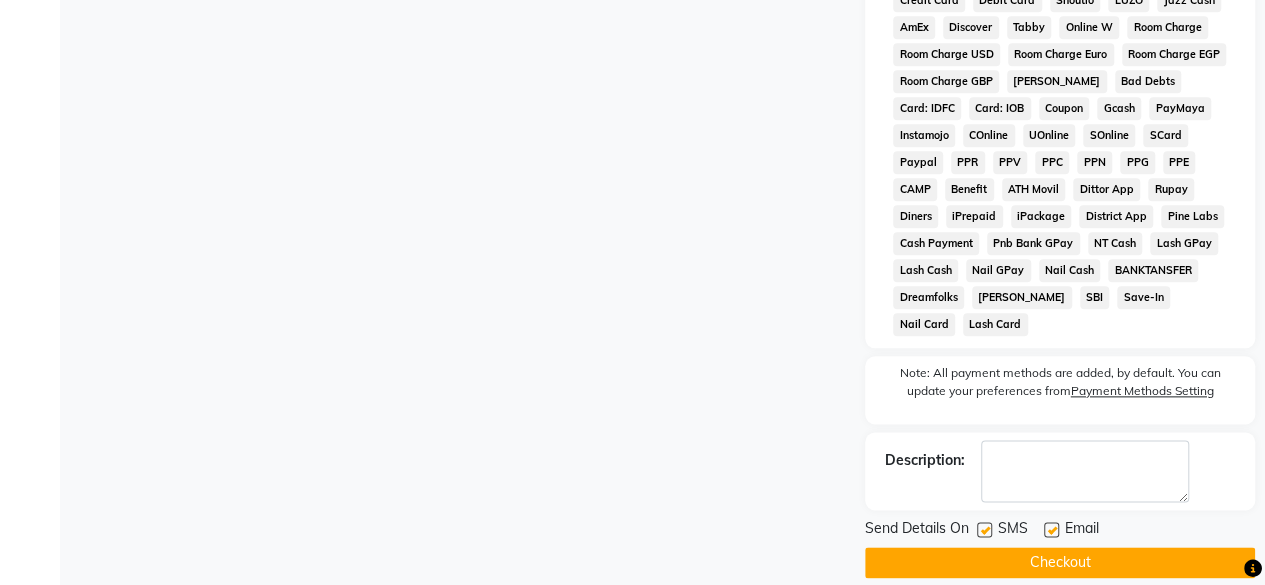 click on "Checkout" 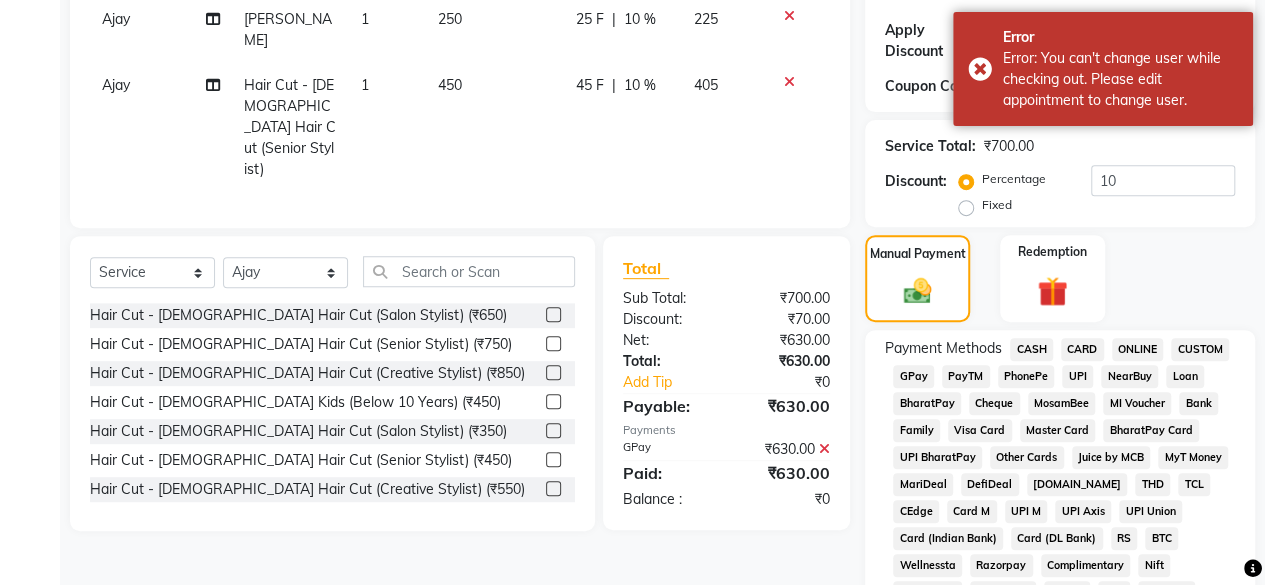 scroll, scrollTop: 133, scrollLeft: 0, axis: vertical 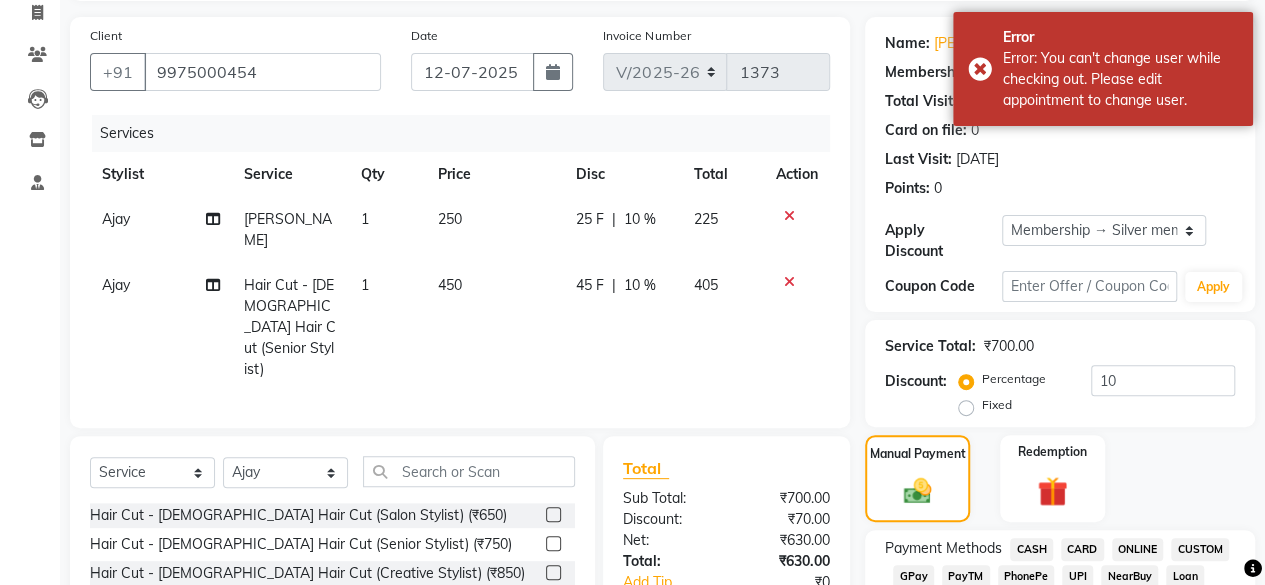 click on "450" 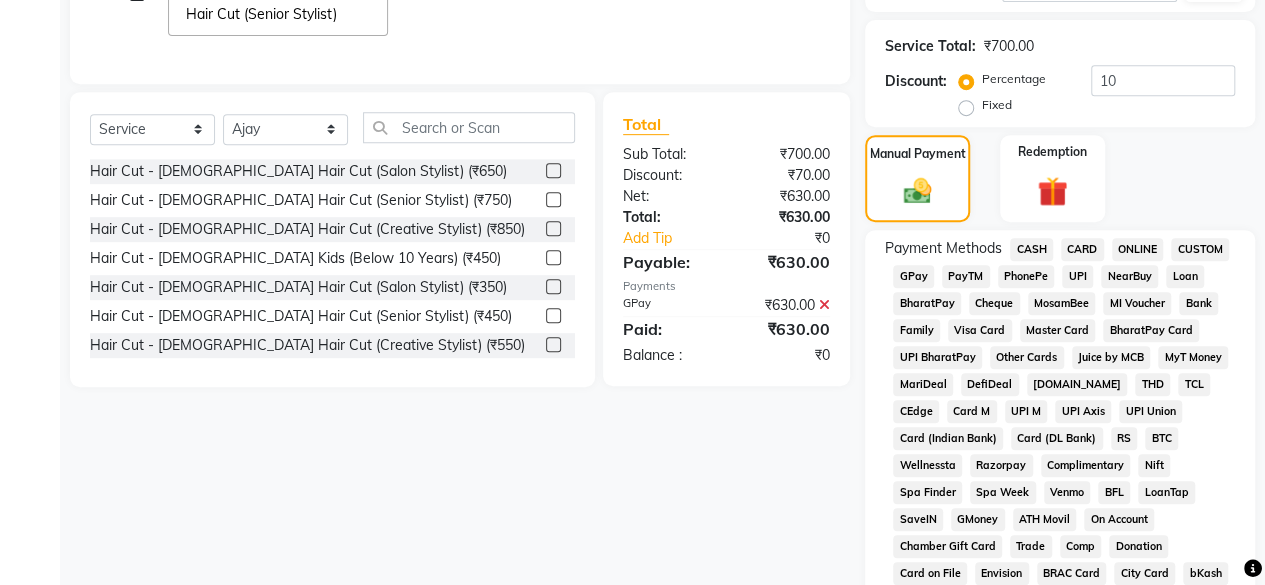 scroll, scrollTop: 633, scrollLeft: 0, axis: vertical 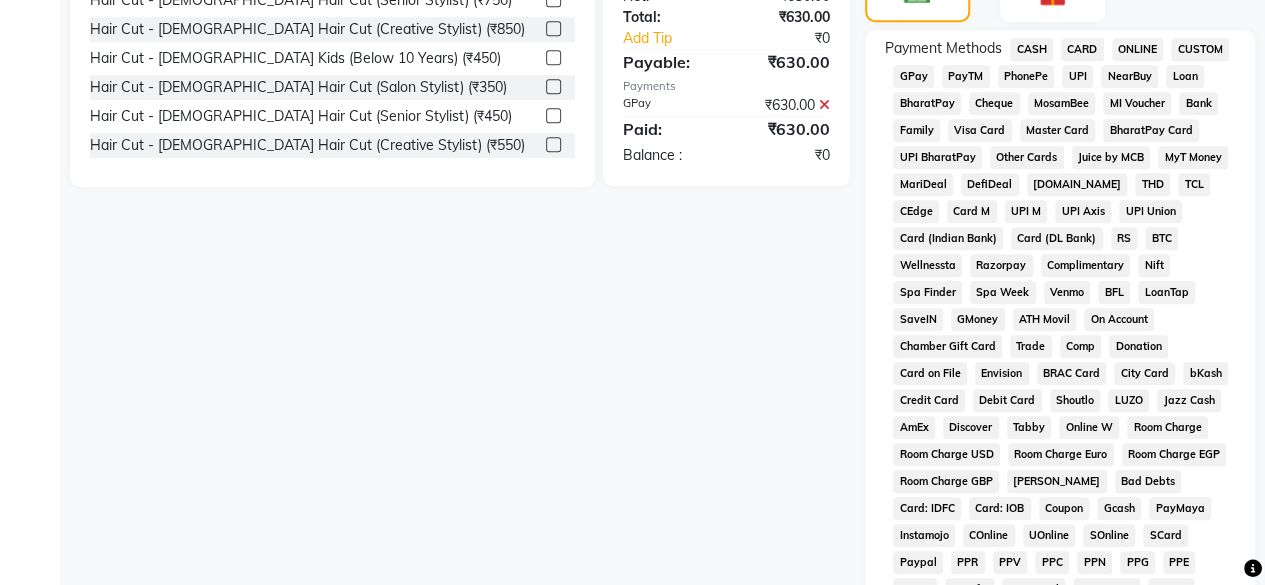 click on "Client [PHONE_NUMBER] Date [DATE] Invoice Number V/2025 V/[PHONE_NUMBER] Services Stylist Service Qty Price Disc Total Action [PERSON_NAME] 1 250 25 F | 10 % 225  [PERSON_NAME]   Jyoti   [PERSON_NAME]   Manager   [PERSON_NAME]   [PERSON_NAME]    [PERSON_NAME]    [PERSON_NAME]   Vishnu  Hair Cut - [DEMOGRAPHIC_DATA] Hair Cut (Senior Stylist)  x Hair Cut - [DEMOGRAPHIC_DATA] Hair Cut (Salon Stylist) (₹650) Hair Cut - [DEMOGRAPHIC_DATA] Hair Cut (Senior Stylist) (₹750) Hair Cut - [DEMOGRAPHIC_DATA] Hair Cut (Creative Stylist) (₹850) Hair Cut - [DEMOGRAPHIC_DATA] Kids (Below 10 Years) (₹450) Hair Cut - [DEMOGRAPHIC_DATA] Hair Cut (Salon Stylist) (₹350) Hair Cut - [DEMOGRAPHIC_DATA] Hair Cut (Senior Stylist) (₹450) Hair Cut - [DEMOGRAPHIC_DATA] Hair Cut (Creative Stylist) (₹550) Hair Cut - [DEMOGRAPHIC_DATA] Kids (Below 10 Years) (₹250) Gel extension  (₹2000) Shampoo - Shampoo Blast Dry (₹350) Shampoo - Shampoo & Blow Dry (₹550) Styling - Shampoo & Iron (₹1000) Styling - Shampoo & Tong (₹1000) Color - Root Touch Up (₹1200) Color - Global (₹3500) Color - Highlights (₹4500) Color - Balayage (₹4000) 1 450 45 F | %" 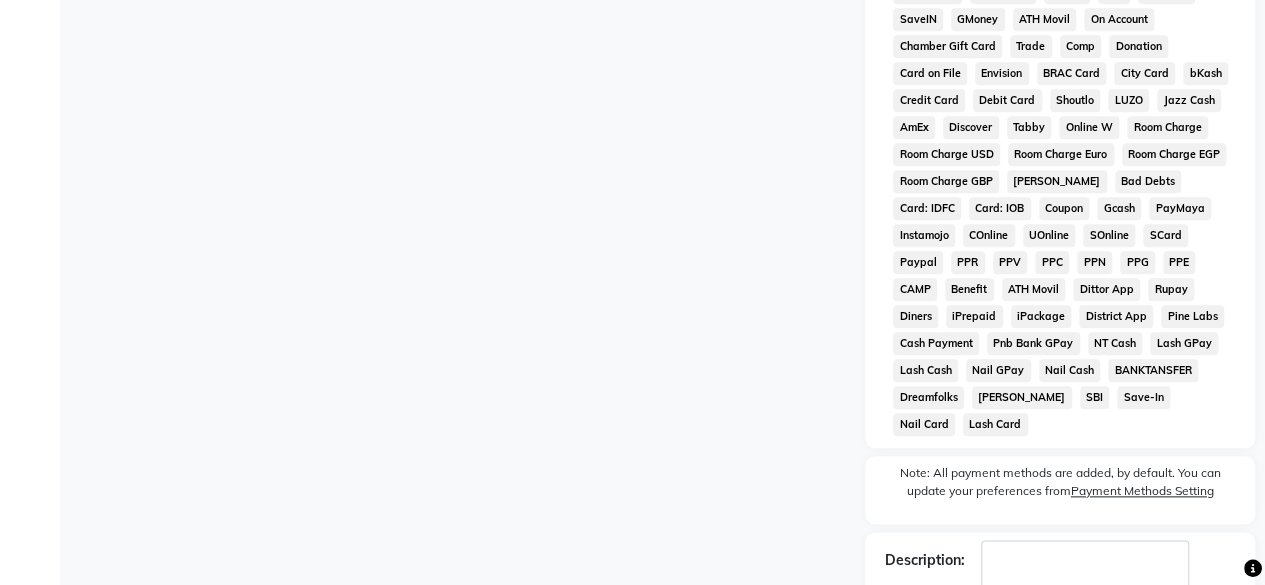 scroll, scrollTop: 533, scrollLeft: 0, axis: vertical 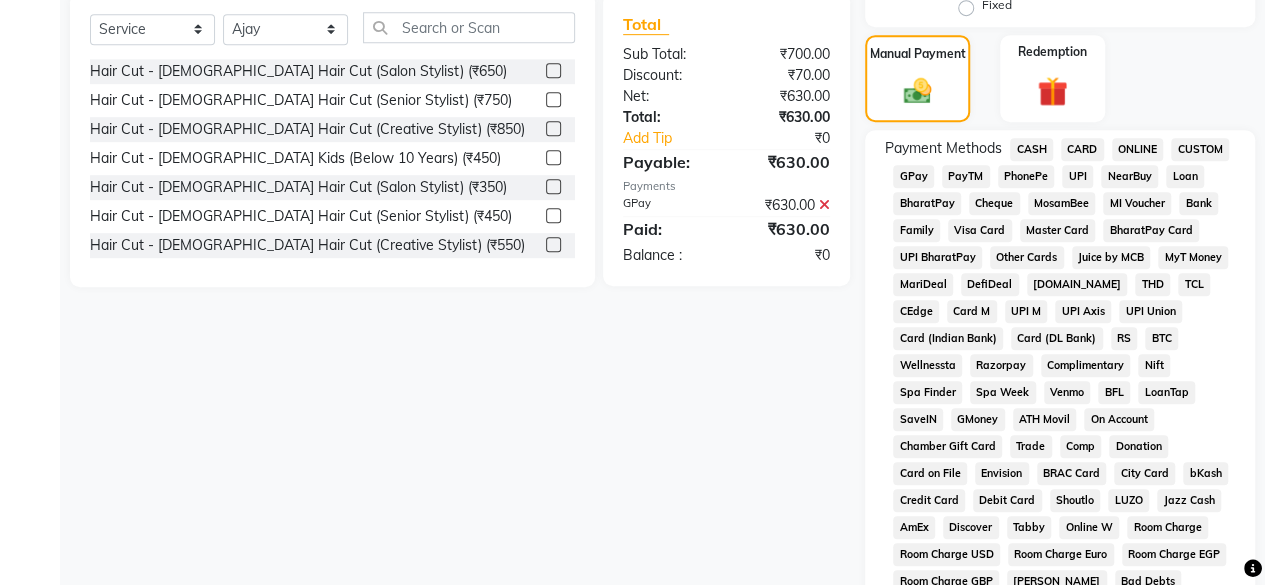 click on "GPay" 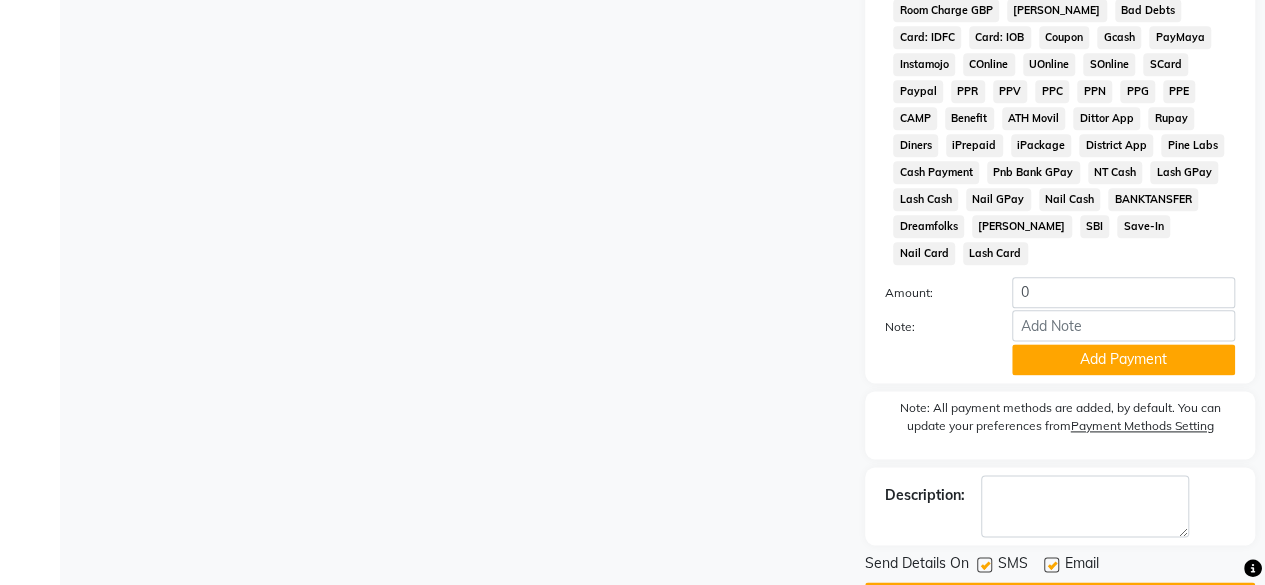 scroll, scrollTop: 1138, scrollLeft: 0, axis: vertical 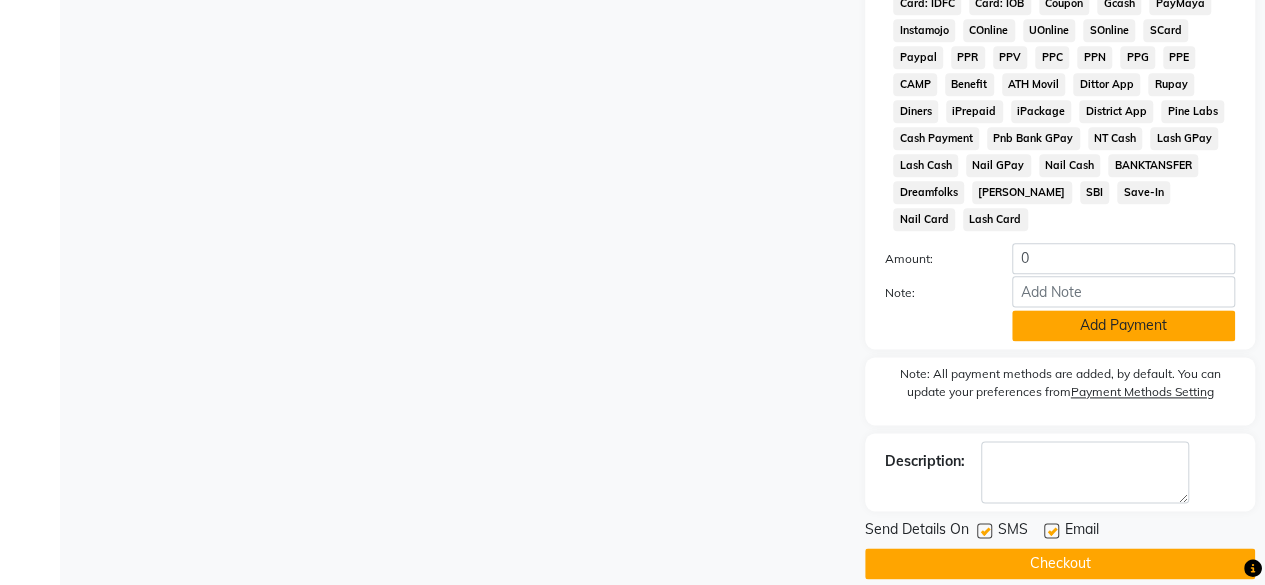 click on "Add Payment" 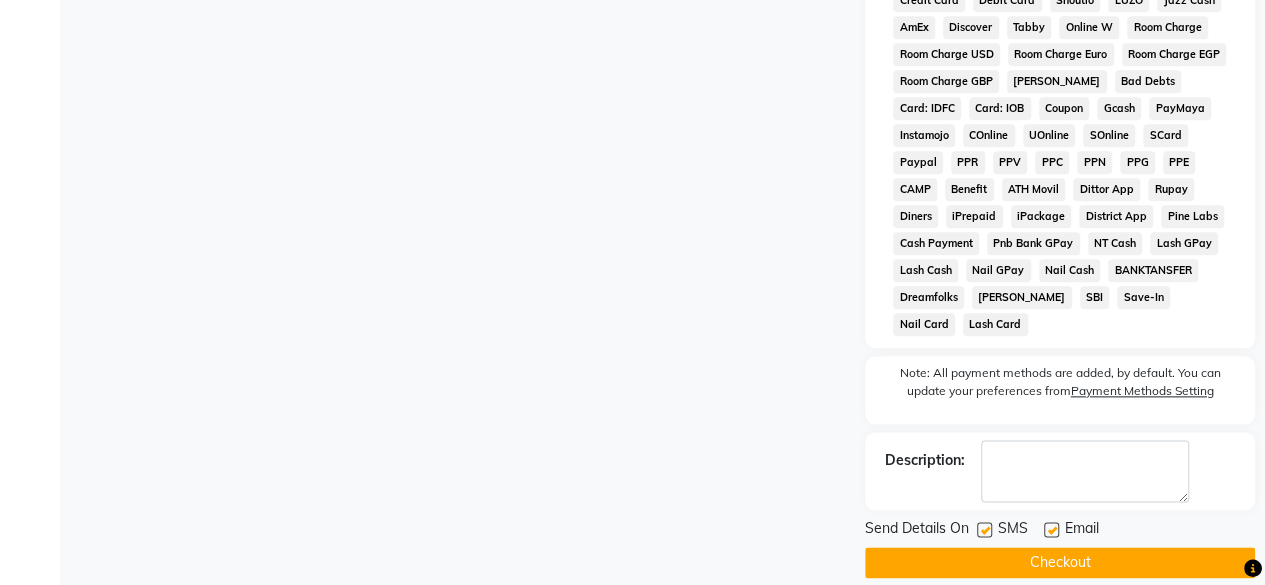 click on "Checkout" 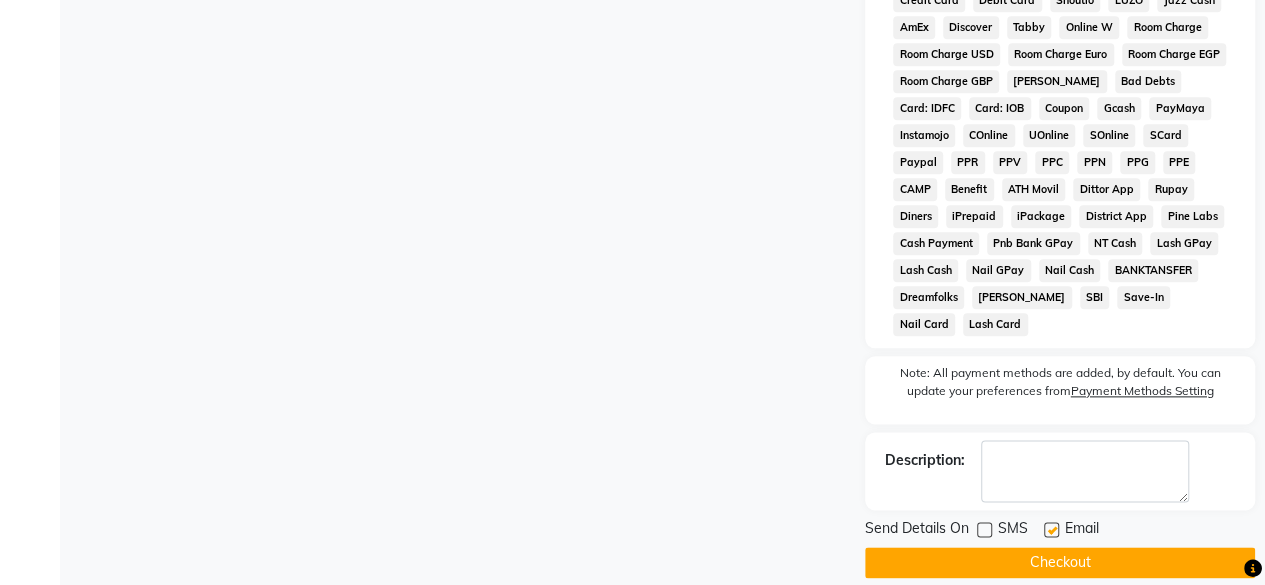 click on "Checkout" 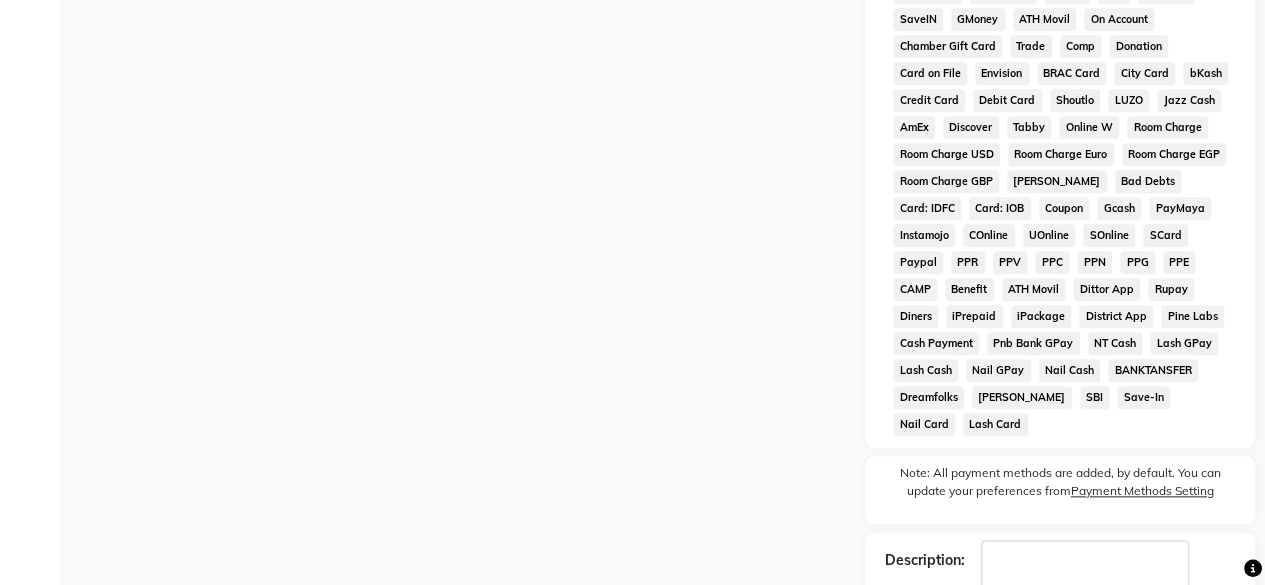 scroll, scrollTop: 633, scrollLeft: 0, axis: vertical 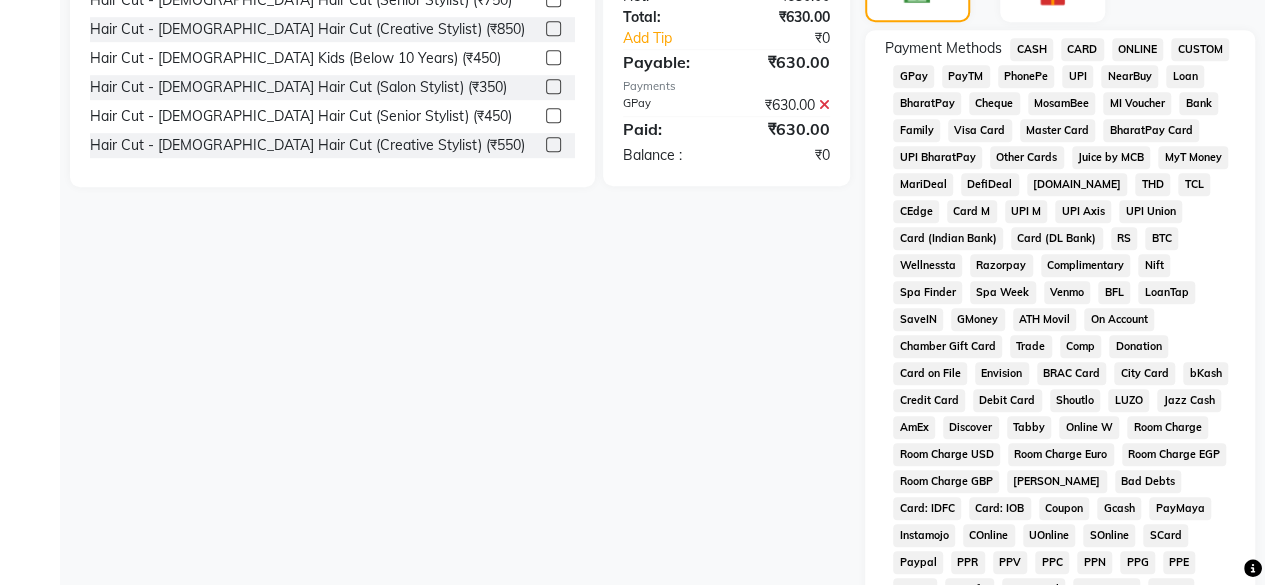 click on "GPay" 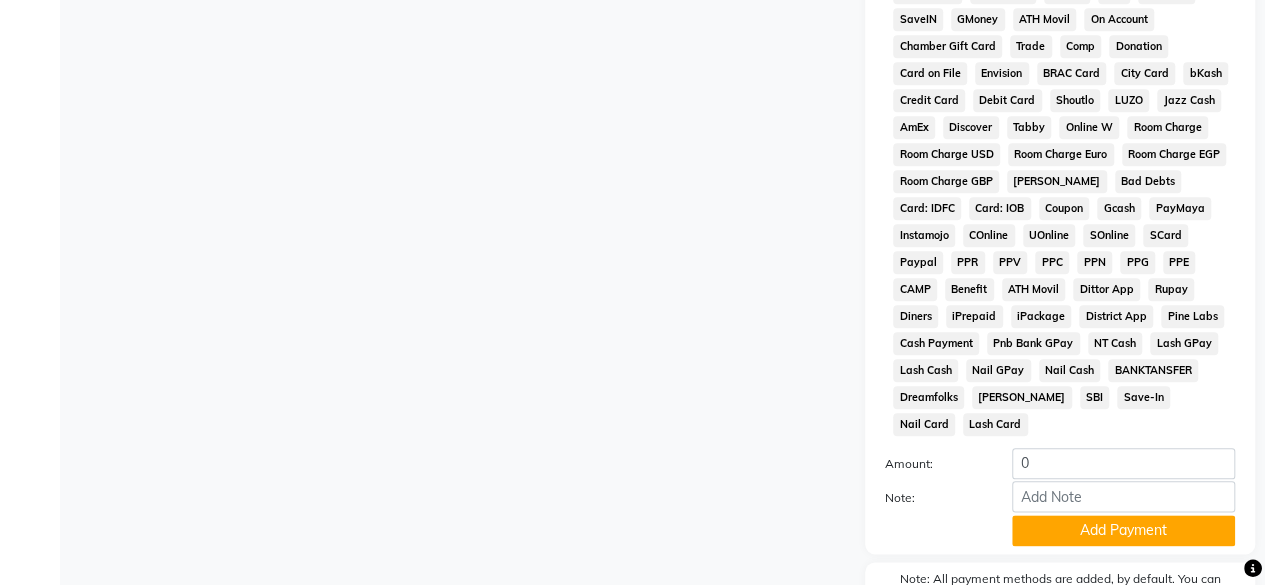 scroll, scrollTop: 1133, scrollLeft: 0, axis: vertical 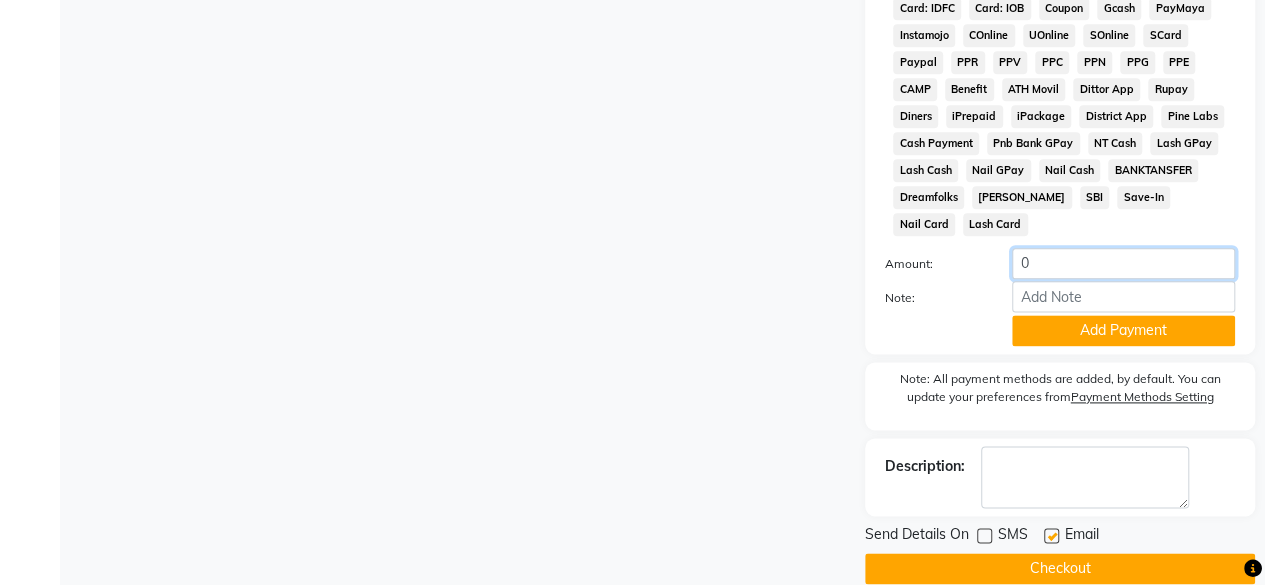 click on "0" 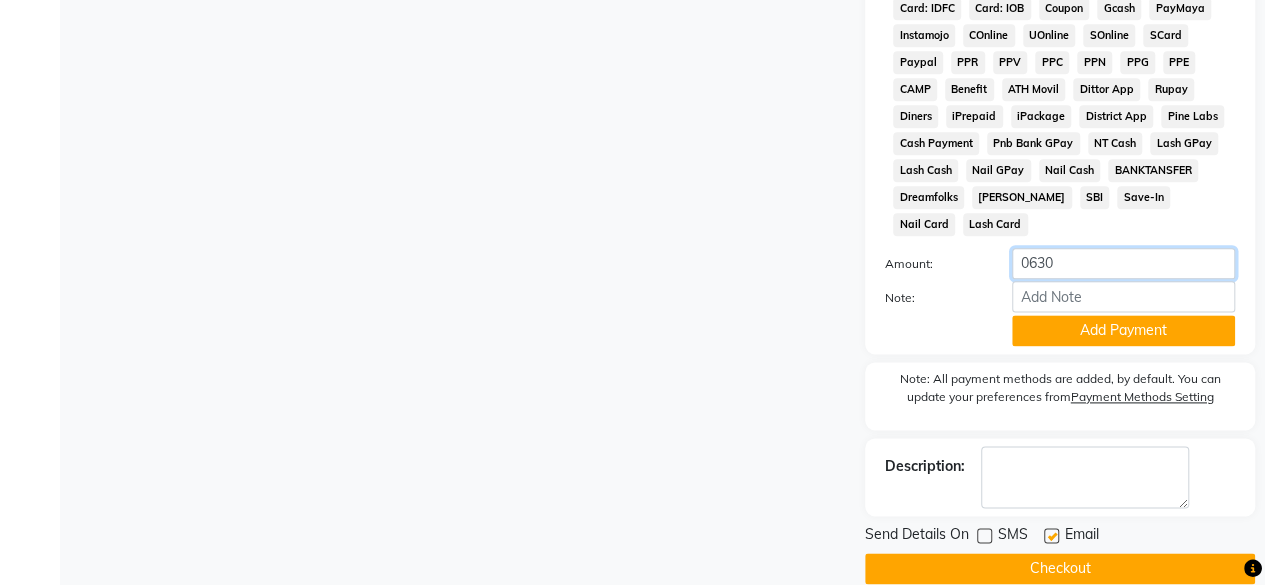 click on "0630" 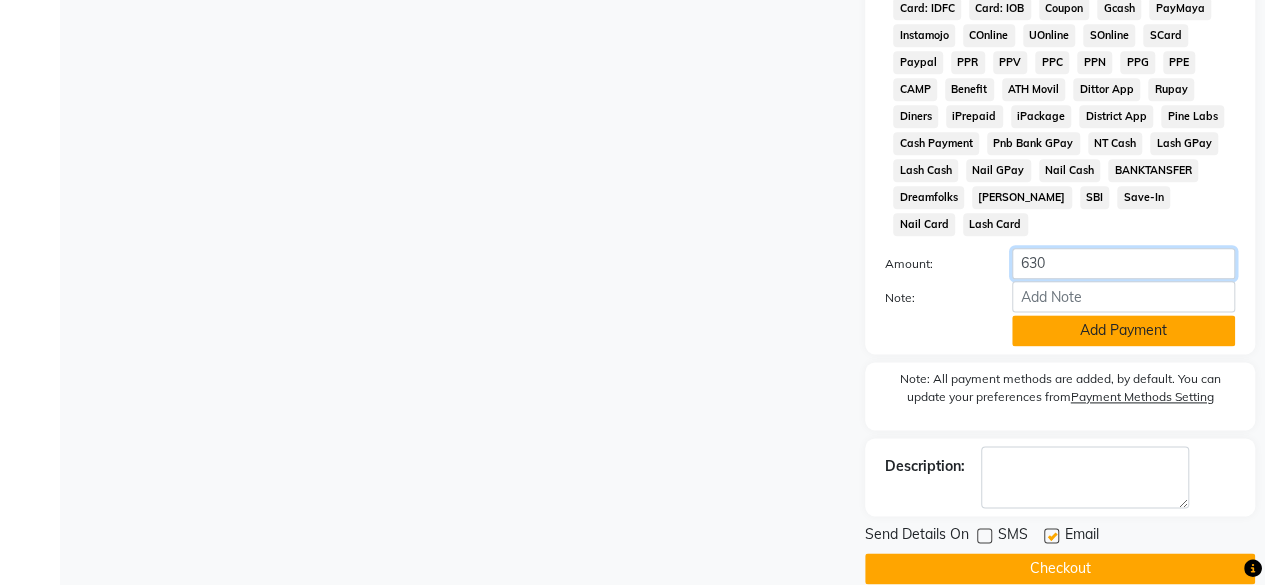 type on "630" 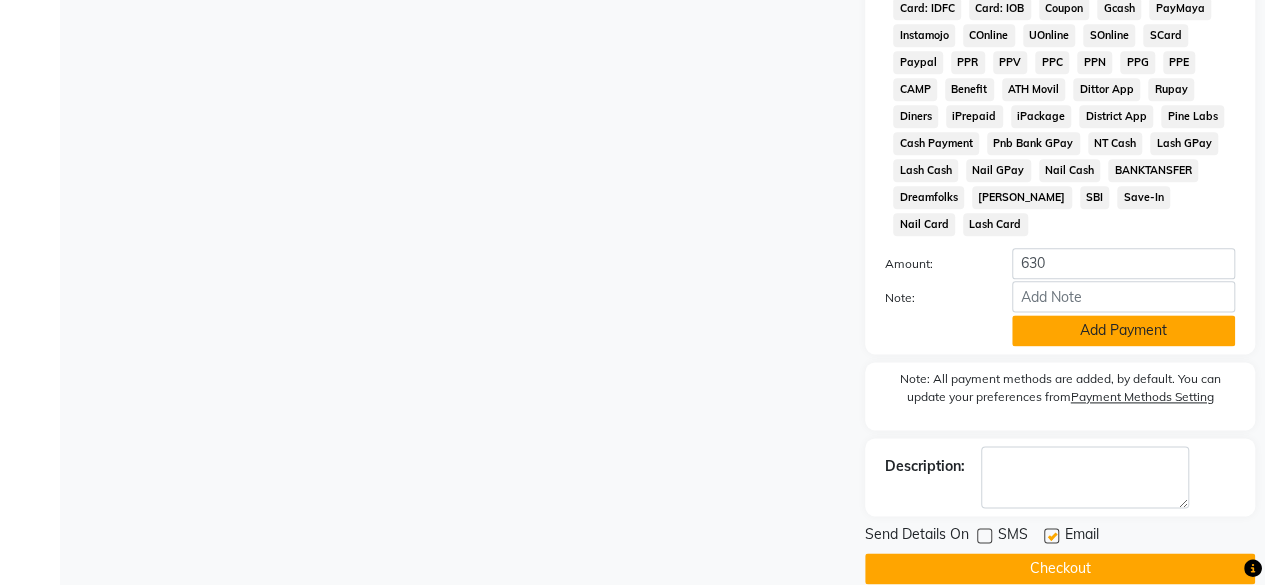 click on "Add Payment" 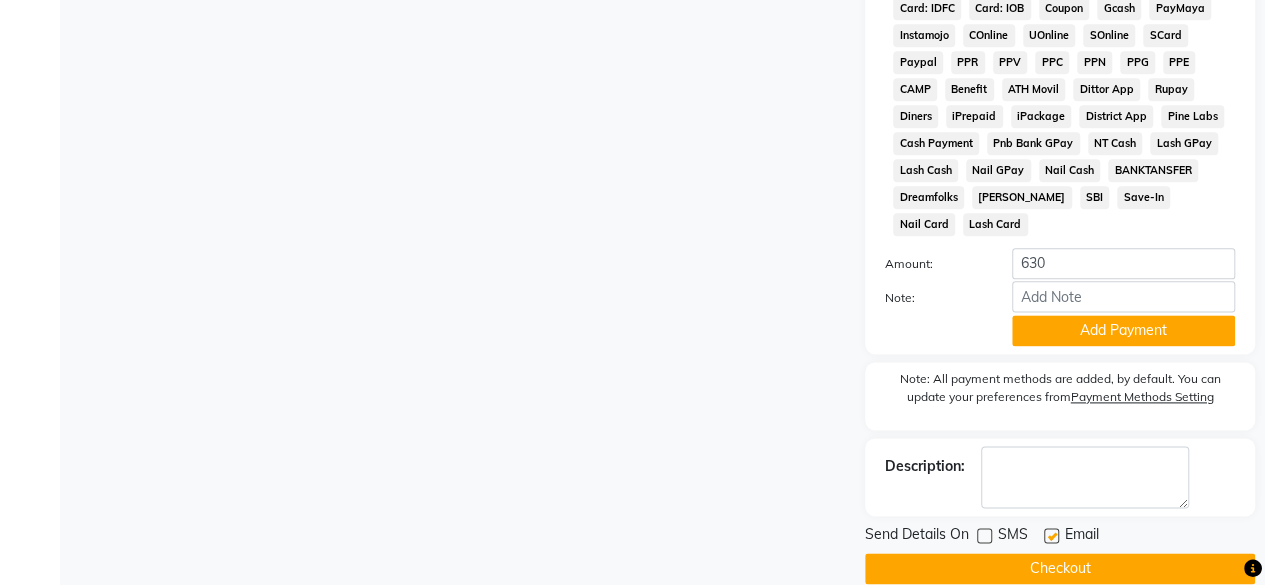 scroll, scrollTop: 1033, scrollLeft: 0, axis: vertical 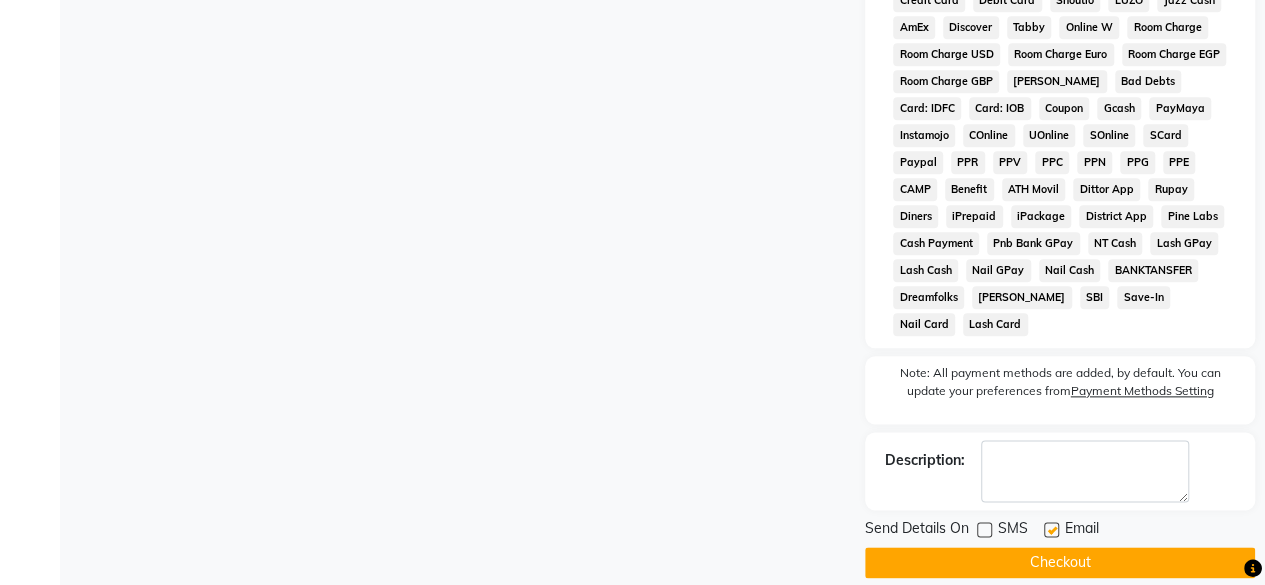 click on "Checkout" 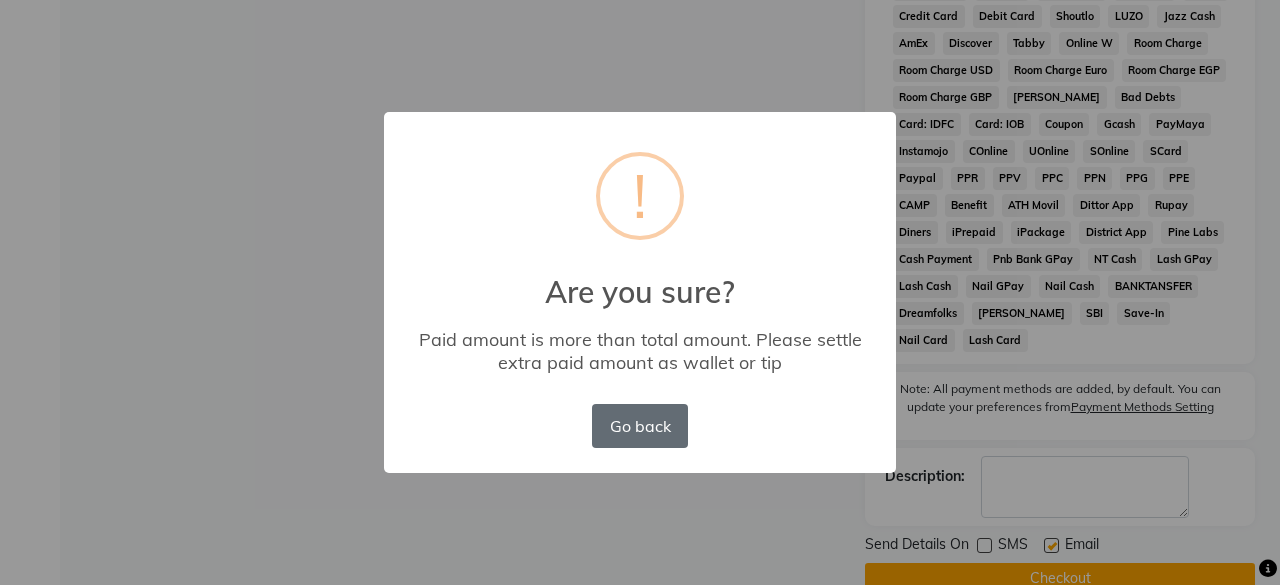 click on "Go back" at bounding box center [640, 426] 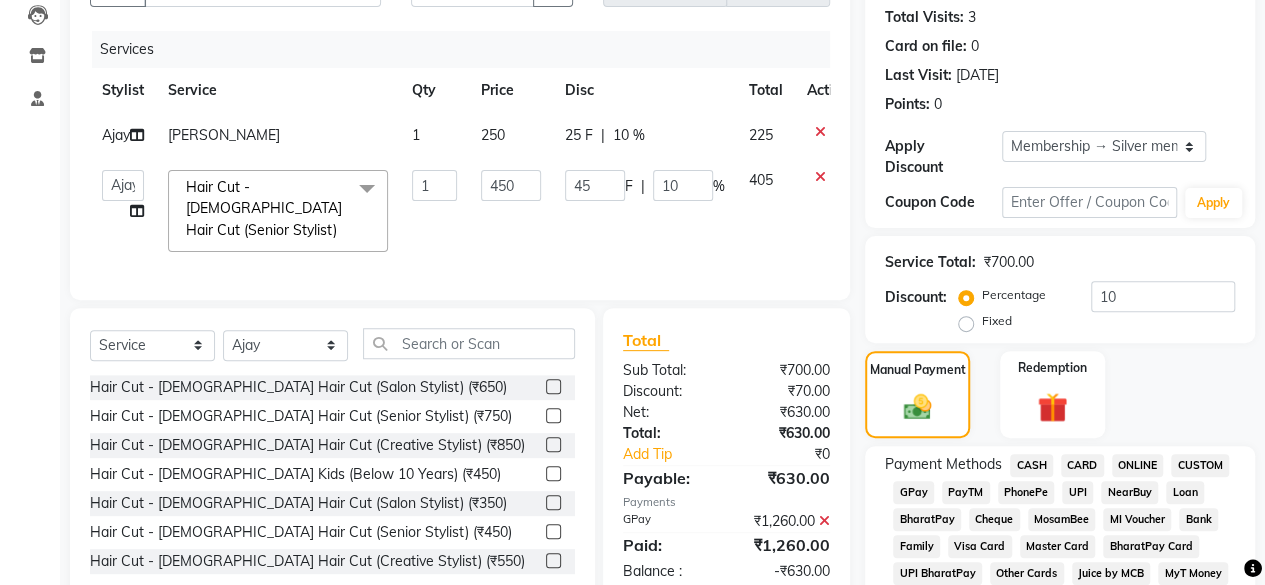 scroll, scrollTop: 17, scrollLeft: 0, axis: vertical 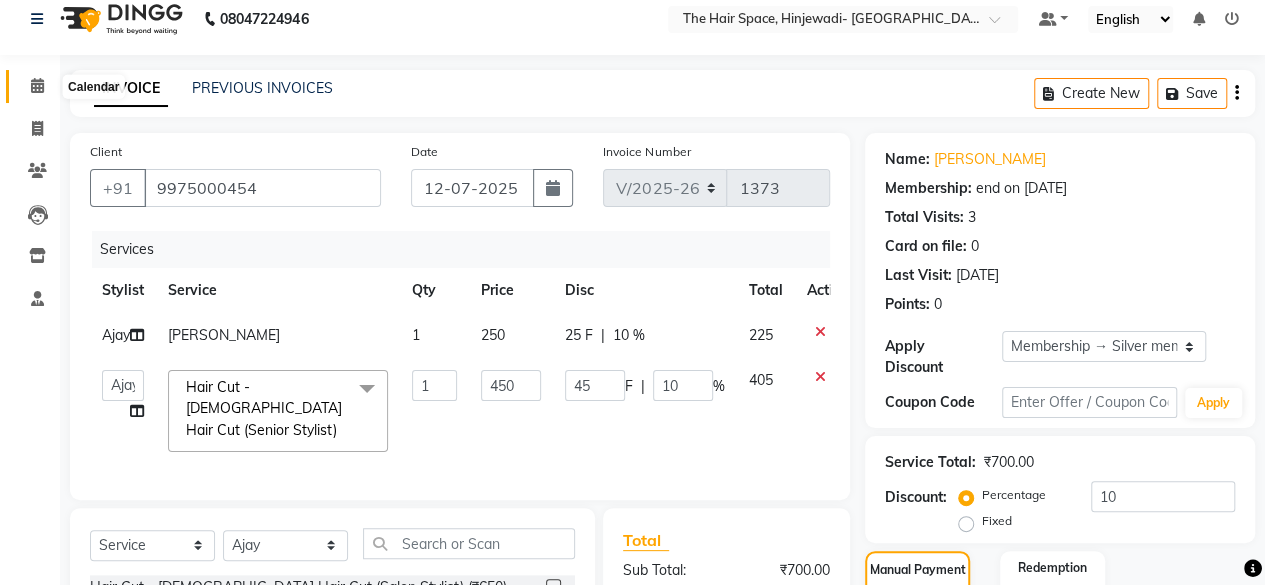 click 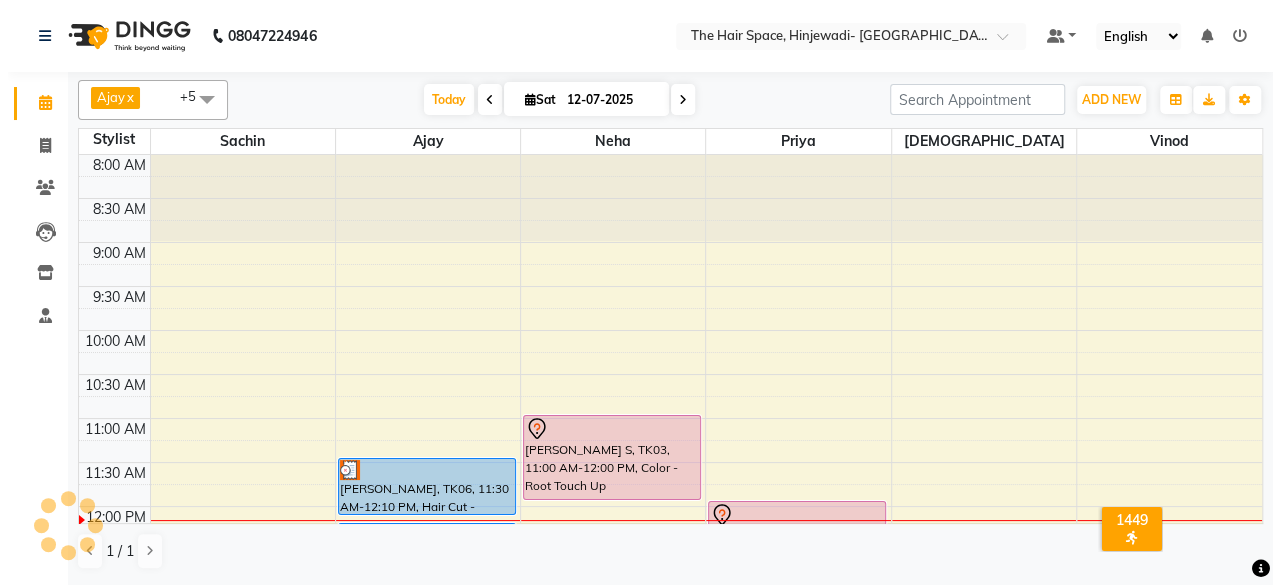 scroll, scrollTop: 0, scrollLeft: 0, axis: both 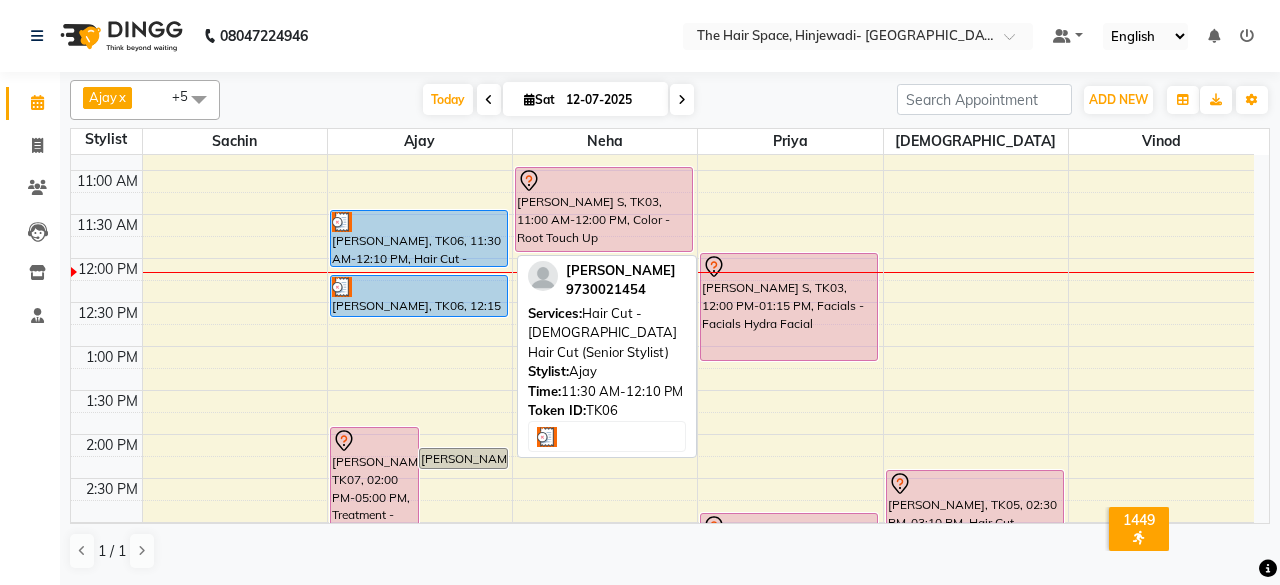 click at bounding box center (419, 222) 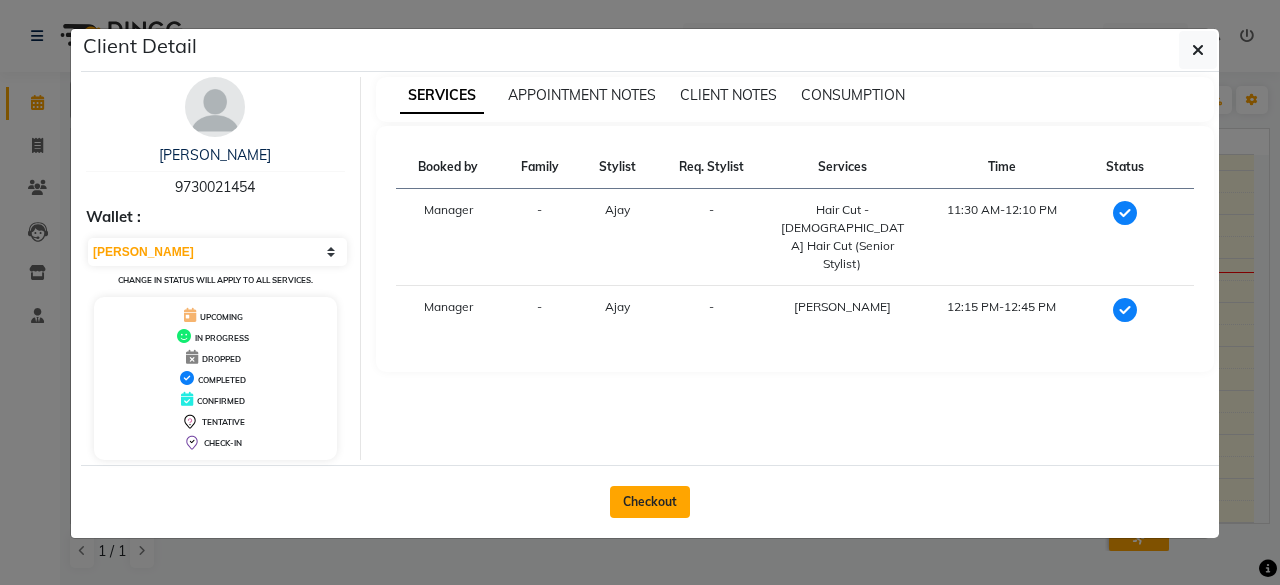 click on "Checkout" 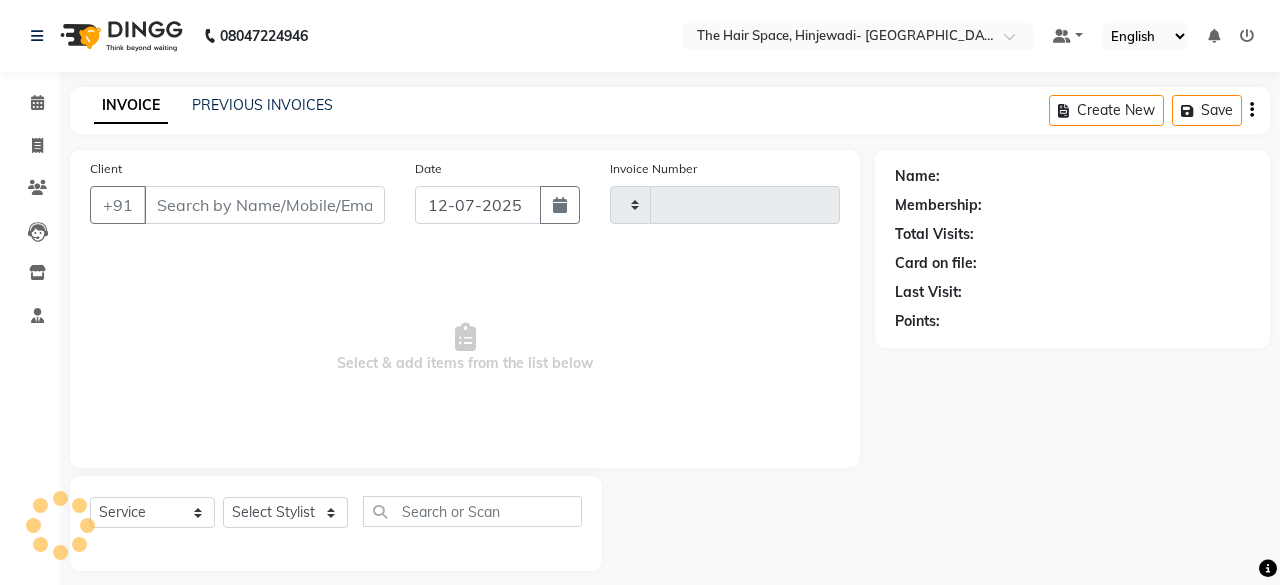 type on "1373" 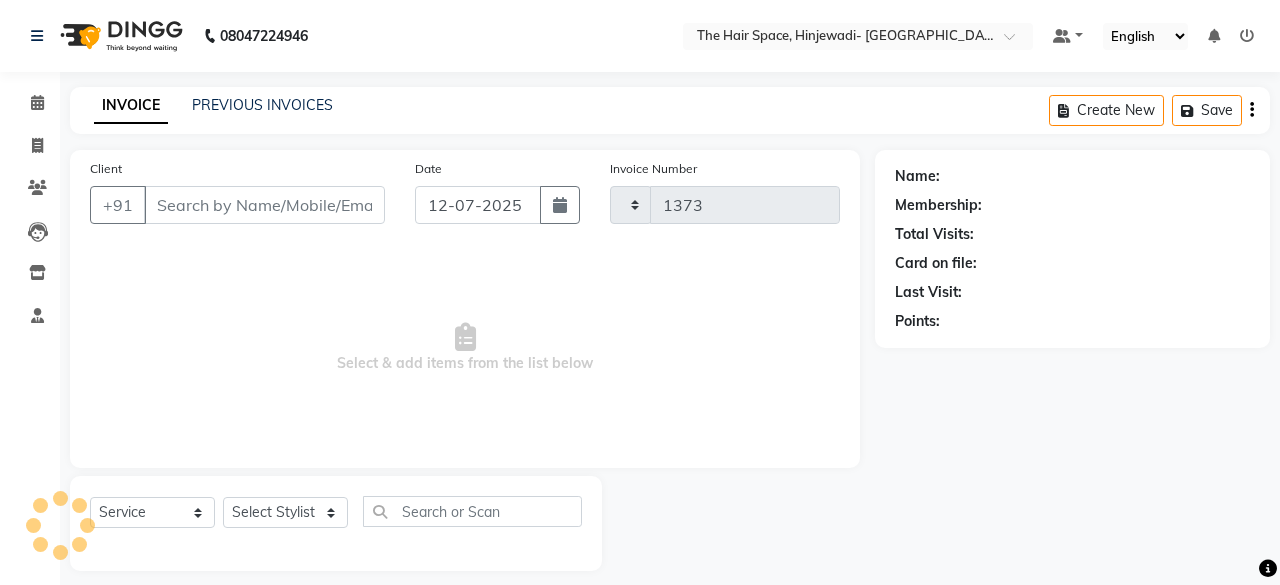 select on "6697" 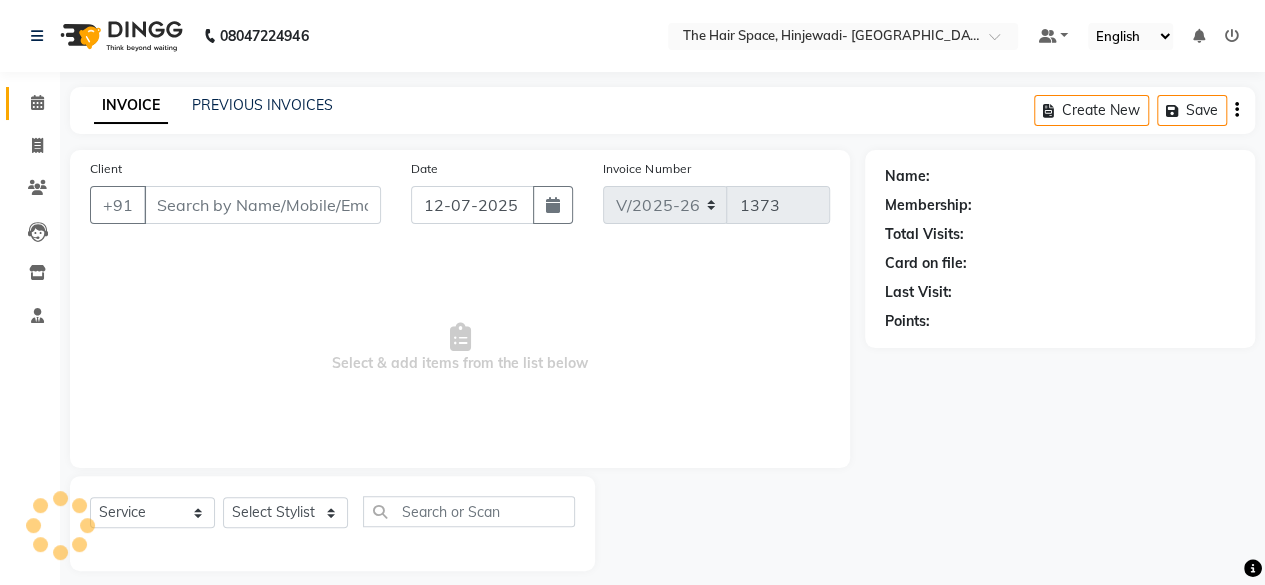 type on "9730021454" 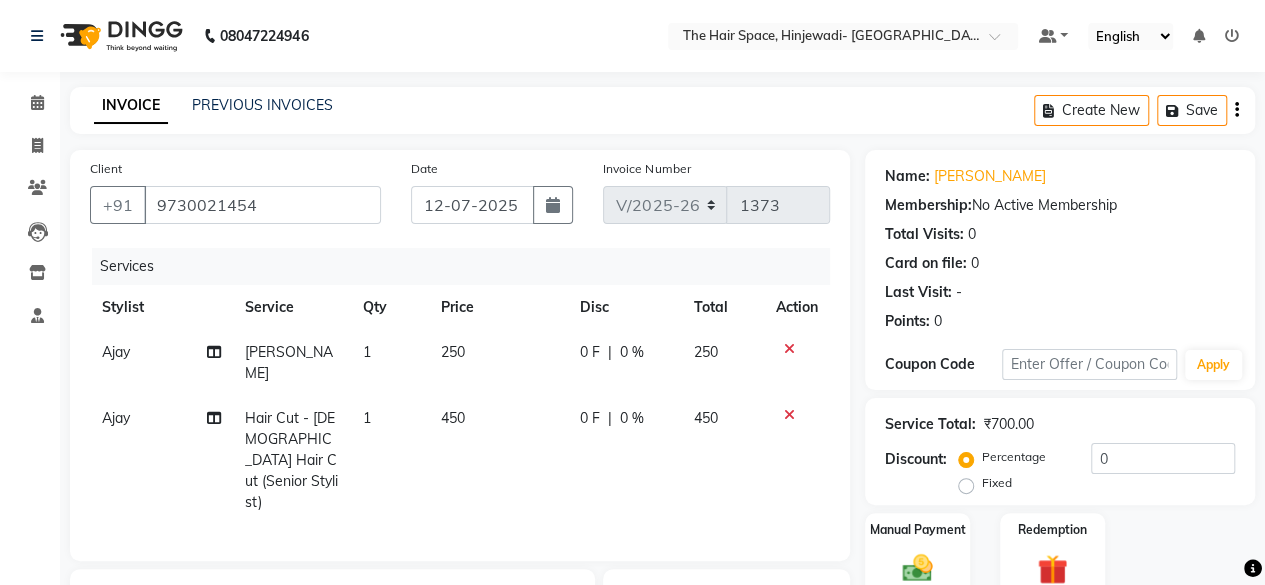 click on "0 %" 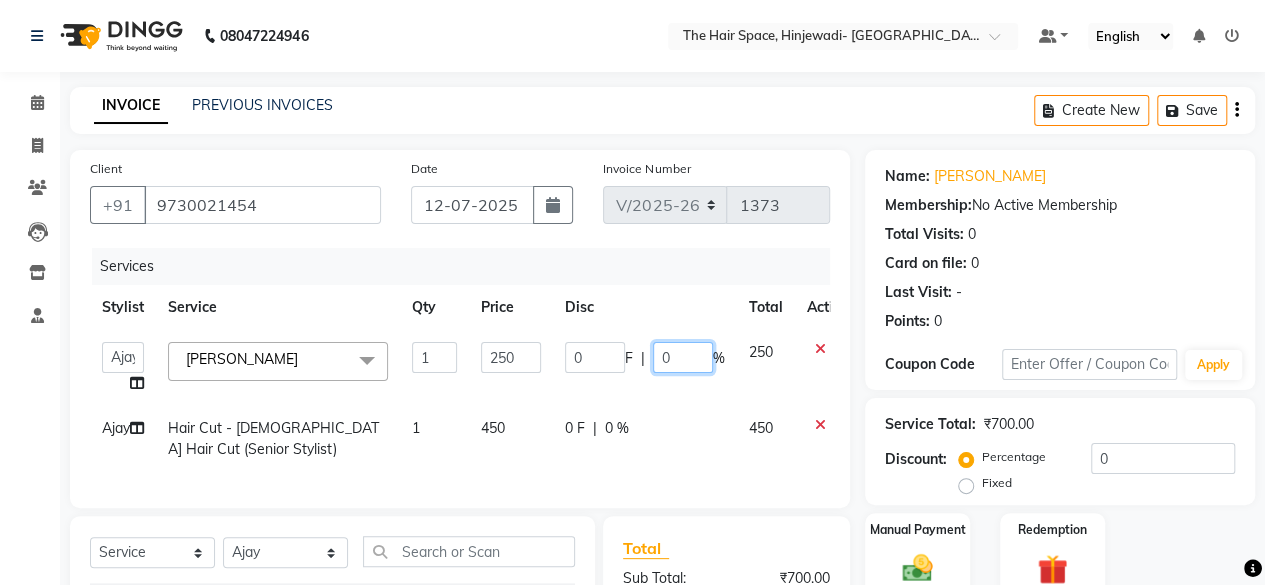 click on "0" 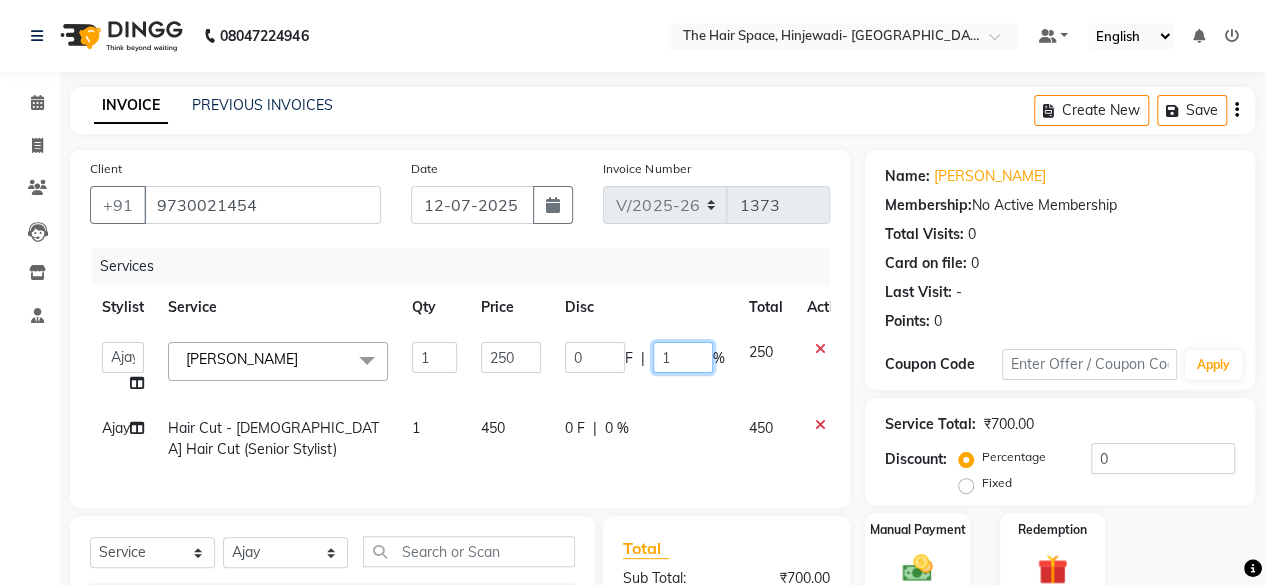 type on "10" 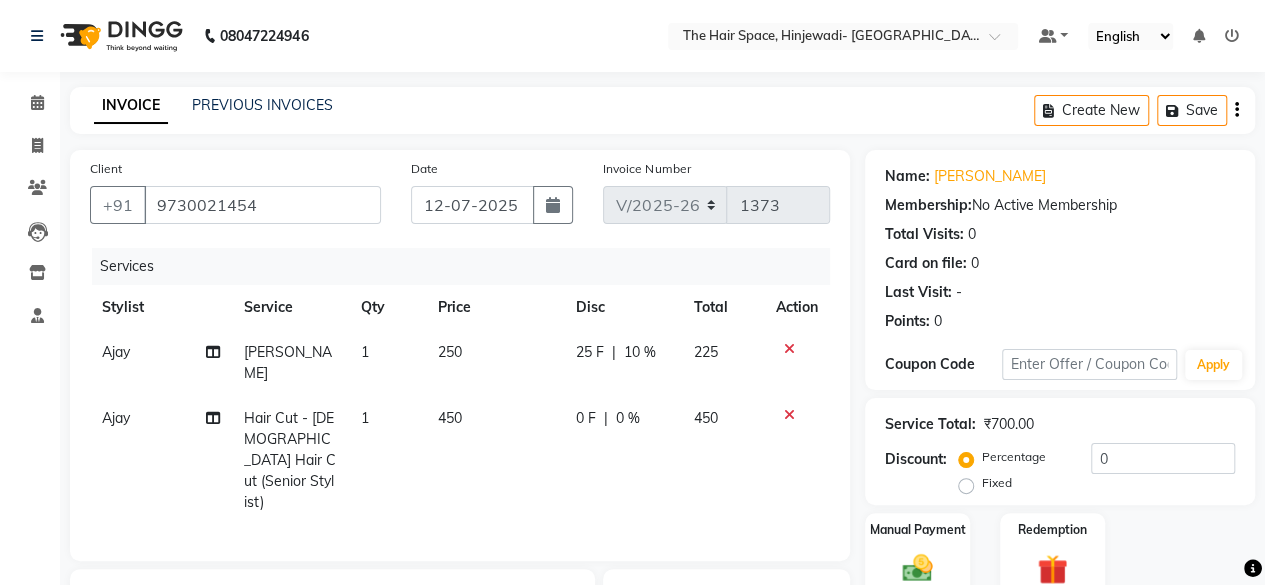 click on "0 F | 0 %" 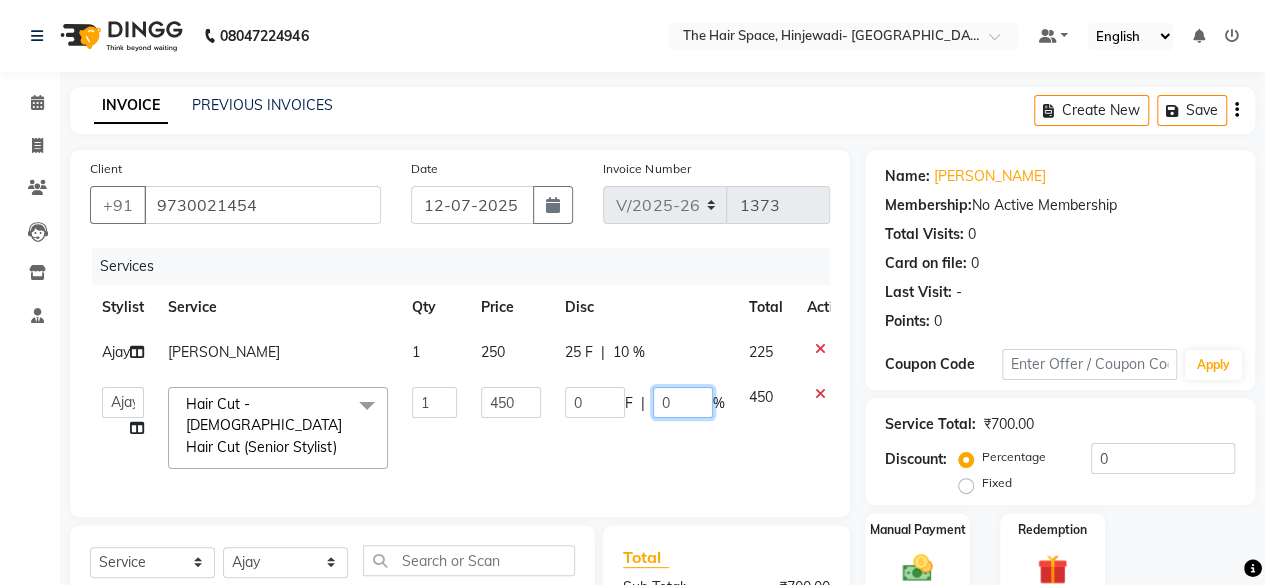click on "0" 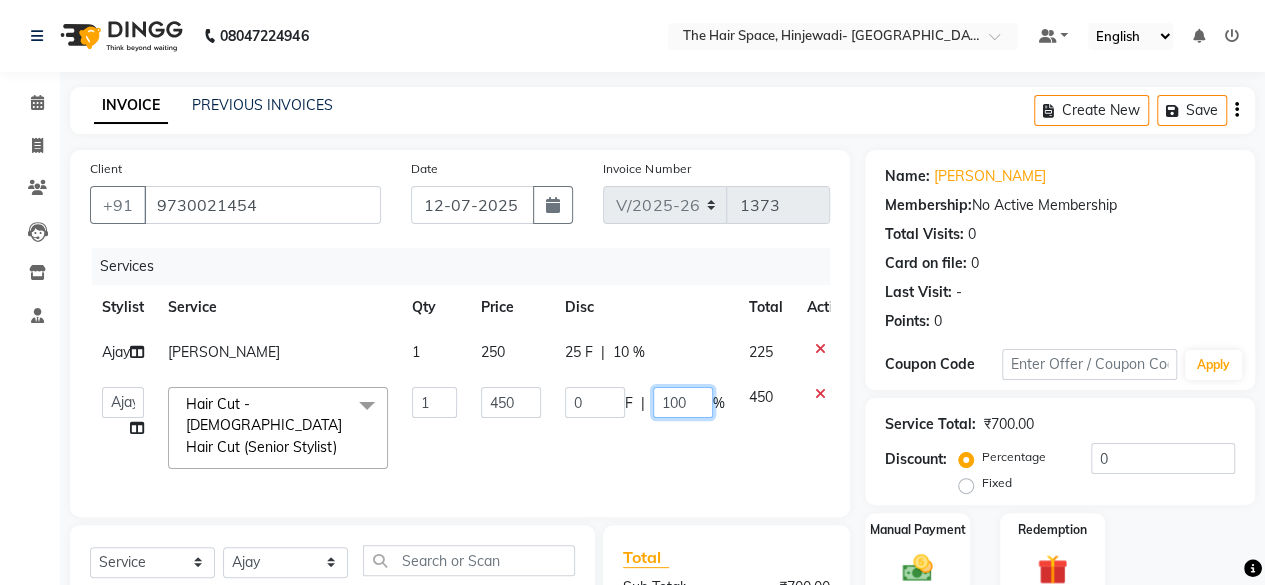 click on "100" 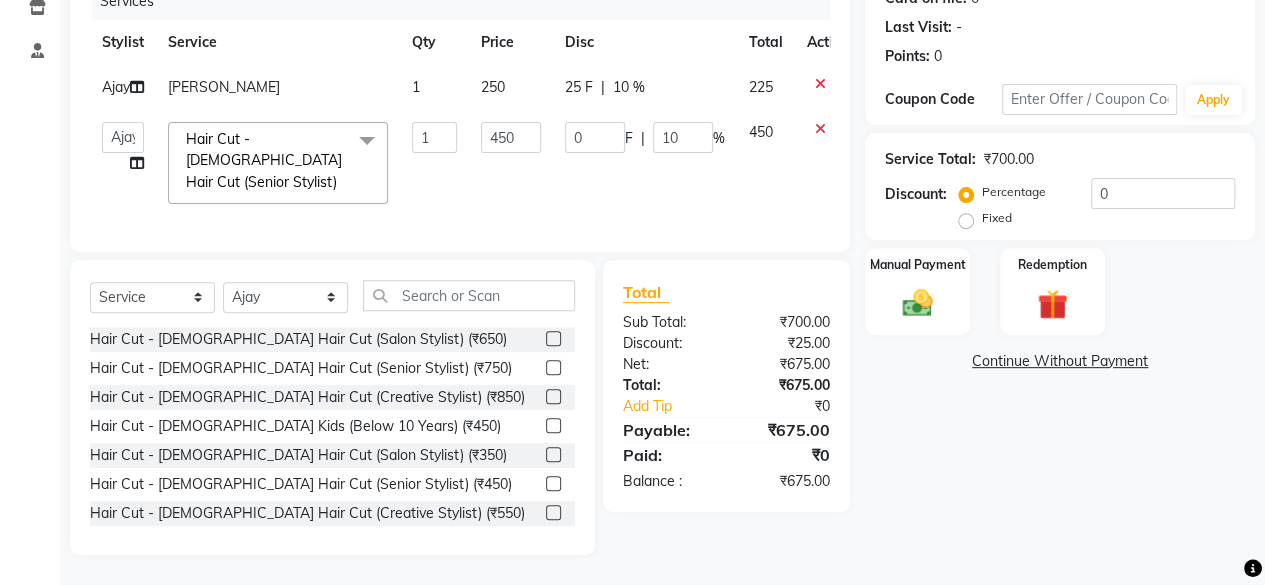 scroll, scrollTop: 260, scrollLeft: 0, axis: vertical 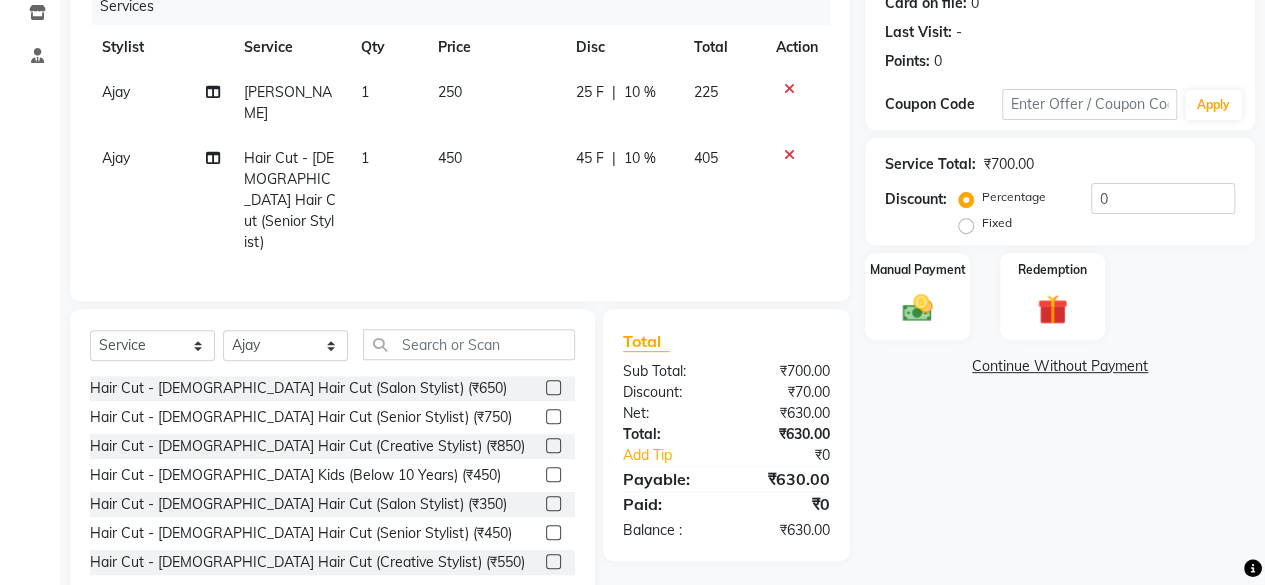 click on "Name: [PERSON_NAME] Membership:  No Active Membership  Total Visits:  0 Card on file:  0 Last Visit:   - Points:   0  Coupon Code Apply Service Total:  ₹700.00  Discount:  Percentage   Fixed  0 Manual Payment Redemption  Continue Without Payment" 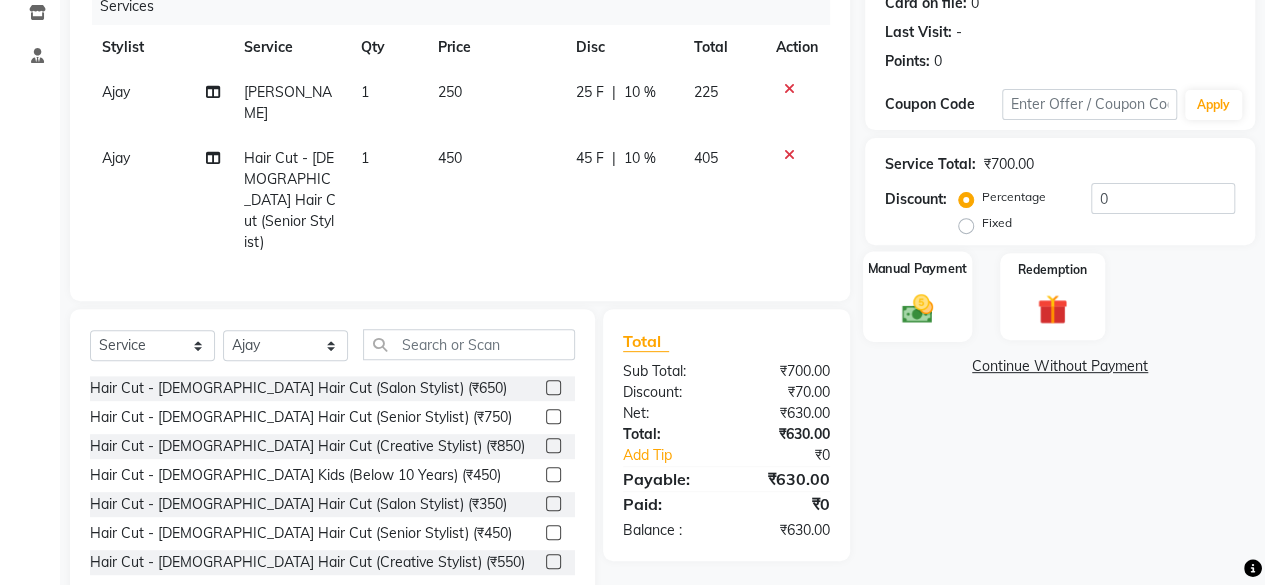 click 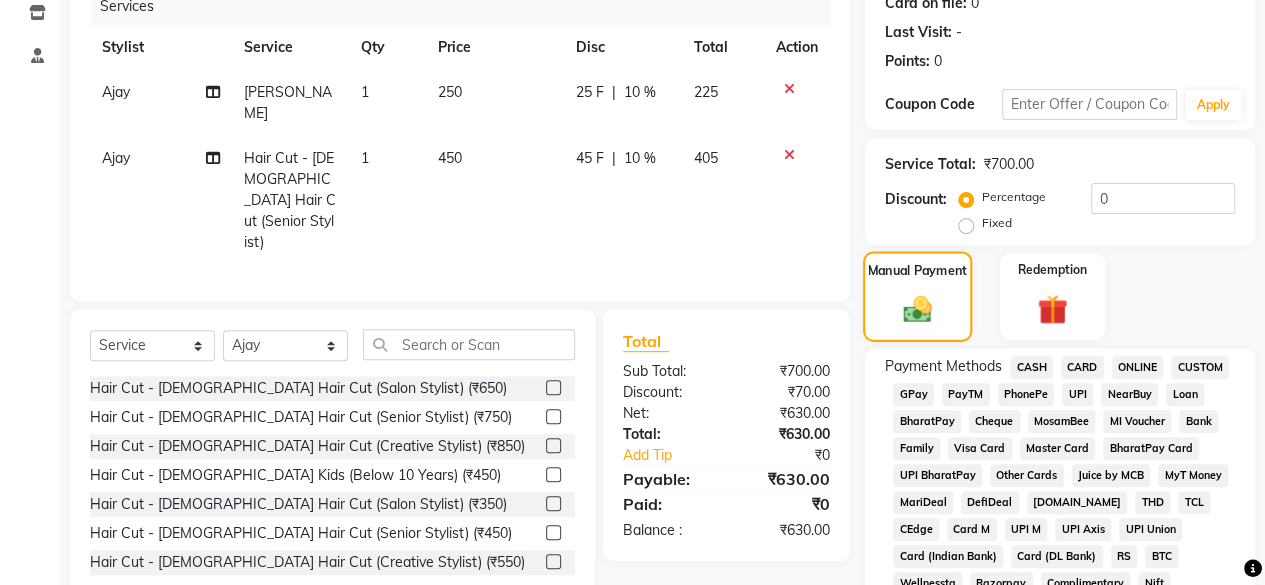 scroll, scrollTop: 278, scrollLeft: 0, axis: vertical 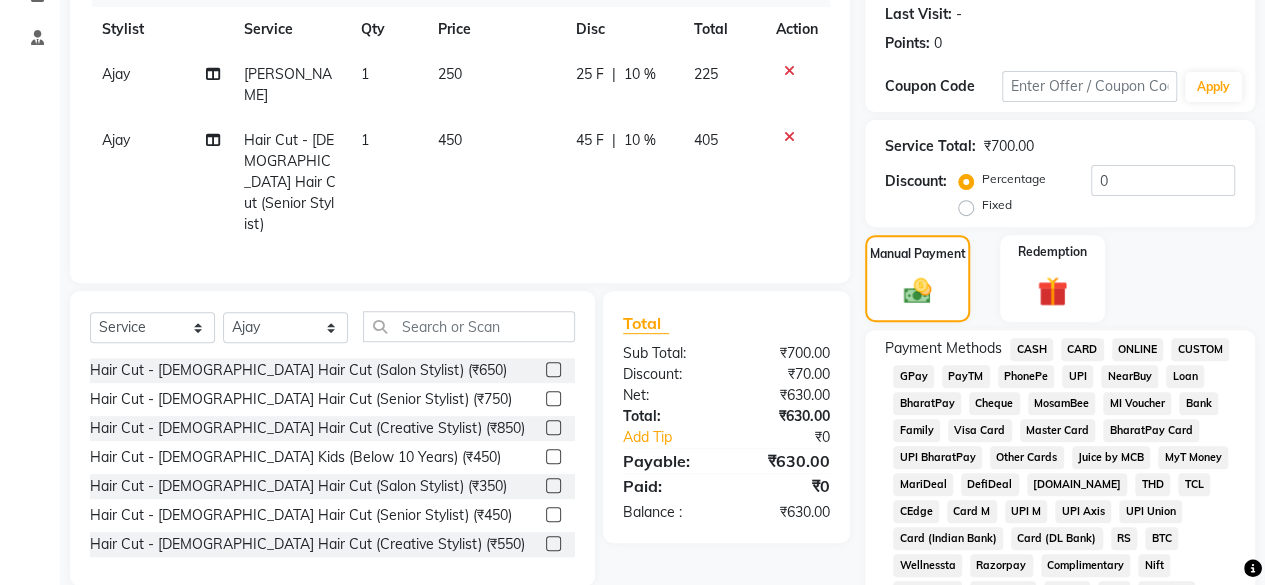 click on "GPay" 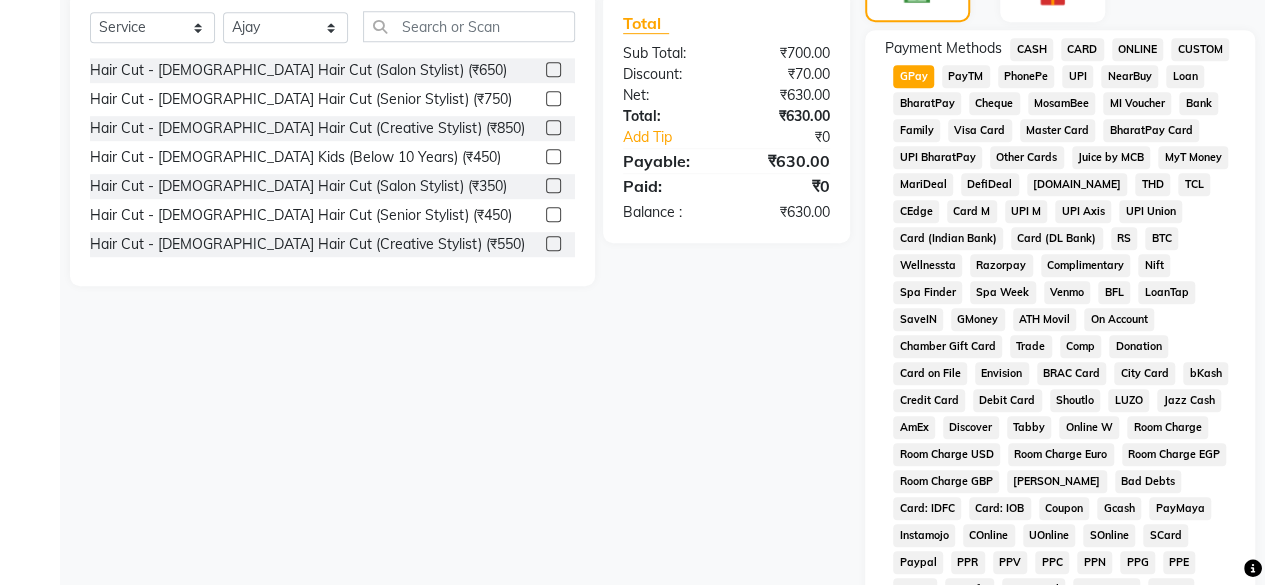 scroll, scrollTop: 972, scrollLeft: 0, axis: vertical 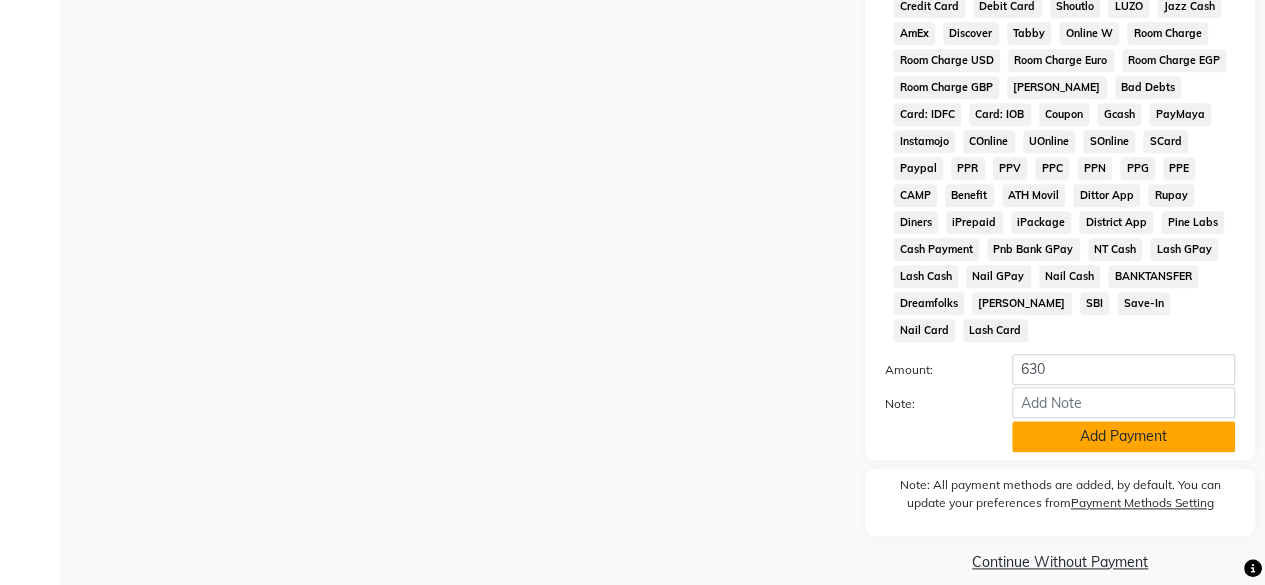 click on "Add Payment" 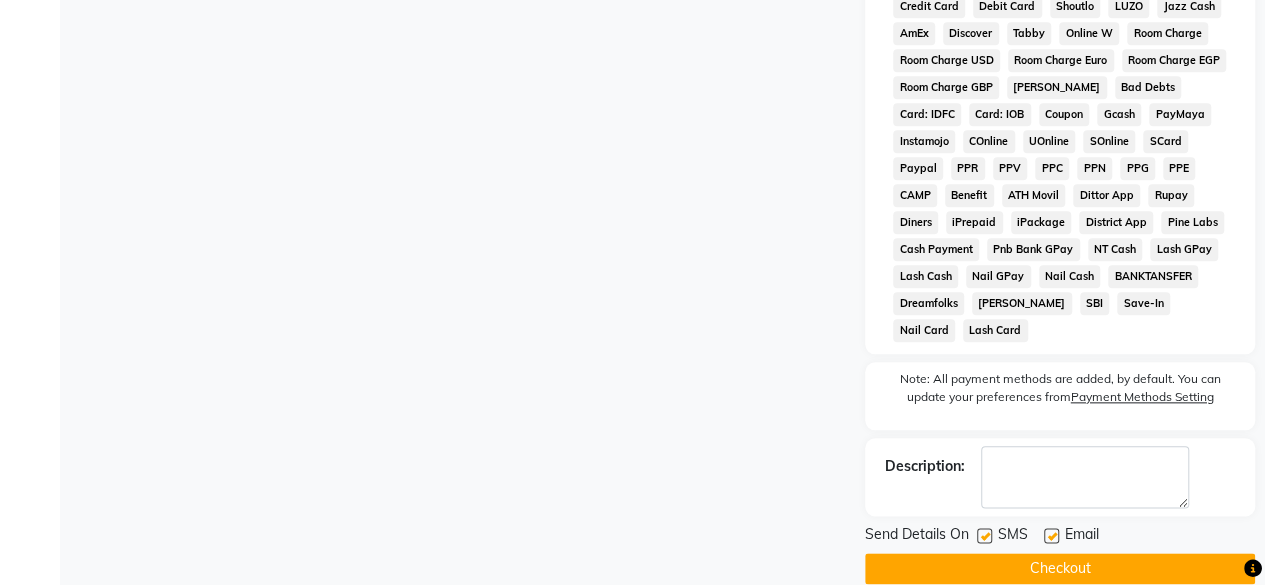 scroll, scrollTop: 978, scrollLeft: 0, axis: vertical 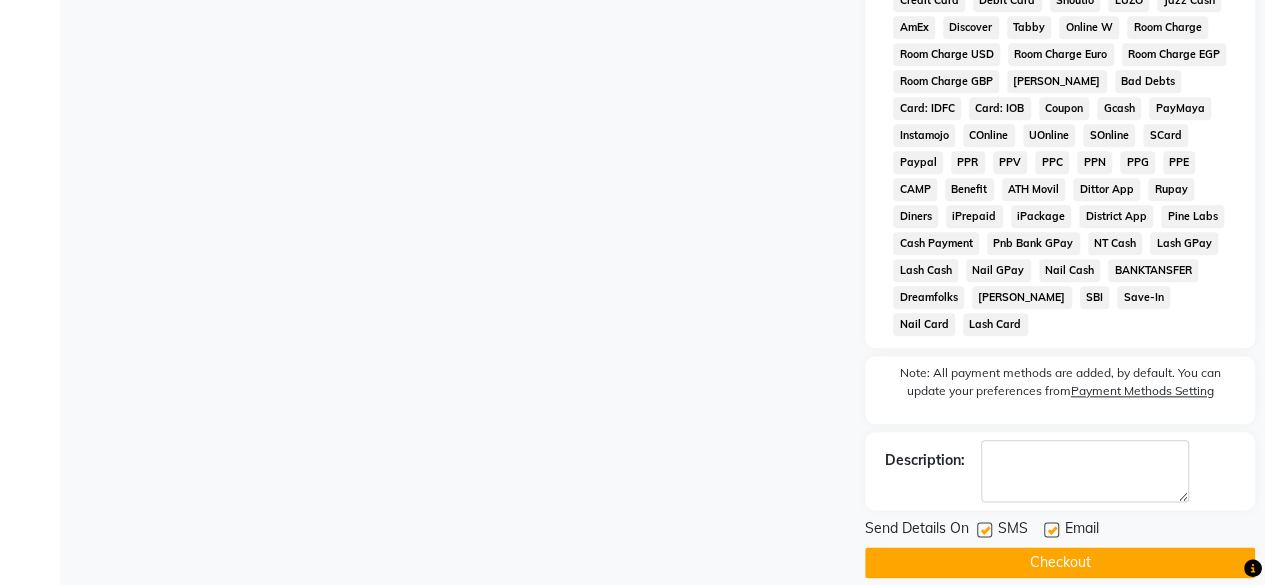 click on "Checkout" 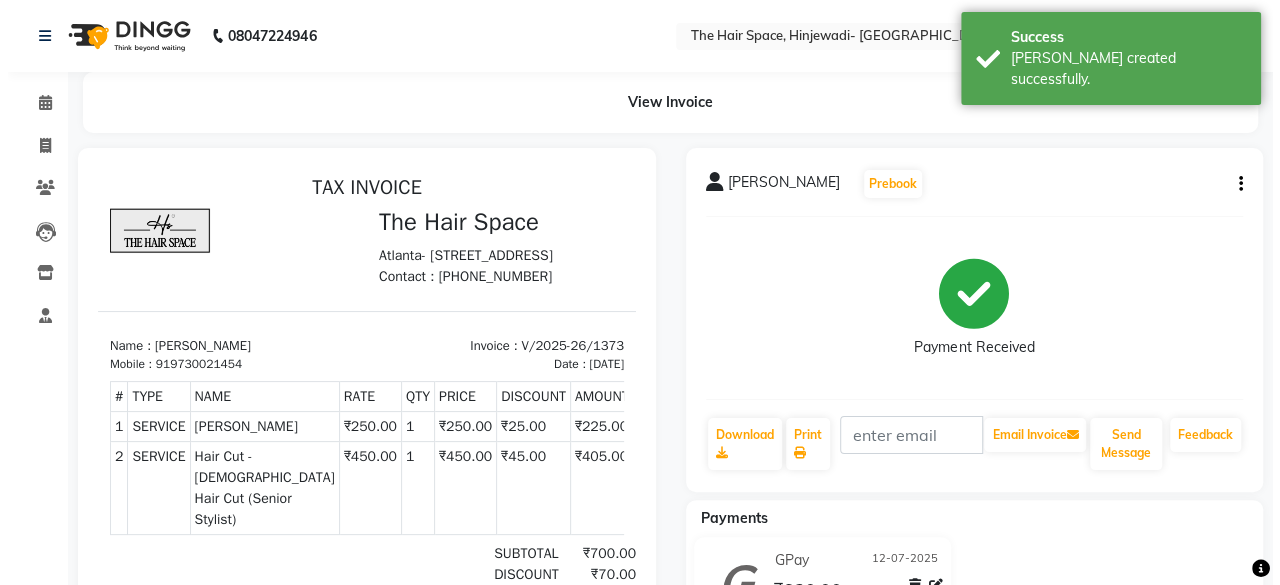 scroll, scrollTop: 0, scrollLeft: 0, axis: both 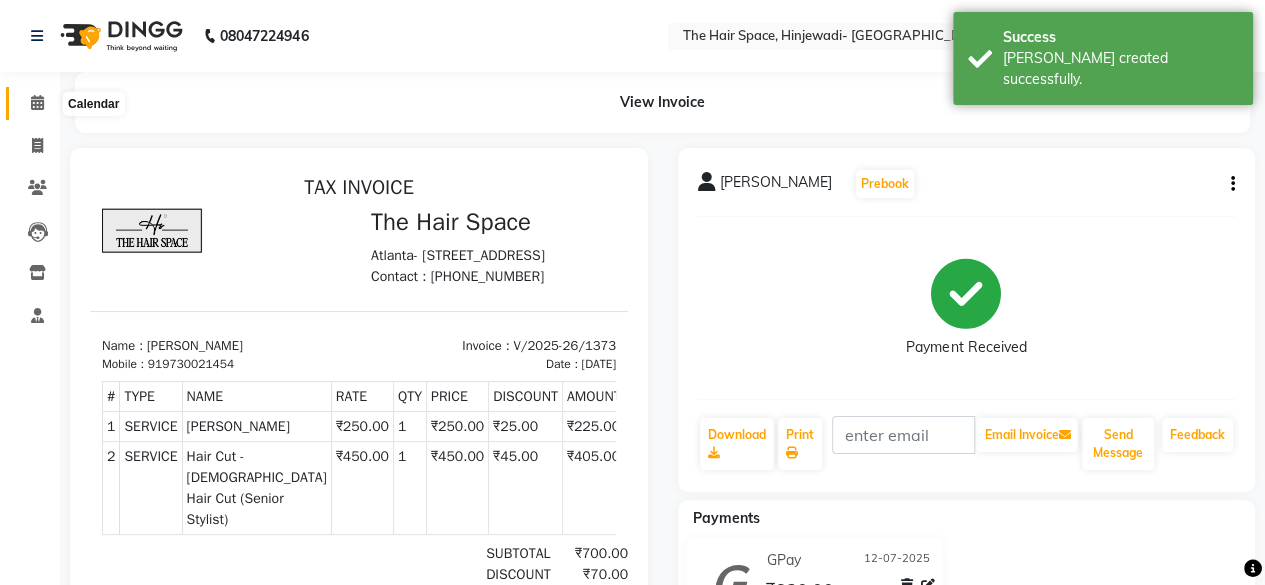 click 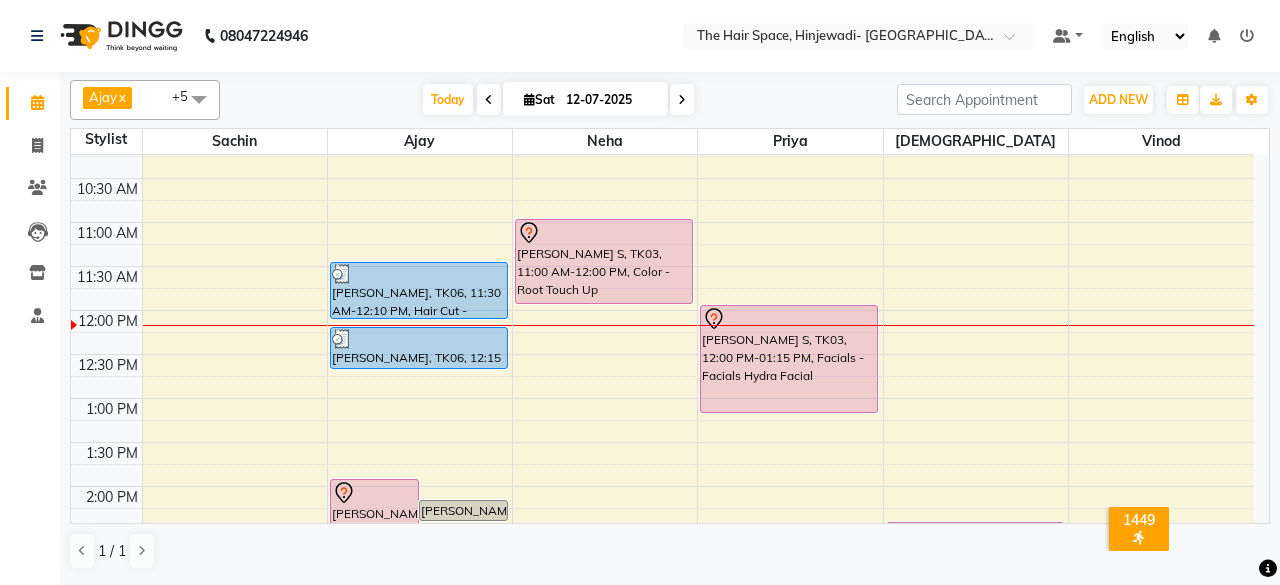 scroll, scrollTop: 129, scrollLeft: 0, axis: vertical 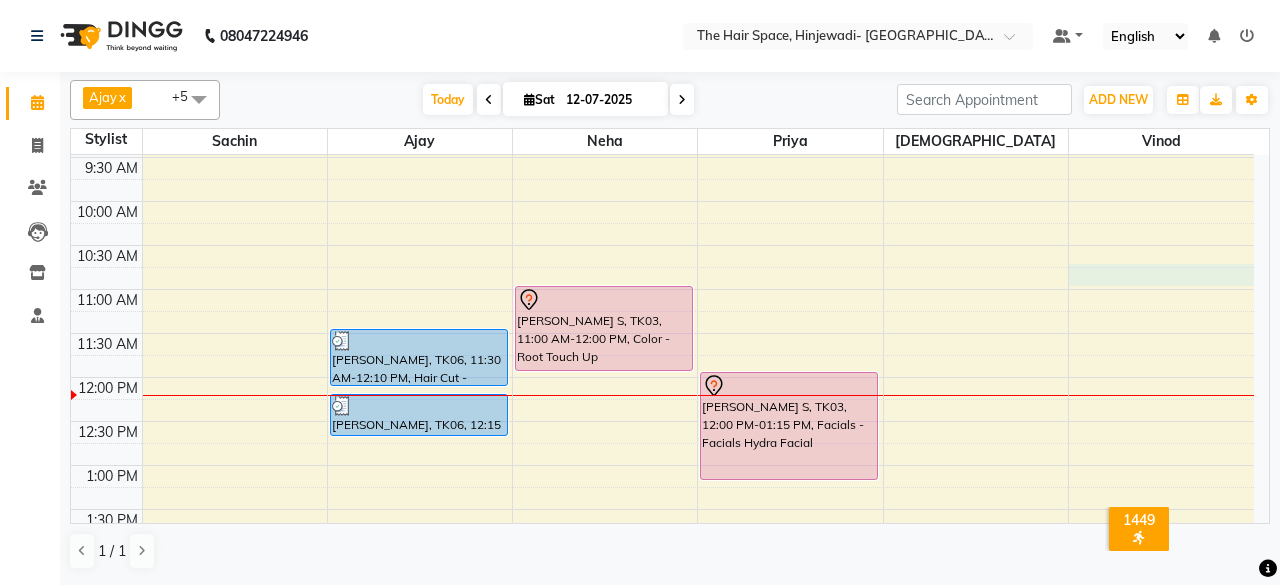 click on "8:00 AM 8:30 AM 9:00 AM 9:30 AM 10:00 AM 10:30 AM 11:00 AM 11:30 AM 12:00 PM 12:30 PM 1:00 PM 1:30 PM 2:00 PM 2:30 PM 3:00 PM 3:30 PM 4:00 PM 4:30 PM 5:00 PM 5:30 PM 6:00 PM 6:30 PM 7:00 PM 7:30 PM 8:00 PM 8:30 PM 9:00 PM 9:30 PM 10:00 PM 10:30 PM             [PERSON_NAME] Dhaneshkar, TK07, 02:00 PM-05:00 PM, Treatment - [MEDICAL_DATA][GEOGRAPHIC_DATA][PERSON_NAME], 02:15 PM-02:30 PM, Treatment - [MEDICAL_DATA]     [PERSON_NAME], TK06, 11:30 AM-12:10 PM, Hair Cut - [DEMOGRAPHIC_DATA] Hair Cut (Senior Stylist)     [PERSON_NAME], TK06, 12:15 PM-12:45 PM, [PERSON_NAME] - [PERSON_NAME] S, TK03, 11:00 AM-12:00 PM, Color - Root Touch Up             ADV SMRUDHI, TK02, 04:00 PM-04:45 PM, Hair Spa & Rituals - Exclusive             [PERSON_NAME] S, TK03, 12:00 PM-01:15 PM, Facials - Facials Hydra Facial             [PERSON_NAME], TK04, 03:00 PM-03:45 PM, [PERSON_NAME] Face-Neck             [PERSON_NAME], TK04, 03:45 PM-04:15 PM, Waxing - Face Wax Full Face             [PERSON_NAME], TK04, 04:15 PM-04:45 PM, Waxing - Normal Wax Full Legs" at bounding box center [662, 685] 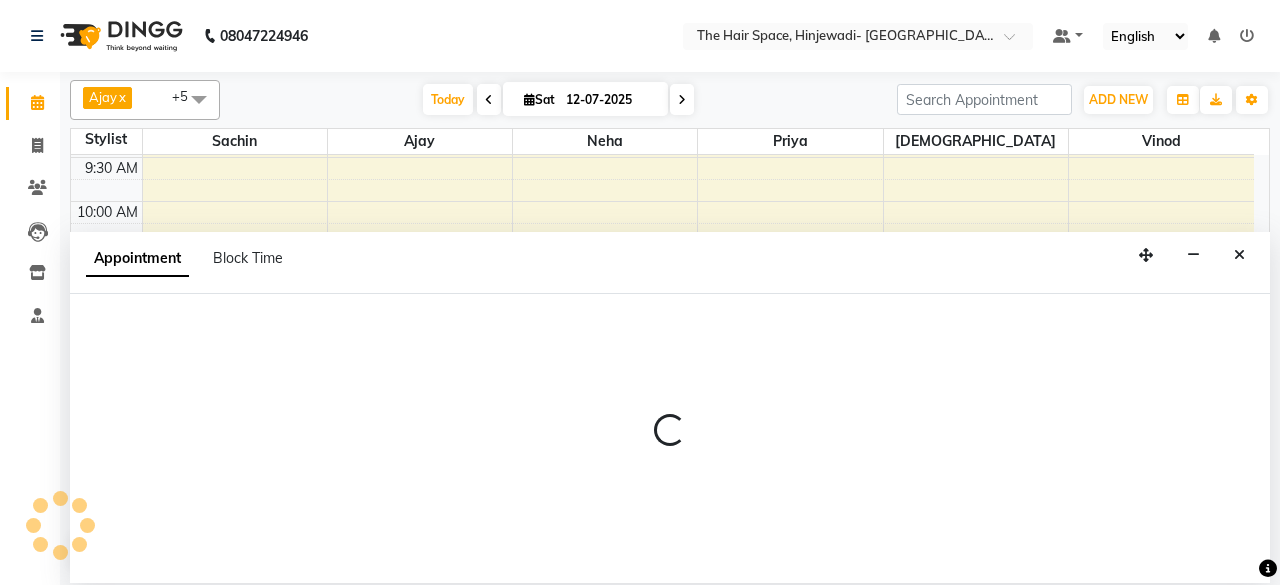 select on "84667" 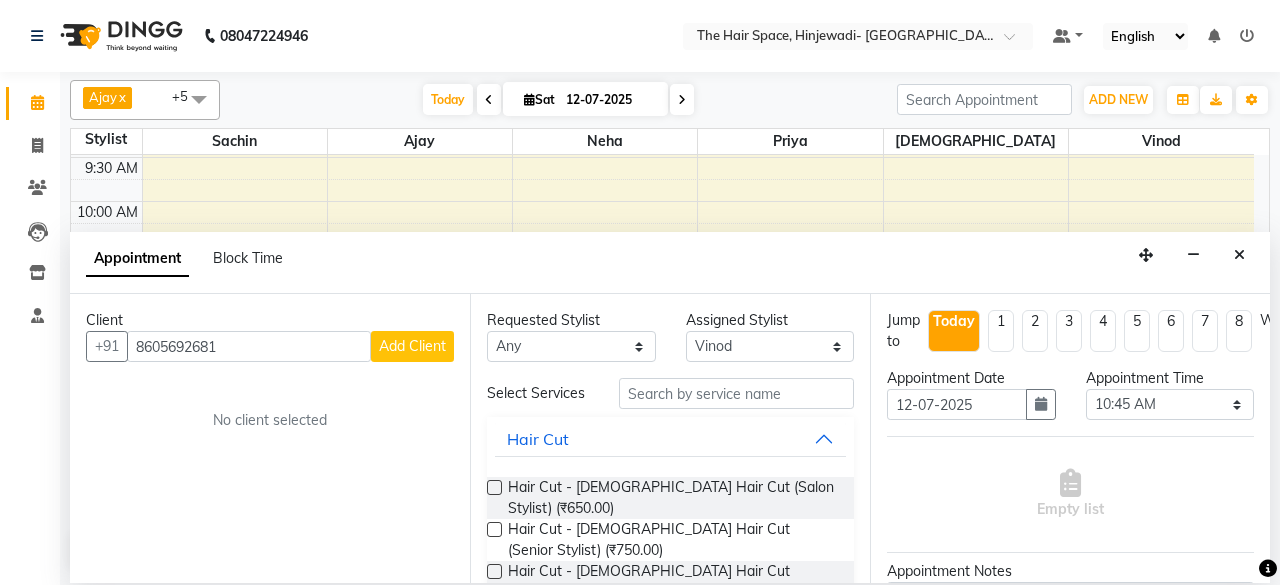 type on "8605692681" 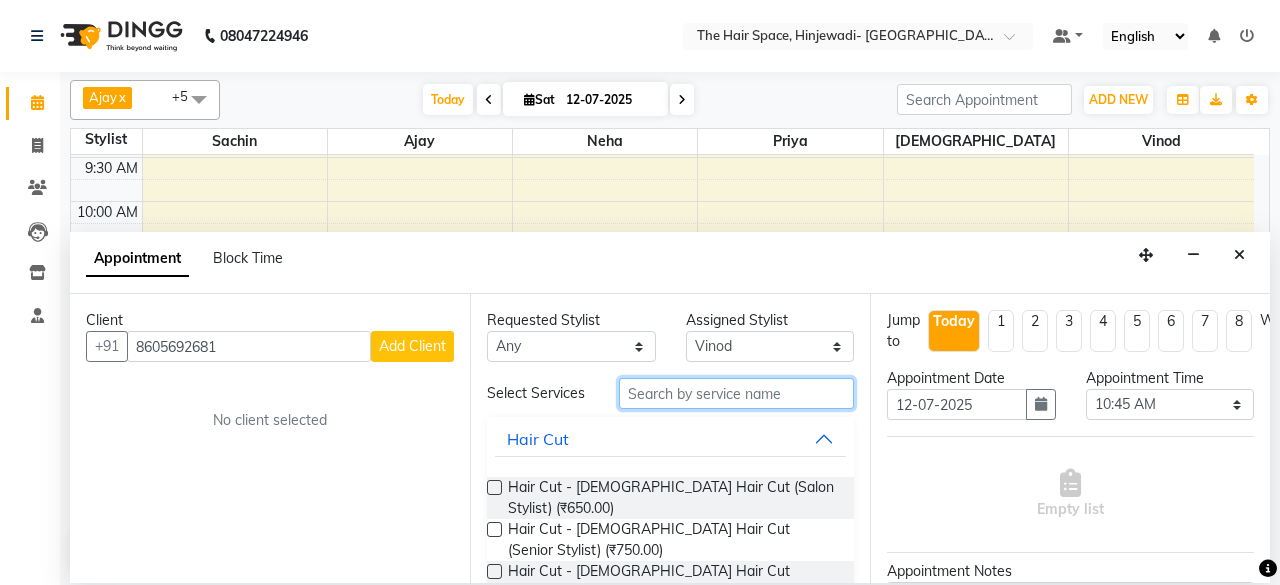 click at bounding box center (736, 393) 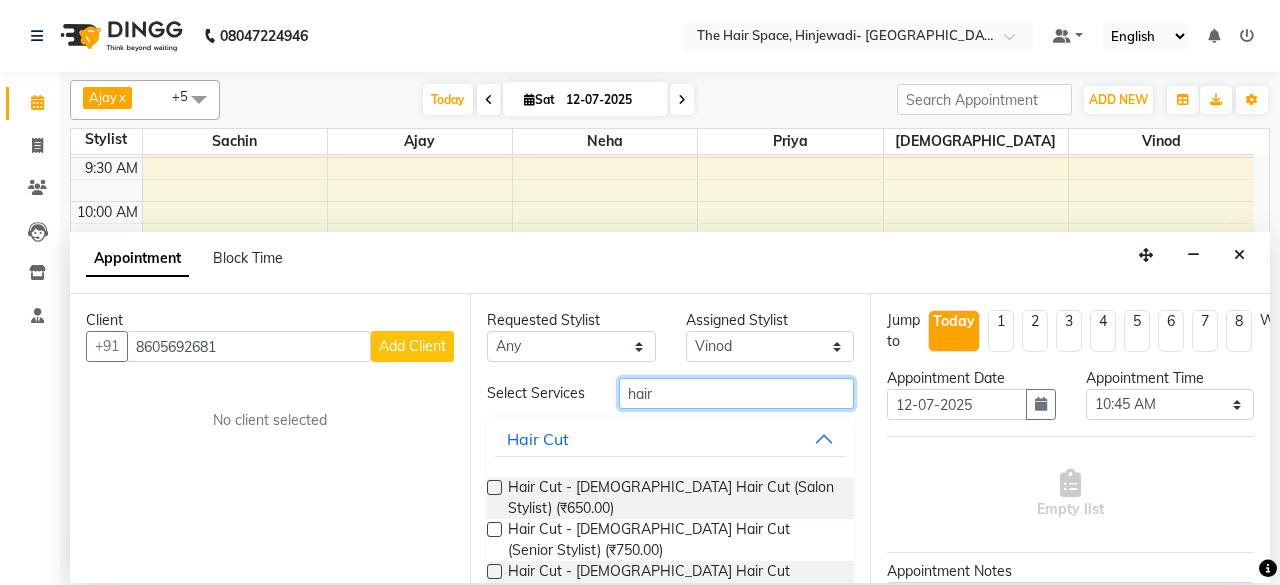 type on "hair" 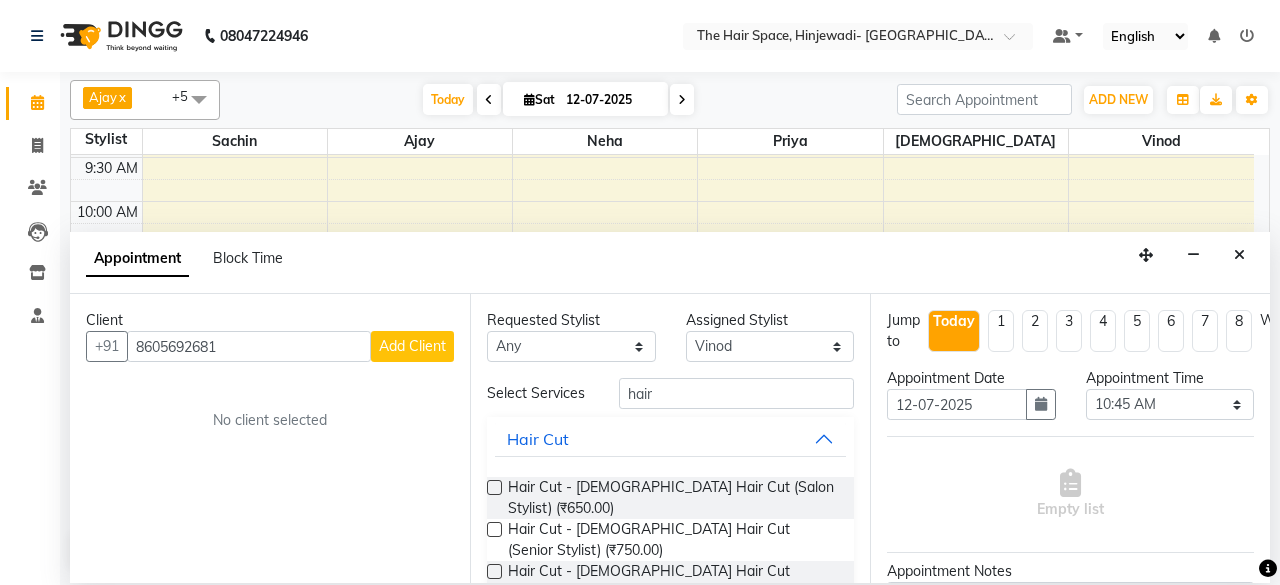 click at bounding box center (494, 487) 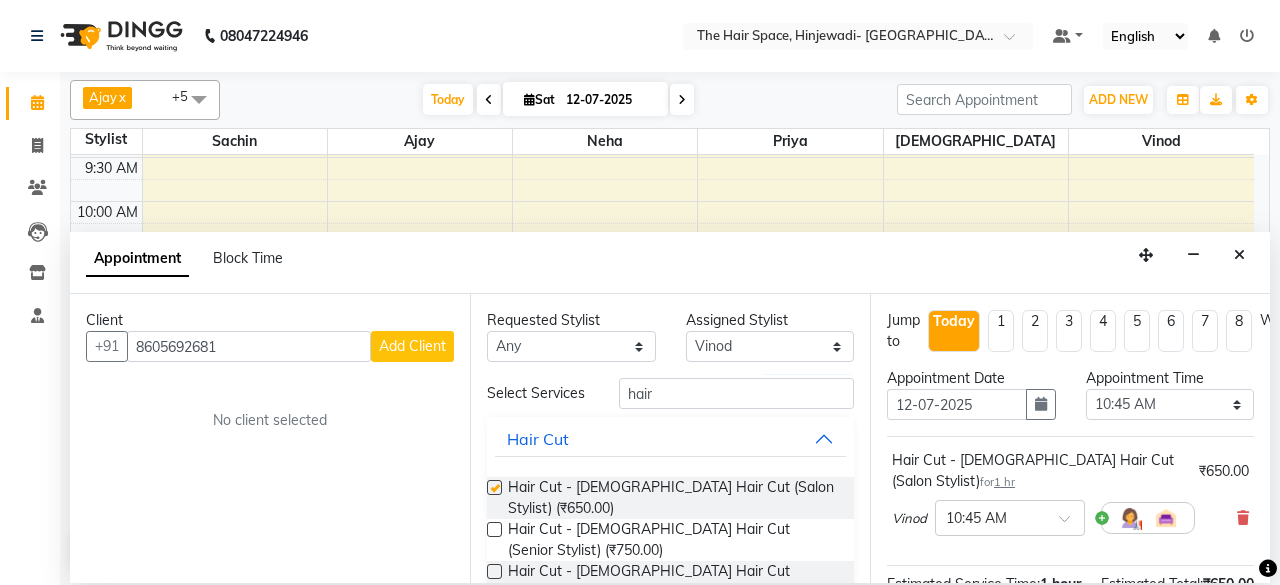 checkbox on "false" 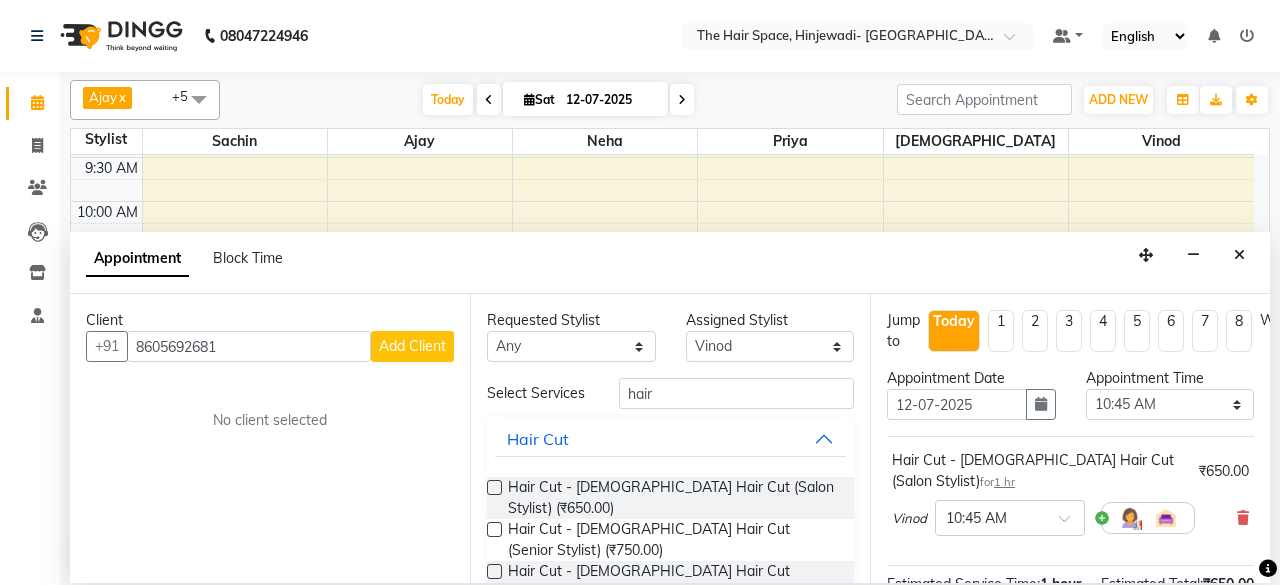 click on "Add Client" at bounding box center [412, 346] 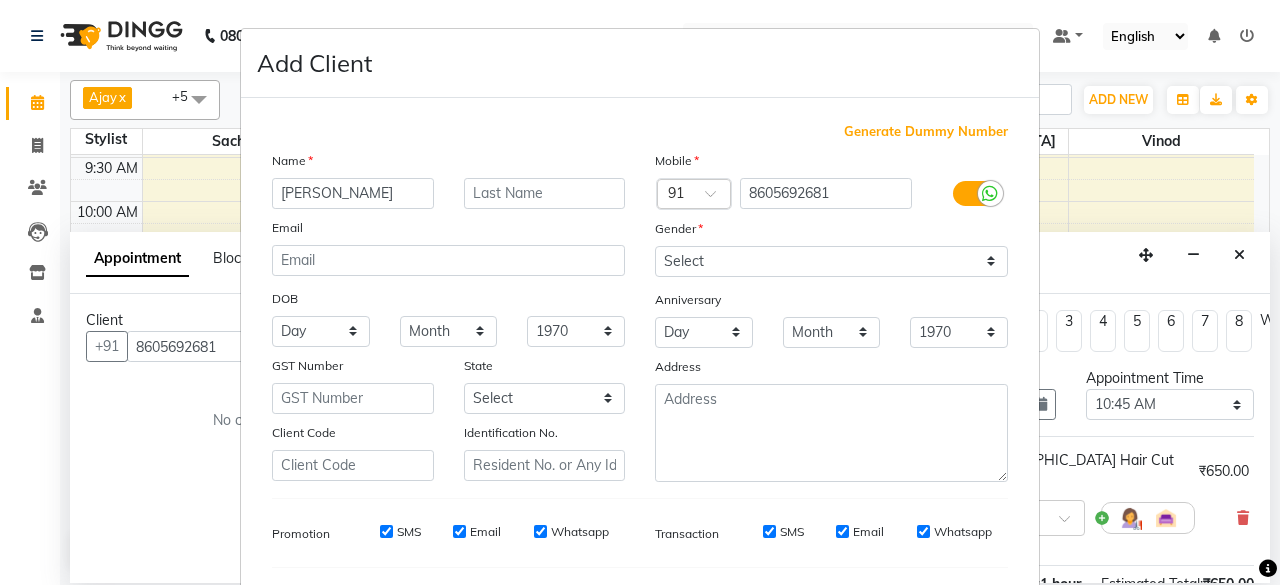 type on "[PERSON_NAME]" 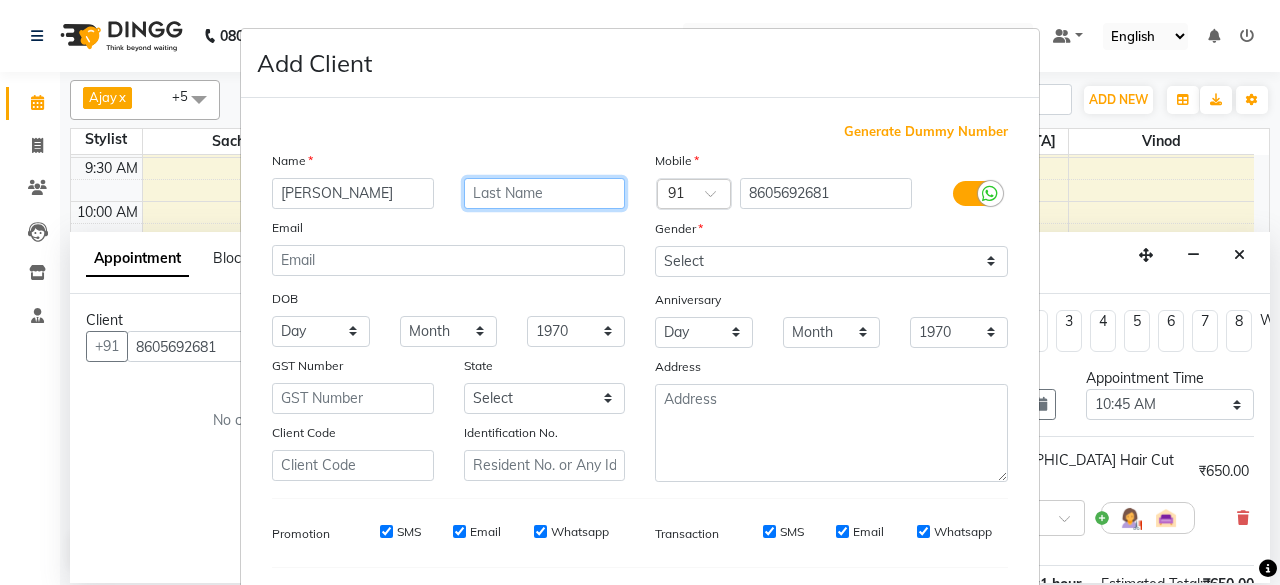 click at bounding box center (545, 193) 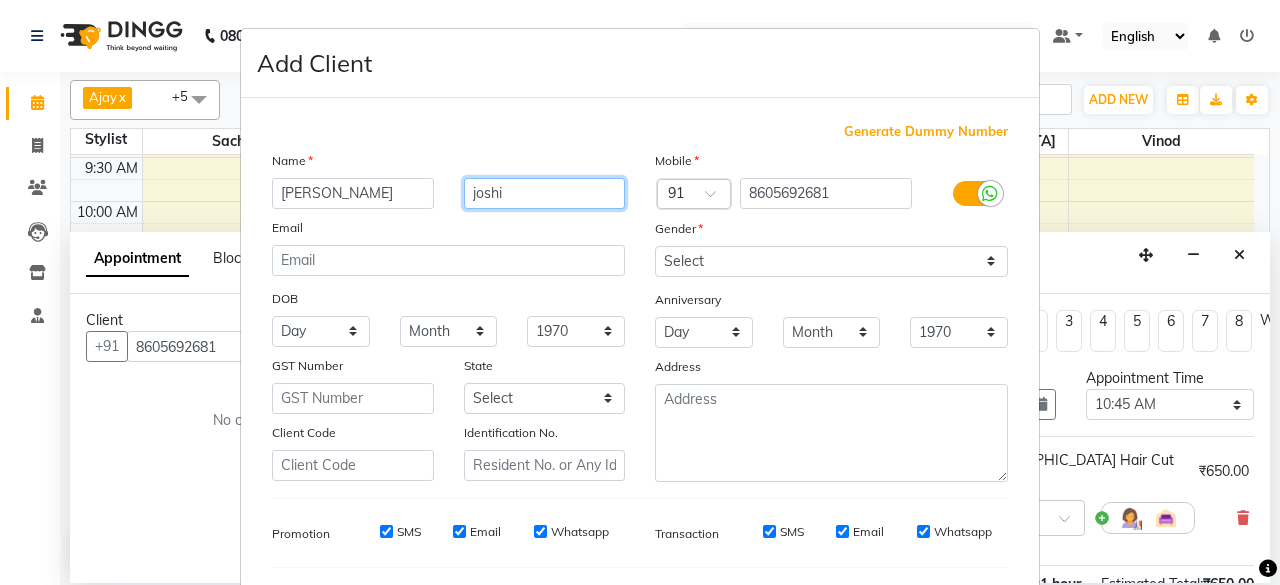 type on "joshi" 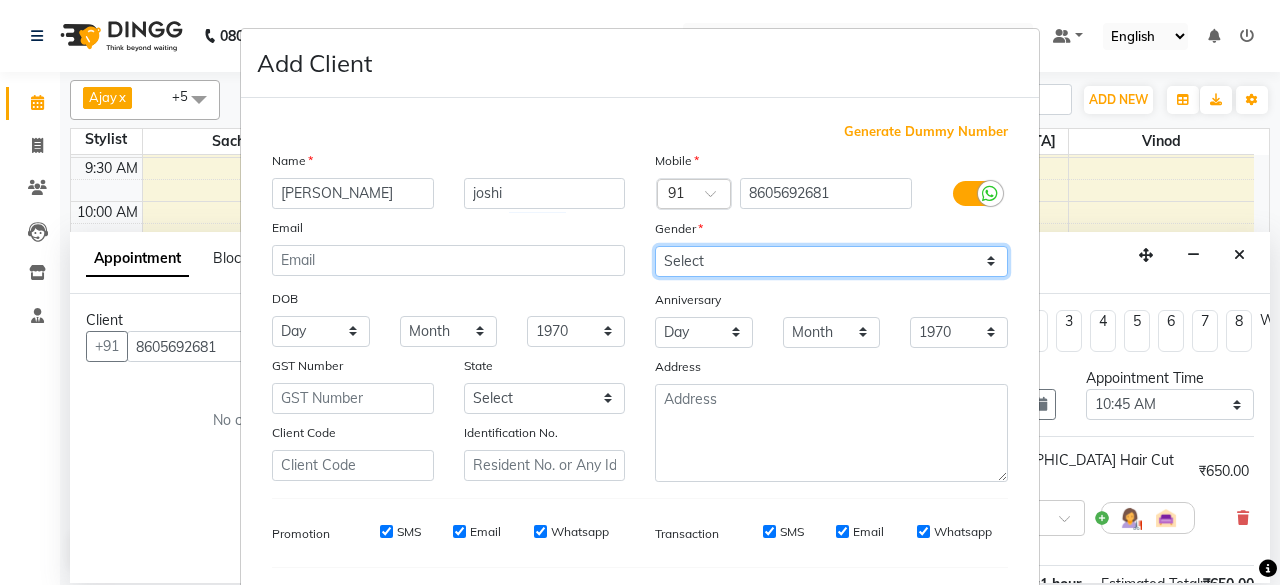 click on "Select [DEMOGRAPHIC_DATA] [DEMOGRAPHIC_DATA] Other Prefer Not To Say" at bounding box center [831, 261] 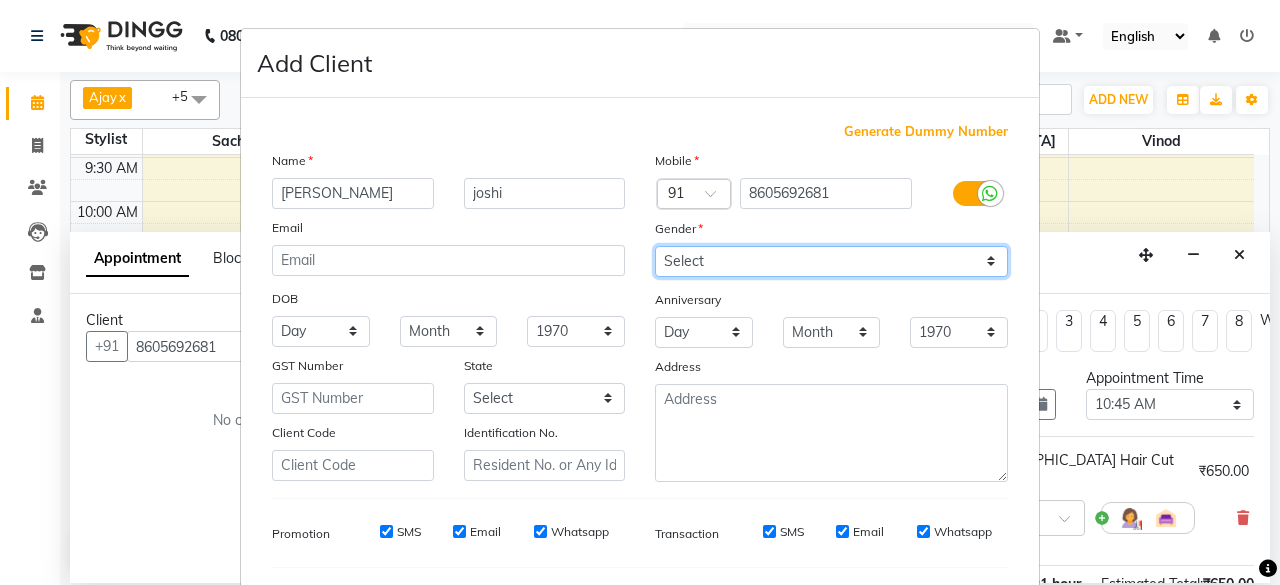 select on "[DEMOGRAPHIC_DATA]" 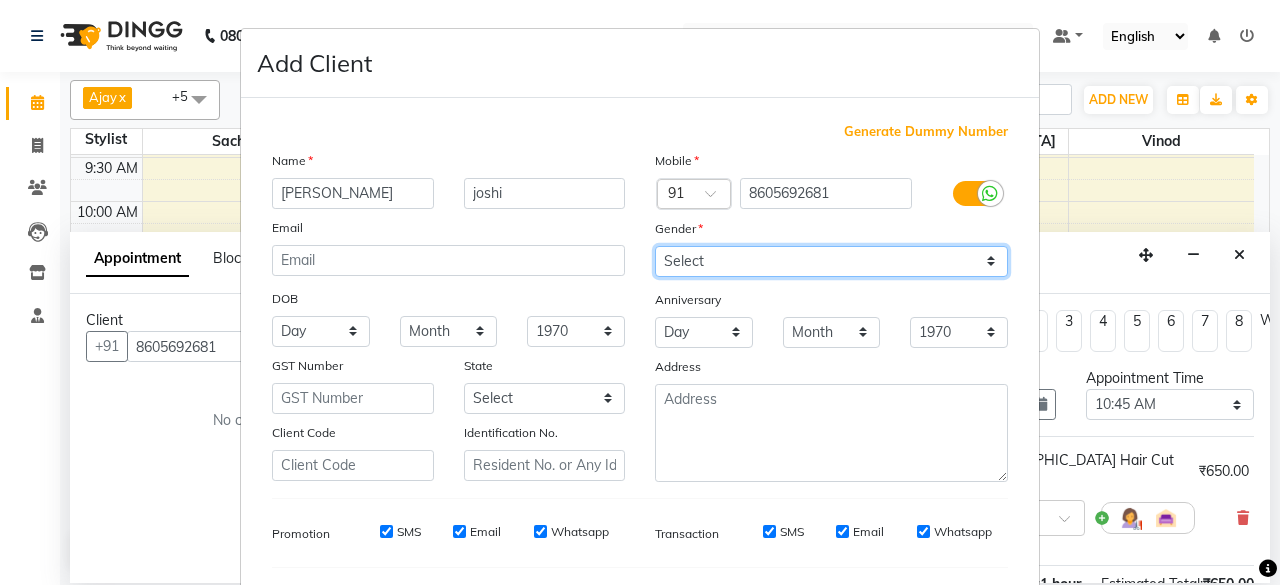 click on "Select [DEMOGRAPHIC_DATA] [DEMOGRAPHIC_DATA] Other Prefer Not To Say" at bounding box center [831, 261] 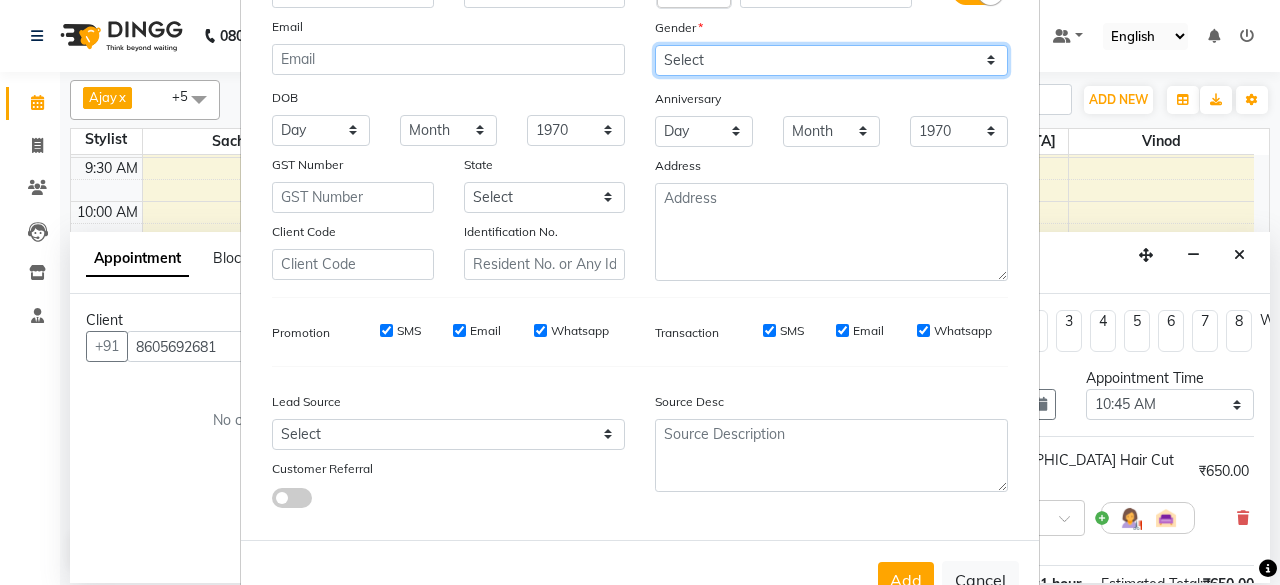 scroll, scrollTop: 260, scrollLeft: 0, axis: vertical 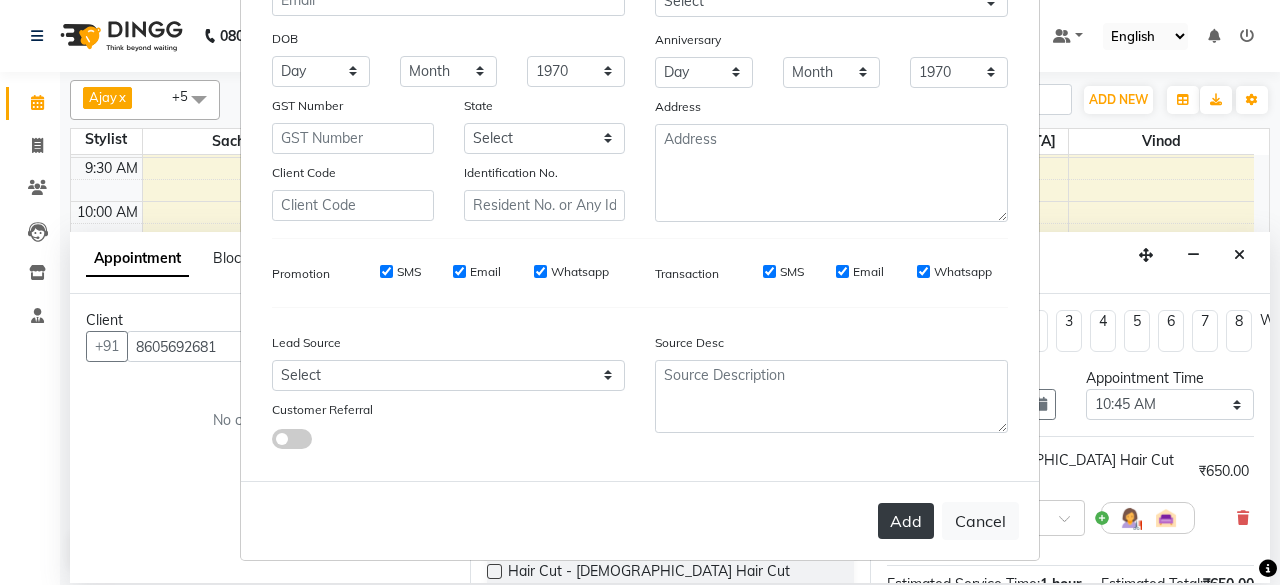 click on "Add" at bounding box center (906, 521) 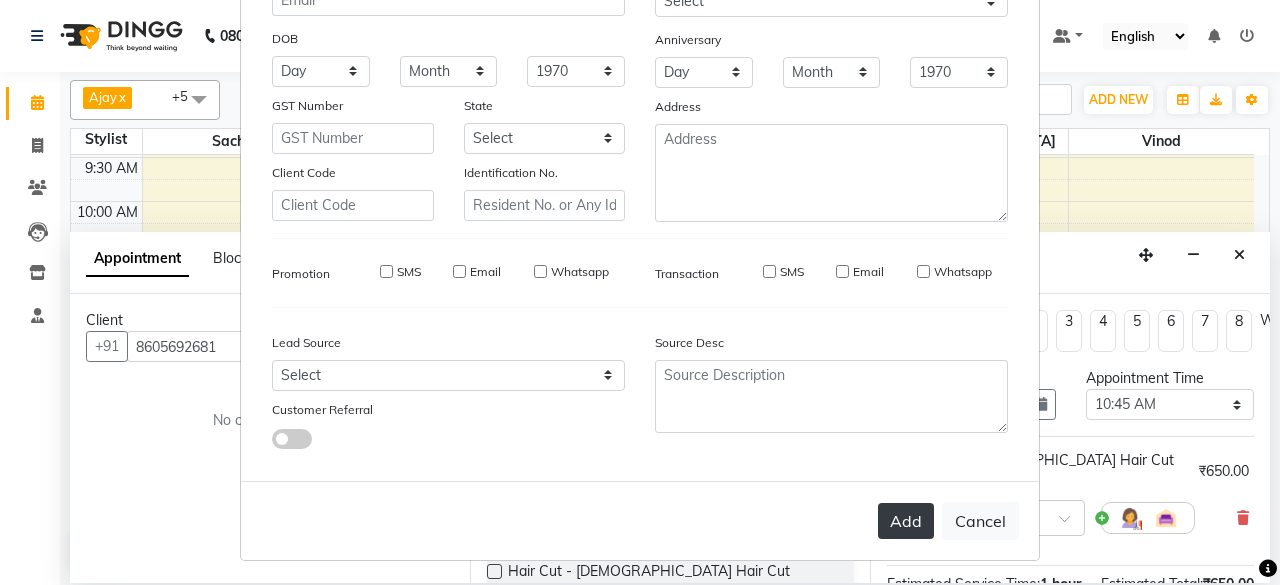 type 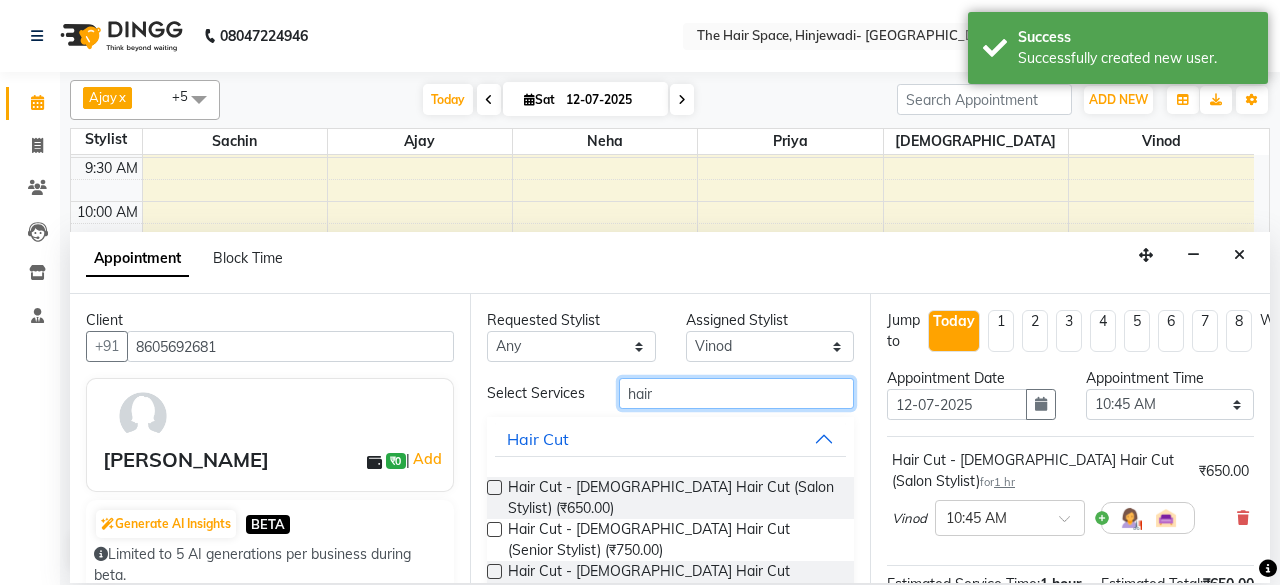 click on "hair" at bounding box center [736, 393] 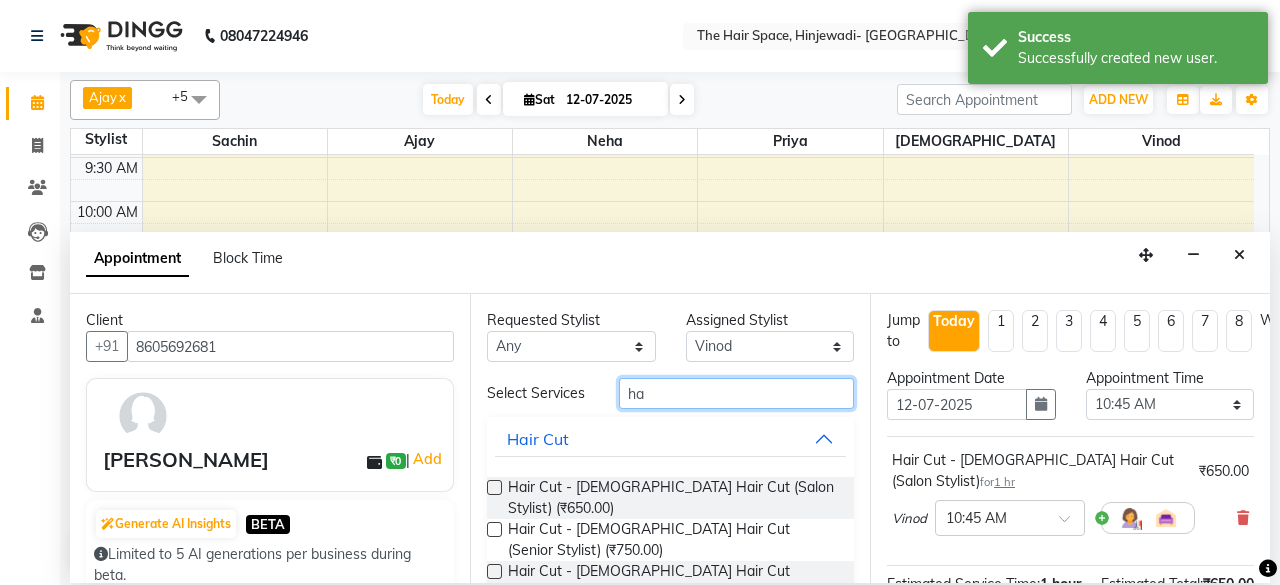 type on "h" 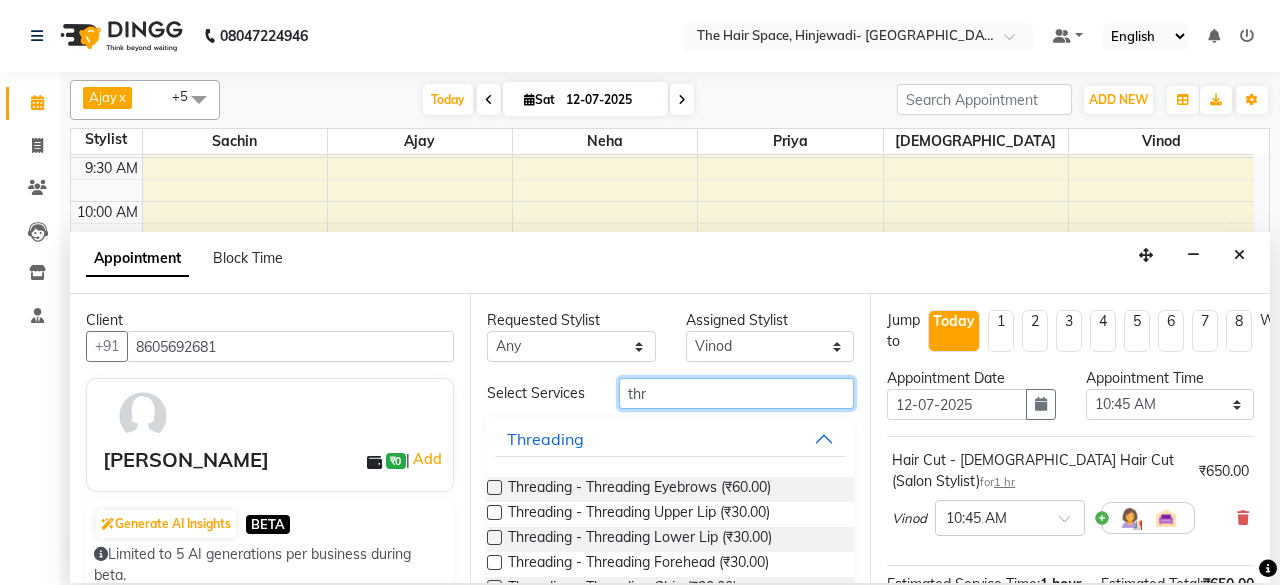 type on "thr" 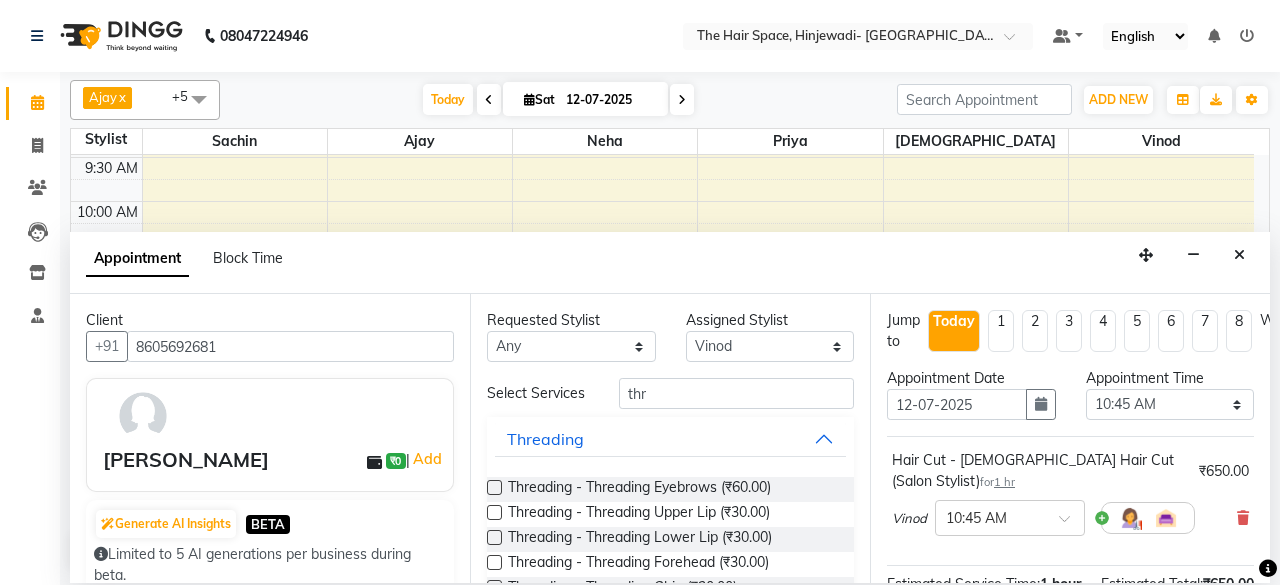 click at bounding box center (494, 487) 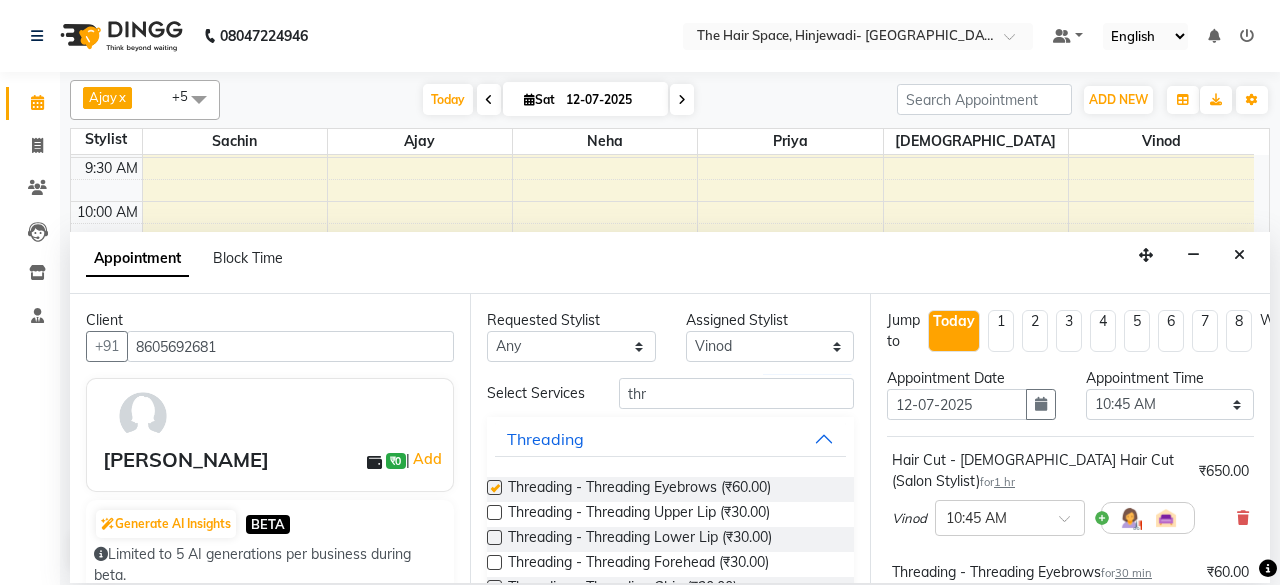 checkbox on "false" 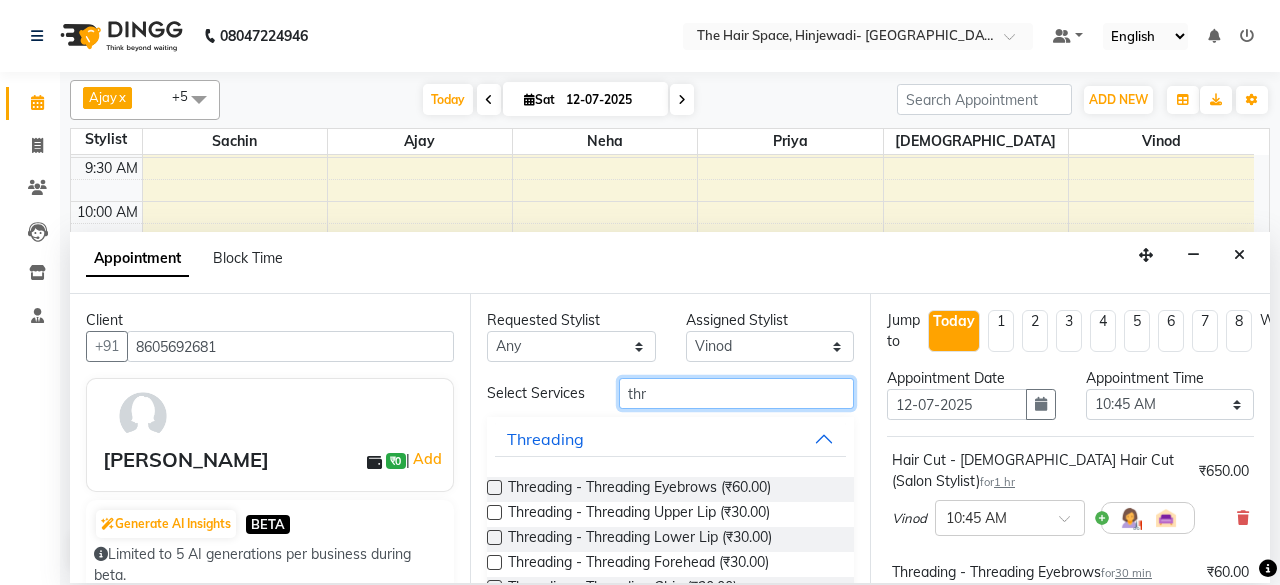 click on "thr" at bounding box center [736, 393] 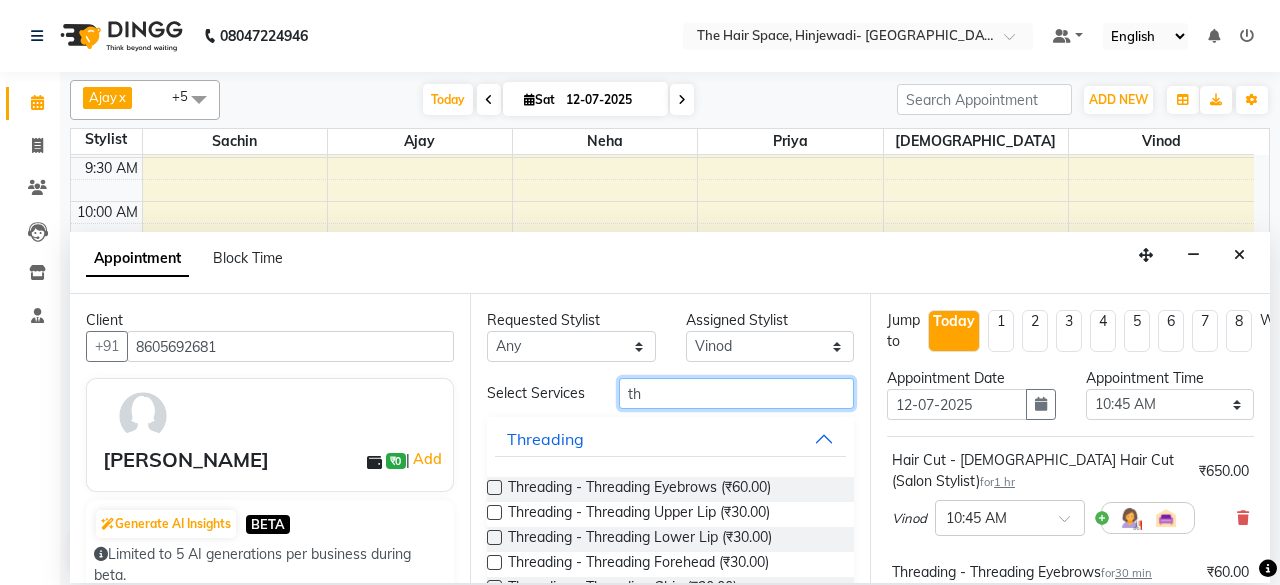 type on "t" 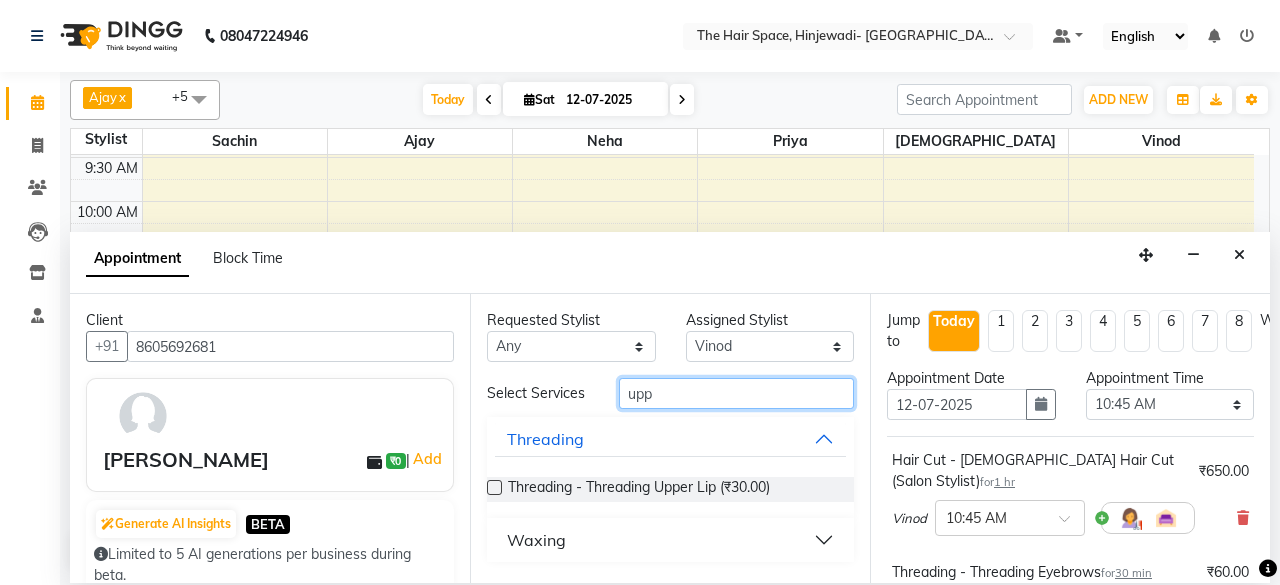 type on "upp" 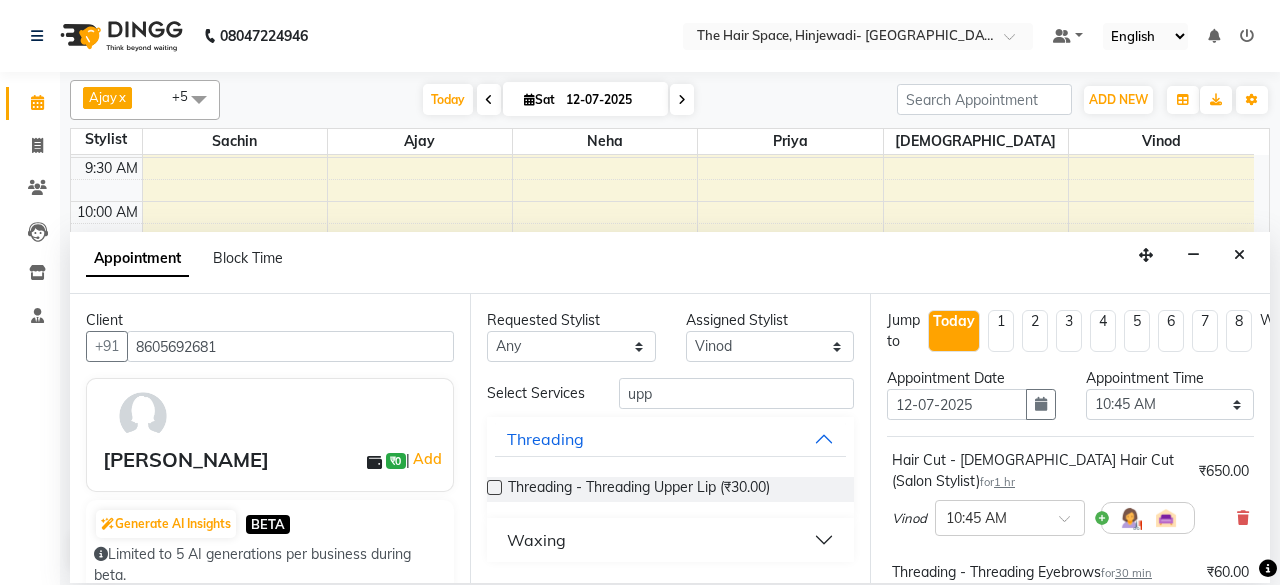 click at bounding box center (494, 487) 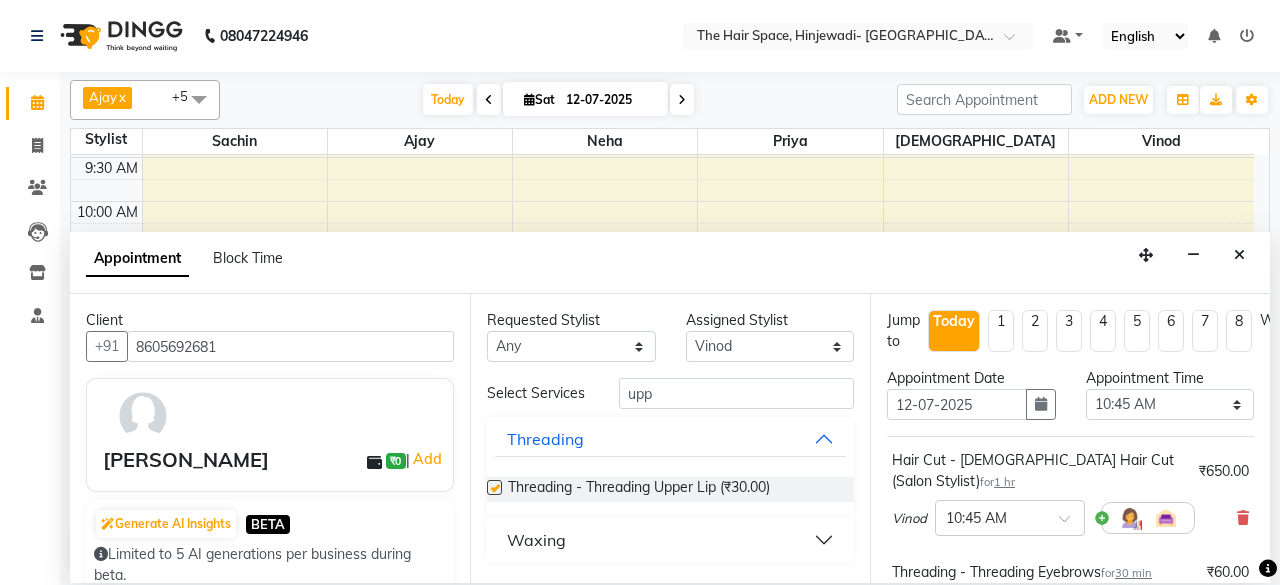 checkbox on "false" 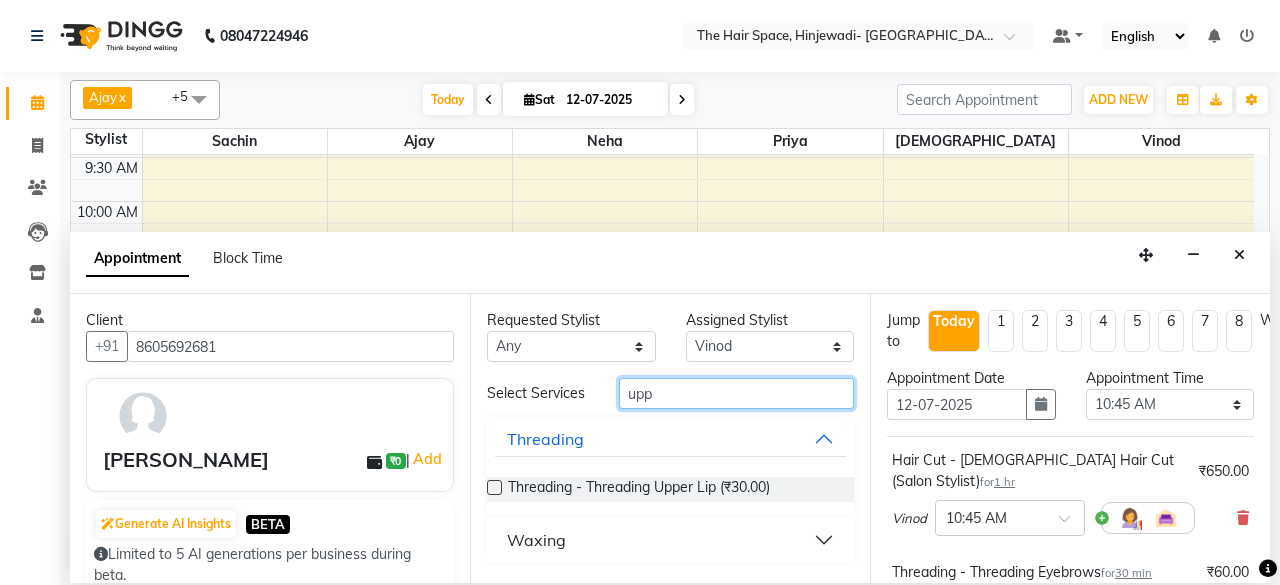 click on "upp" at bounding box center [736, 393] 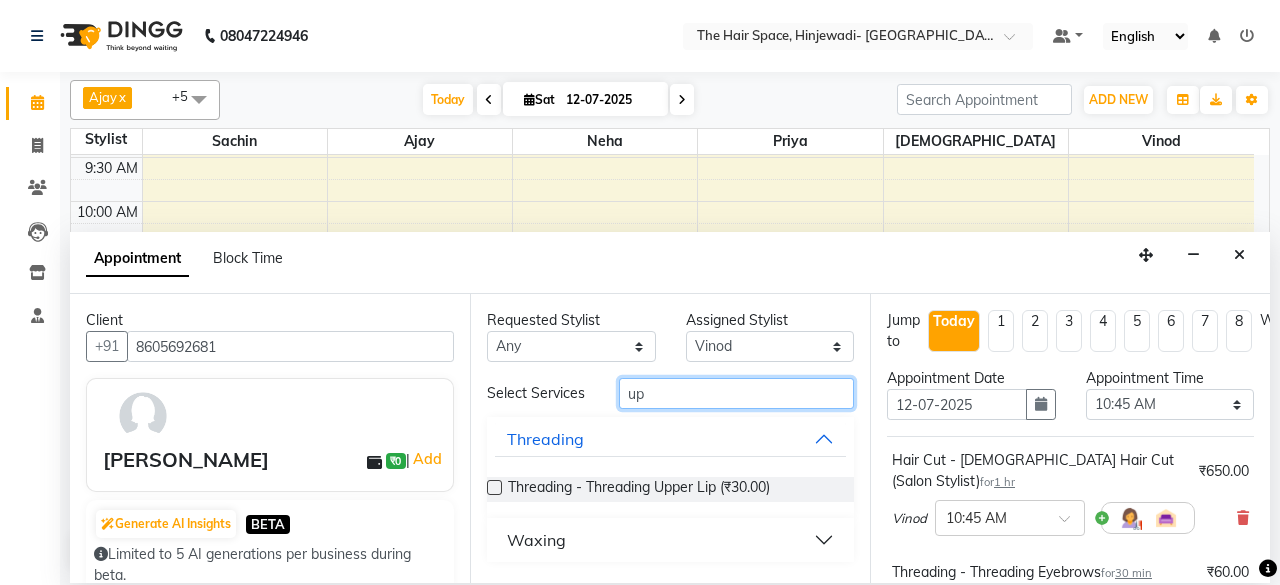 type on "u" 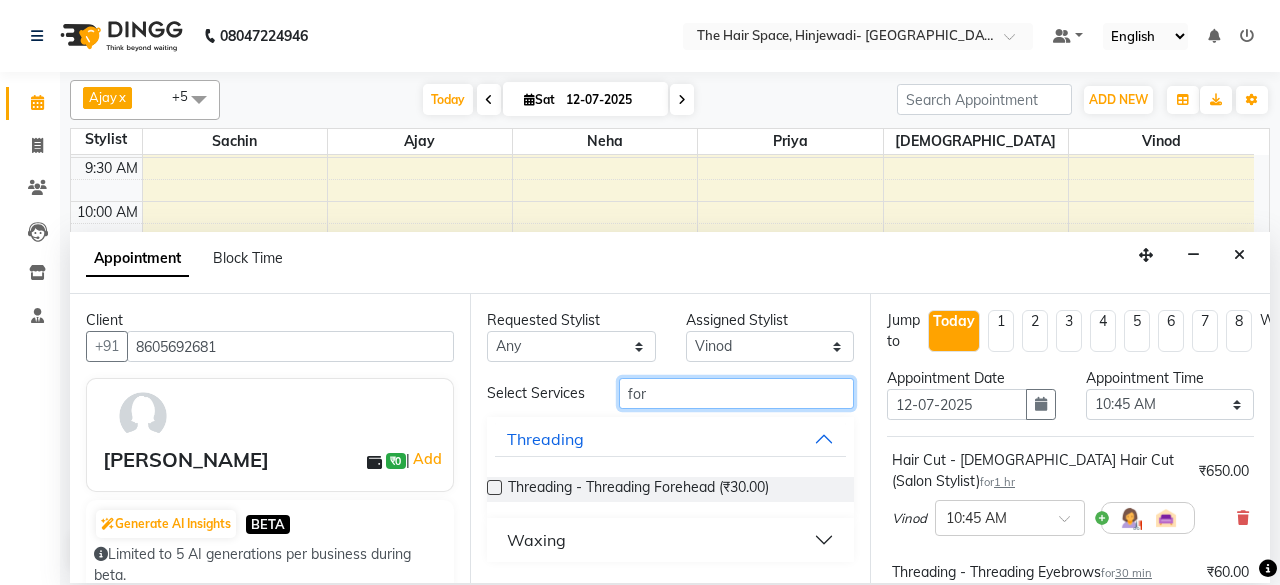 type on "for" 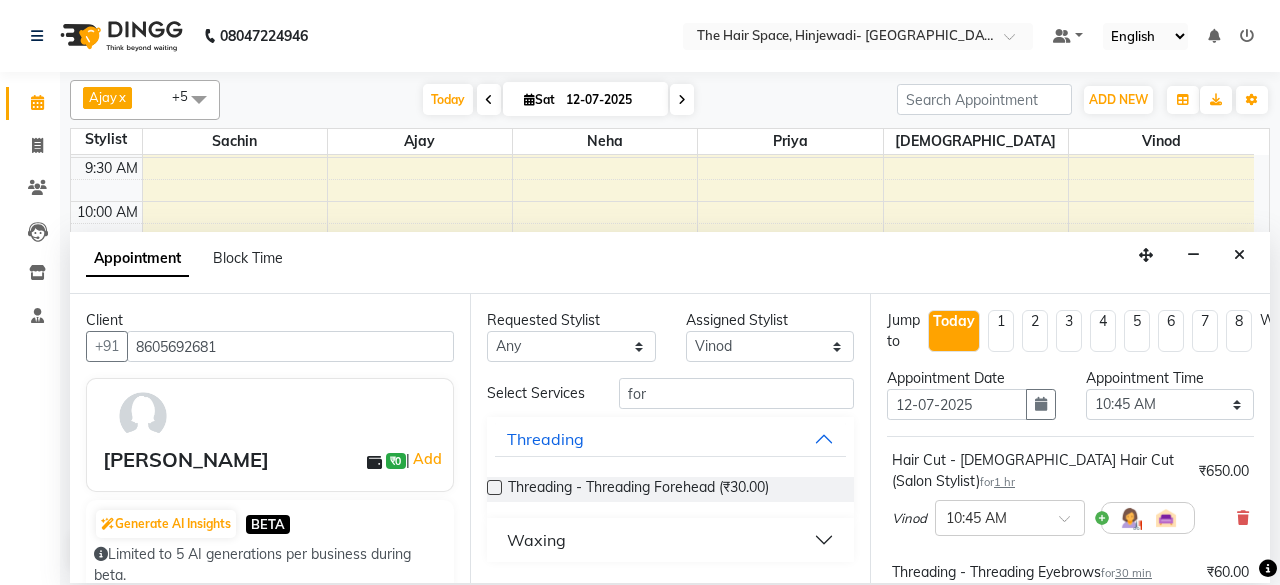 click at bounding box center [494, 487] 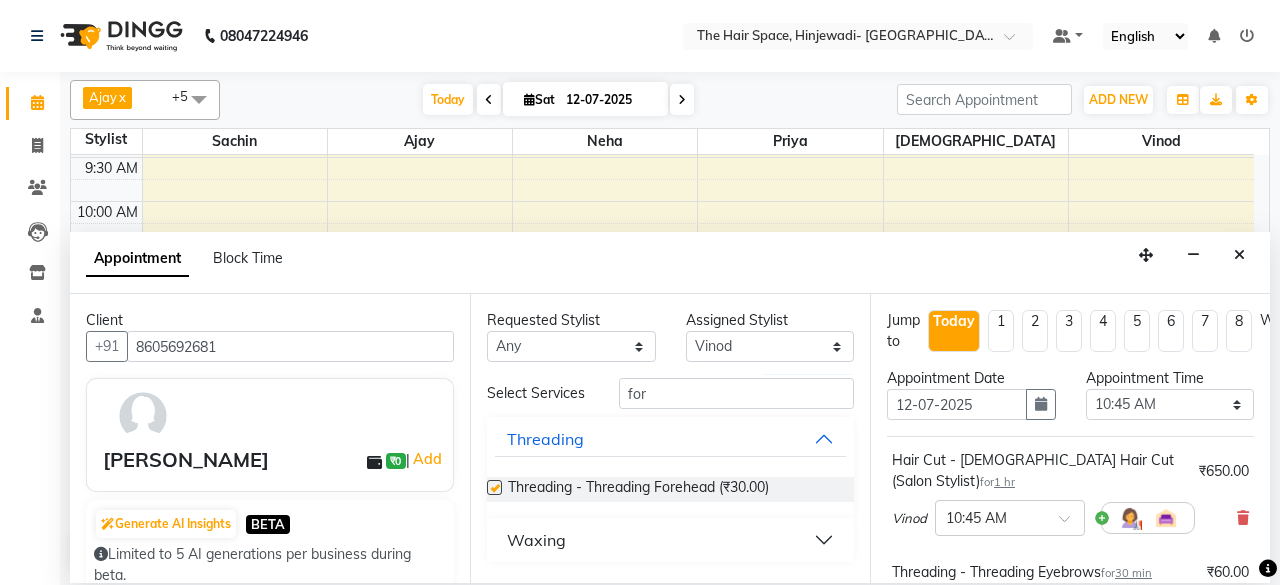 checkbox on "false" 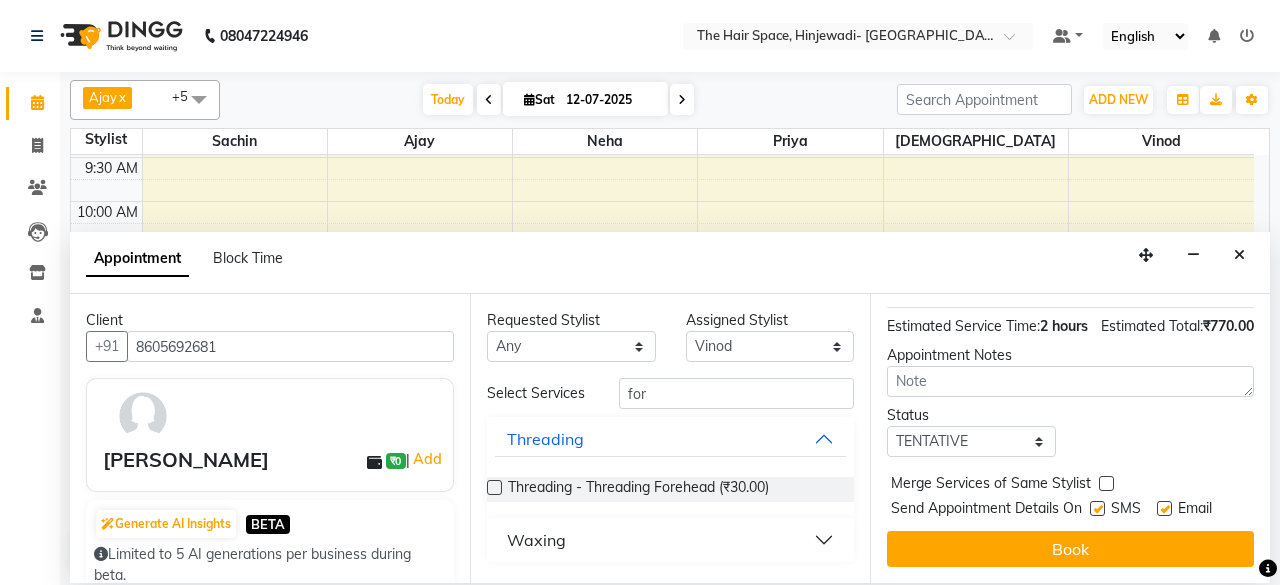 scroll, scrollTop: 566, scrollLeft: 0, axis: vertical 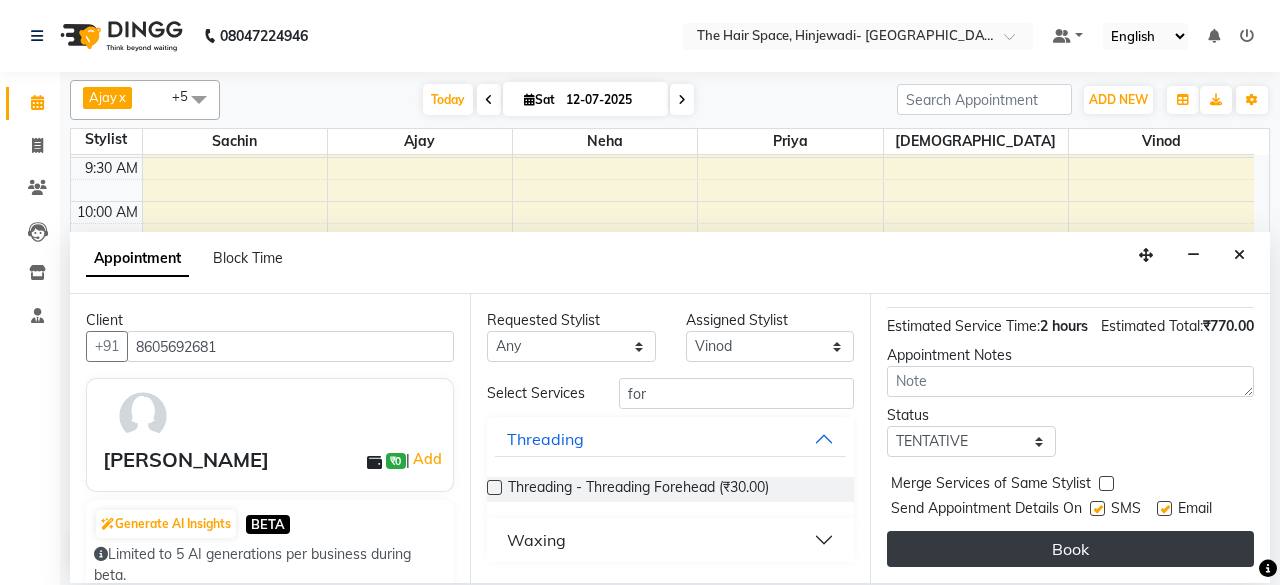 click on "Book" at bounding box center [1070, 549] 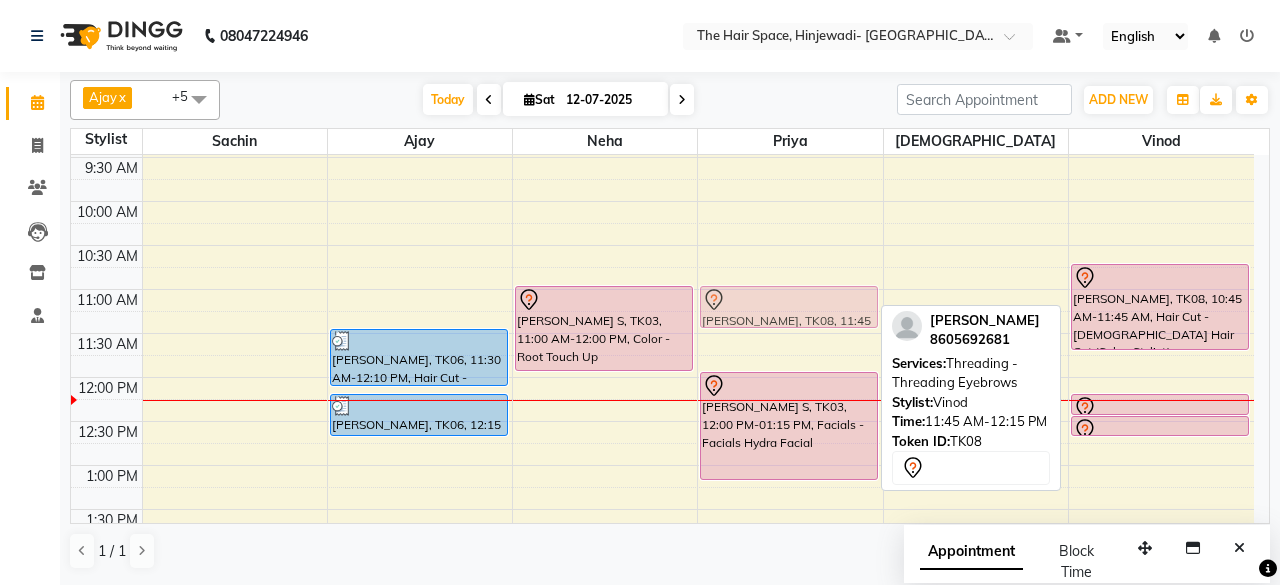 drag, startPoint x: 1114, startPoint y: 370, endPoint x: 777, endPoint y: 308, distance: 342.6558 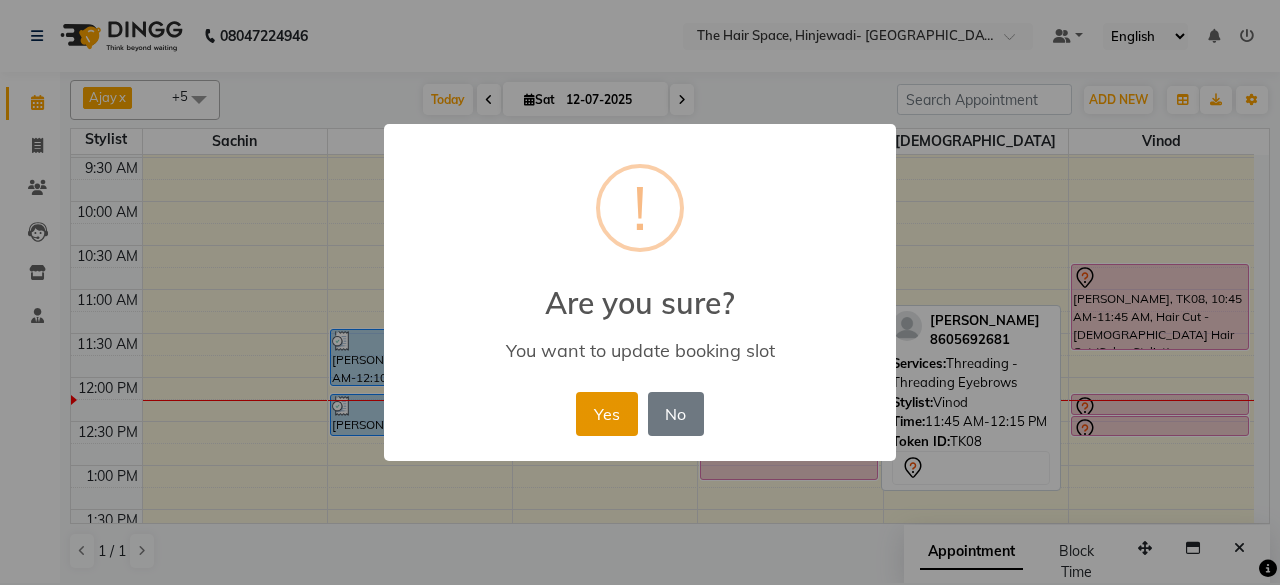 click on "Yes" at bounding box center [606, 414] 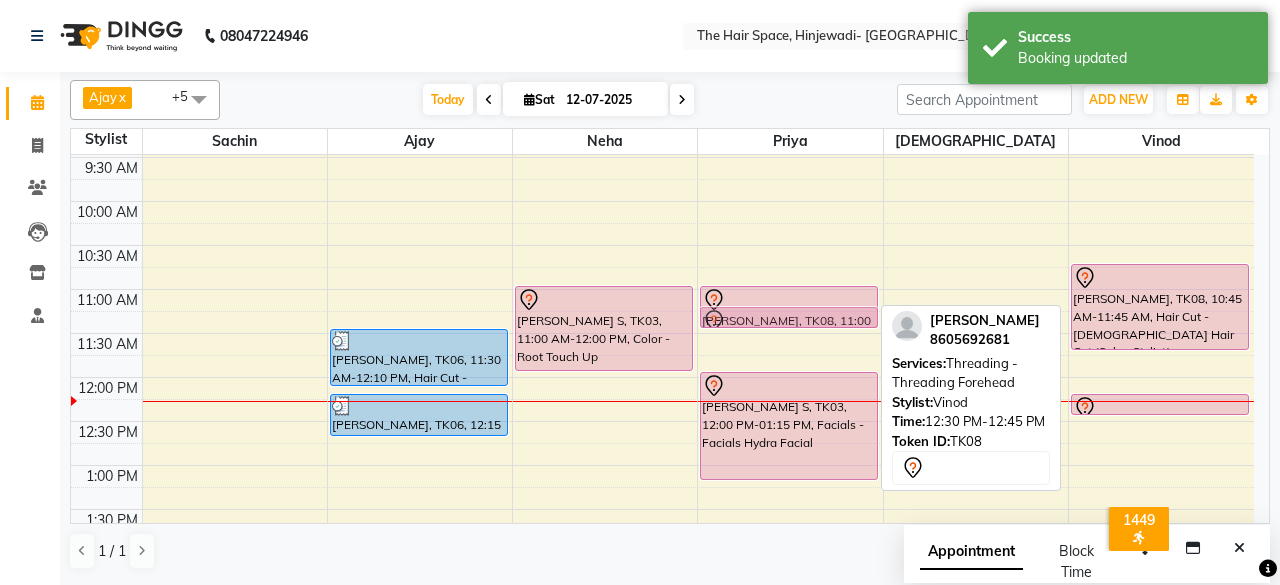 drag, startPoint x: 1148, startPoint y: 415, endPoint x: 727, endPoint y: 317, distance: 432.2557 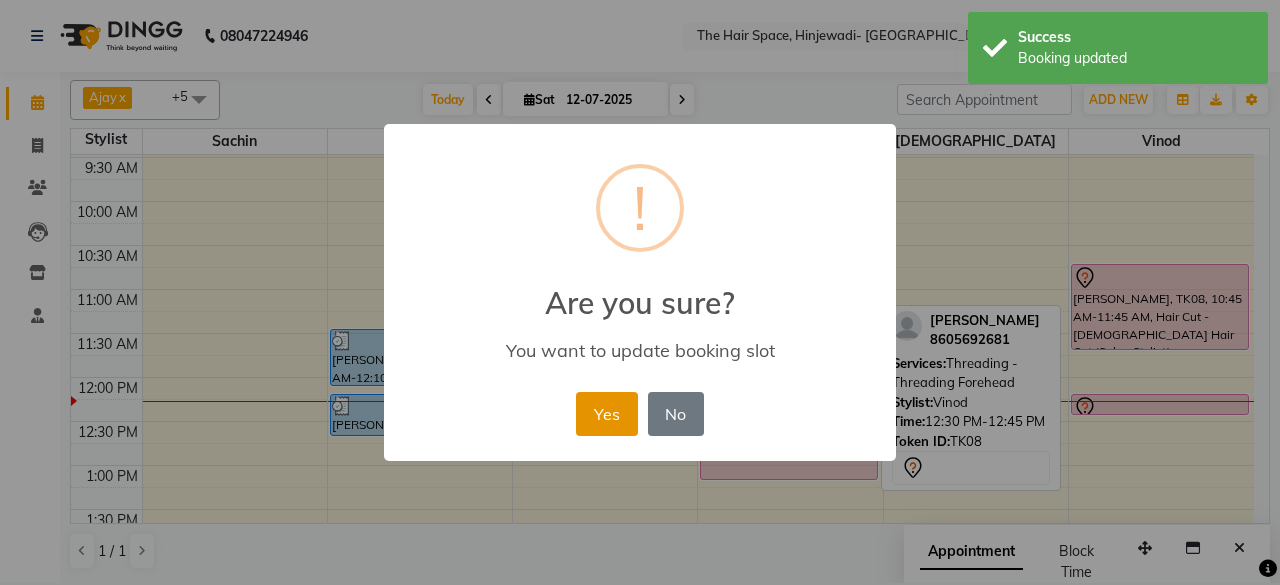 click on "Yes" at bounding box center (606, 414) 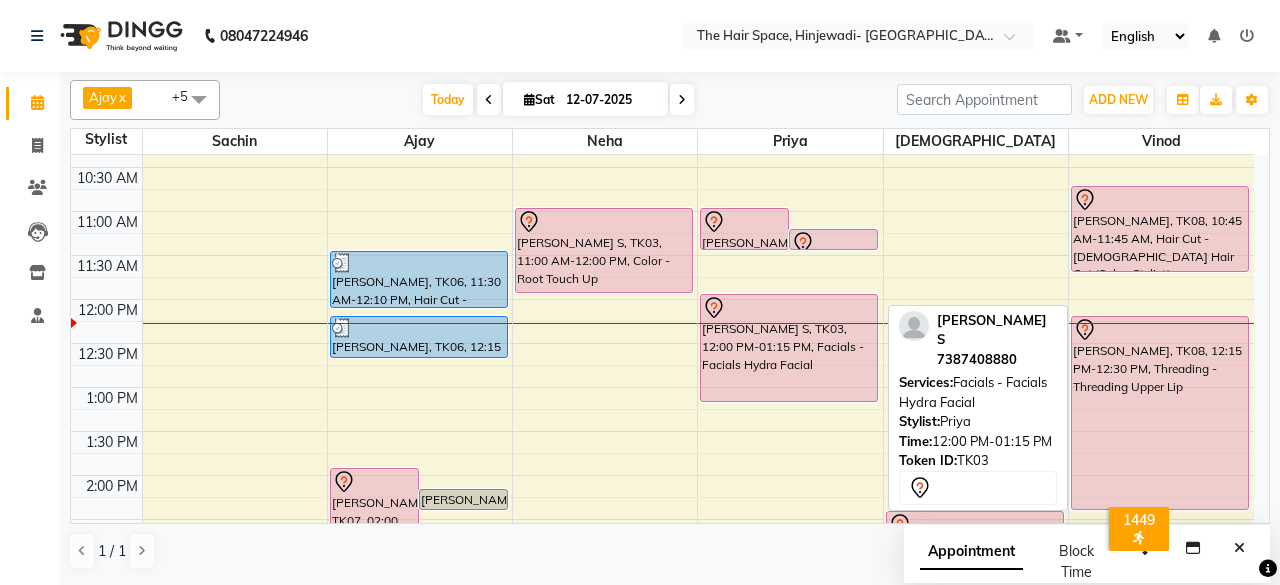 drag, startPoint x: 1137, startPoint y: 407, endPoint x: 1106, endPoint y: 497, distance: 95.189285 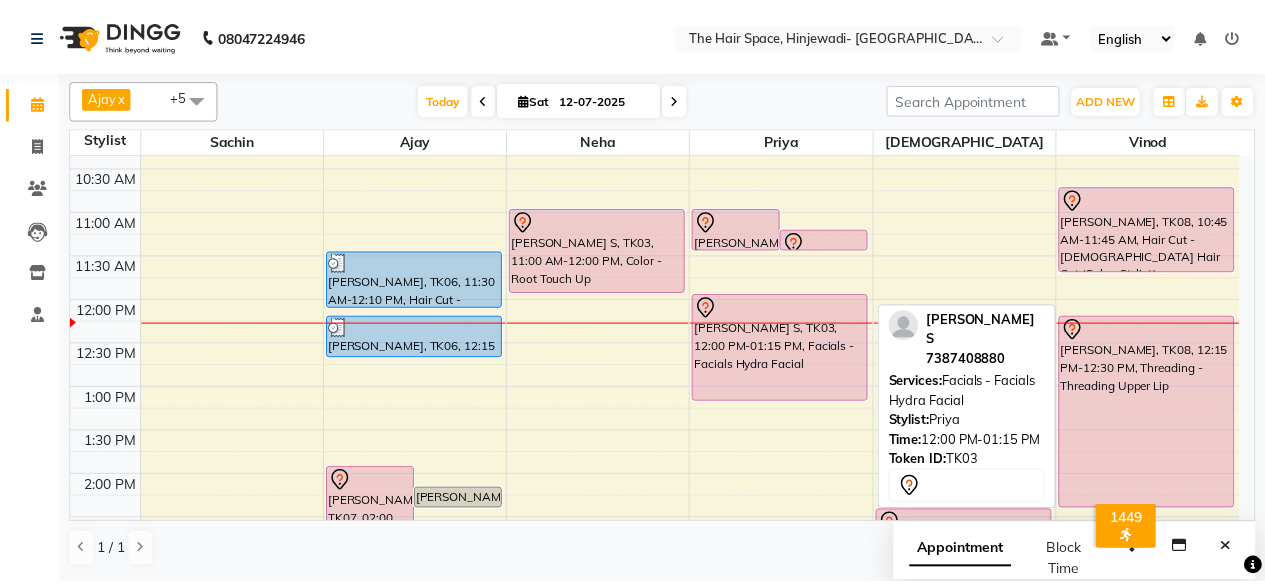 scroll, scrollTop: 210, scrollLeft: 0, axis: vertical 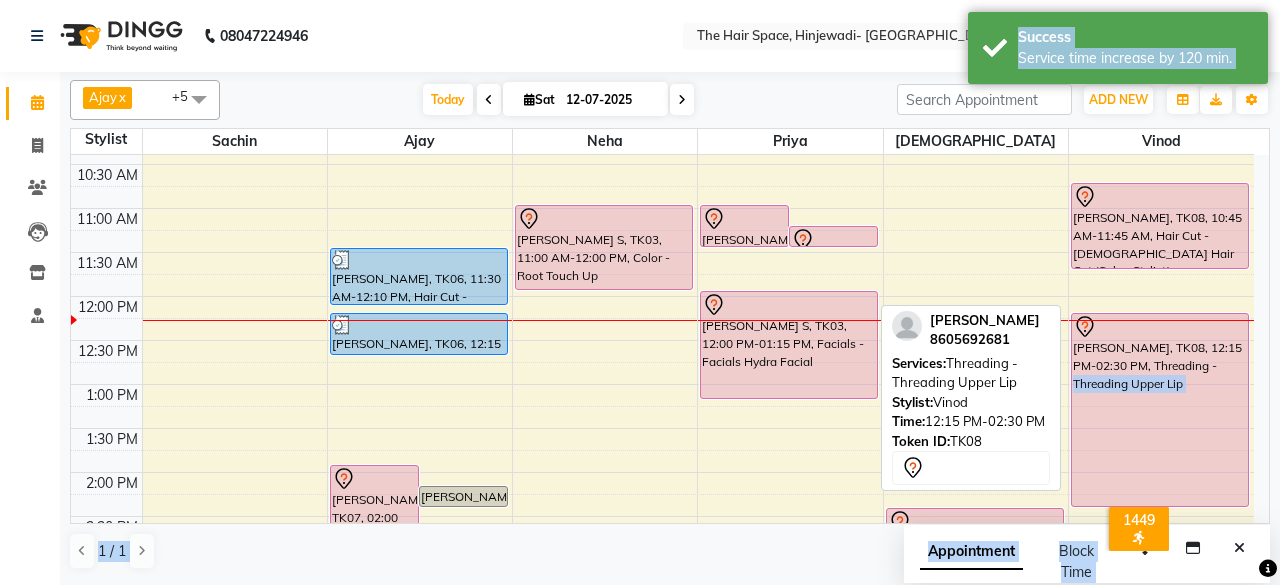 drag, startPoint x: 1080, startPoint y: 477, endPoint x: 1104, endPoint y: 577, distance: 102.83968 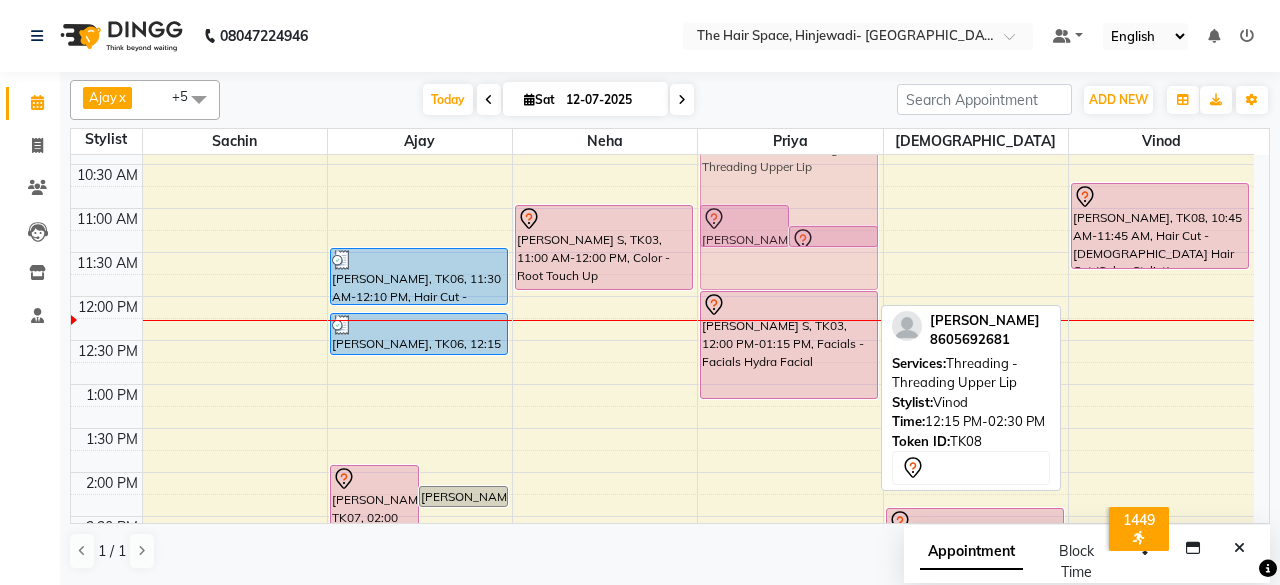 drag, startPoint x: 1197, startPoint y: 464, endPoint x: 770, endPoint y: 243, distance: 480.80142 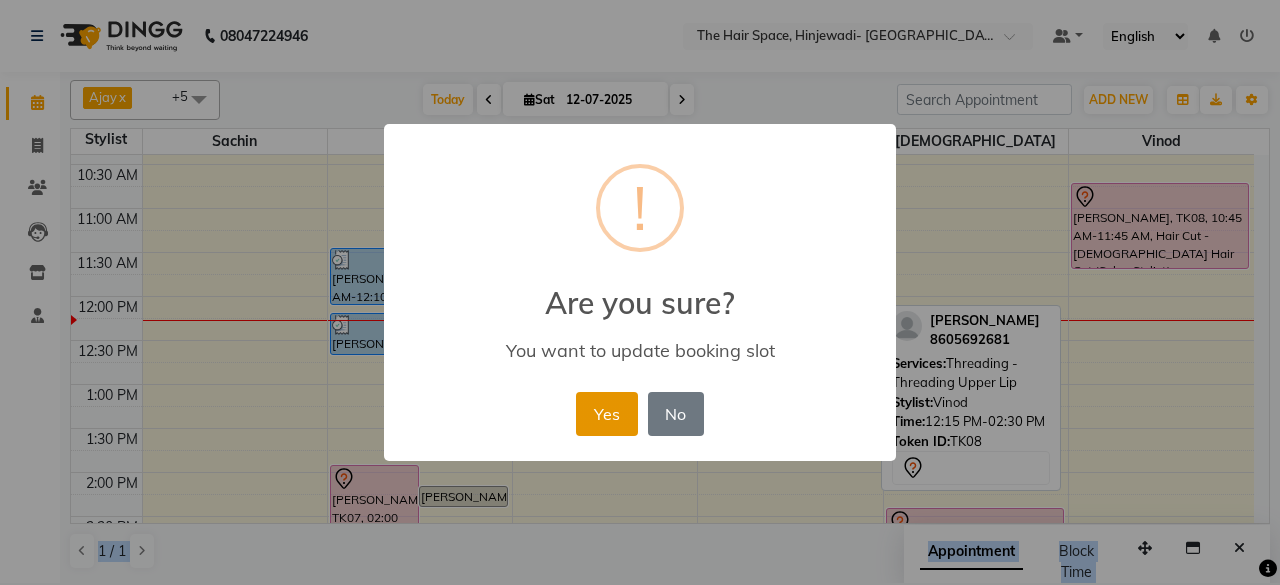 click on "Yes" at bounding box center (606, 414) 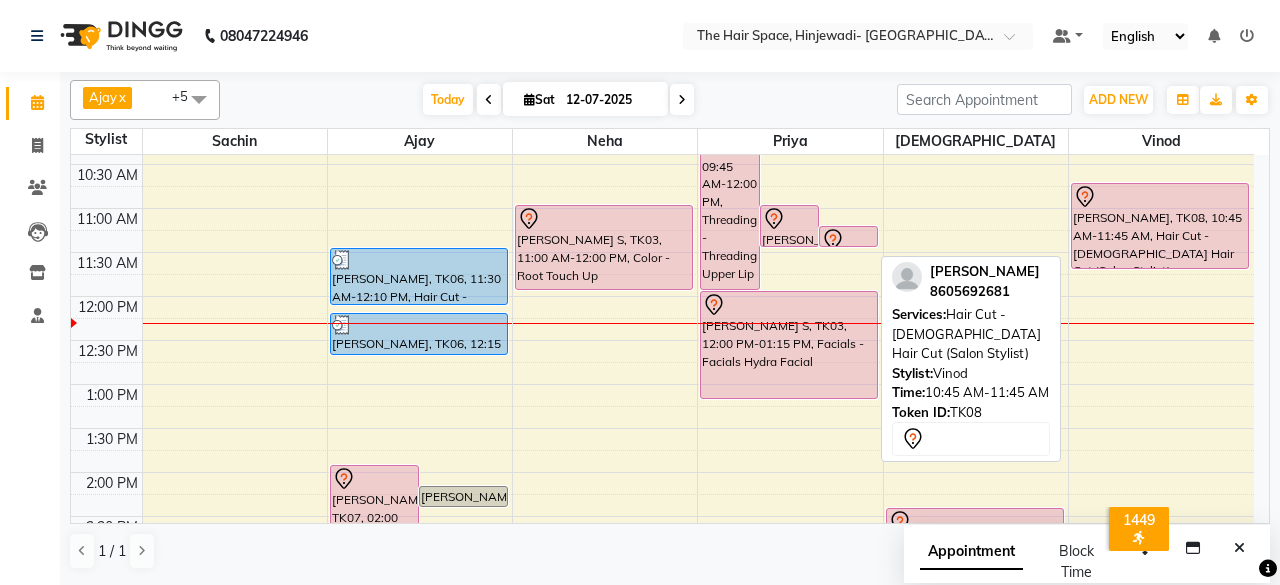 click on "[PERSON_NAME], TK08, 10:45 AM-11:45 AM, Hair Cut - [DEMOGRAPHIC_DATA] Hair Cut (Salon Stylist)" at bounding box center (1160, 226) 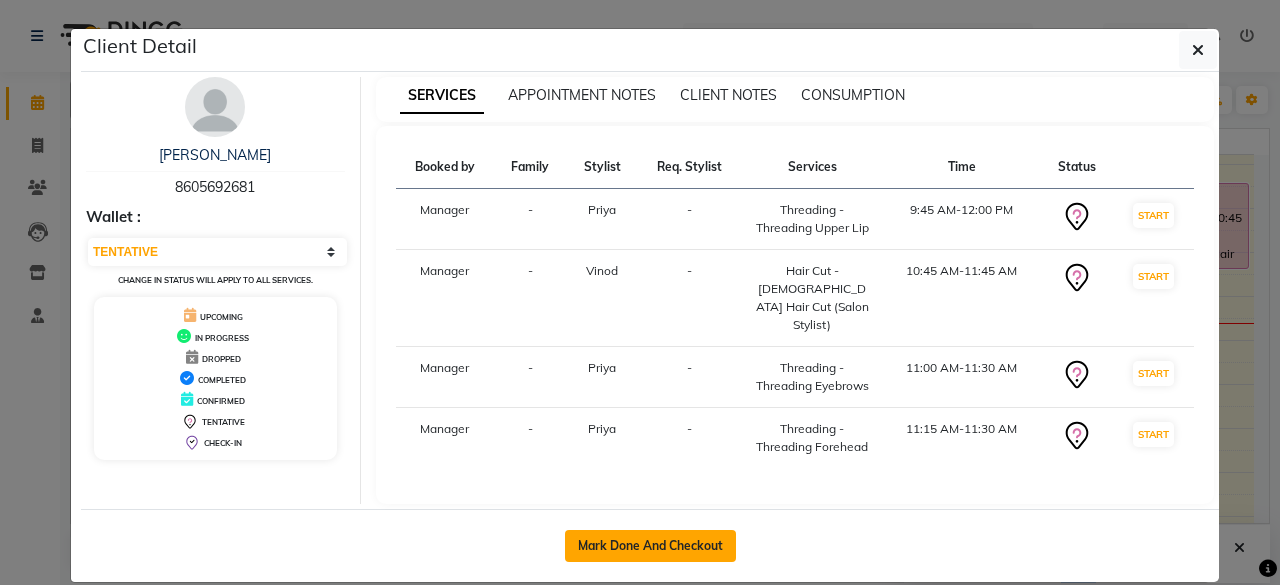 click on "Mark Done And Checkout" 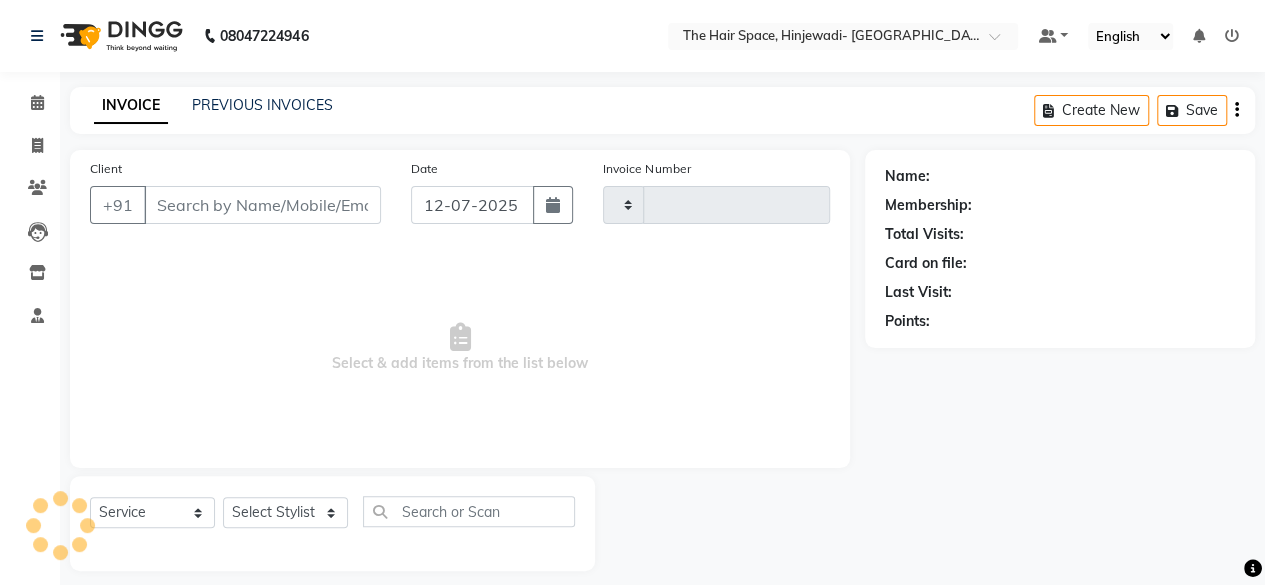 type on "1374" 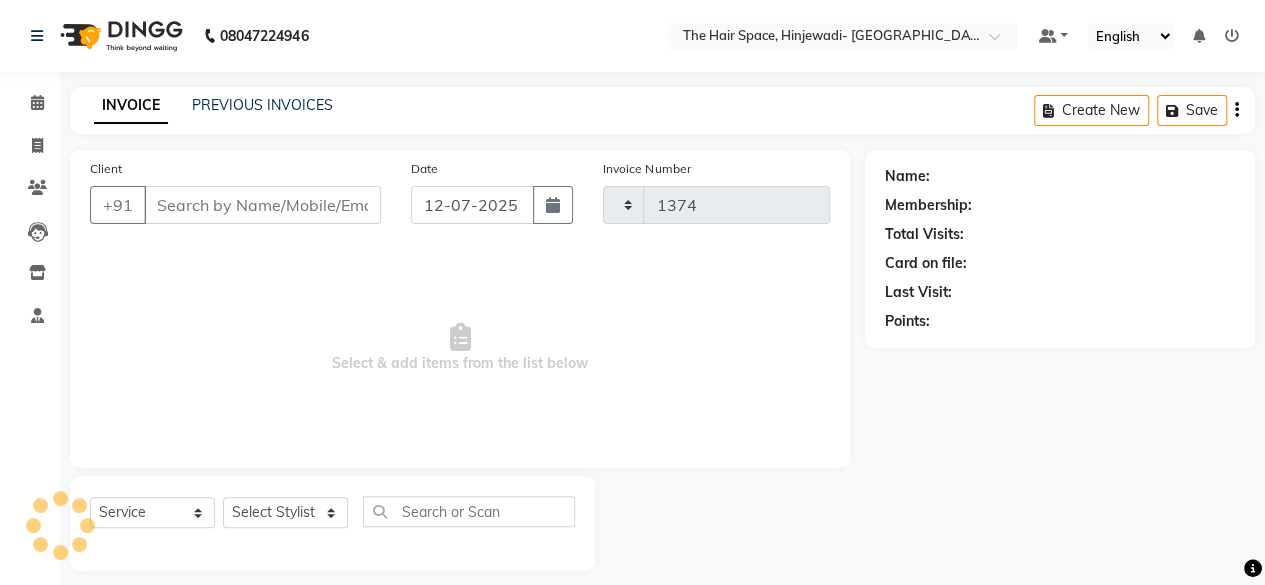 select on "6697" 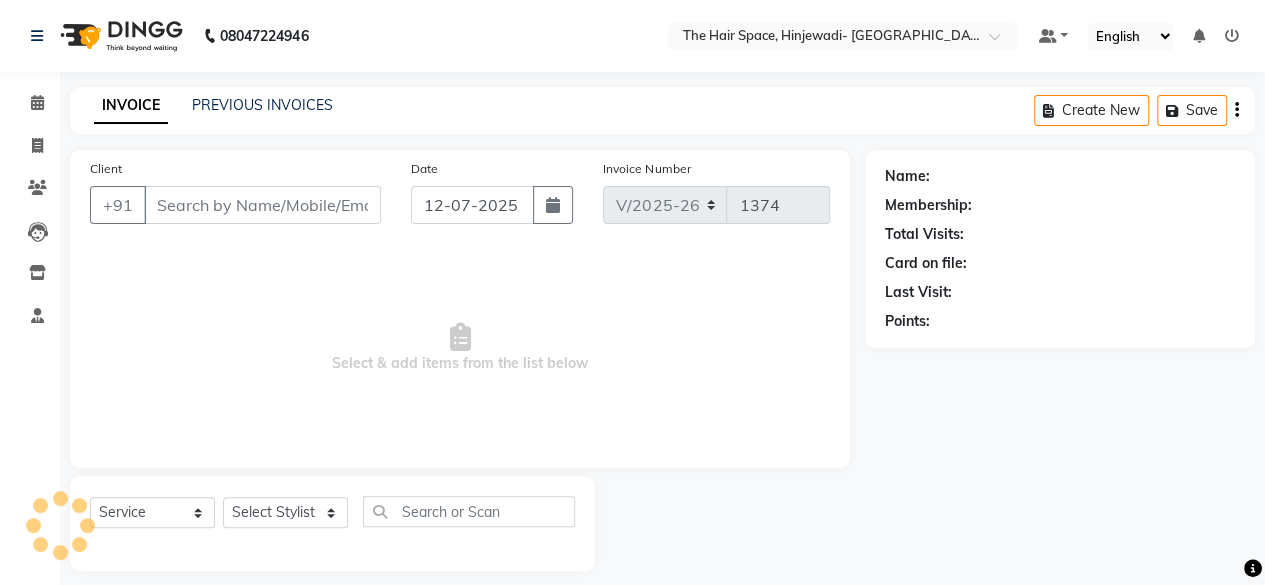 type on "8605692681" 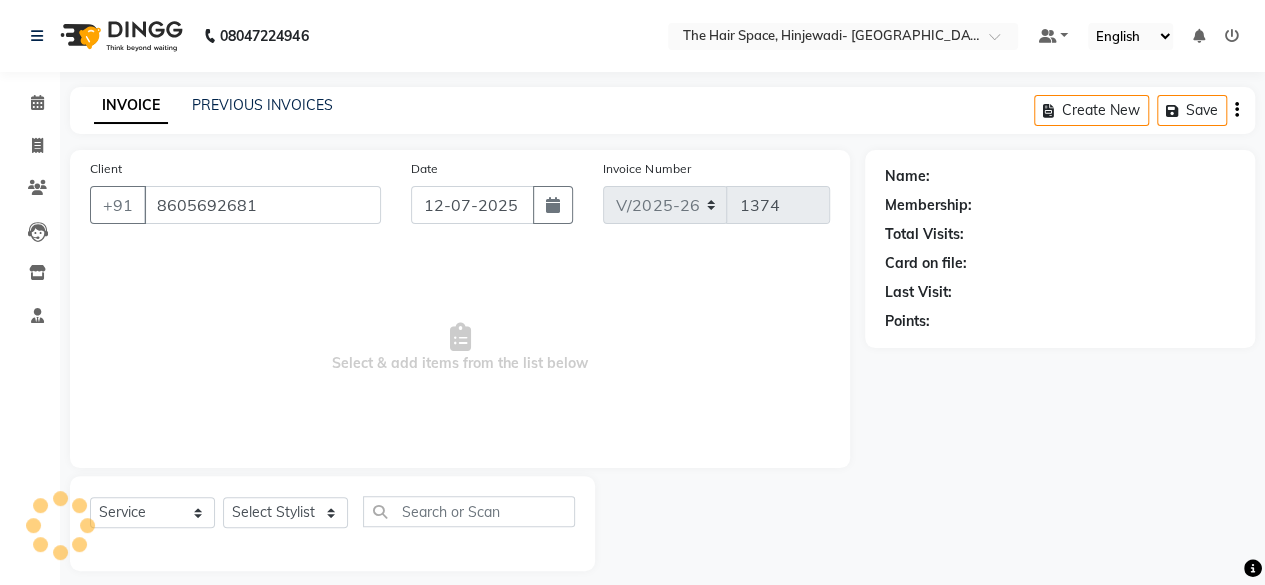select on "84667" 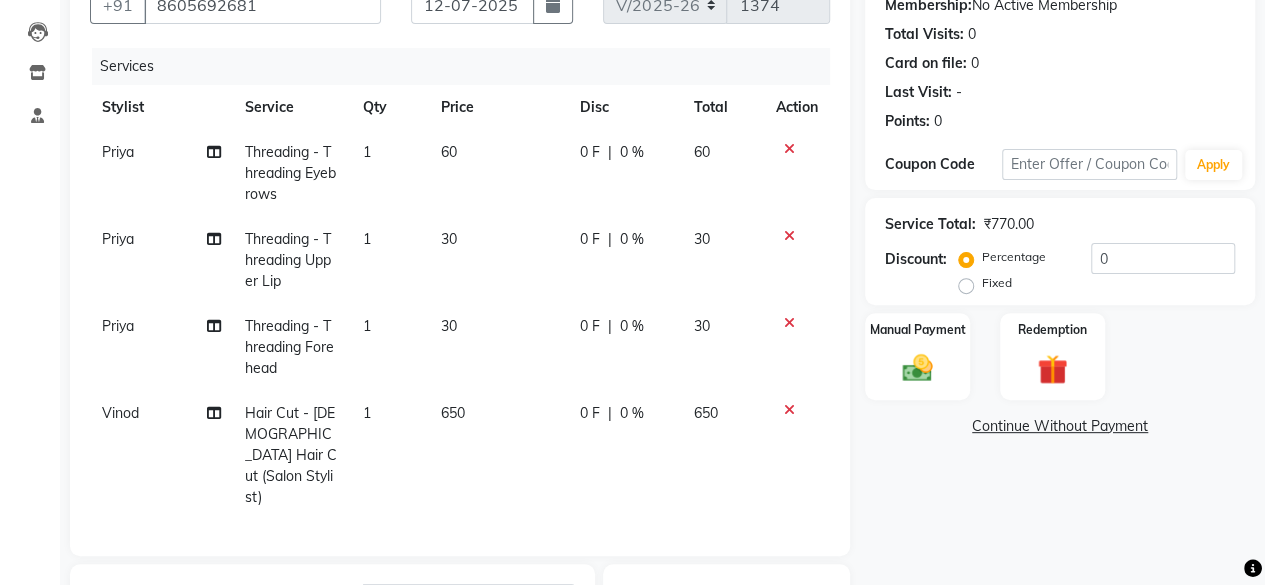 scroll, scrollTop: 300, scrollLeft: 0, axis: vertical 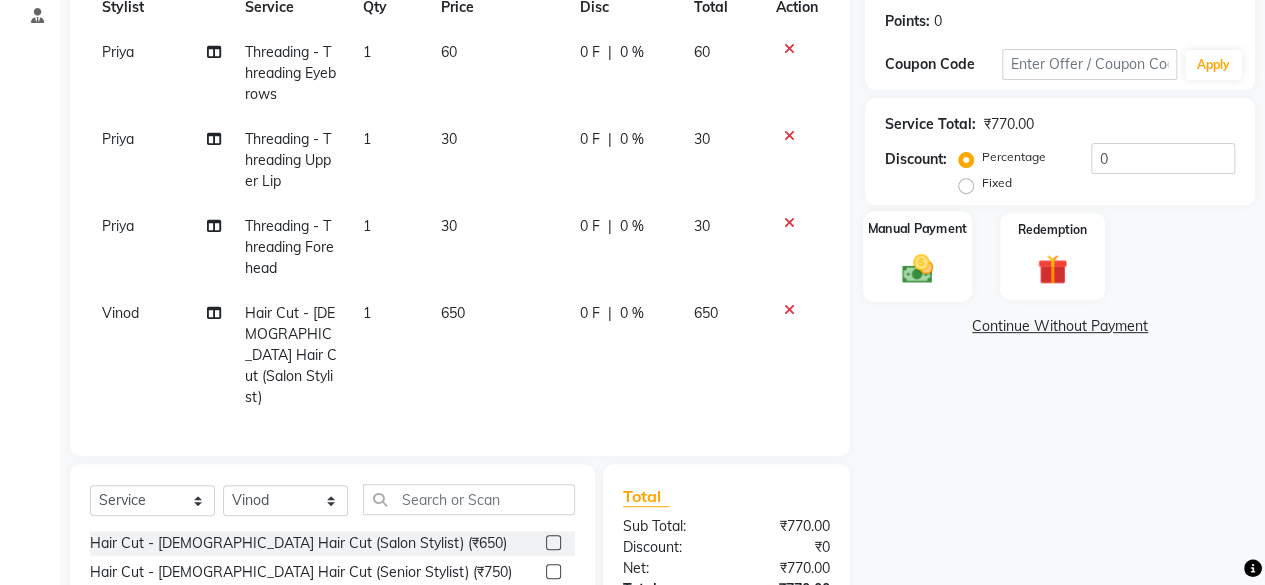 click 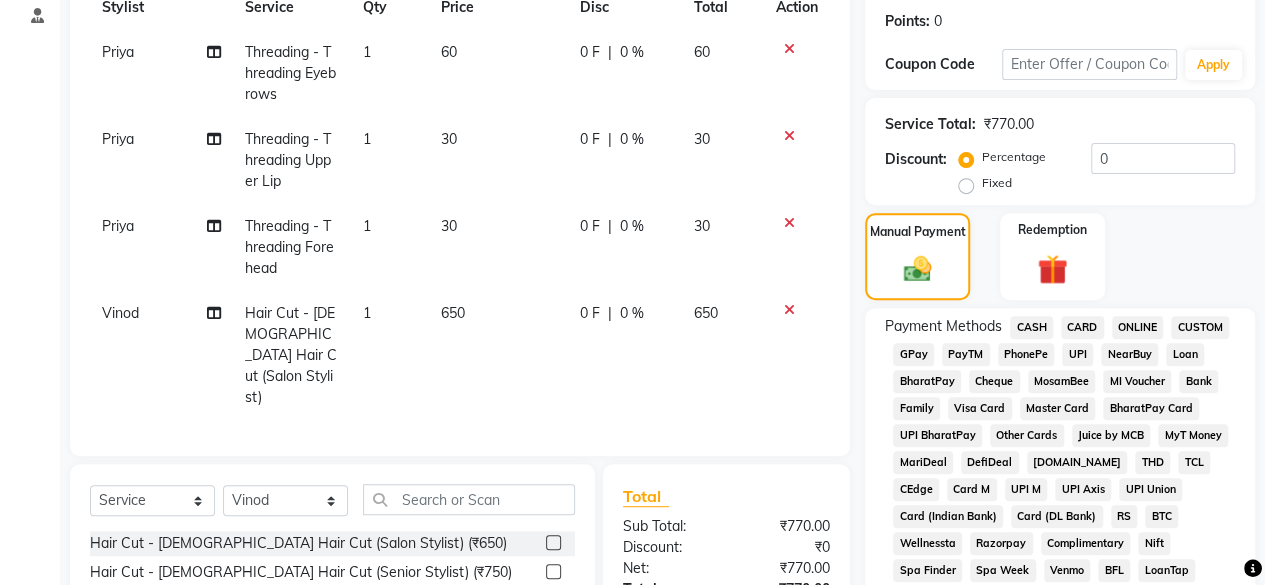 scroll, scrollTop: 400, scrollLeft: 0, axis: vertical 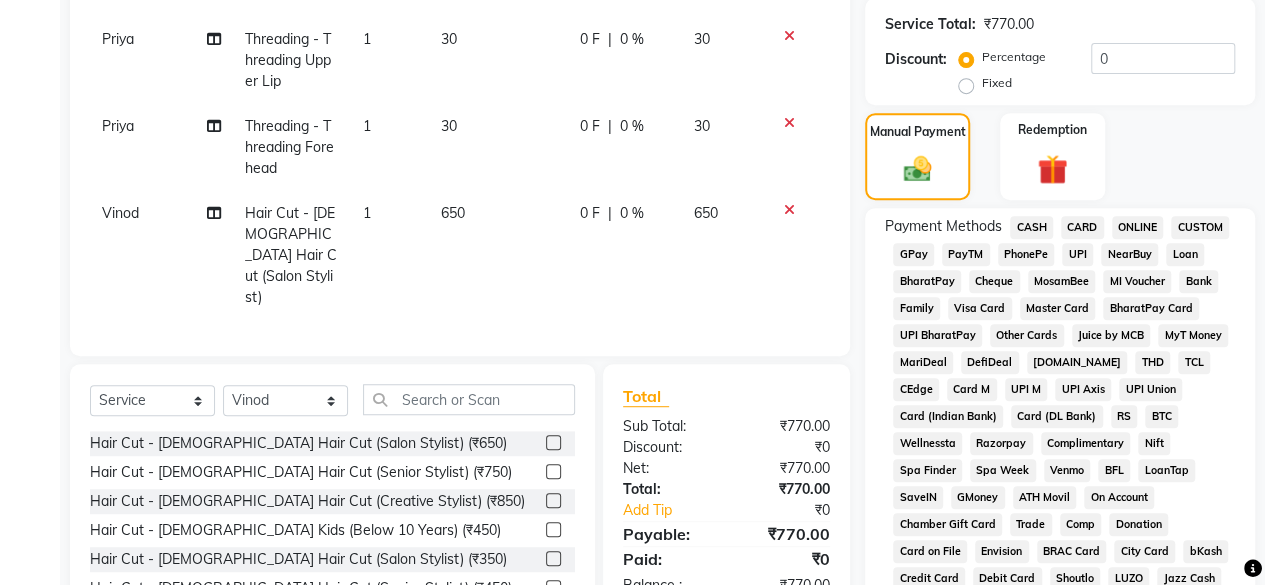 click on "GPay" 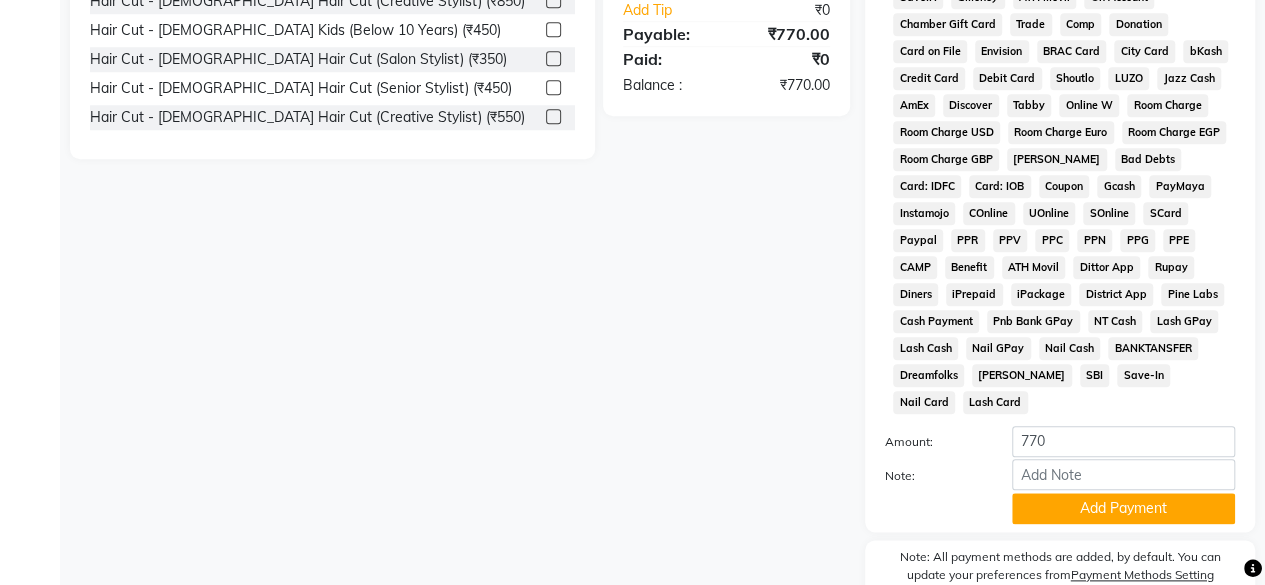 scroll, scrollTop: 972, scrollLeft: 0, axis: vertical 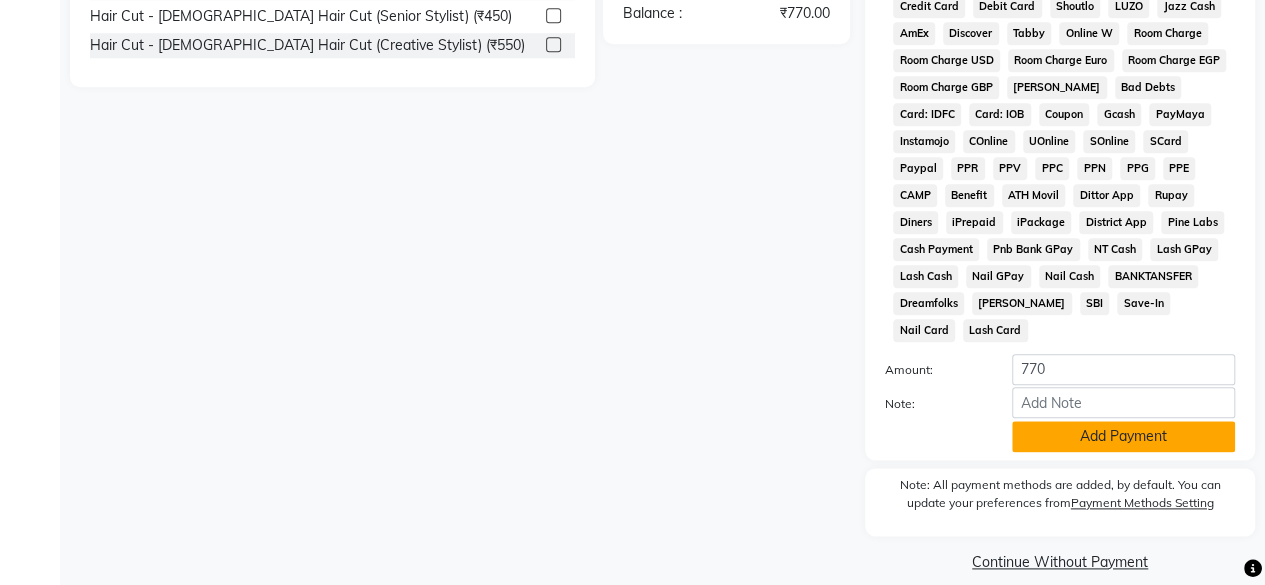 click on "Add Payment" 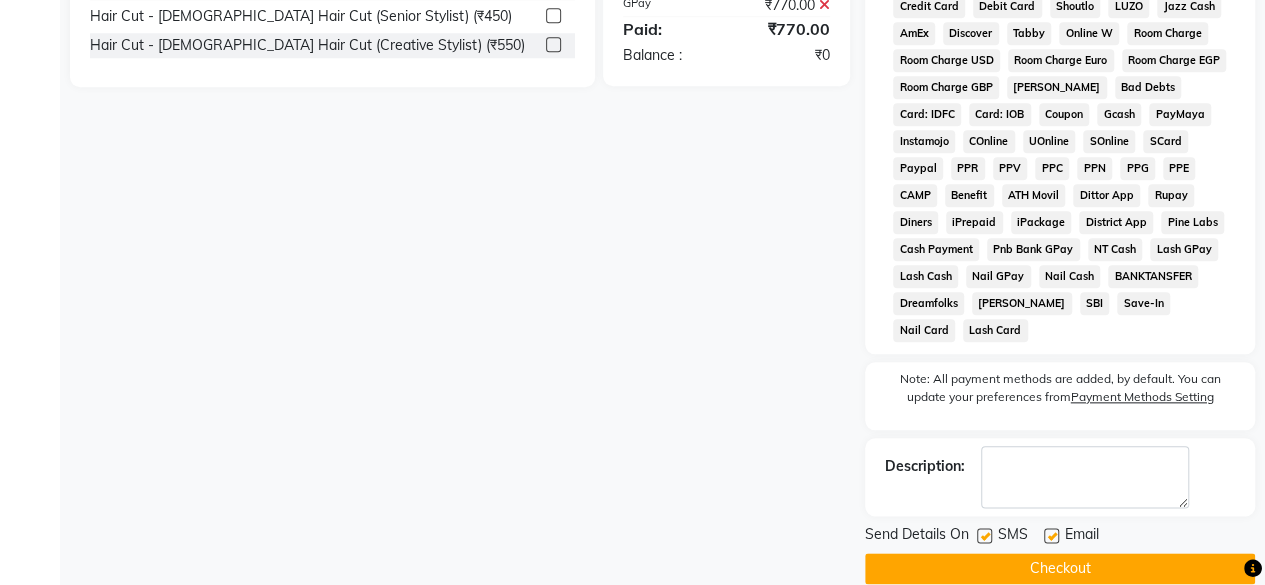 click 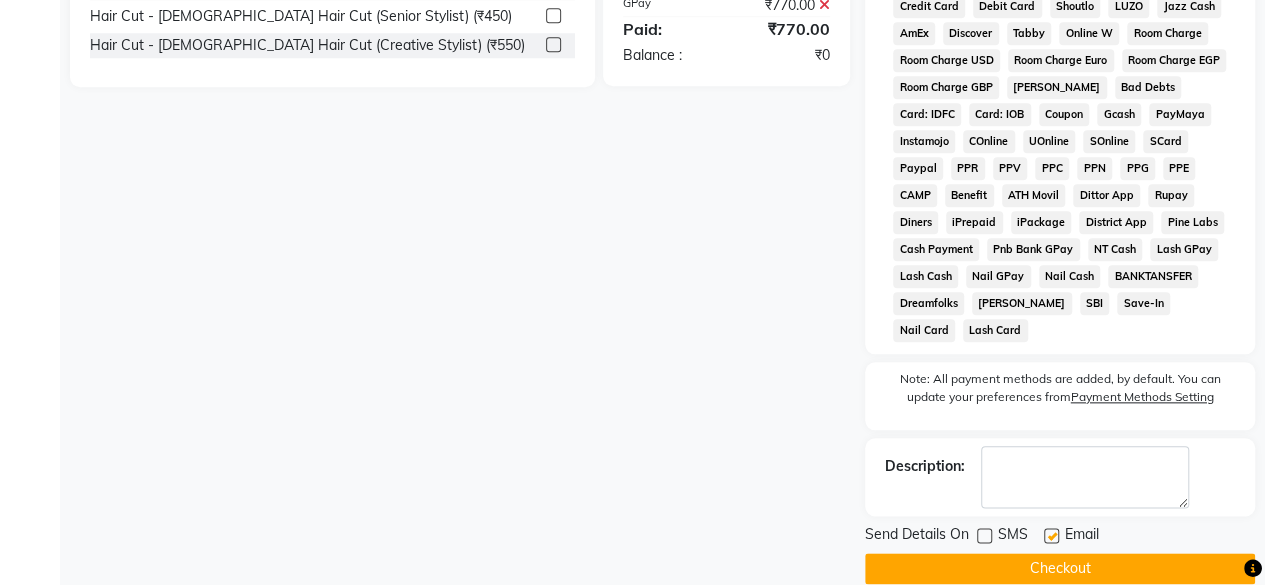 click on "Checkout" 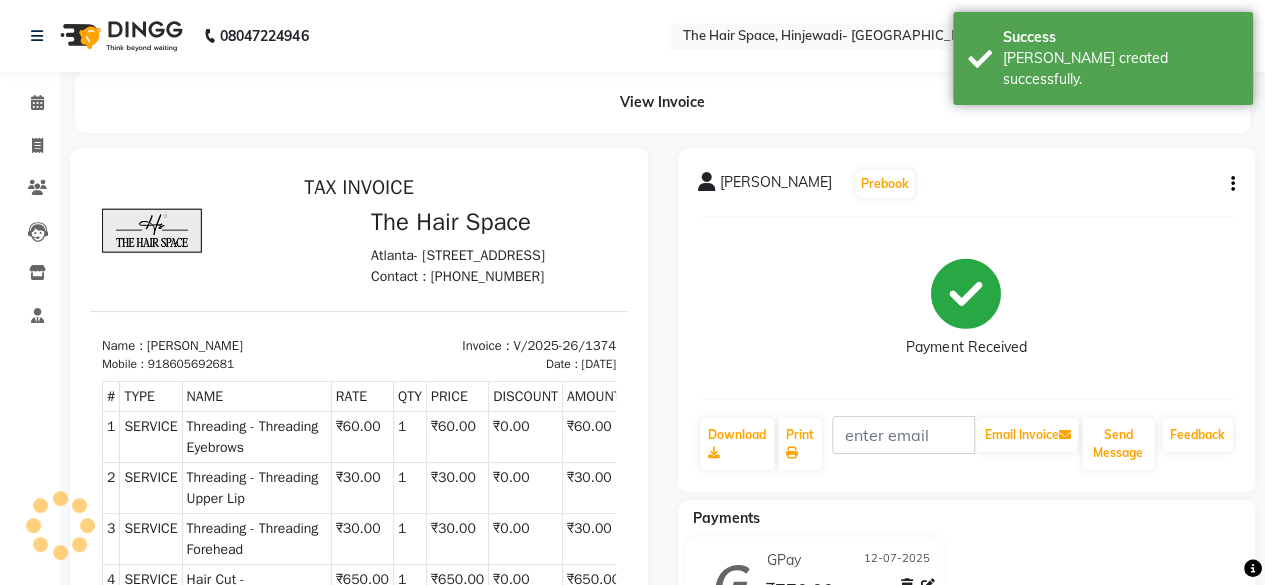 scroll, scrollTop: 0, scrollLeft: 0, axis: both 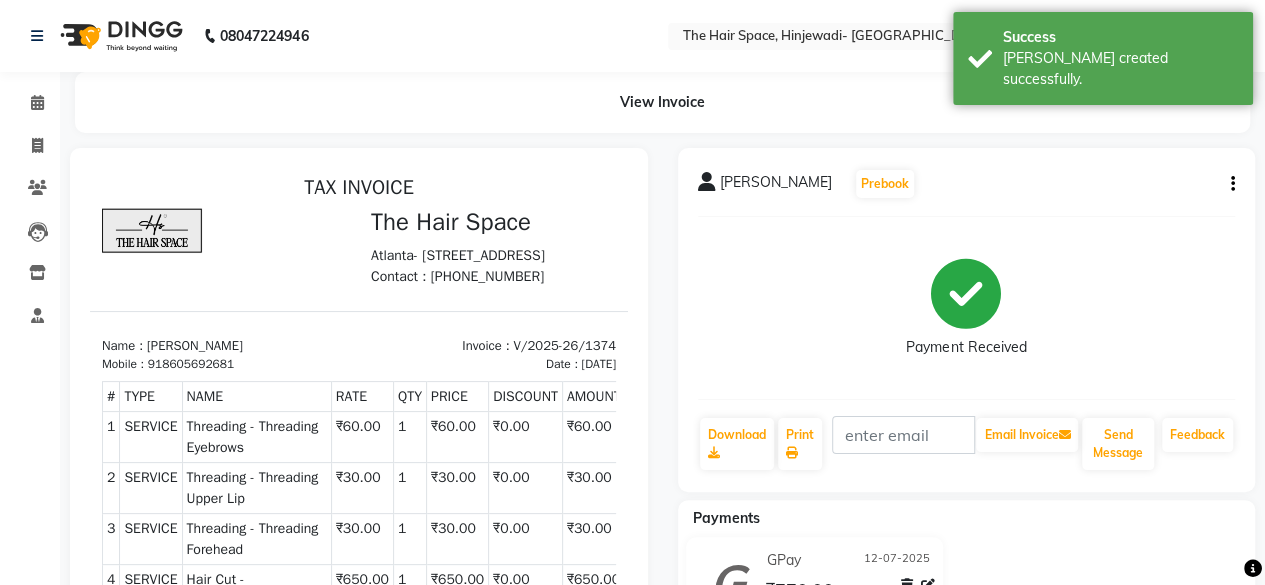 select on "6697" 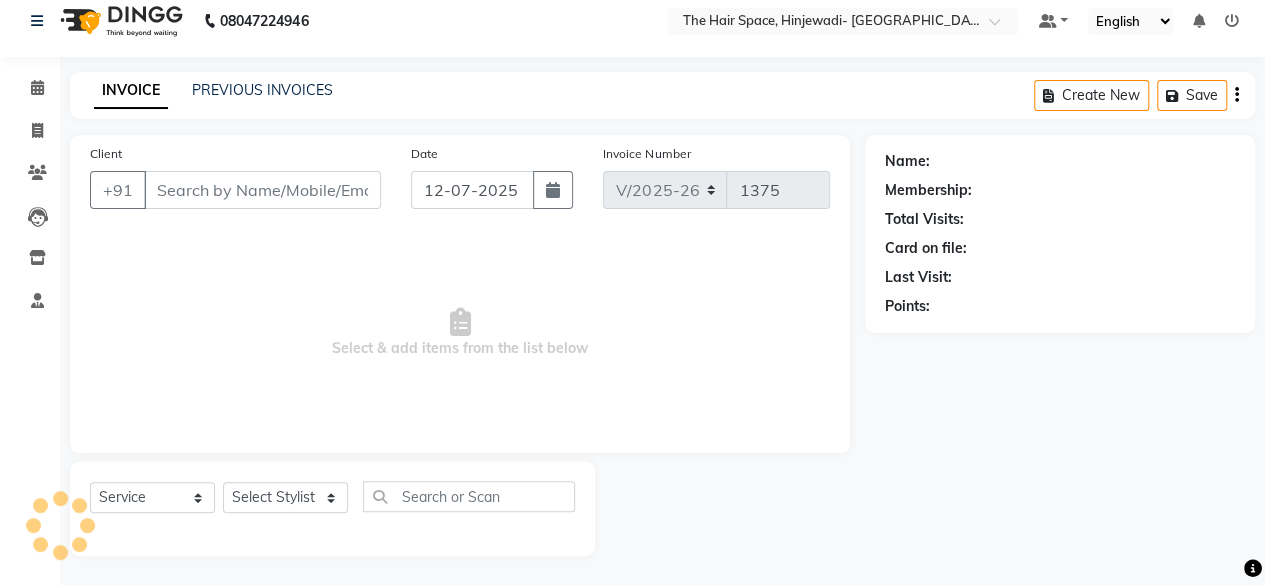 type on "8605692681" 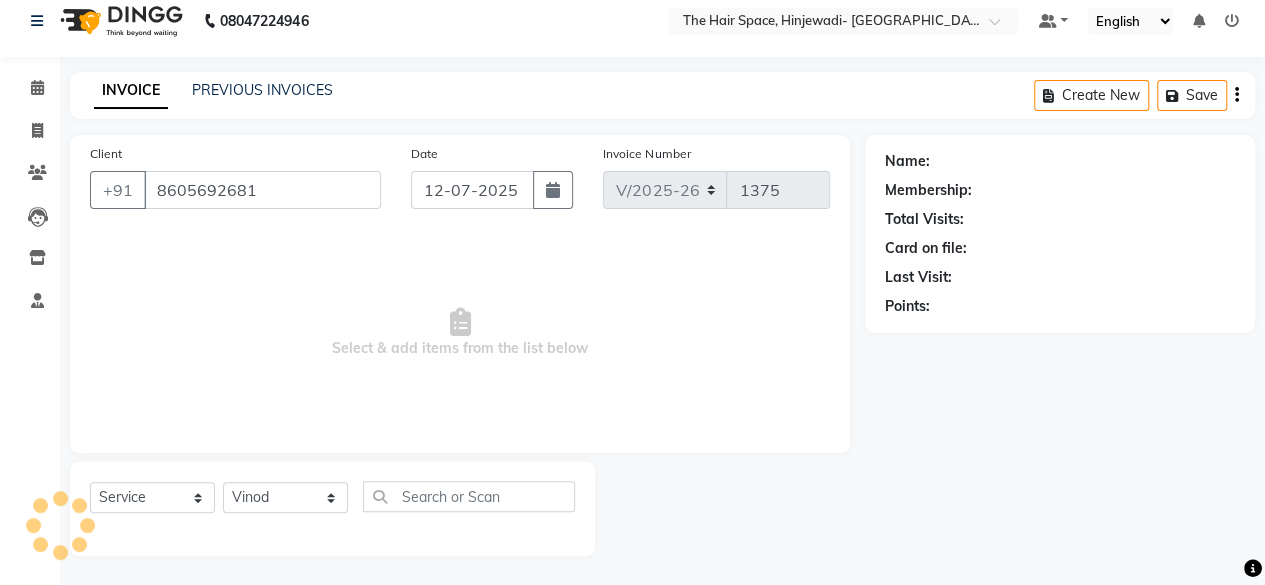 scroll, scrollTop: 476, scrollLeft: 0, axis: vertical 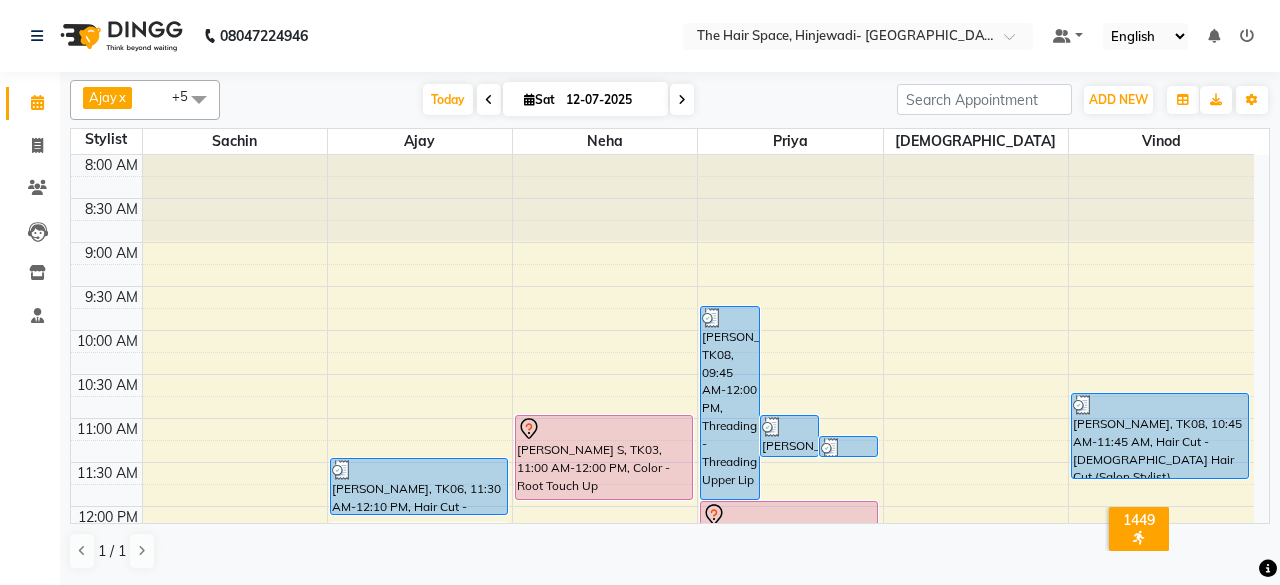 click on "8:00 AM 8:30 AM 9:00 AM 9:30 AM 10:00 AM 10:30 AM 11:00 AM 11:30 AM 12:00 PM 12:30 PM 1:00 PM 1:30 PM 2:00 PM 2:30 PM 3:00 PM 3:30 PM 4:00 PM 4:30 PM 5:00 PM 5:30 PM 6:00 PM 6:30 PM 7:00 PM 7:30 PM 8:00 PM 8:30 PM 9:00 PM 9:30 PM 10:00 PM 10:30 PM             [PERSON_NAME] Dhaneshkar, TK07, 02:00 PM-05:00 PM, Treatment - [MEDICAL_DATA][GEOGRAPHIC_DATA][PERSON_NAME], 02:15 PM-02:30 PM, Treatment - [MEDICAL_DATA]     [PERSON_NAME], TK06, 11:30 AM-12:10 PM, Hair Cut - [DEMOGRAPHIC_DATA] Hair Cut (Senior Stylist)     [PERSON_NAME], TK06, 12:15 PM-12:45 PM, [PERSON_NAME] - [PERSON_NAME] S, TK03, 11:00 AM-12:00 PM, Color - Root Touch Up             ADV SMRUDHI, TK02, 04:00 PM-04:45 PM, Hair Spa & Rituals - Exclusive     [PERSON_NAME], TK08, 09:45 AM-12:00 PM, Threading - Threading Upper Lip     [PERSON_NAME], TK08, 11:00 AM-11:30 AM, Threading - Threading Eyebrows     [PERSON_NAME], TK08, 11:15 AM-11:30 AM, Threading - Threading Forehead             [PERSON_NAME] S, TK03, 12:00 PM-01:15 PM, Facials - Facials Hydra Facial" at bounding box center (662, 814) 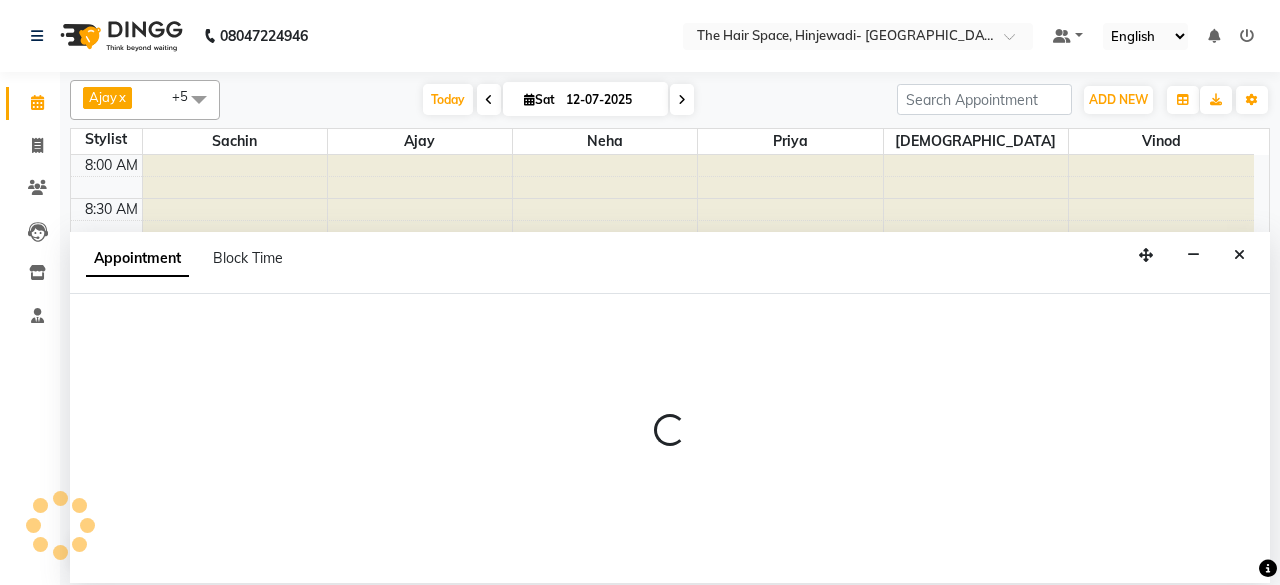 select on "84666" 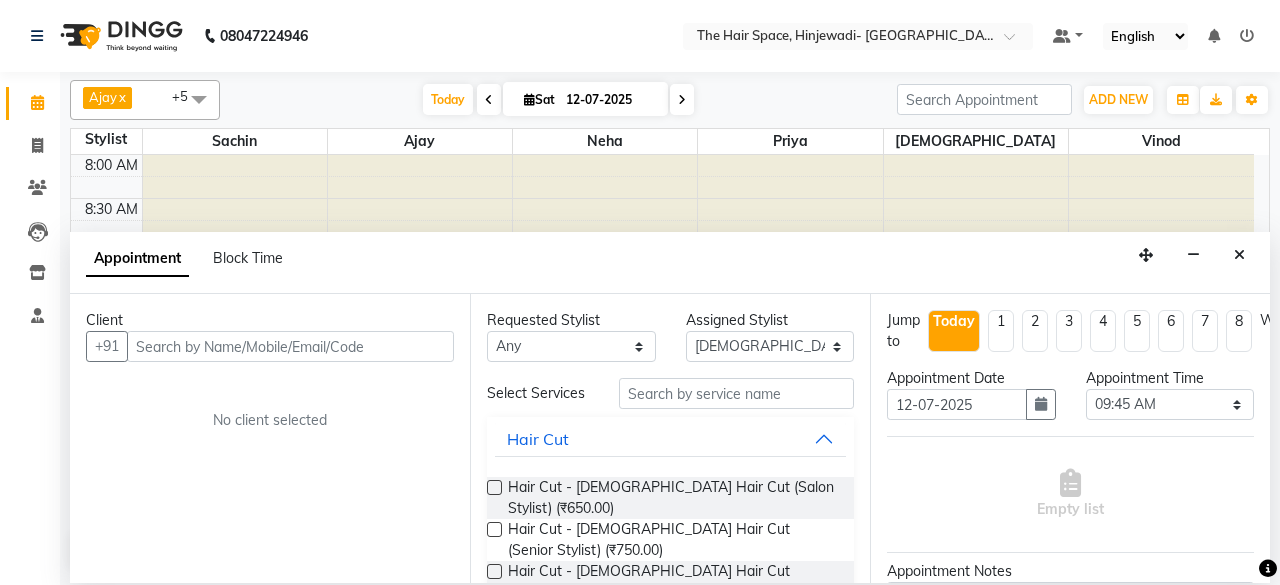 scroll, scrollTop: 200, scrollLeft: 0, axis: vertical 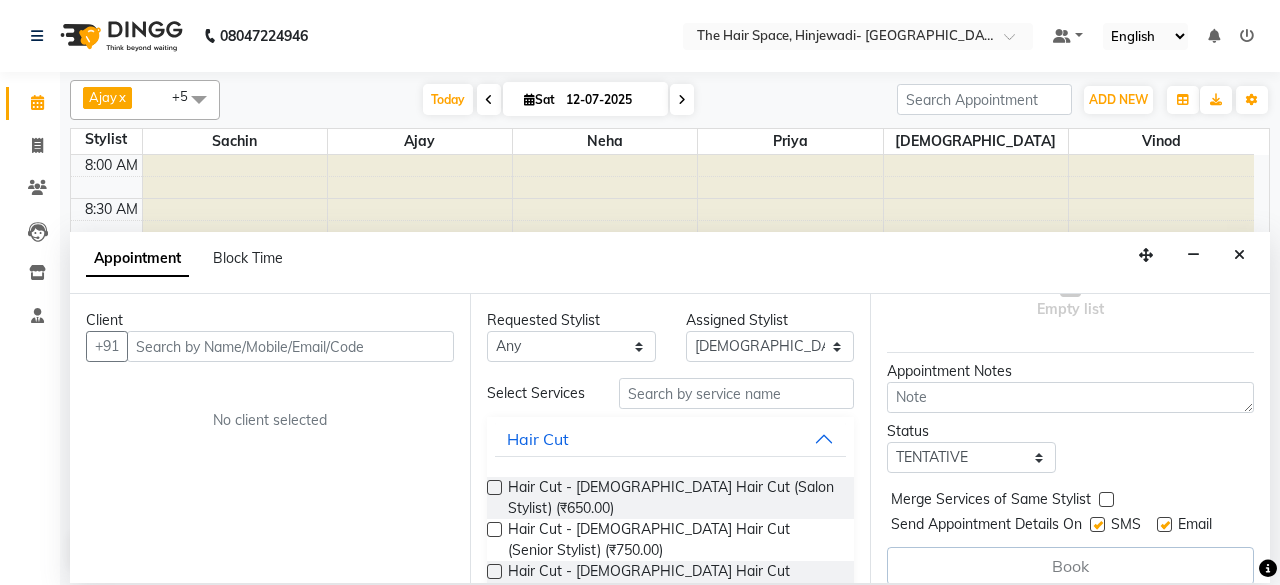 click at bounding box center (290, 346) 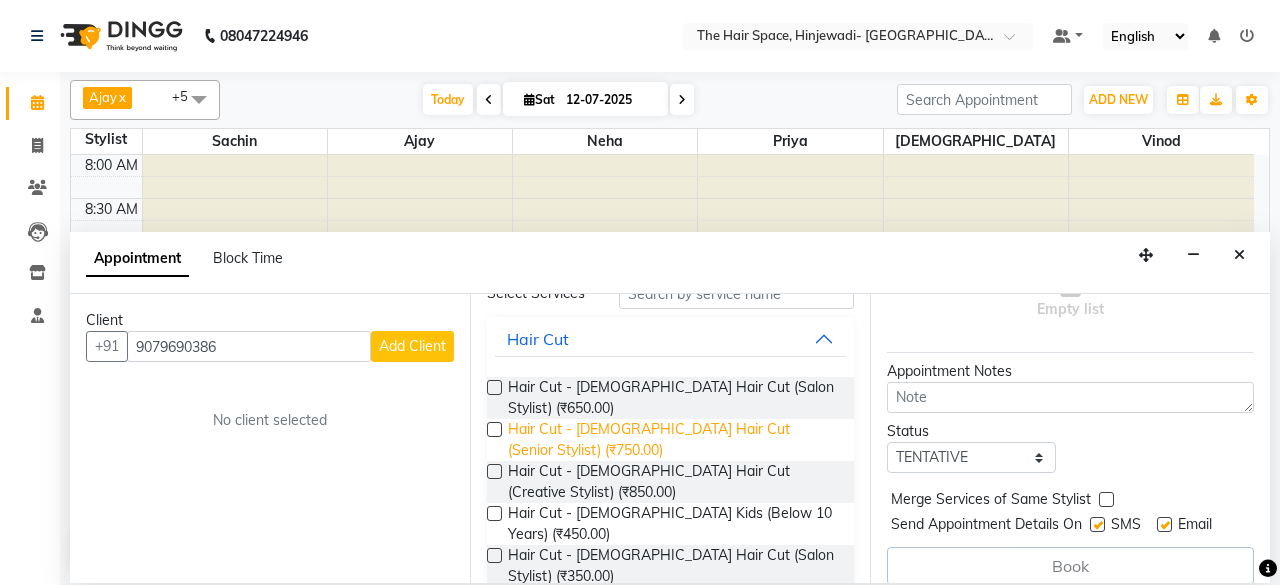 scroll, scrollTop: 200, scrollLeft: 0, axis: vertical 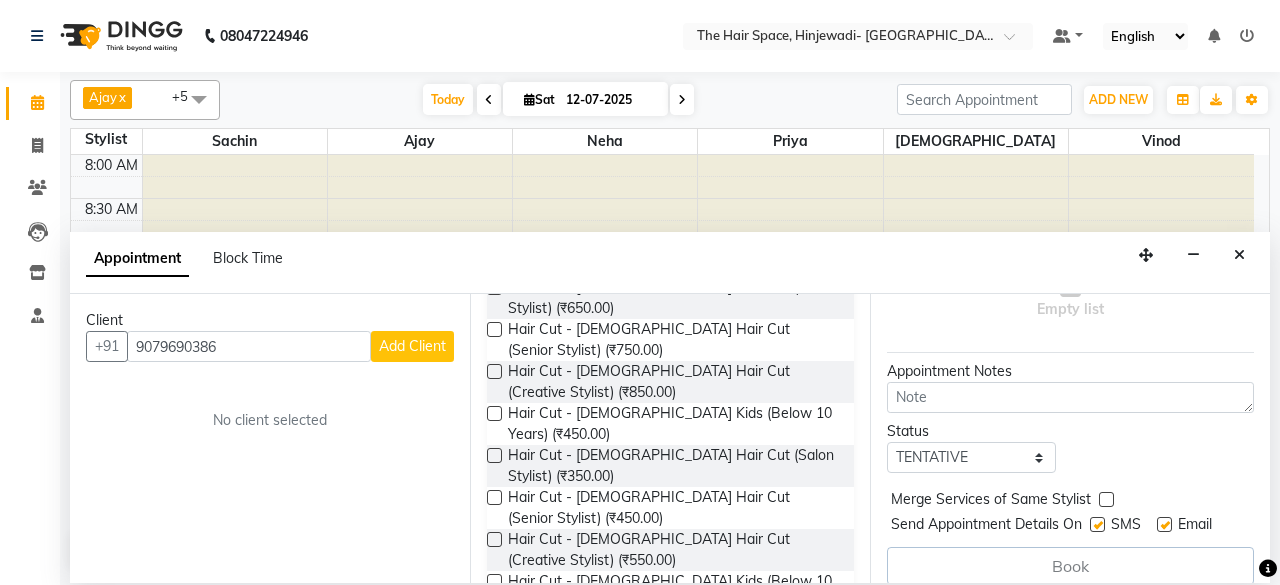 type on "9079690386" 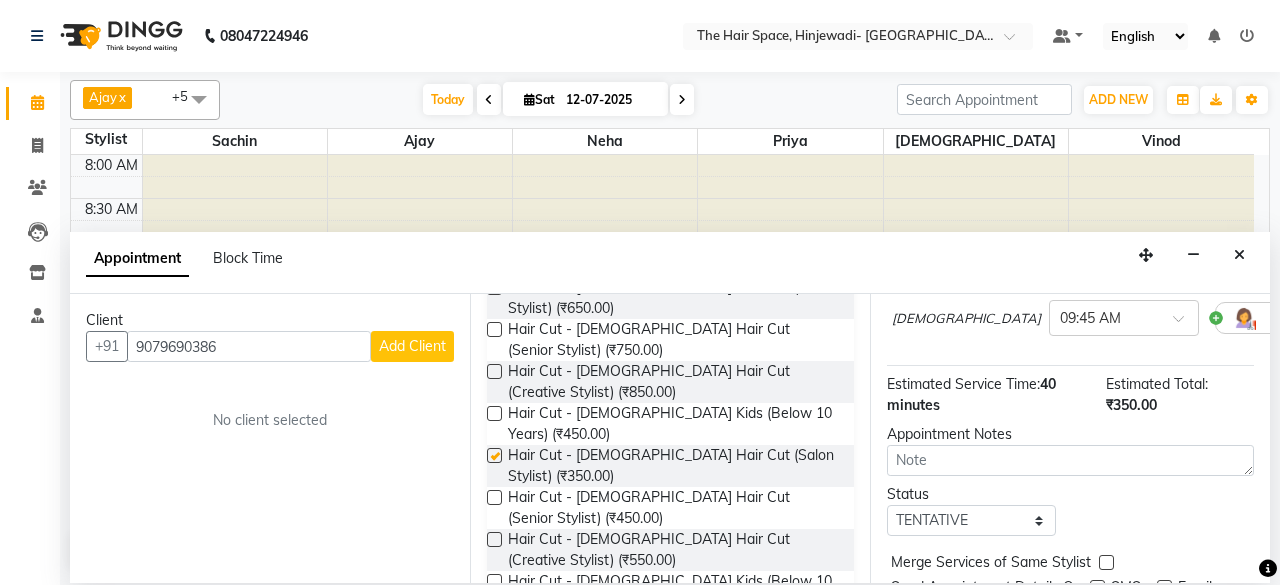 checkbox on "false" 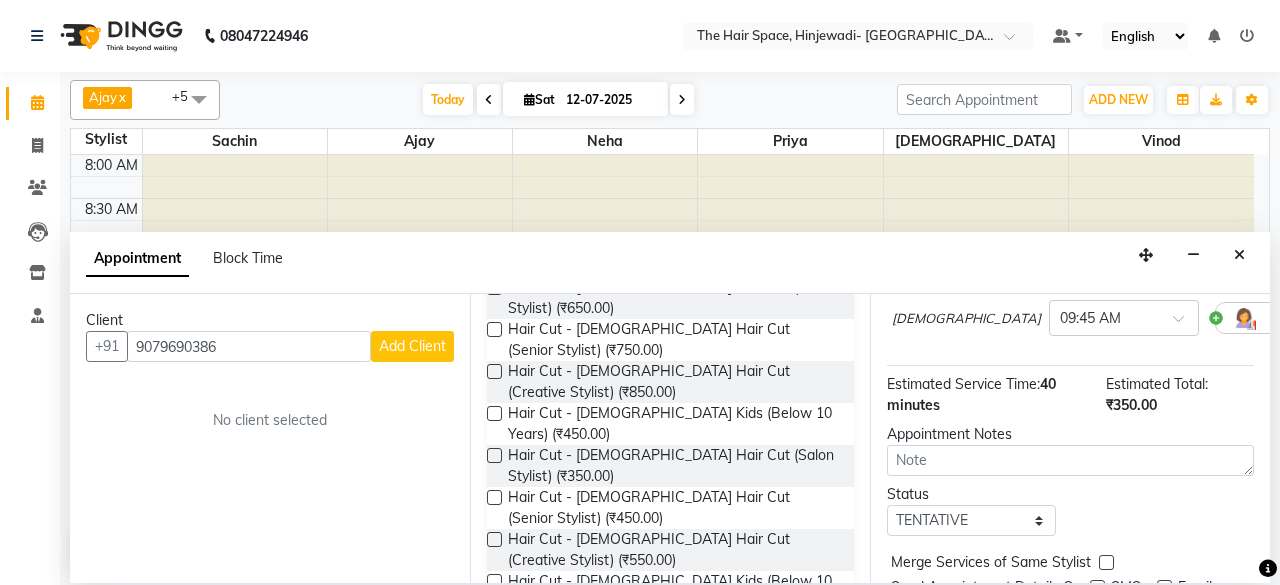 scroll, scrollTop: 294, scrollLeft: 0, axis: vertical 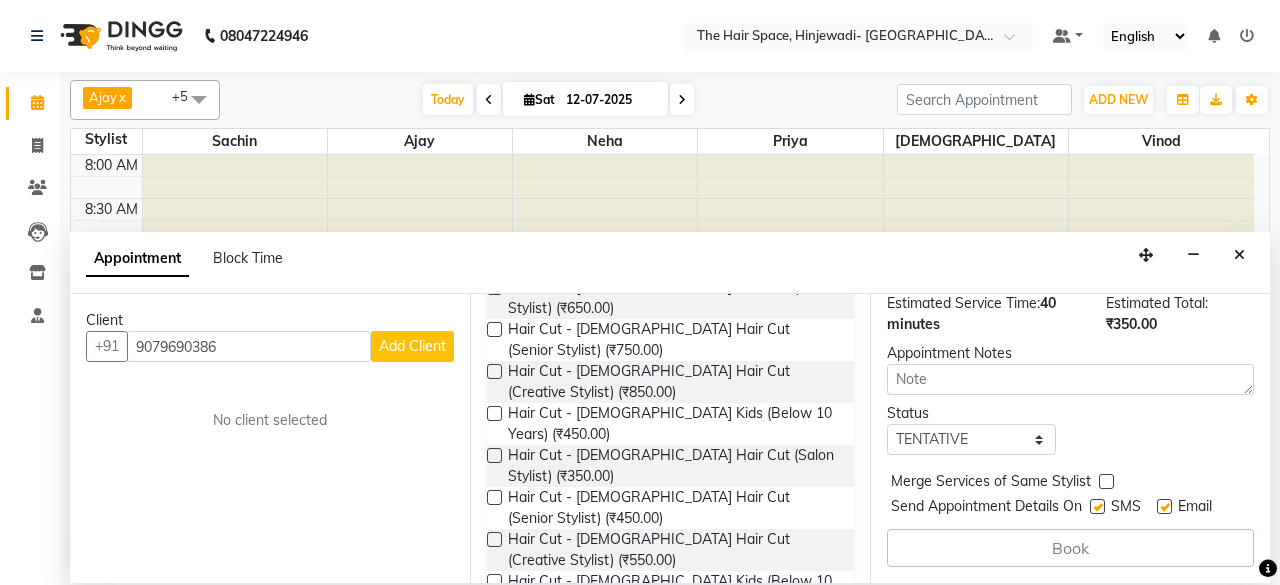 click at bounding box center (1097, 506) 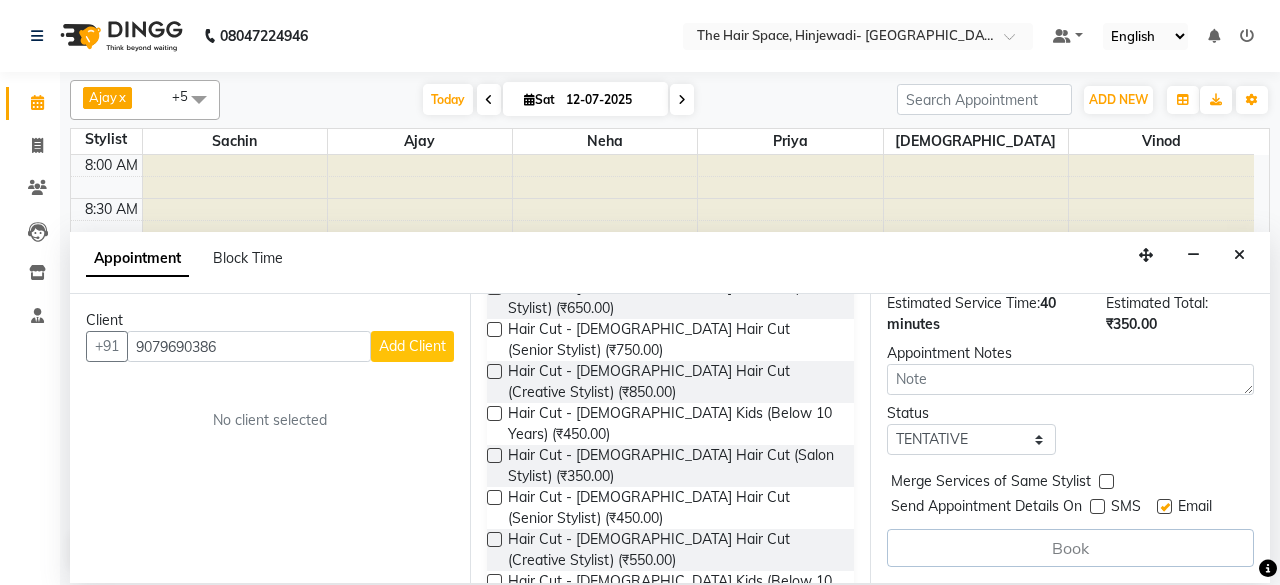 click on "Add Client" at bounding box center [412, 346] 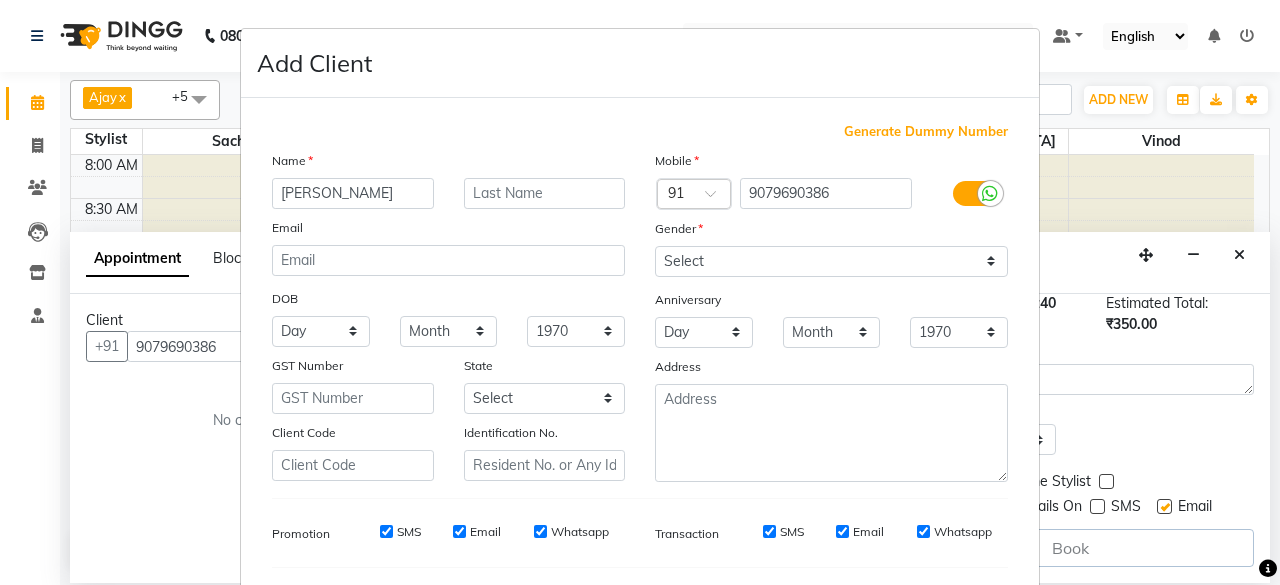 click on "[PERSON_NAME]" at bounding box center [353, 193] 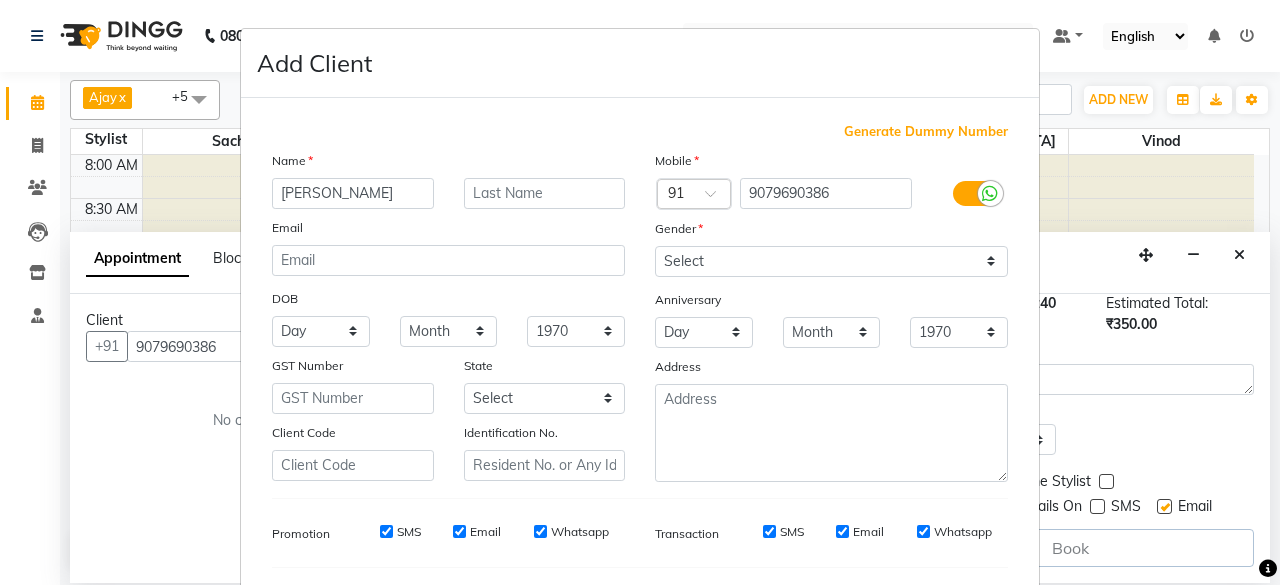 type on "[PERSON_NAME]" 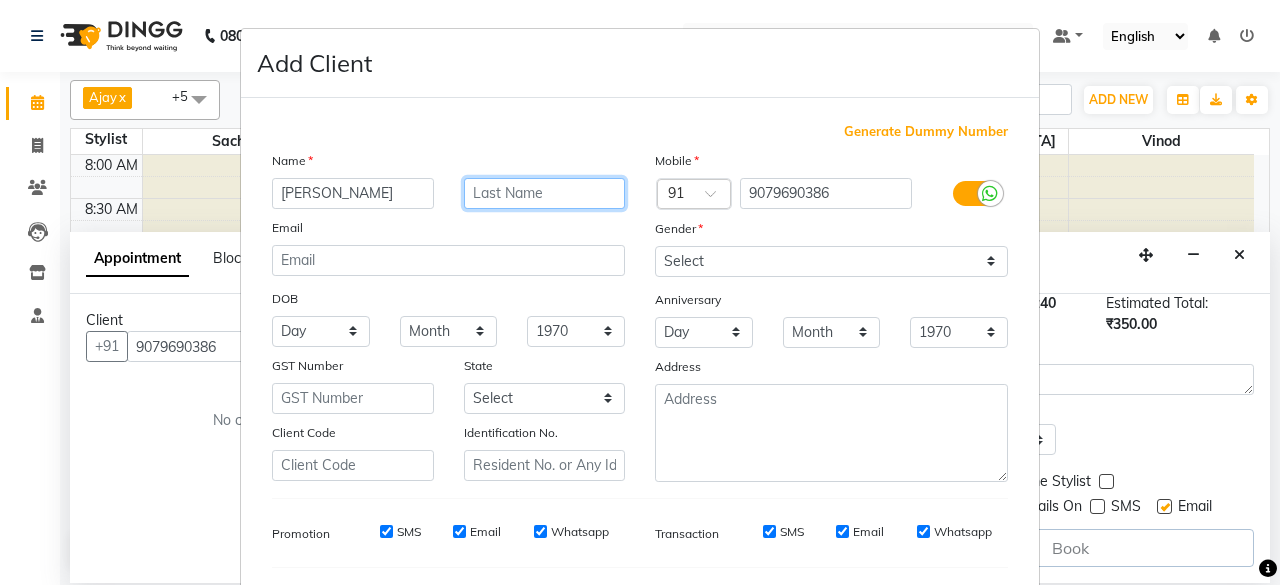 click at bounding box center (545, 193) 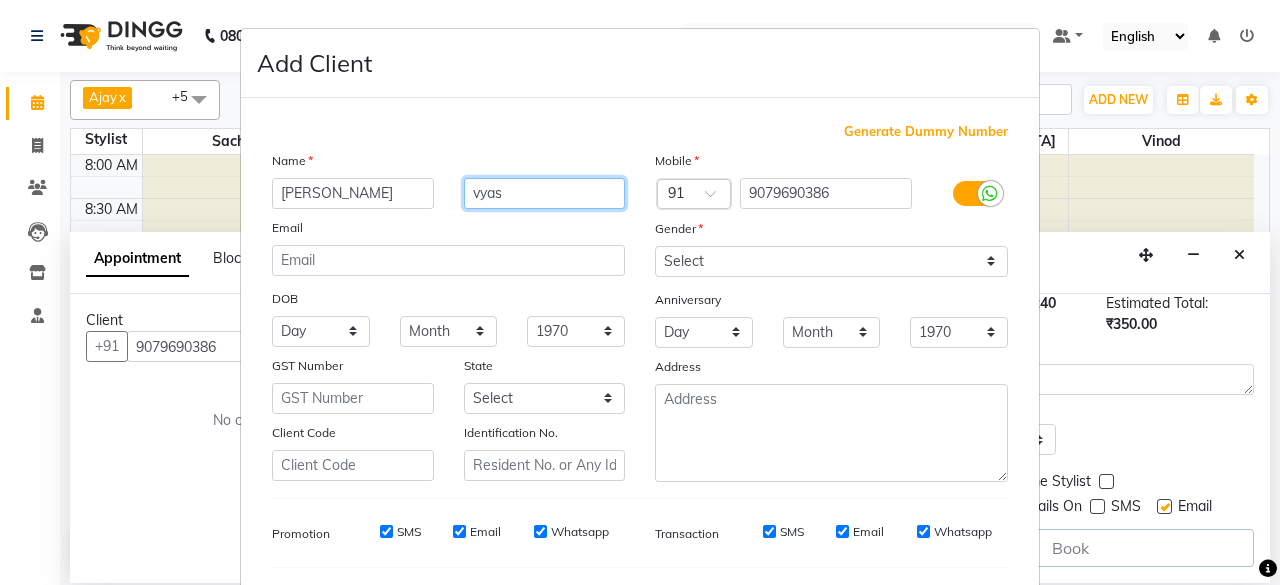 type on "vyas" 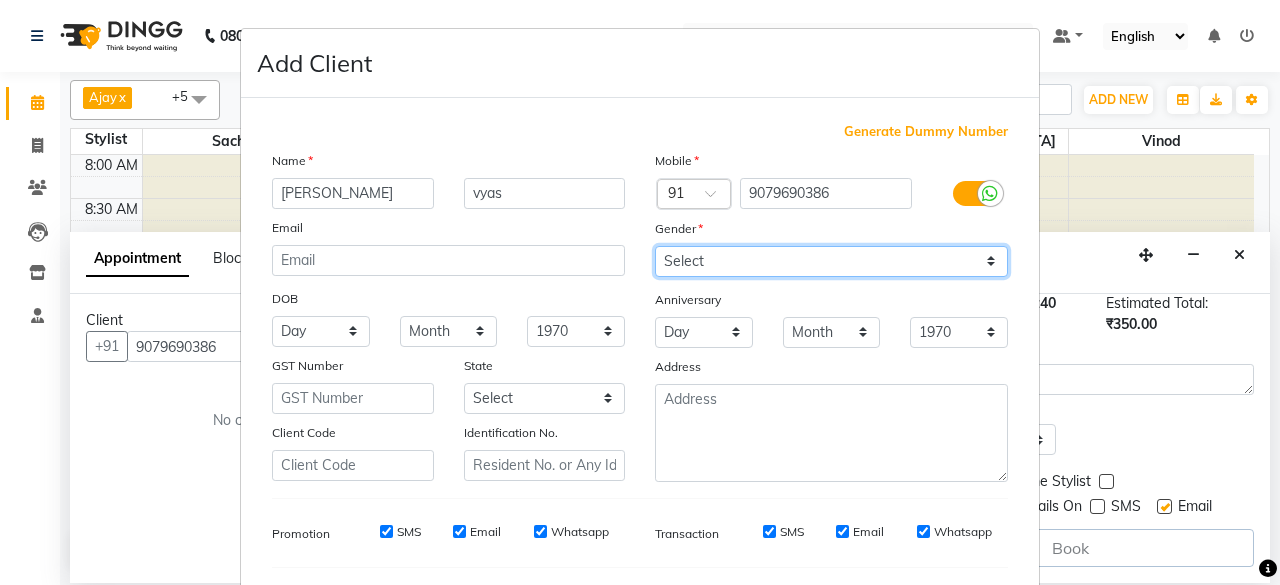 click on "Select [DEMOGRAPHIC_DATA] [DEMOGRAPHIC_DATA] Other Prefer Not To Say" at bounding box center (831, 261) 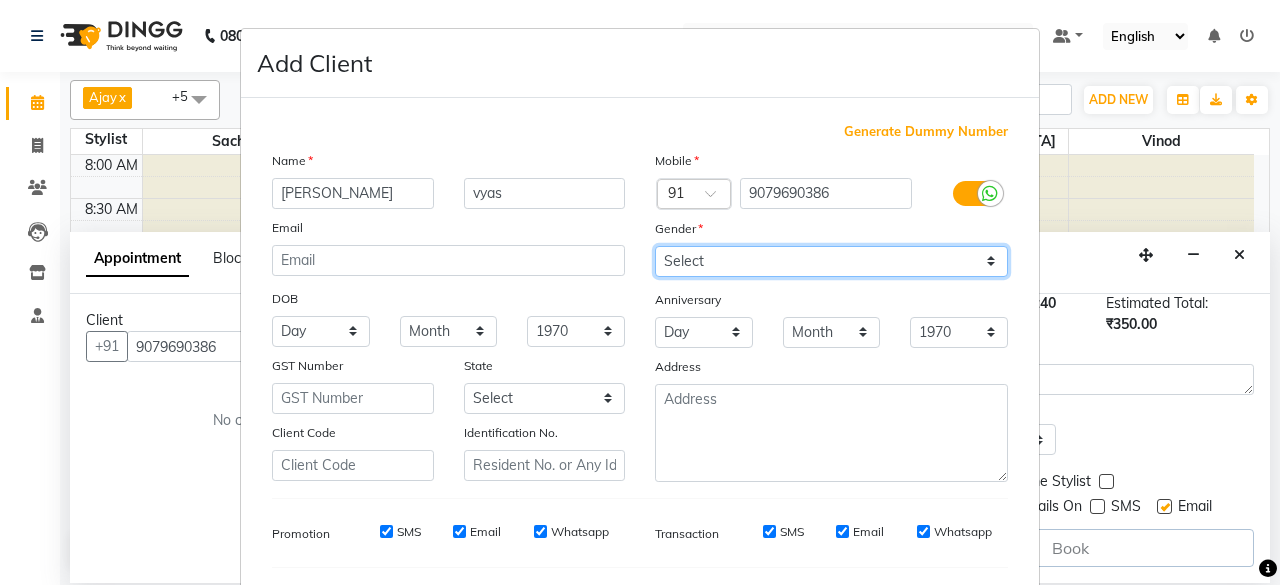 select on "[DEMOGRAPHIC_DATA]" 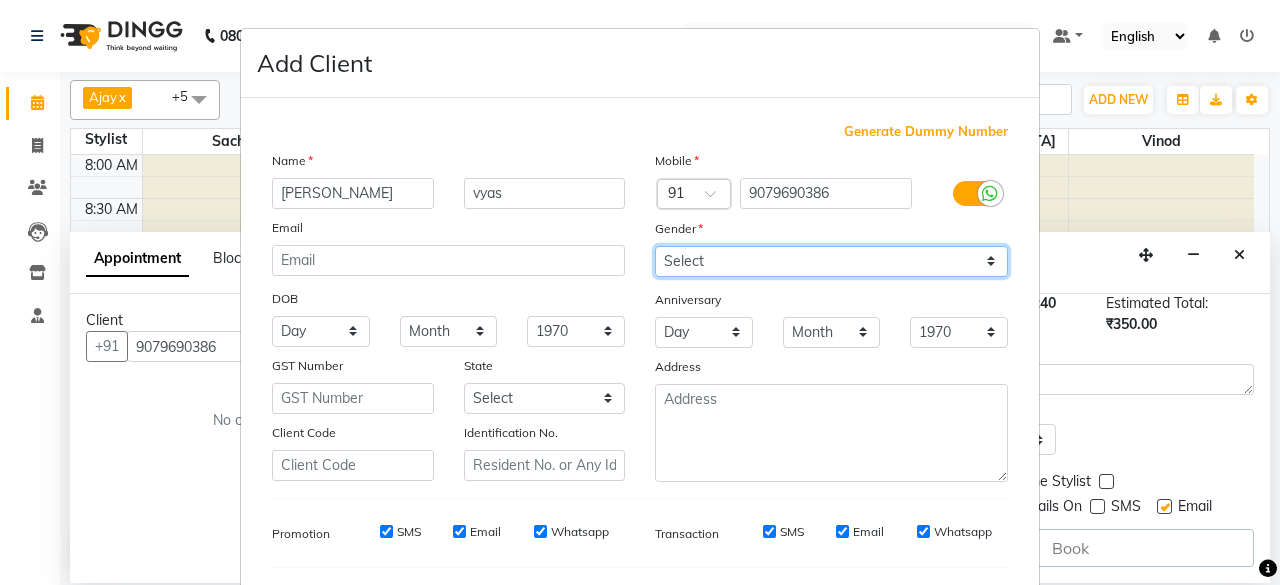 click on "Select [DEMOGRAPHIC_DATA] [DEMOGRAPHIC_DATA] Other Prefer Not To Say" at bounding box center (831, 261) 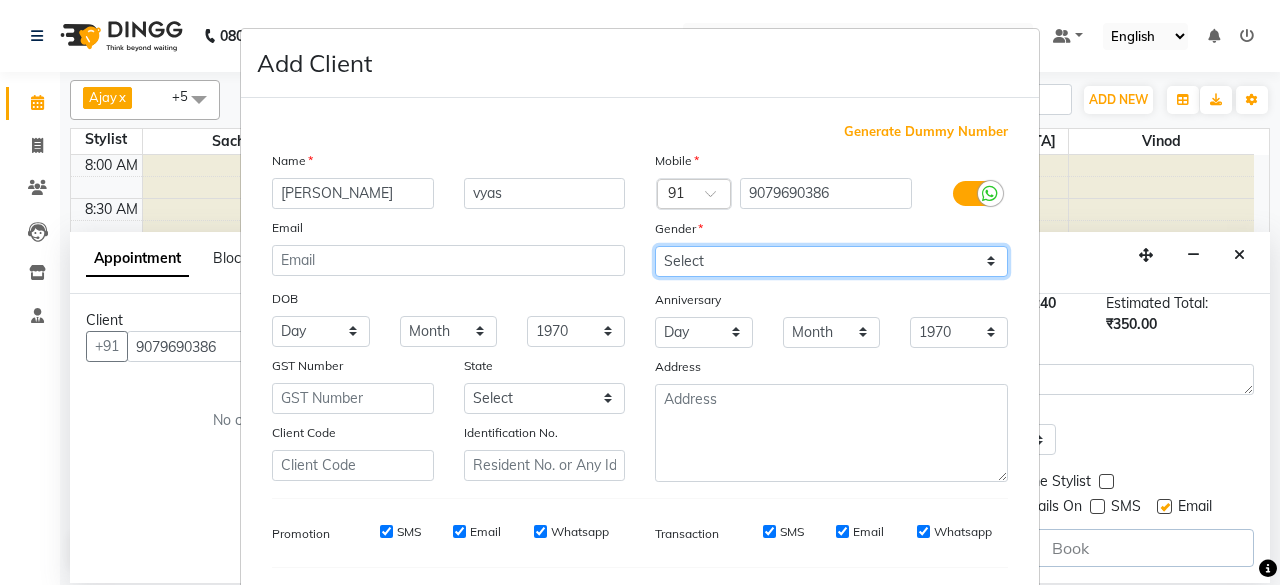 click on "Select [DEMOGRAPHIC_DATA] [DEMOGRAPHIC_DATA] Other Prefer Not To Say" at bounding box center [831, 261] 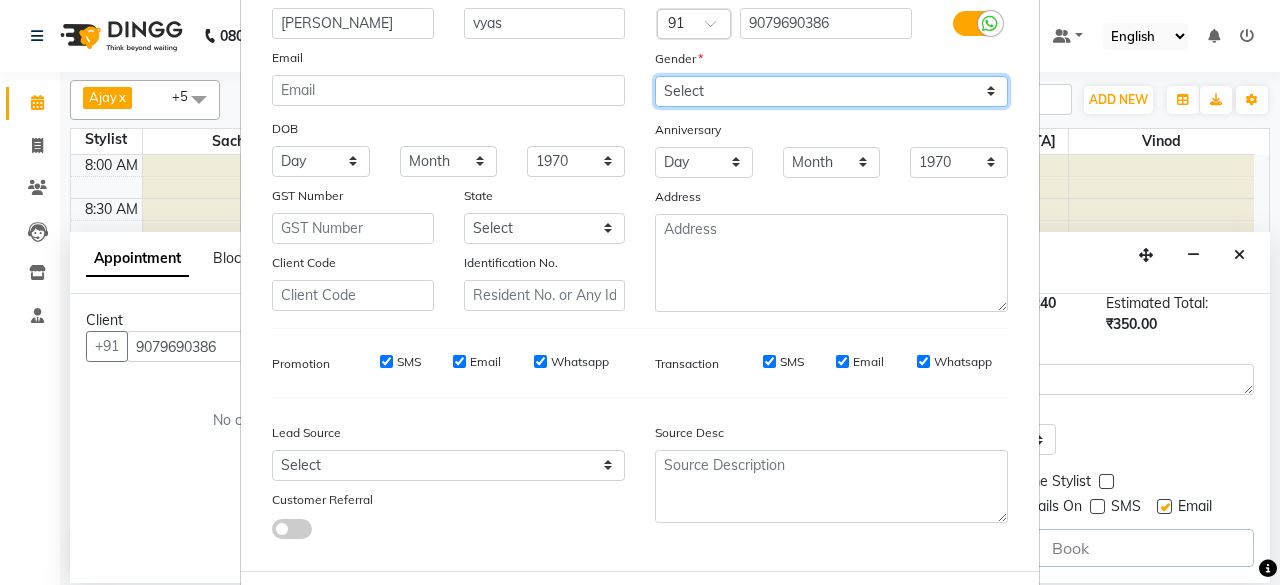 scroll, scrollTop: 260, scrollLeft: 0, axis: vertical 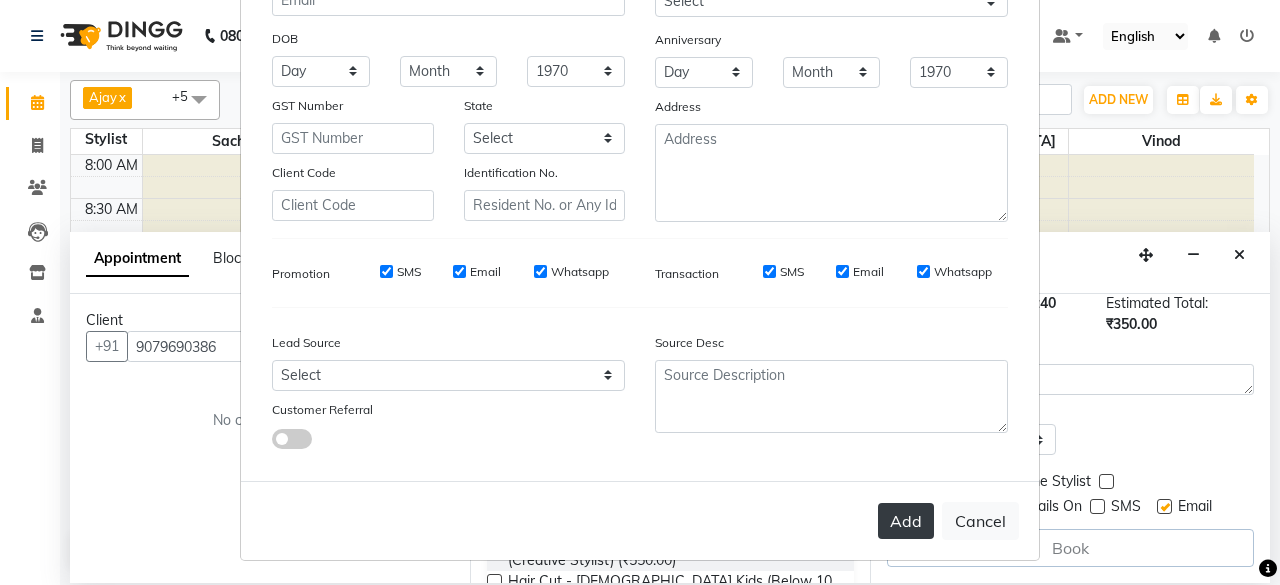 click on "Add" at bounding box center (906, 521) 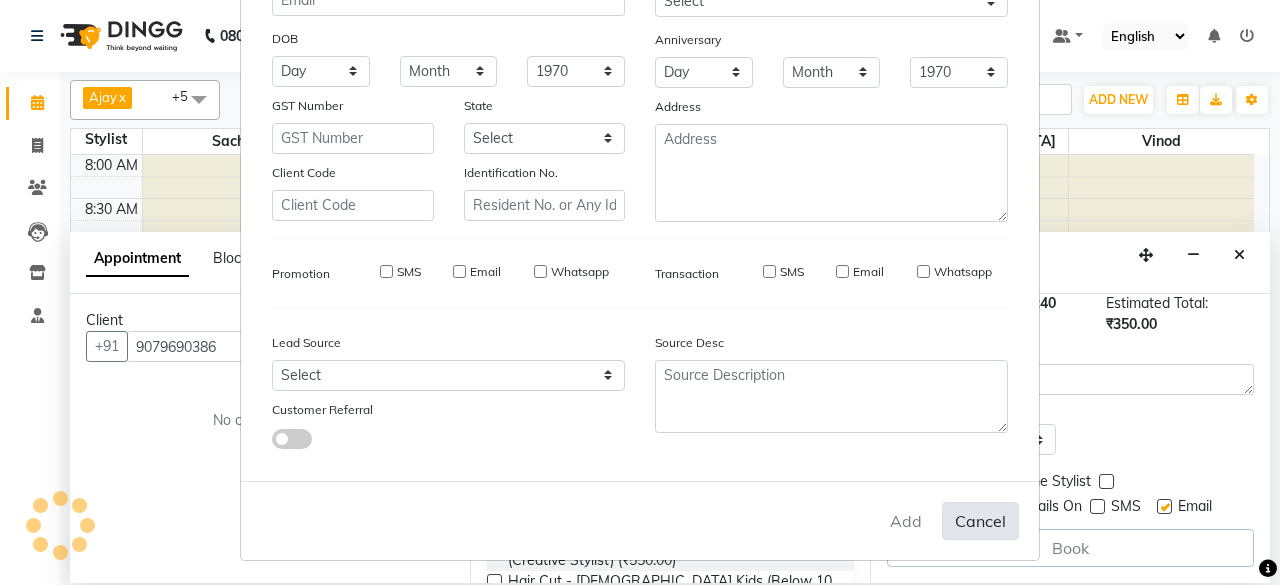 type 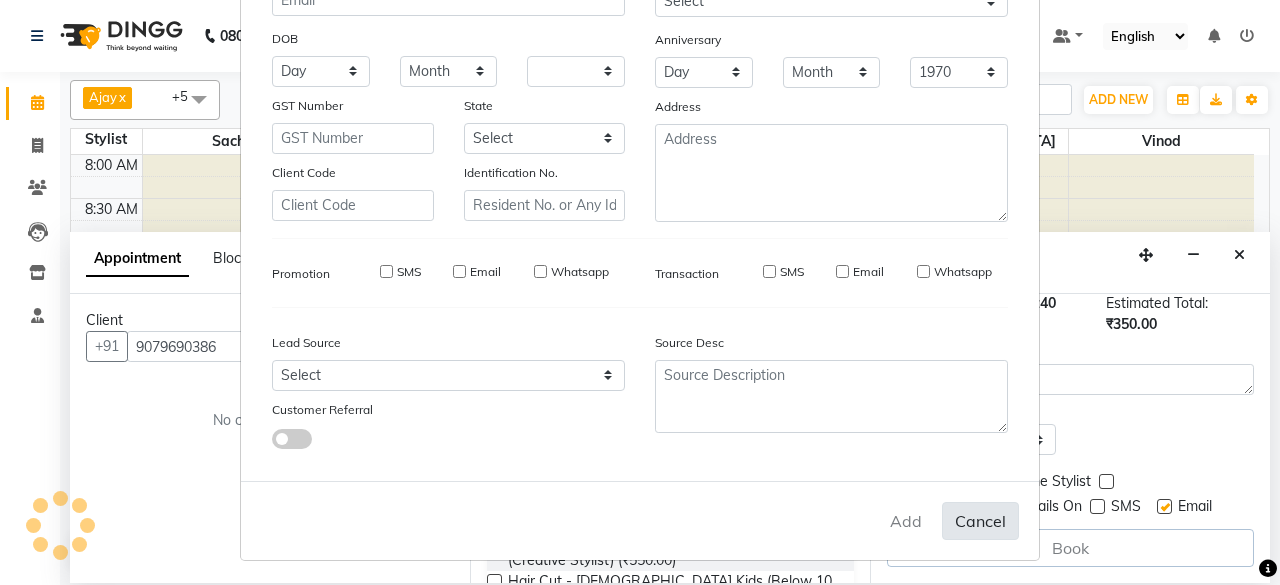 select 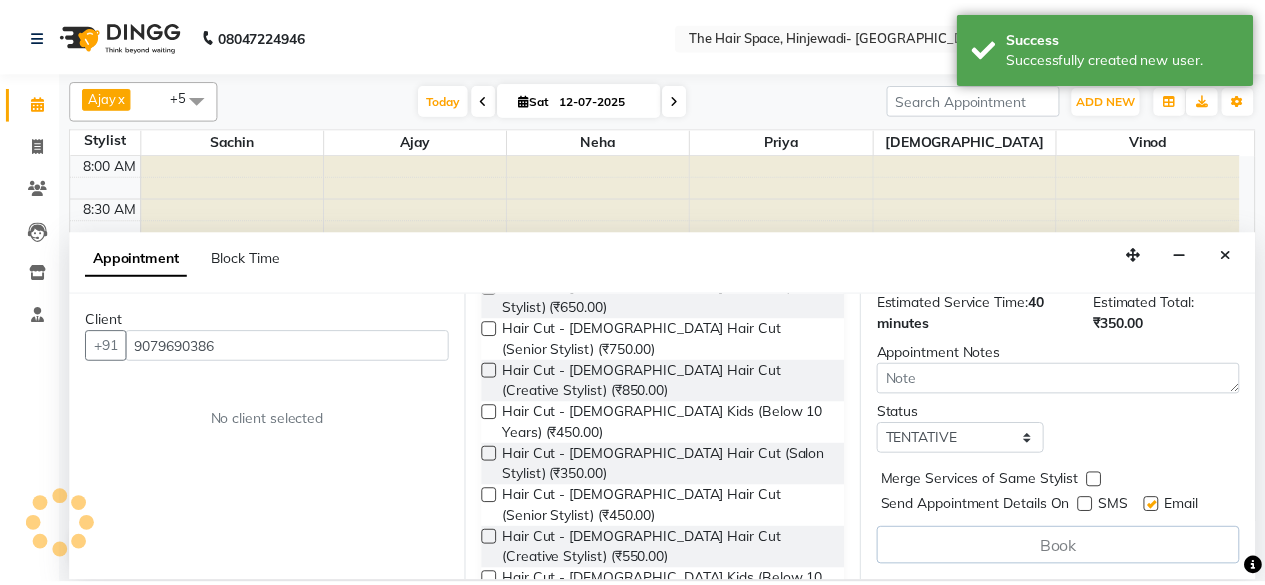 scroll, scrollTop: 293, scrollLeft: 0, axis: vertical 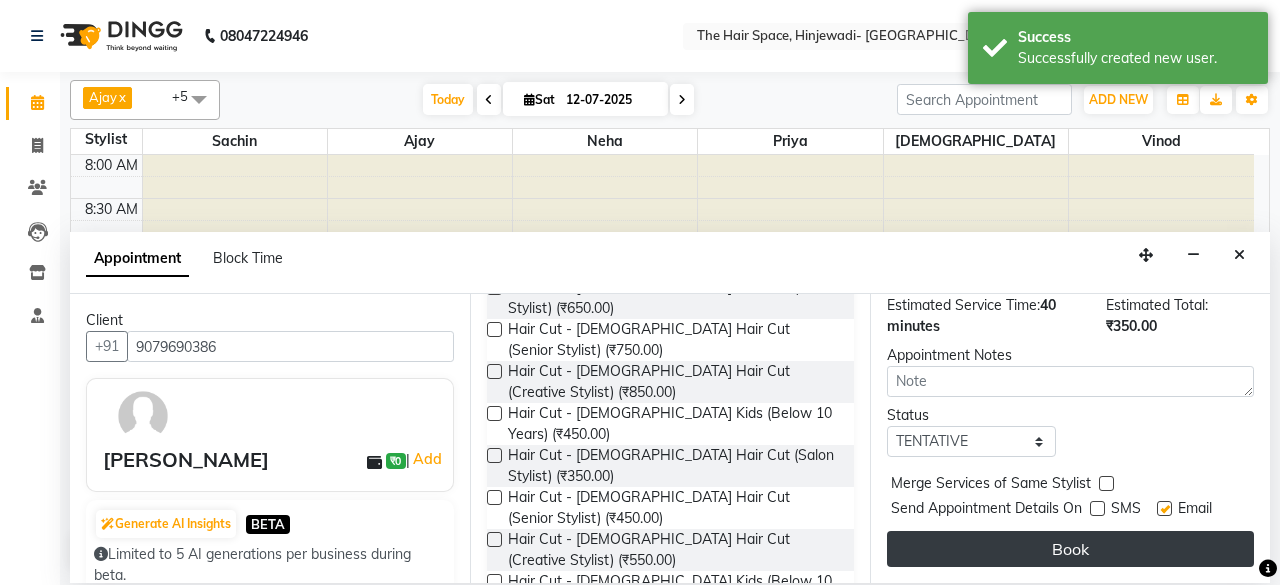 click on "Book" at bounding box center [1070, 549] 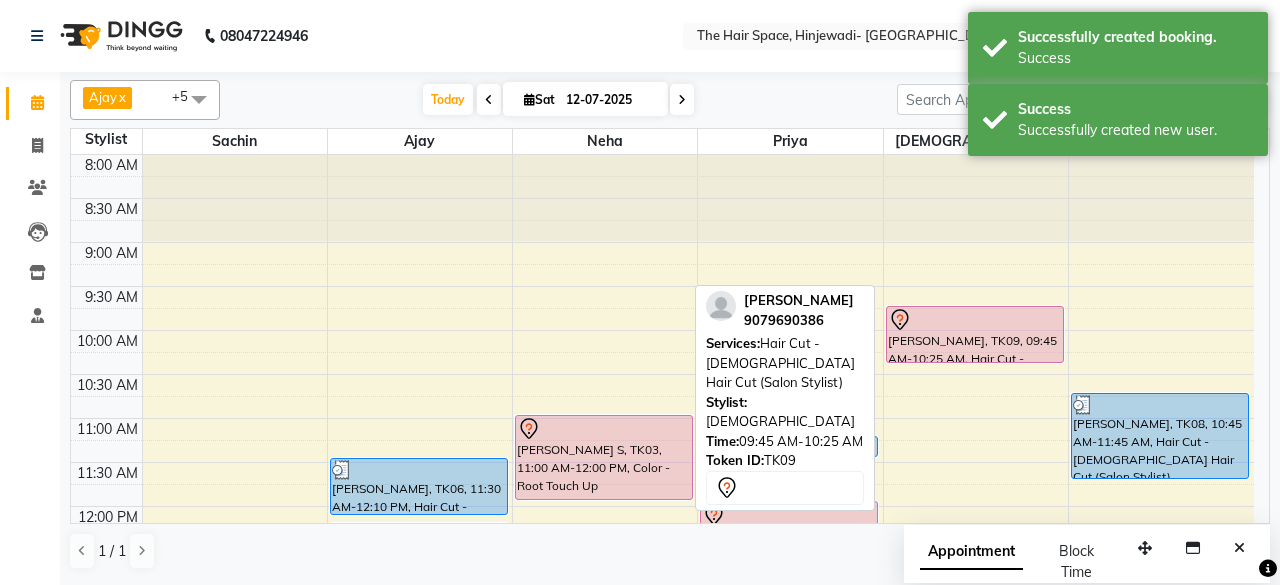 click on "[PERSON_NAME], TK09, 09:45 AM-10:25 AM, Hair Cut - [DEMOGRAPHIC_DATA] Hair Cut (Salon Stylist)" at bounding box center (975, 334) 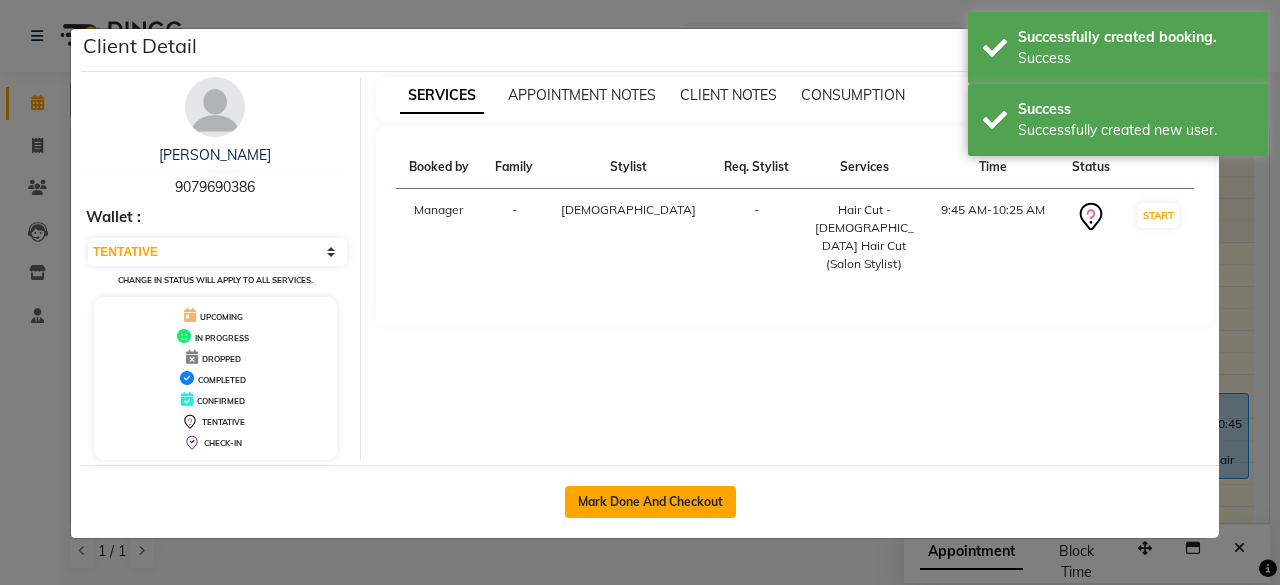 click on "Mark Done And Checkout" 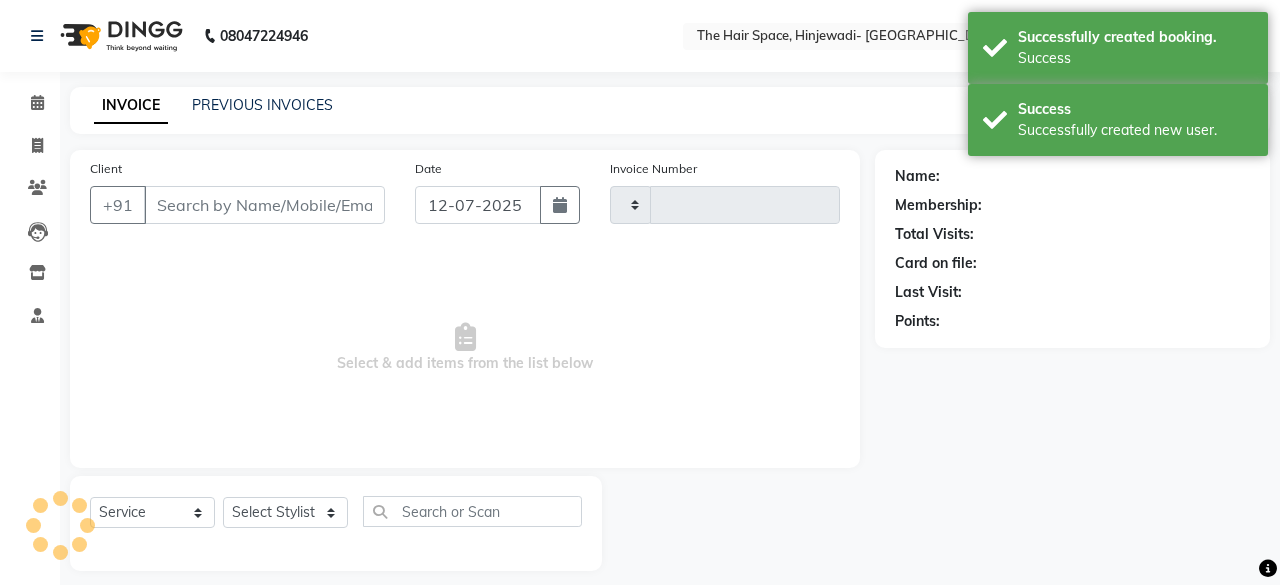 type on "1375" 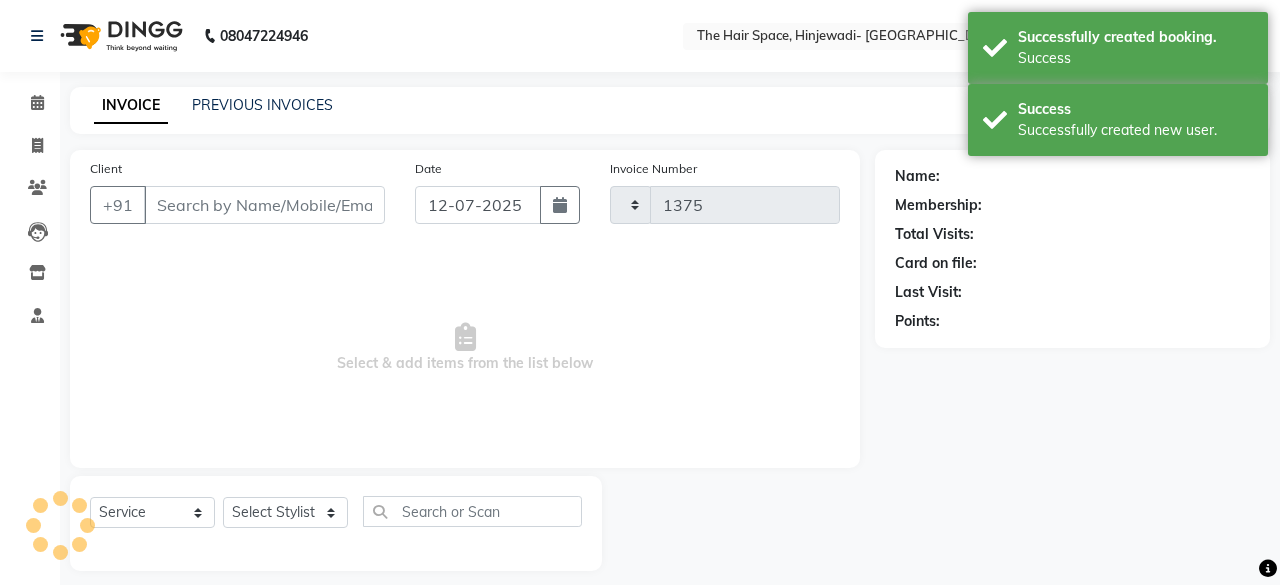 select on "6697" 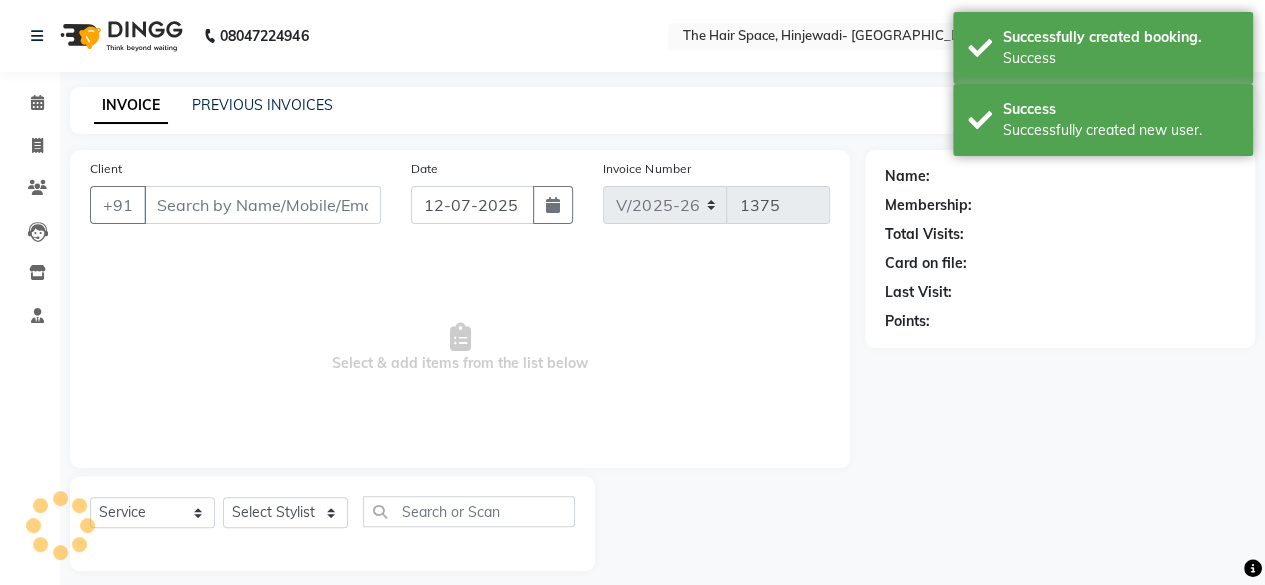 type on "9079690386" 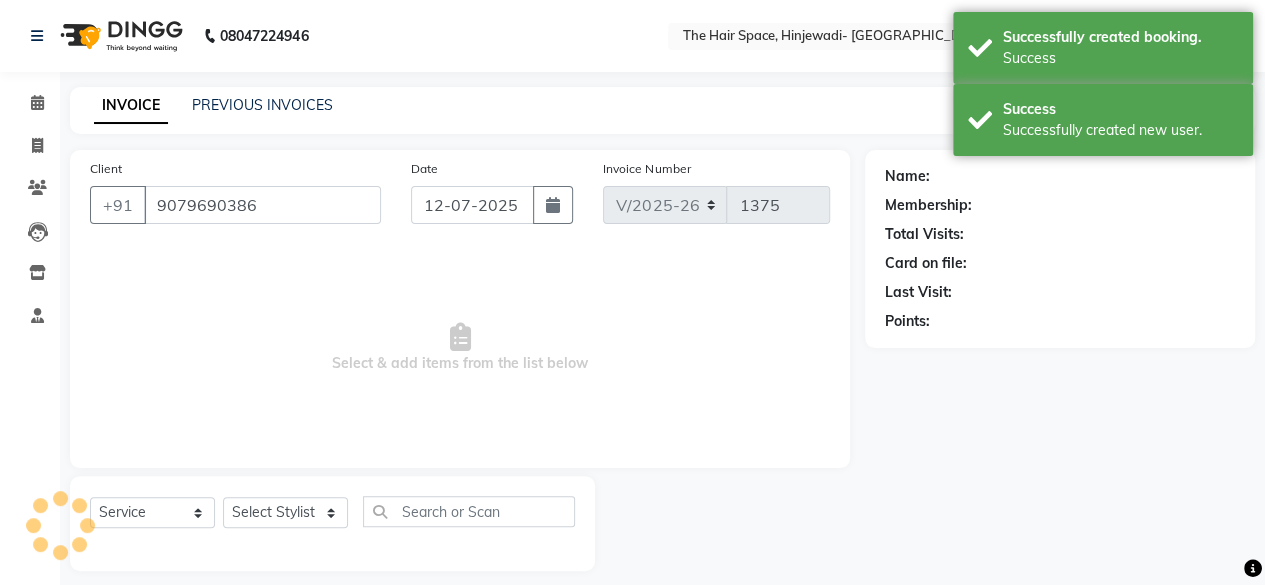 select on "84666" 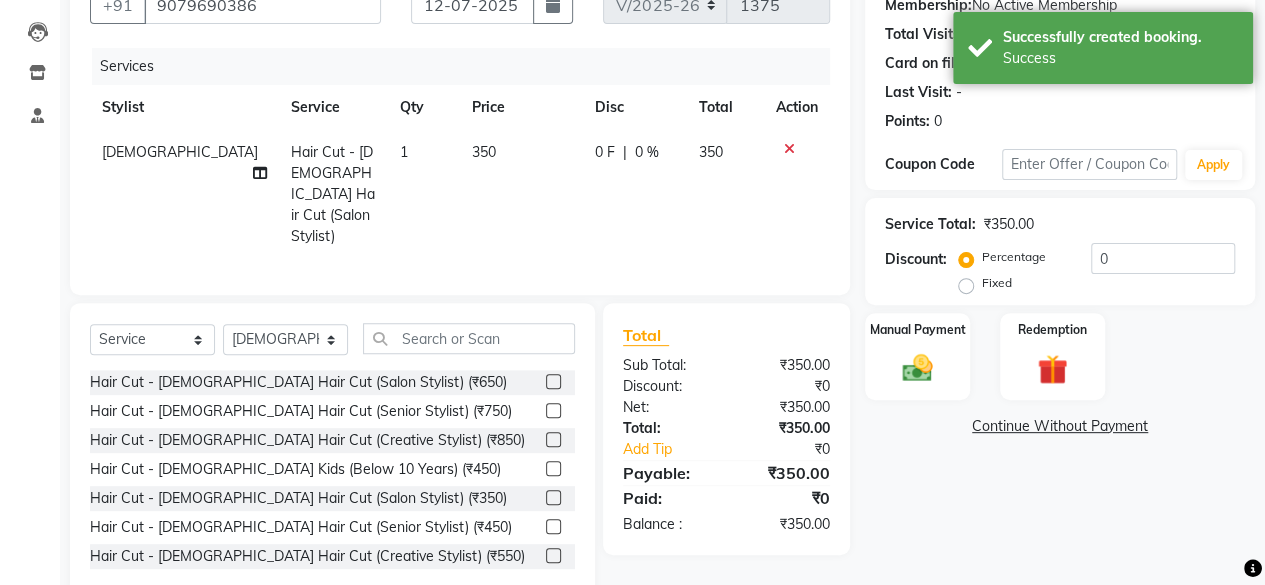 scroll, scrollTop: 215, scrollLeft: 0, axis: vertical 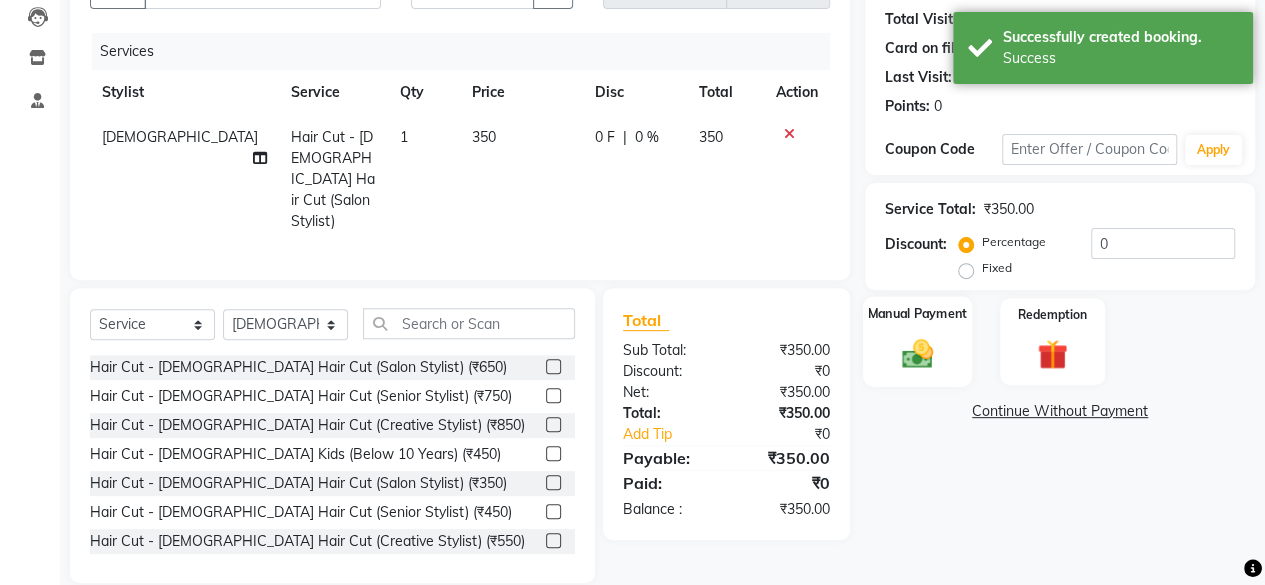 click 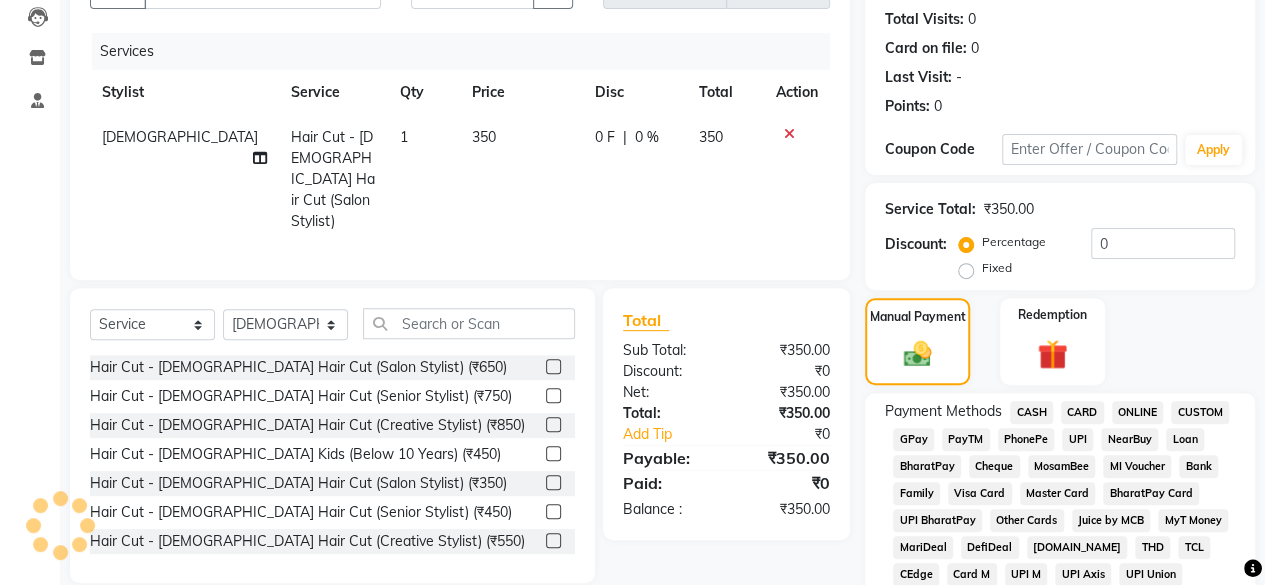 scroll, scrollTop: 315, scrollLeft: 0, axis: vertical 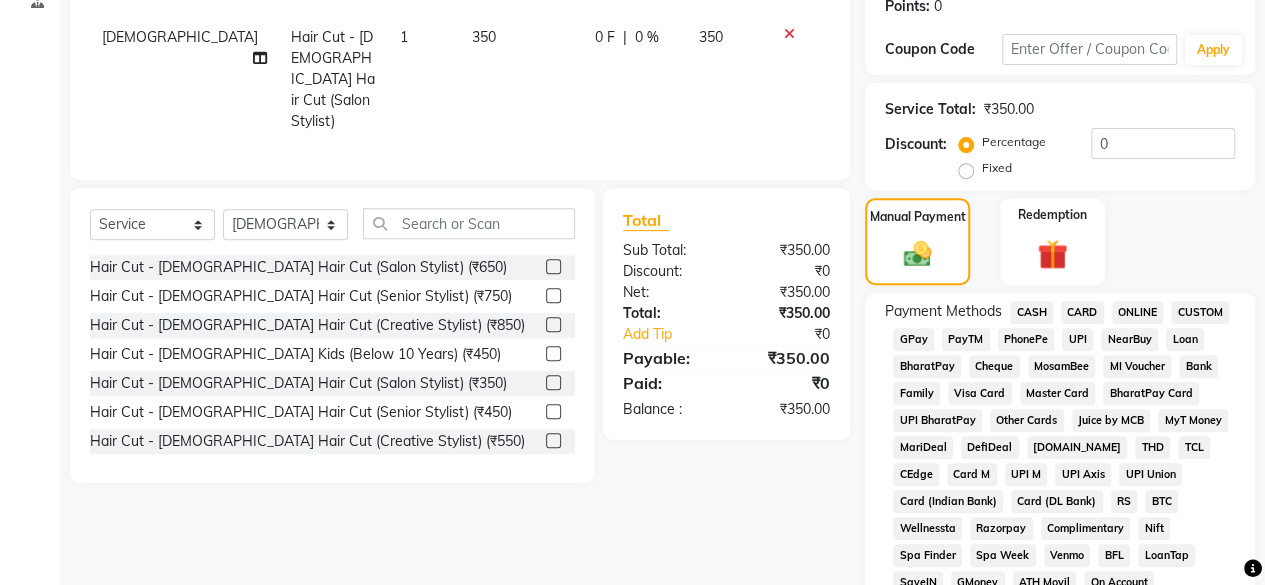 click on "GPay" 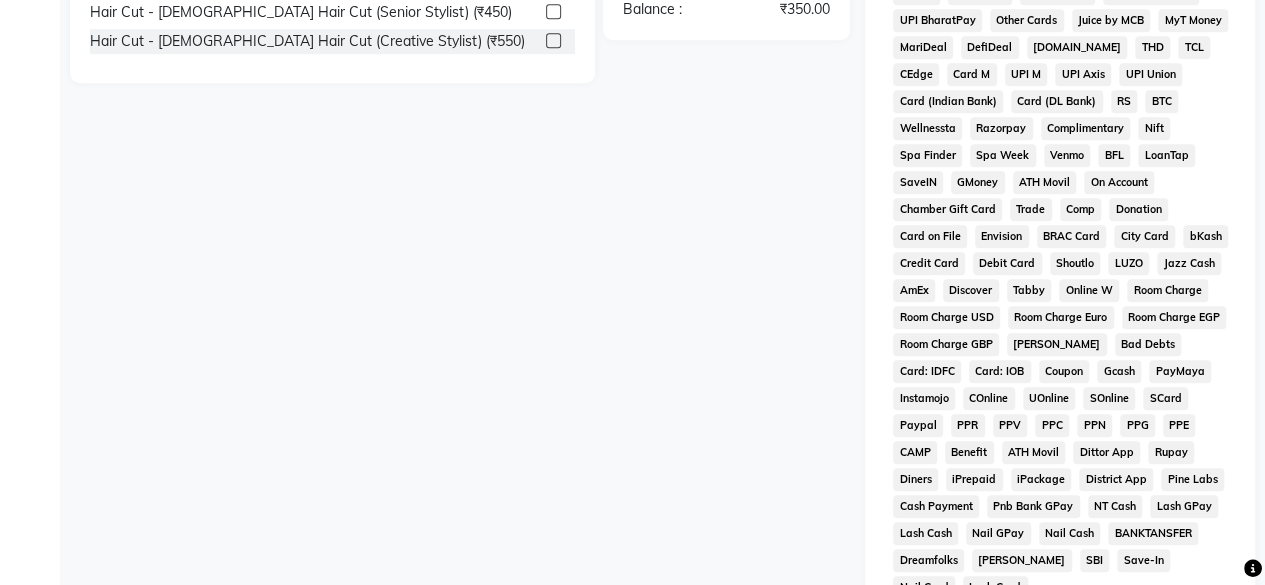 scroll, scrollTop: 972, scrollLeft: 0, axis: vertical 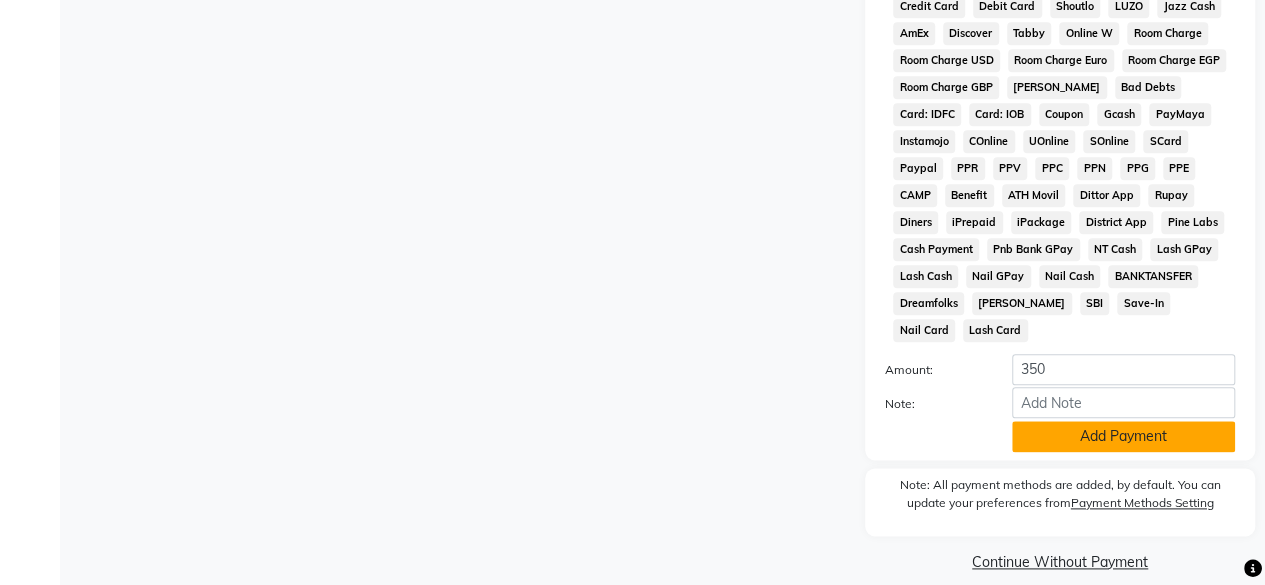 click on "Add Payment" 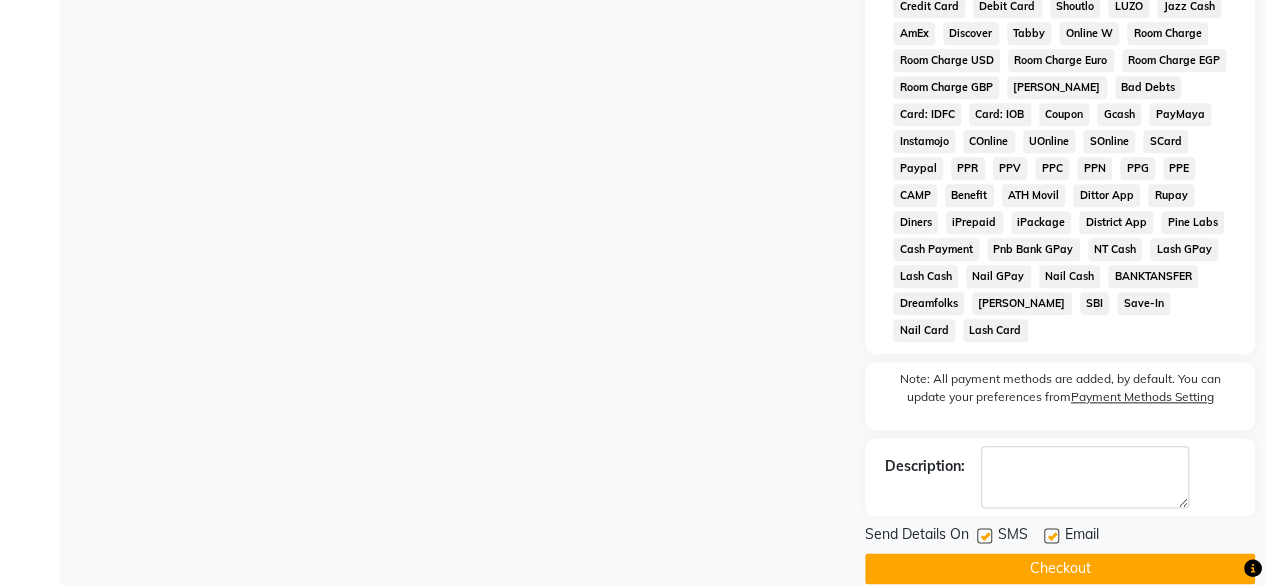 scroll, scrollTop: 978, scrollLeft: 0, axis: vertical 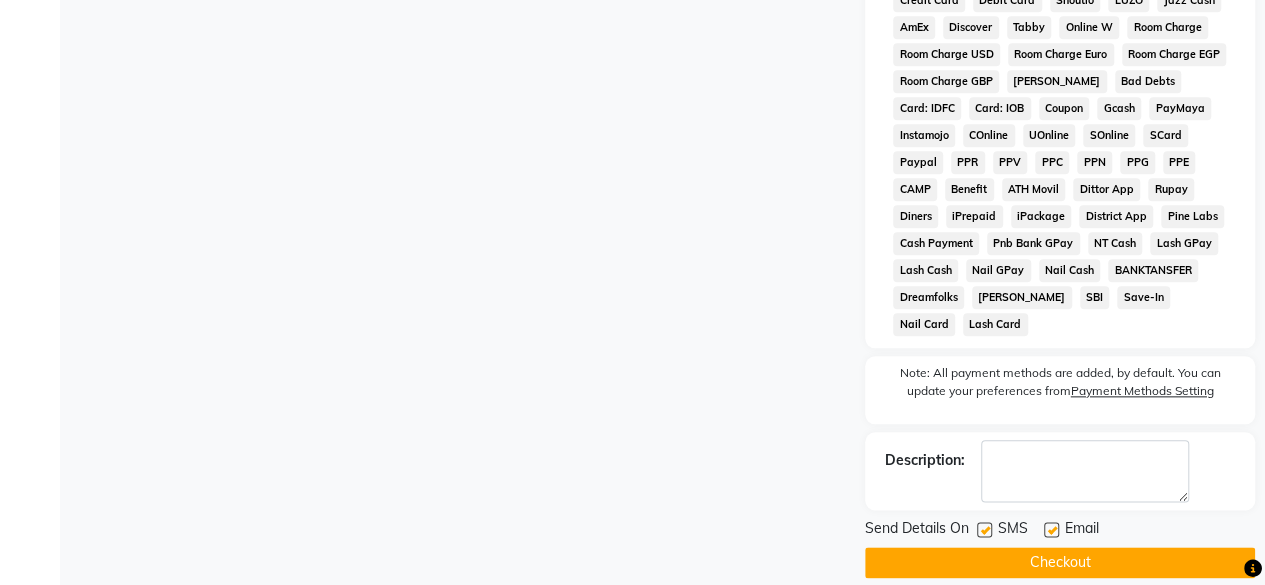 click 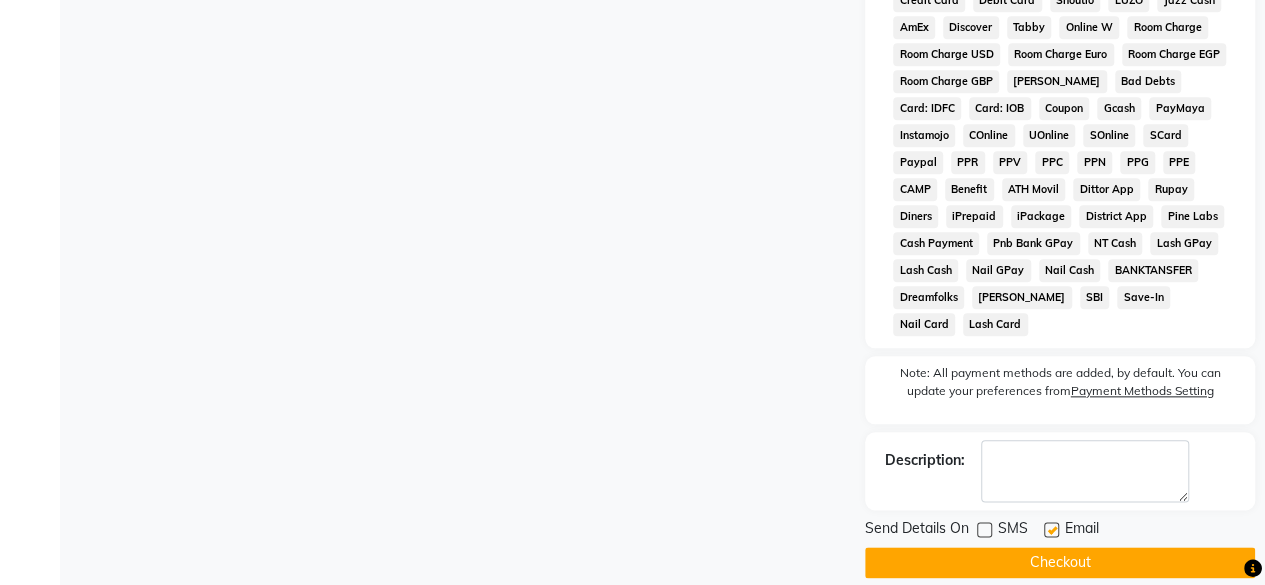 click on "Checkout" 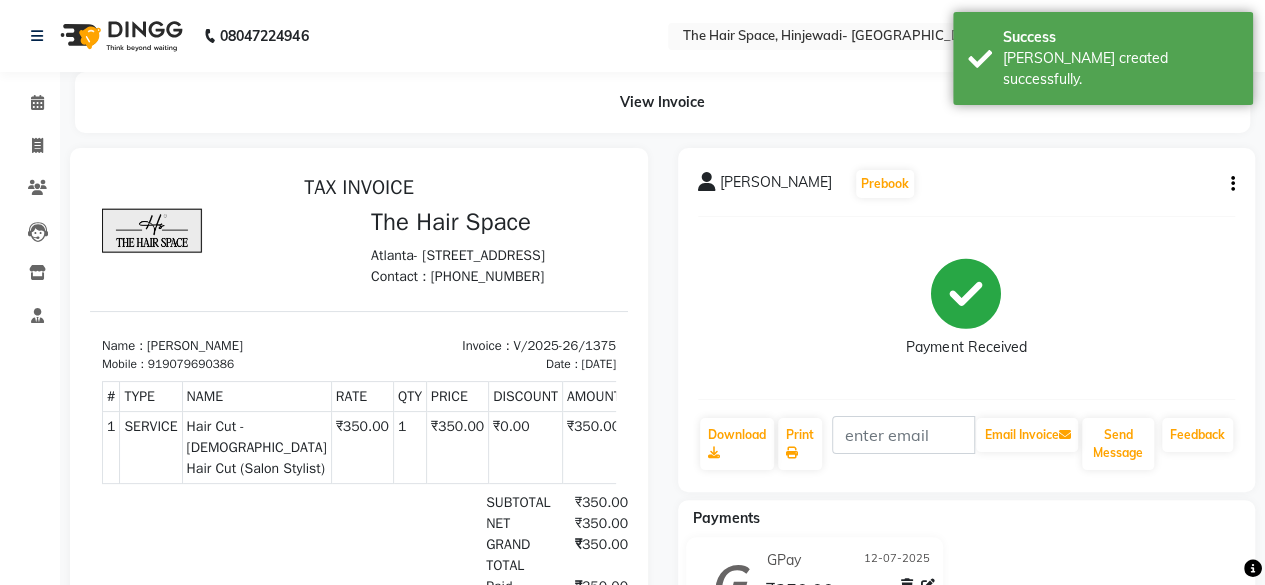 scroll, scrollTop: 0, scrollLeft: 0, axis: both 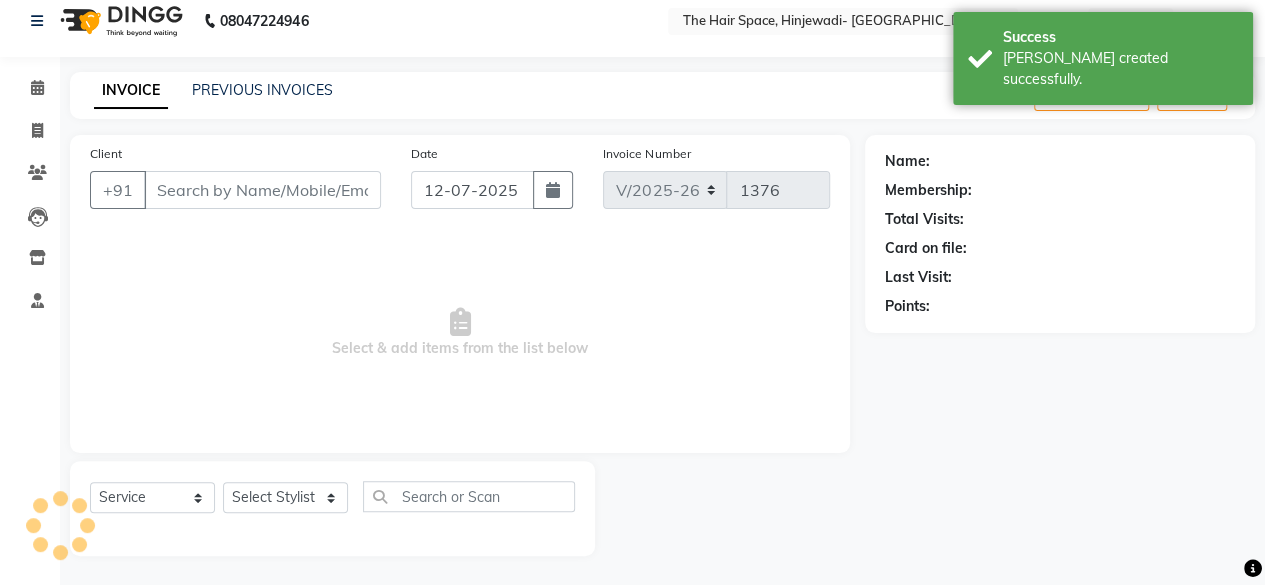 type on "9079690386" 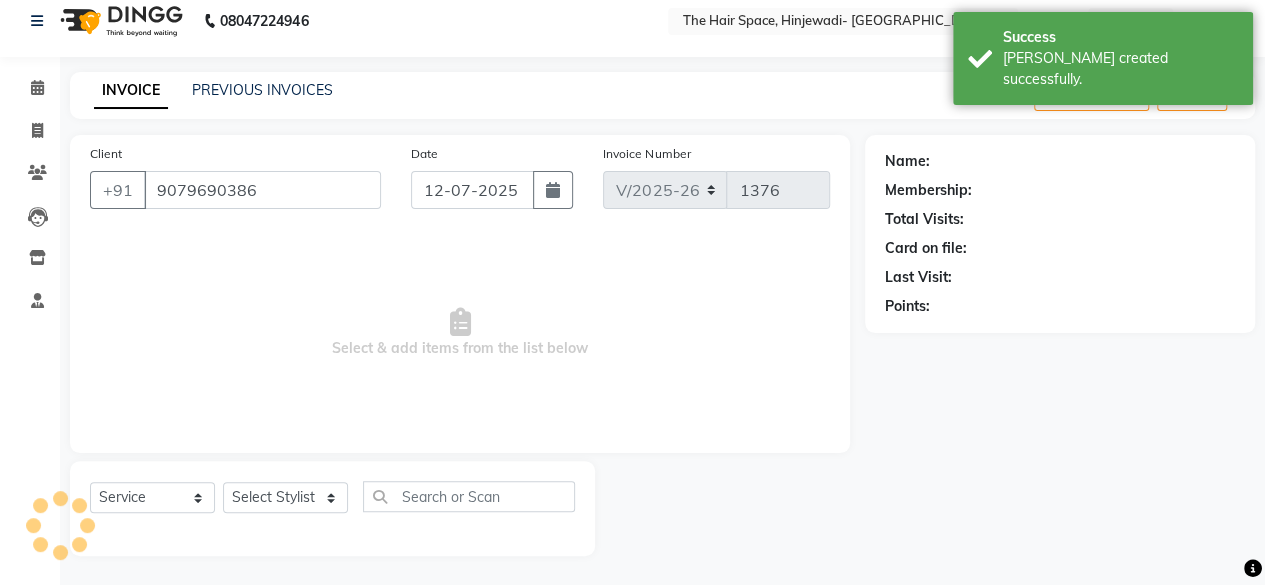 select on "84666" 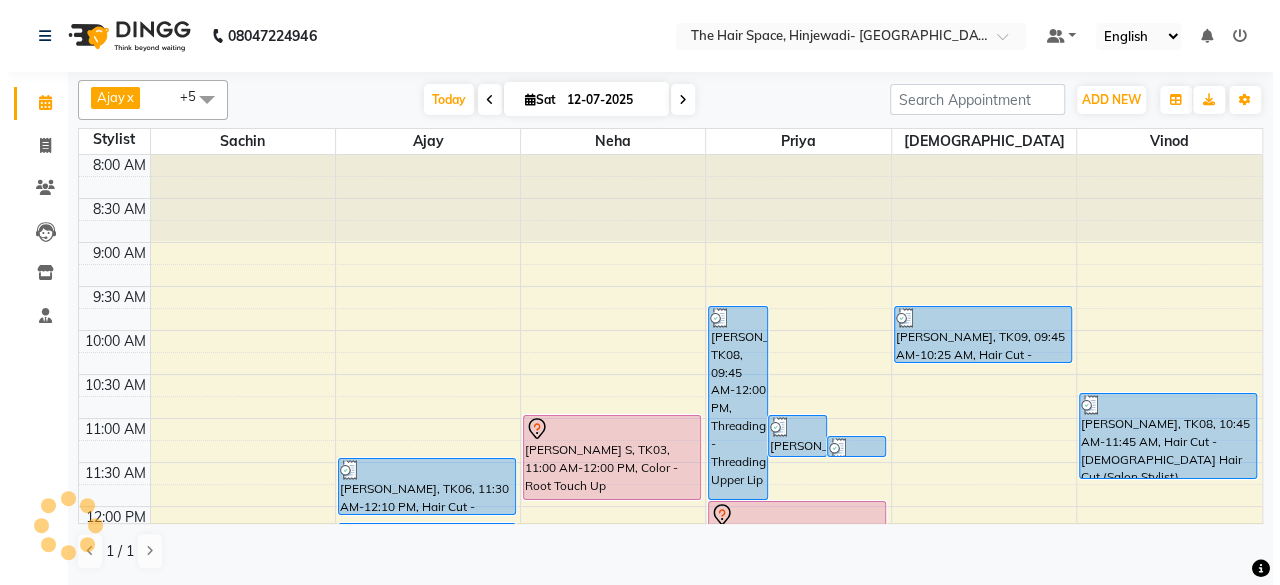scroll, scrollTop: 0, scrollLeft: 0, axis: both 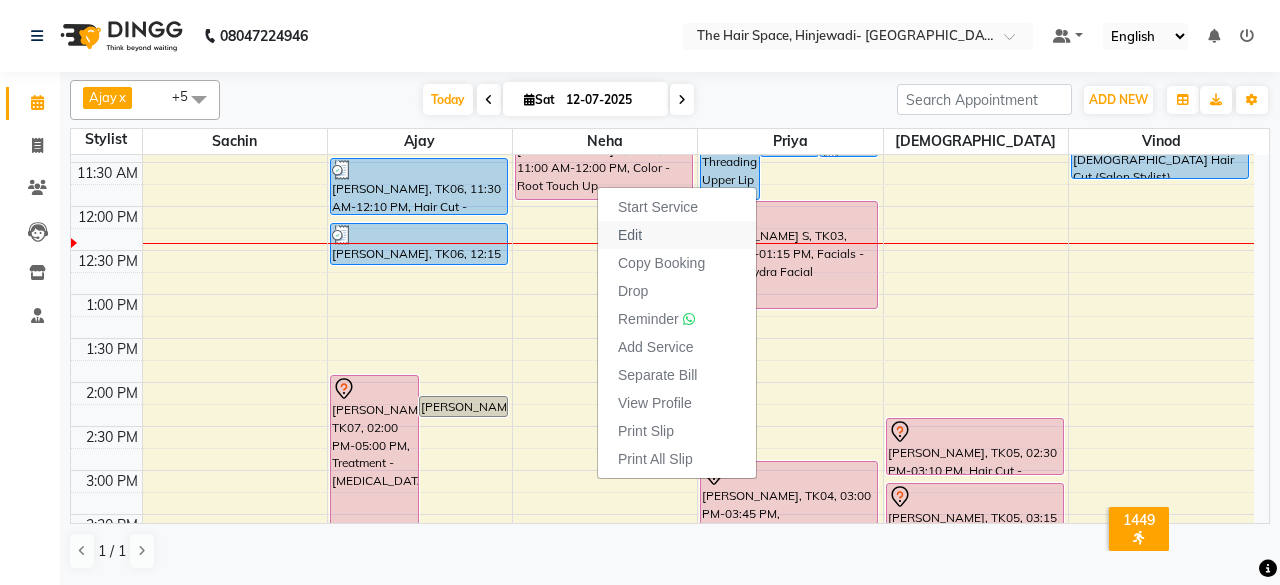 click on "Edit" at bounding box center (630, 235) 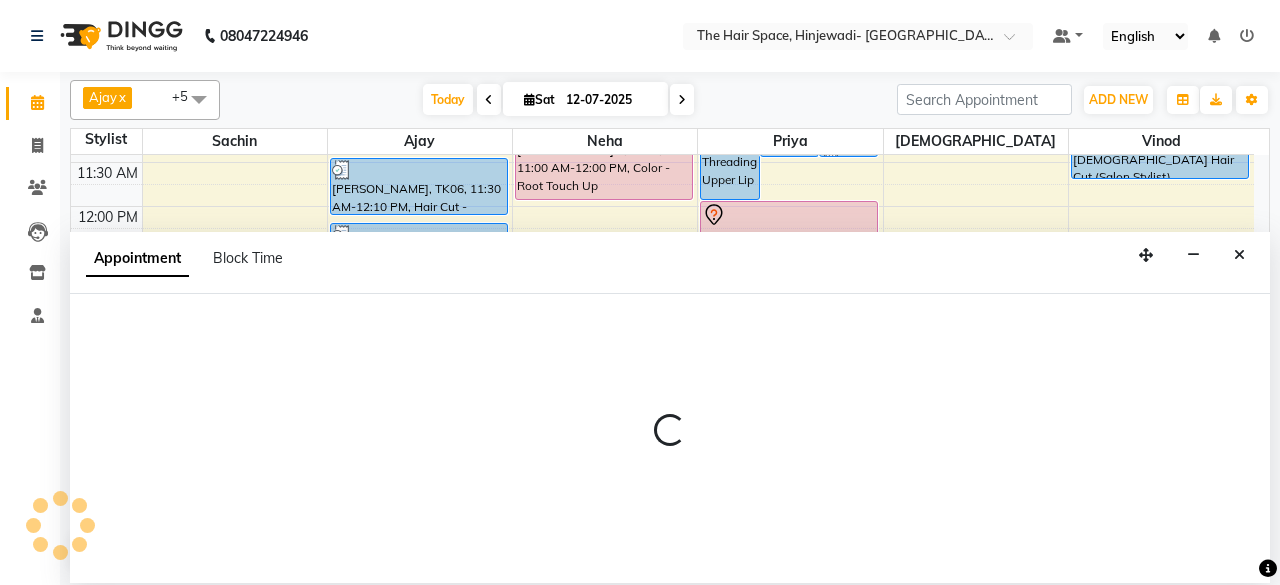 select on "tentative" 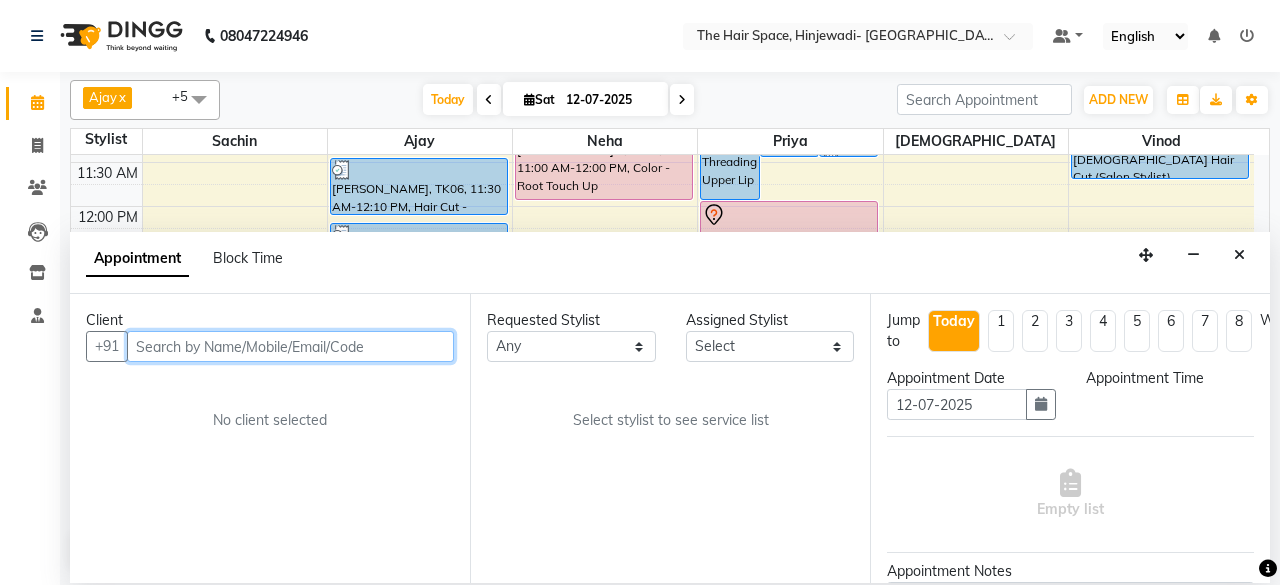 select on "84665" 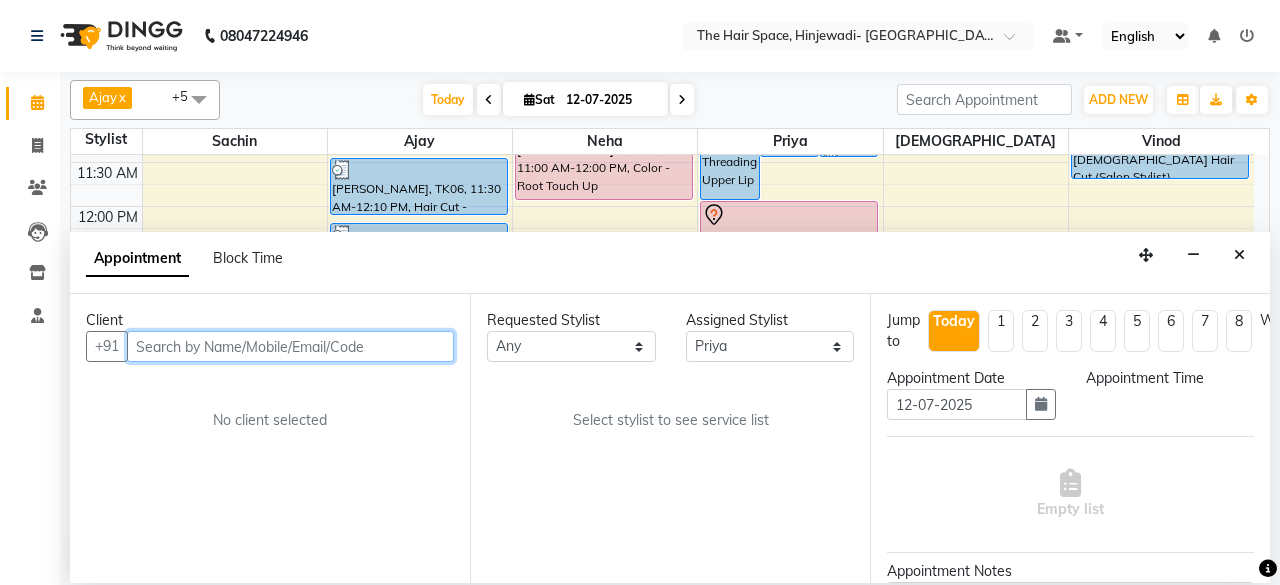 scroll, scrollTop: 348, scrollLeft: 0, axis: vertical 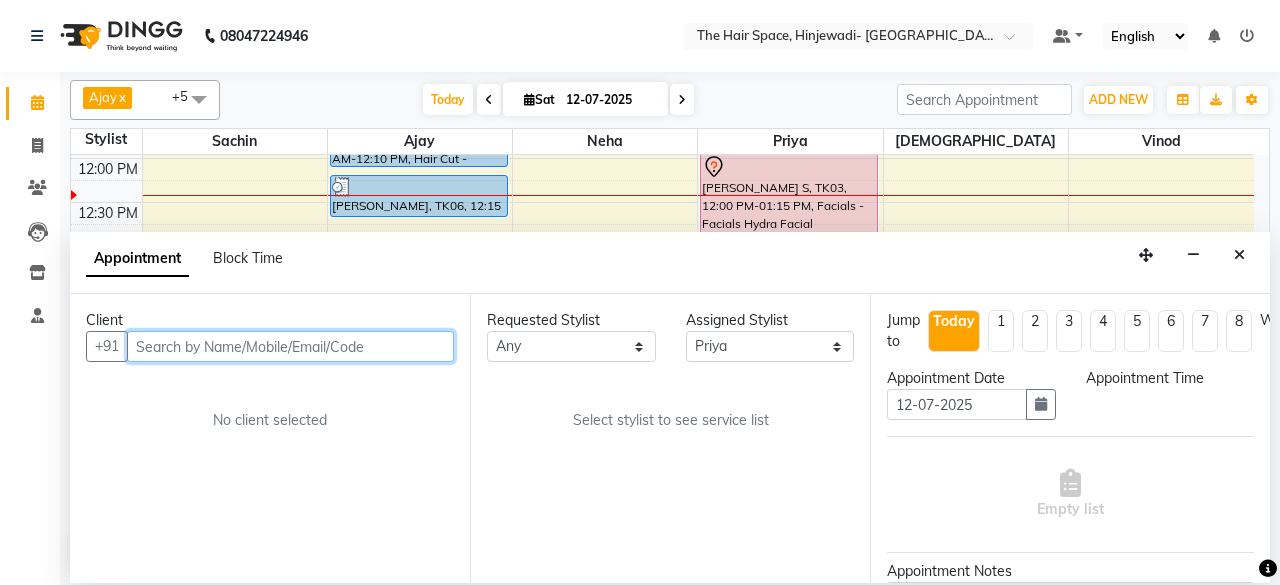 select on "660" 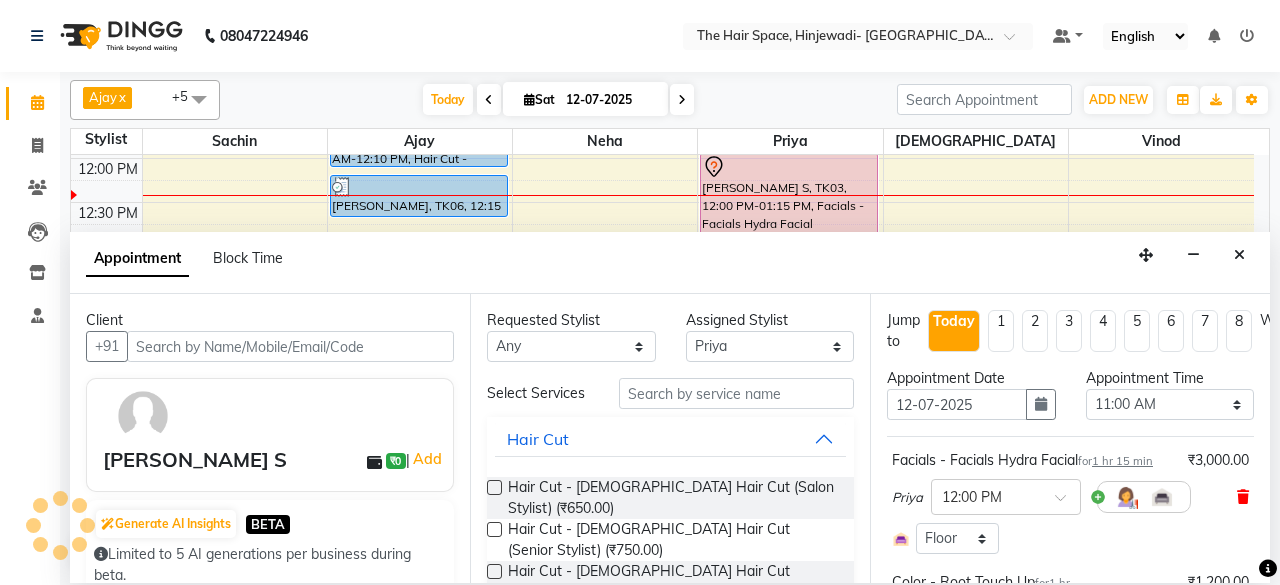 click at bounding box center [1243, 497] 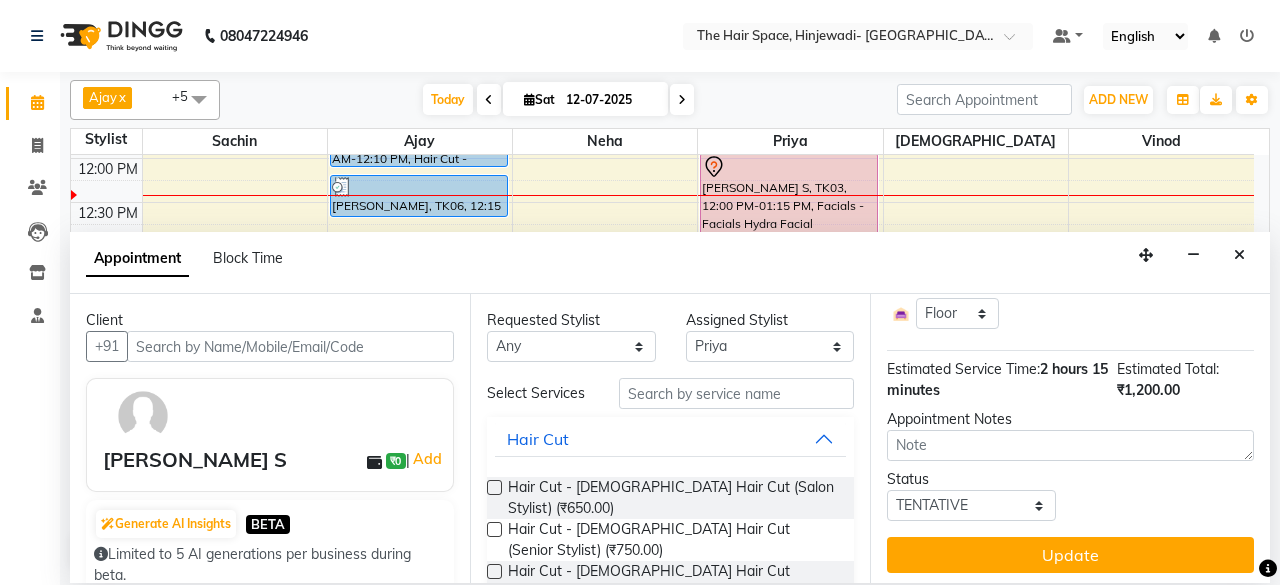 scroll, scrollTop: 263, scrollLeft: 0, axis: vertical 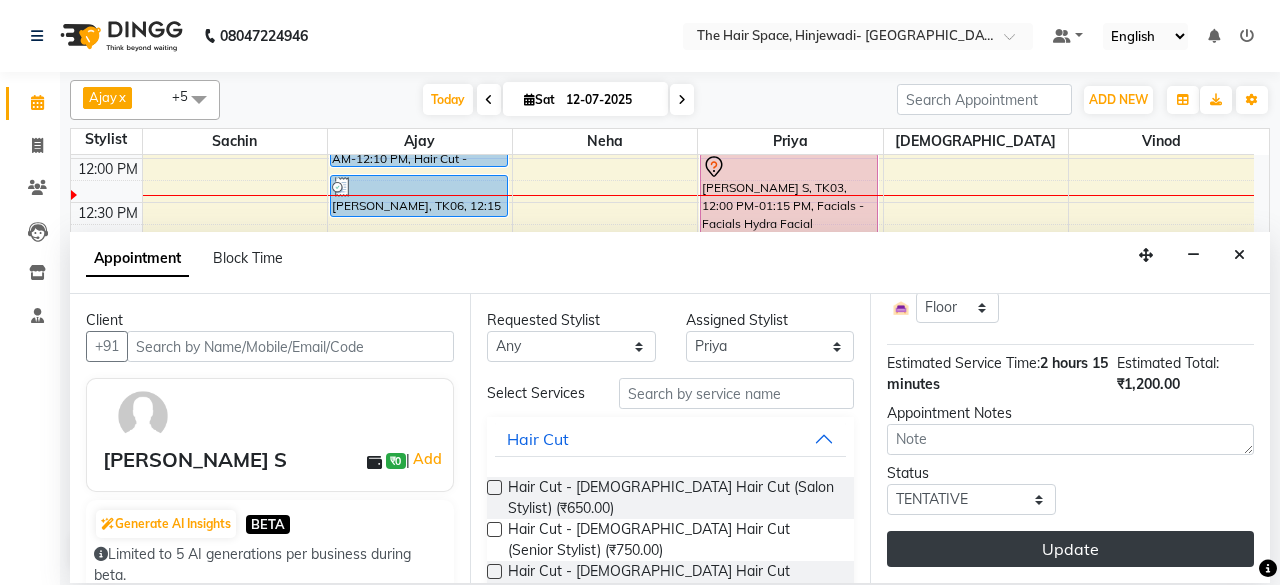 click on "Update" at bounding box center [1070, 549] 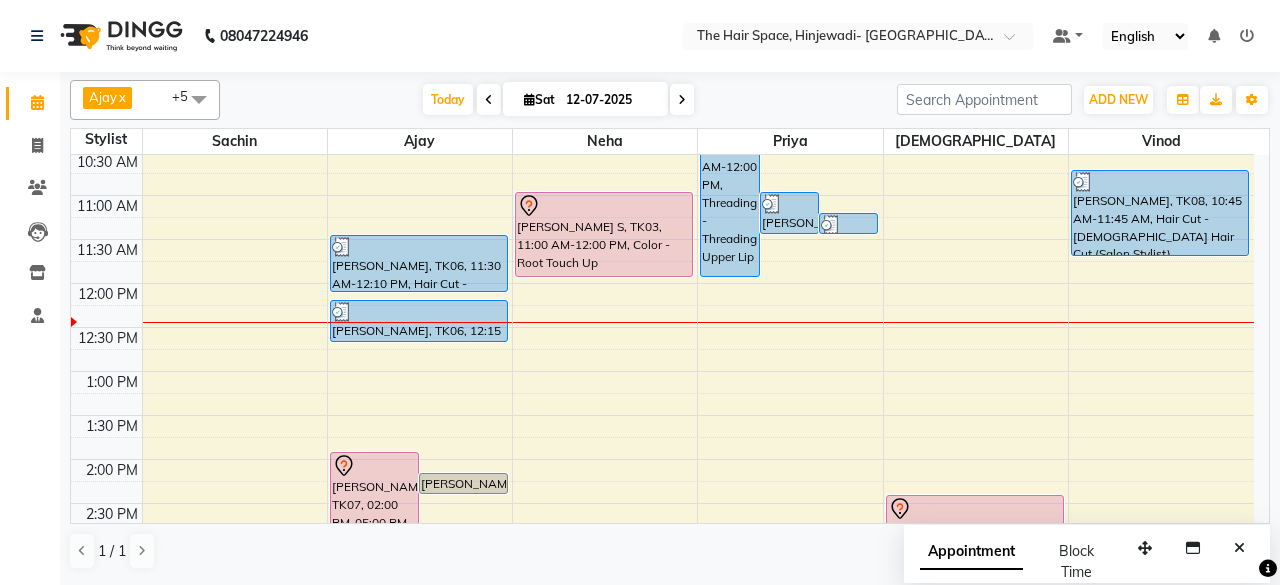scroll, scrollTop: 48, scrollLeft: 0, axis: vertical 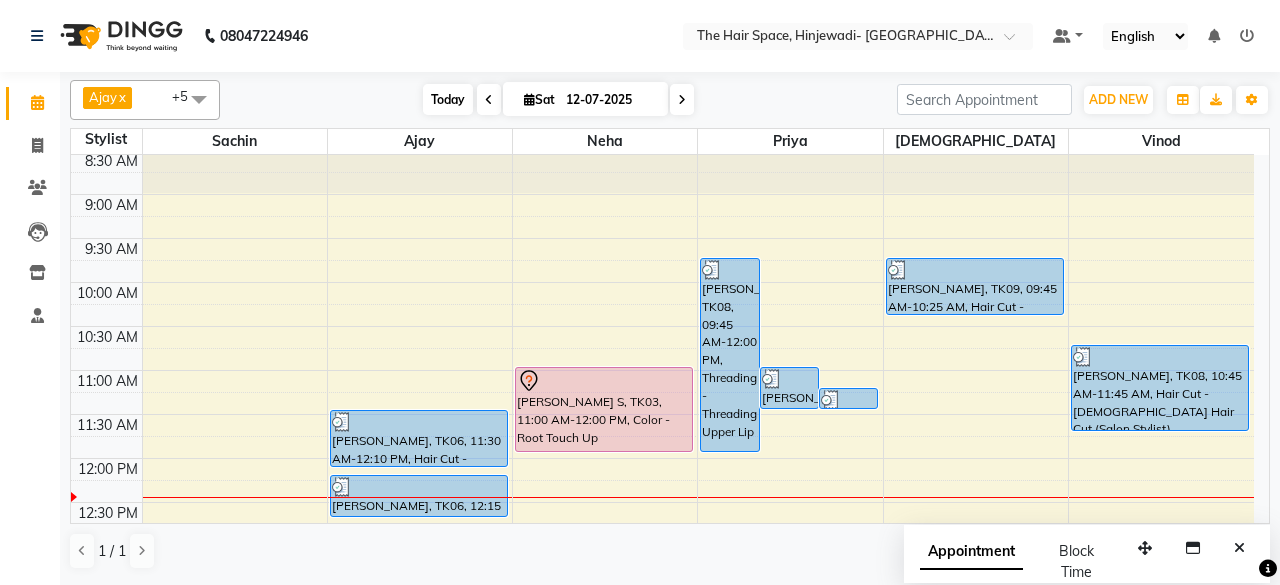 click on "Today" at bounding box center (448, 99) 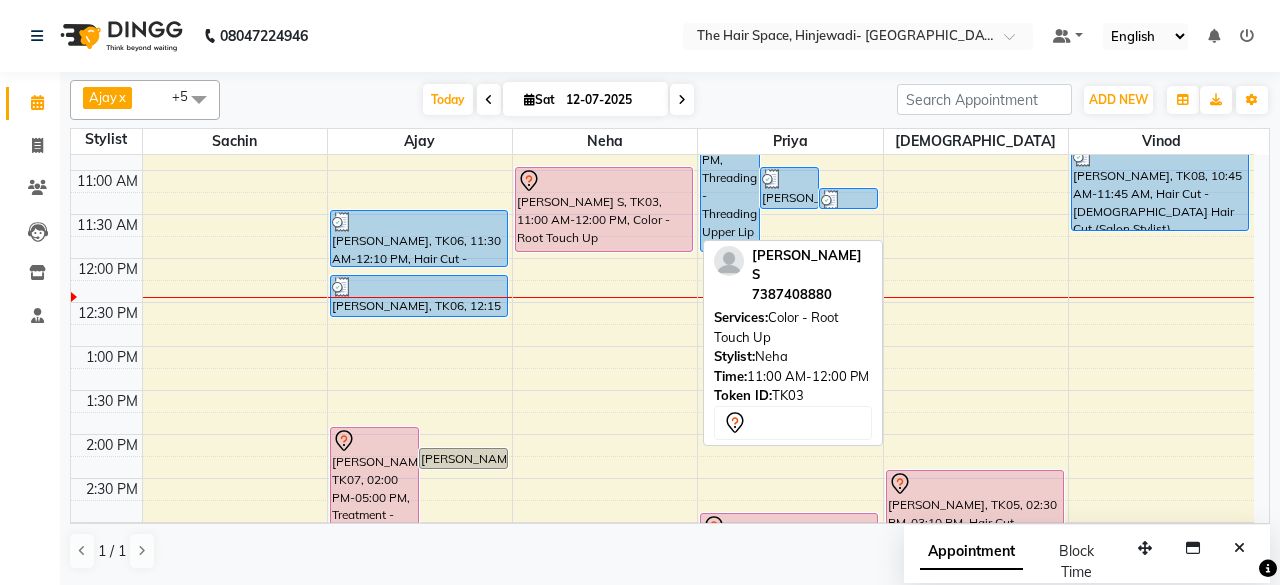 scroll, scrollTop: 148, scrollLeft: 0, axis: vertical 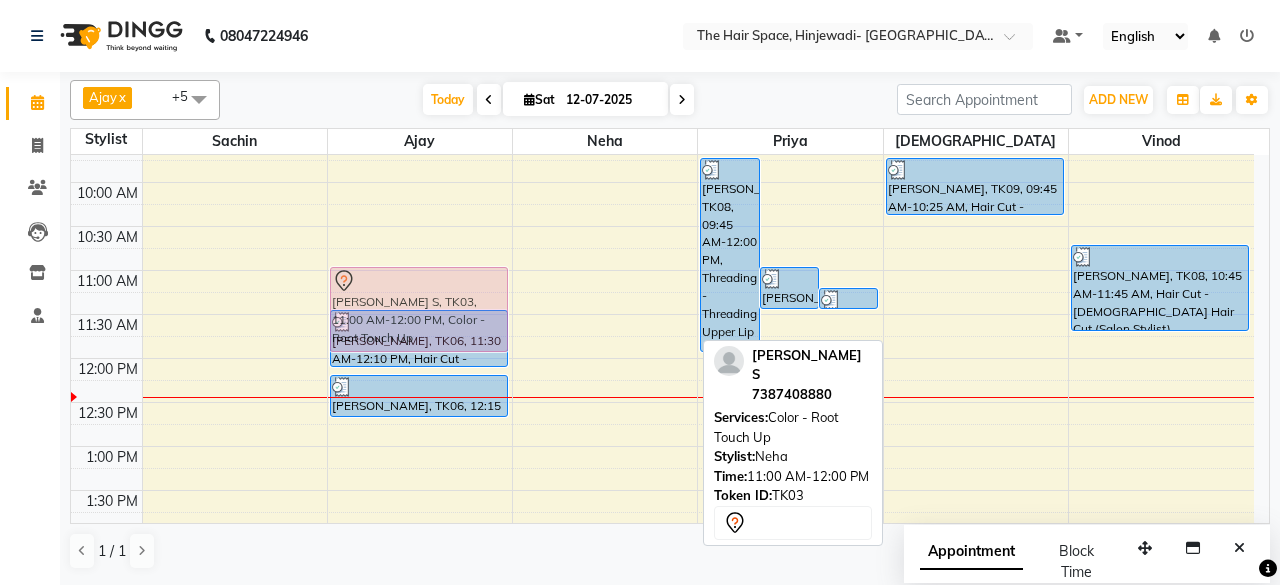 drag, startPoint x: 588, startPoint y: 297, endPoint x: 467, endPoint y: 298, distance: 121.004135 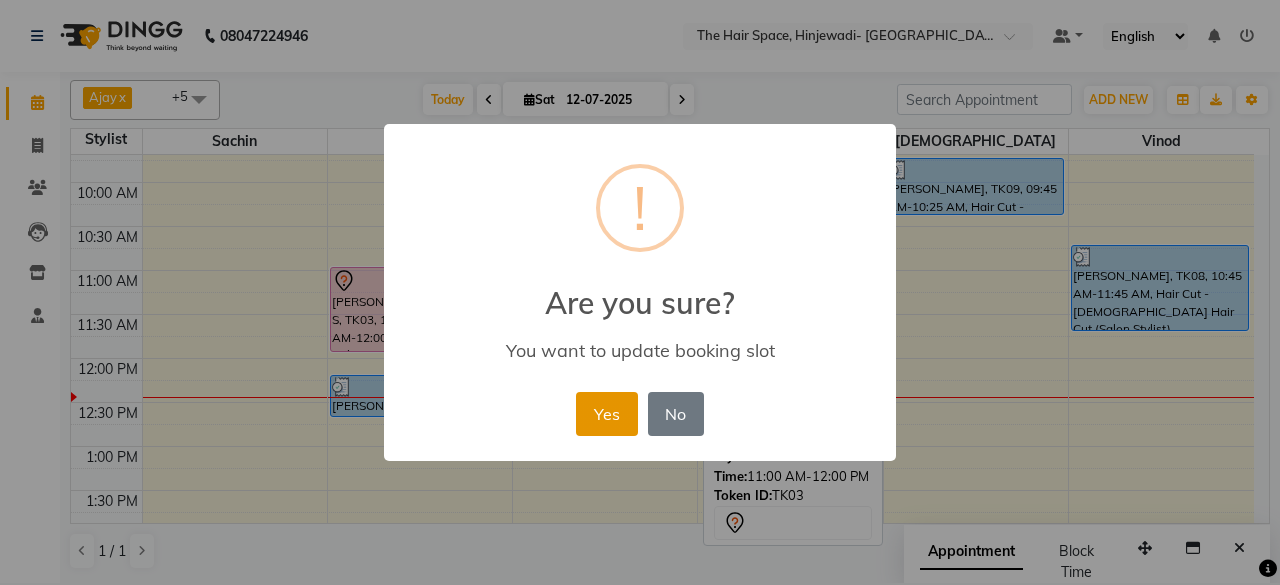 click on "Yes" at bounding box center (606, 414) 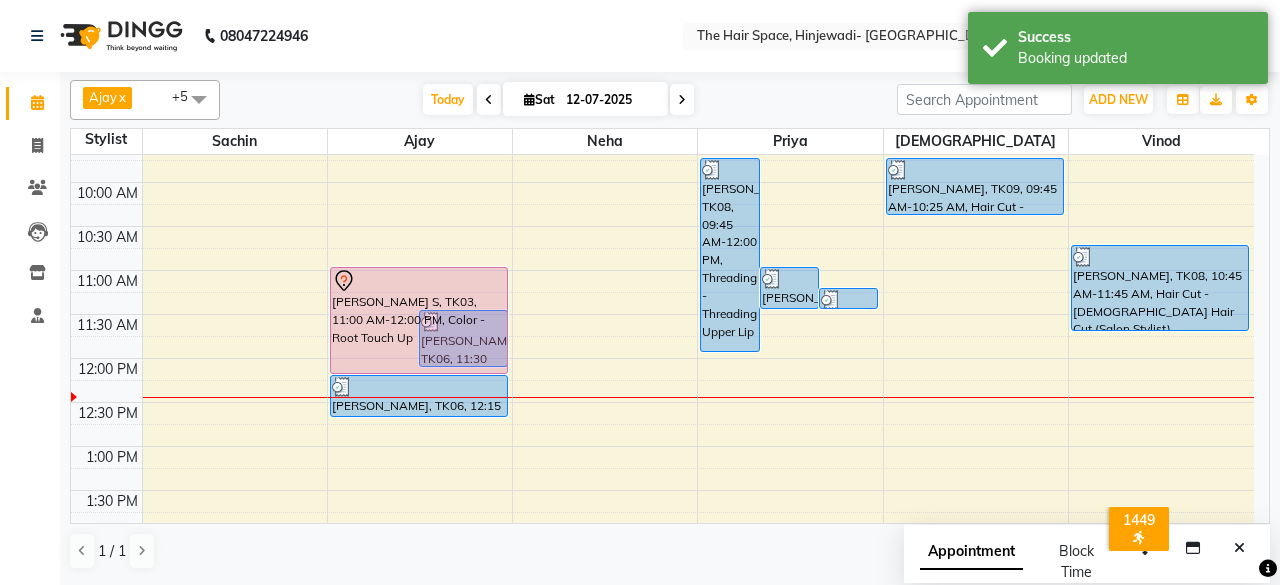 drag, startPoint x: 366, startPoint y: 349, endPoint x: 366, endPoint y: 367, distance: 18 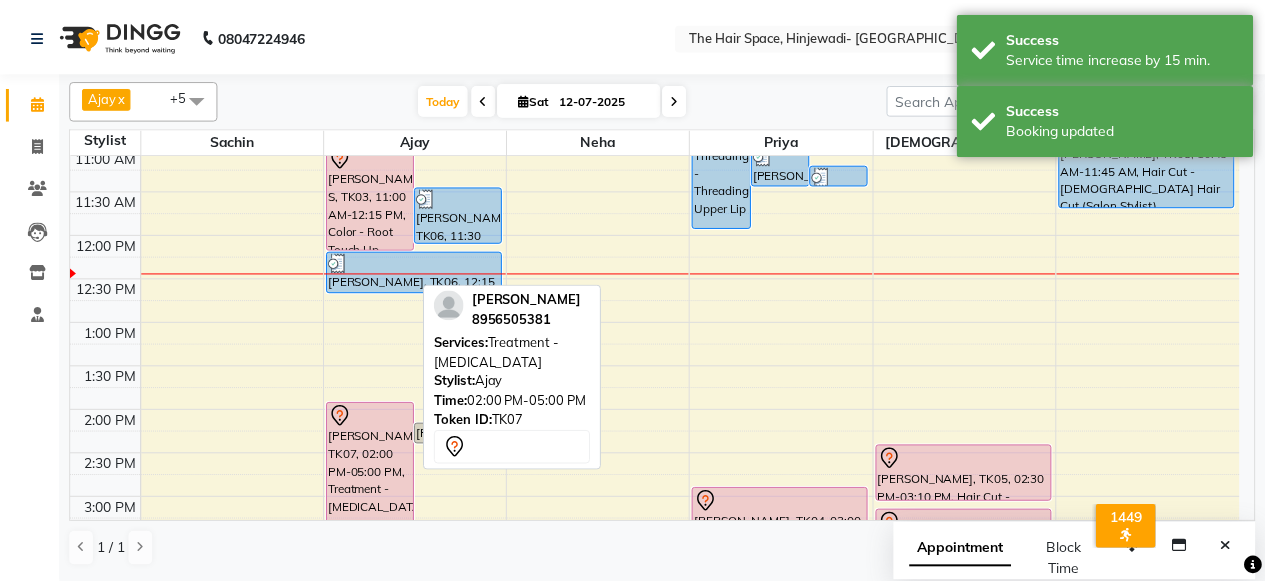 scroll, scrollTop: 148, scrollLeft: 0, axis: vertical 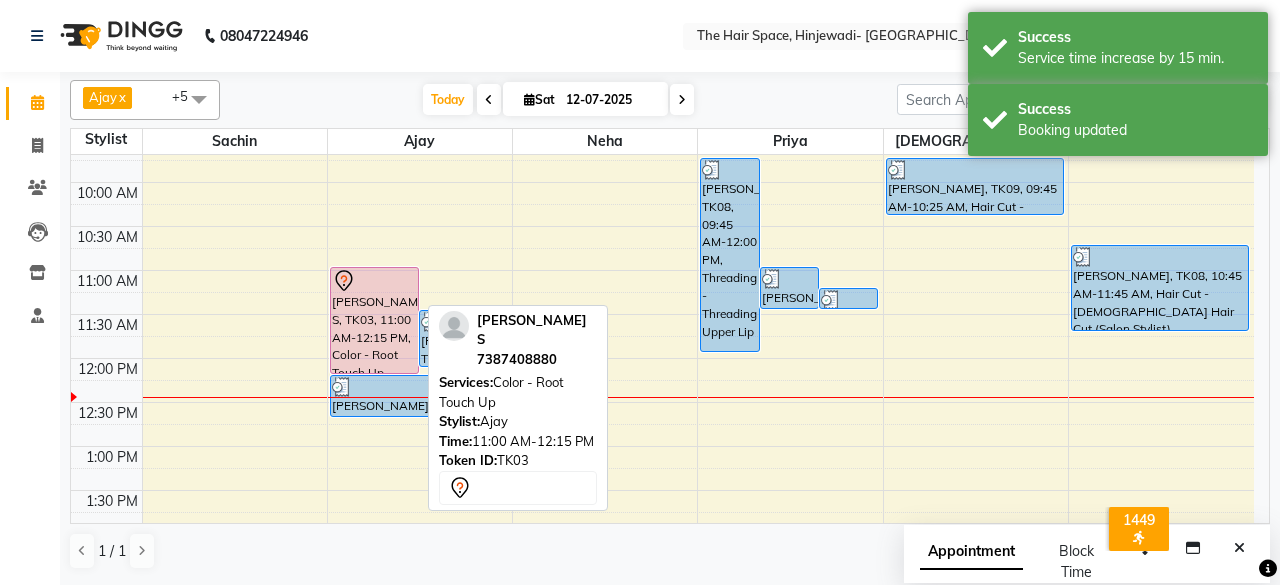 click on "[PERSON_NAME] S, TK03, 11:00 AM-12:15 PM, Color - Root Touch Up" at bounding box center (374, 320) 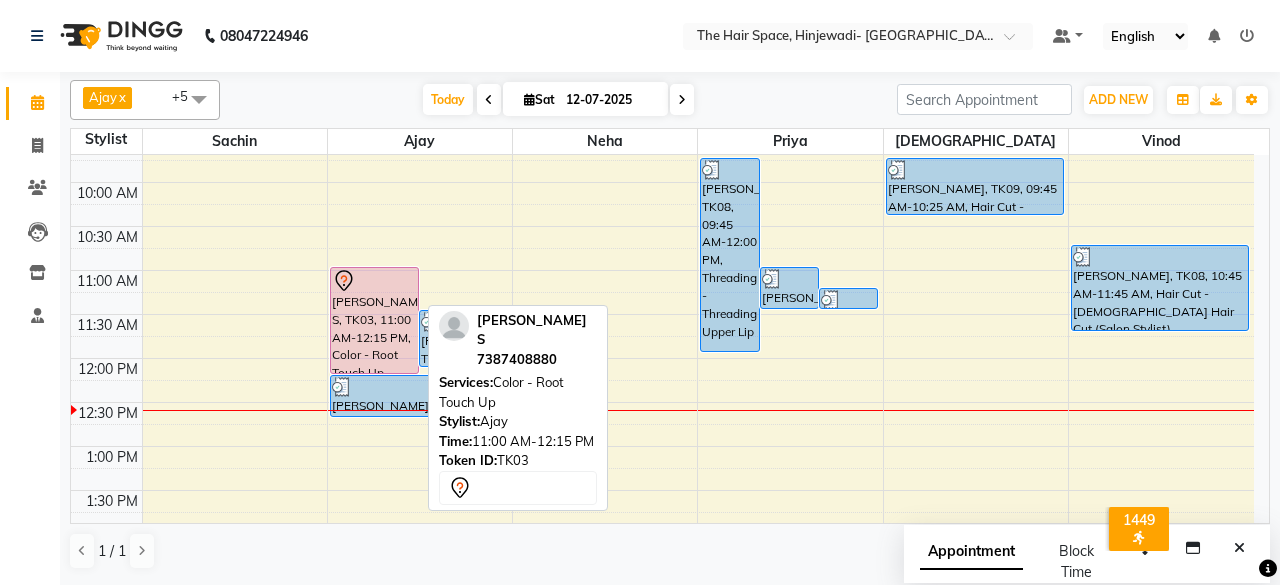 click on "[PERSON_NAME] S, TK03, 11:00 AM-12:15 PM, Color - Root Touch Up" at bounding box center [374, 320] 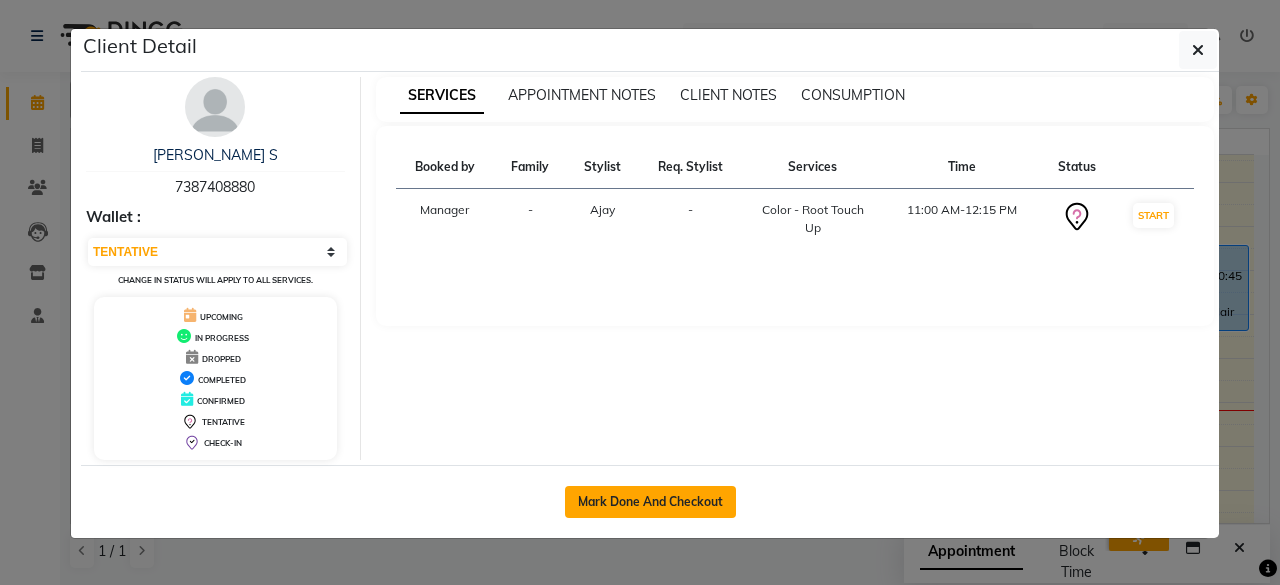 click on "Mark Done And Checkout" 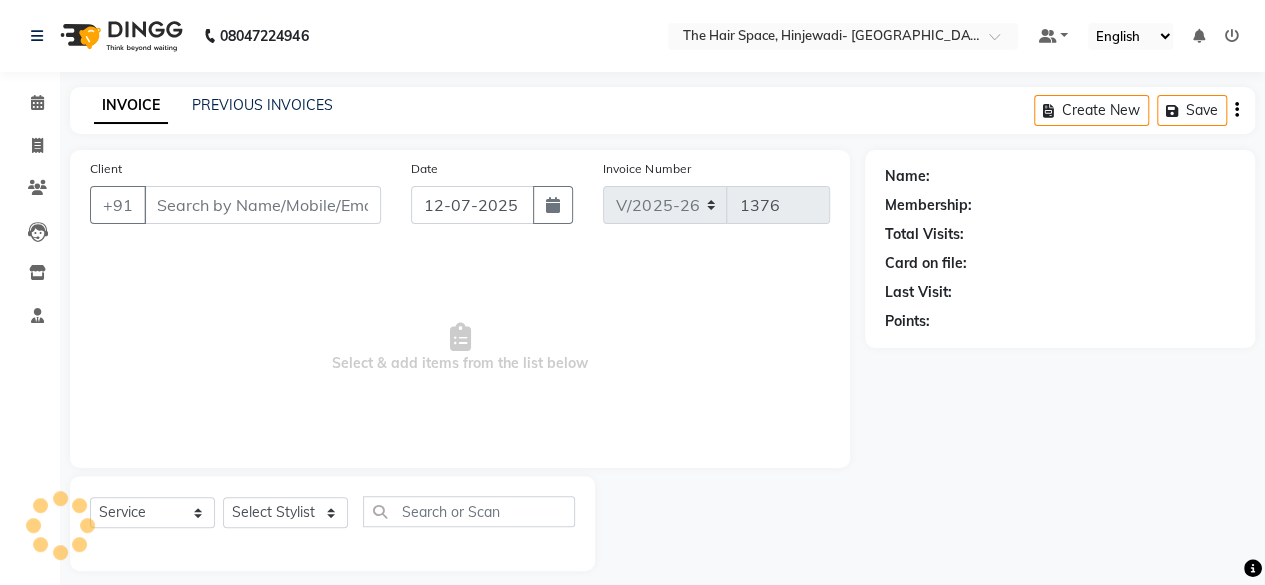 type on "7387408880" 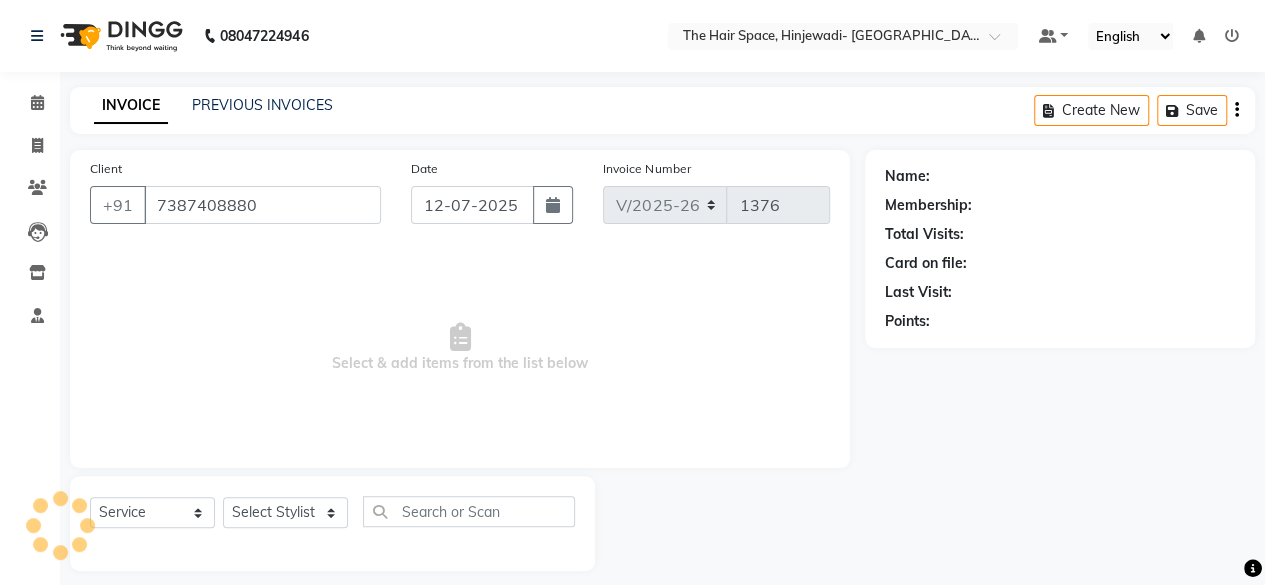 select on "52403" 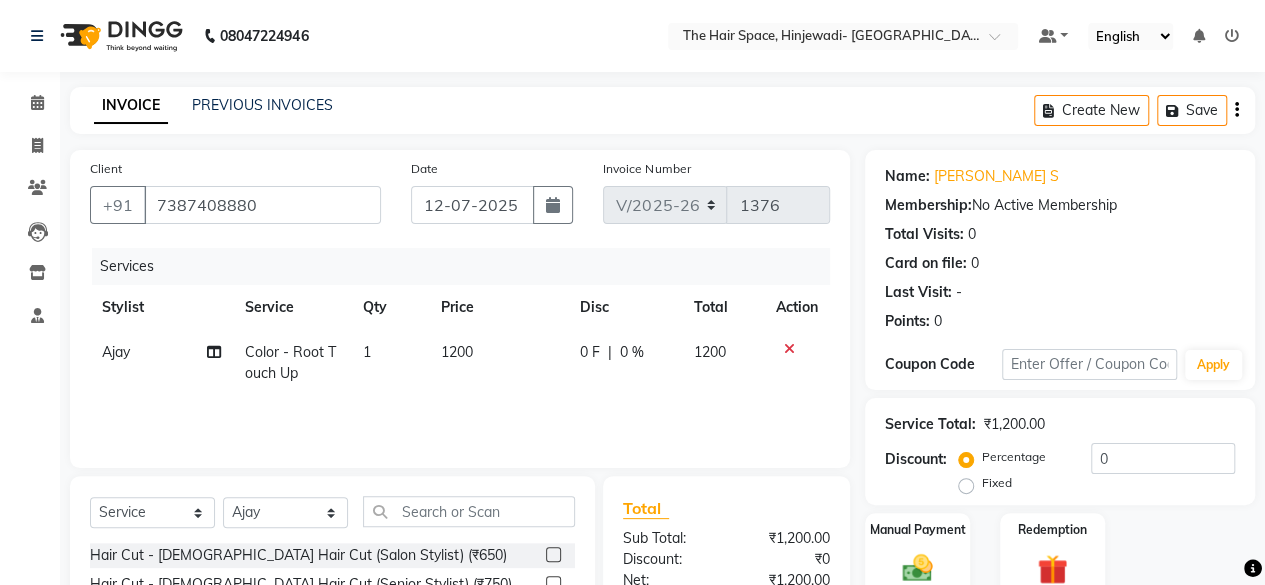 scroll, scrollTop: 215, scrollLeft: 0, axis: vertical 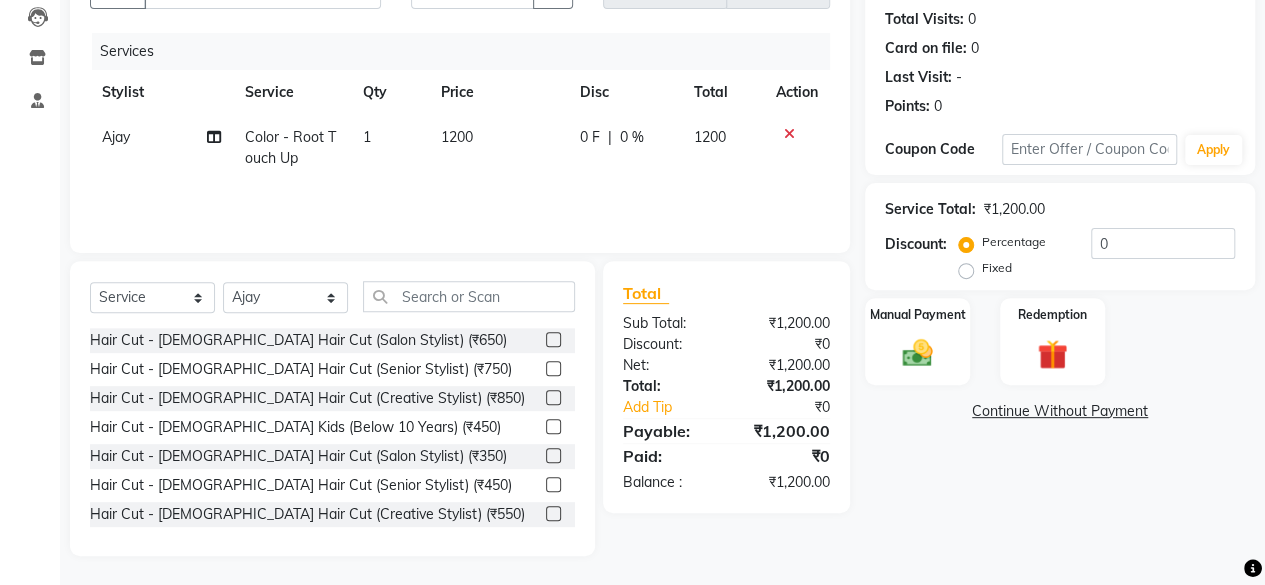 click on "0 F | 0 %" 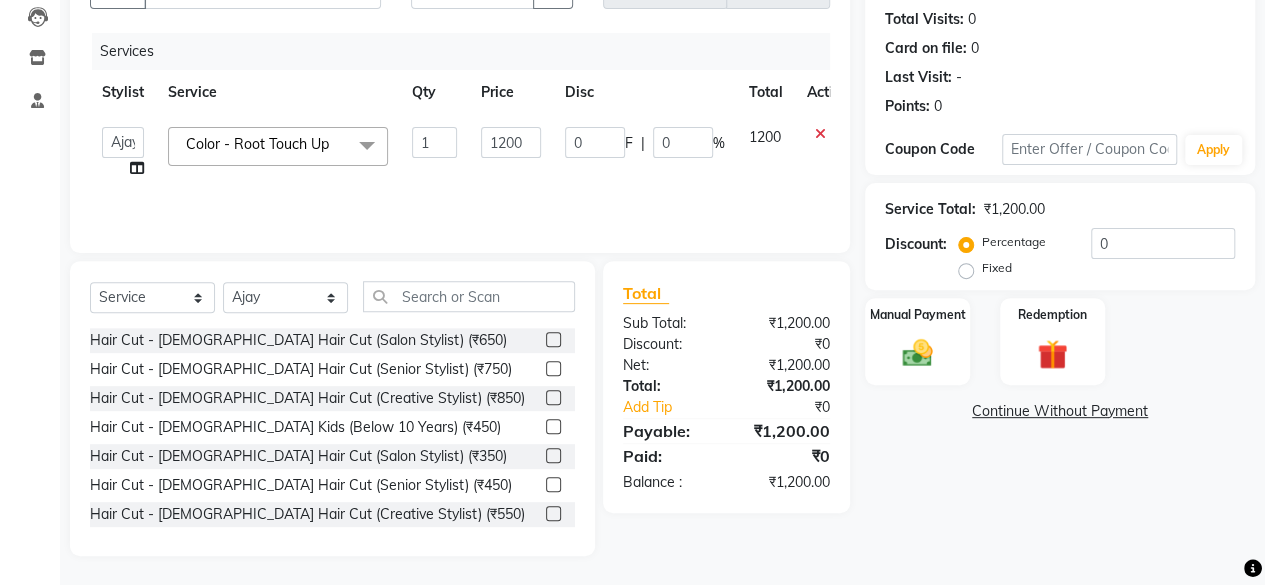 click on "0" 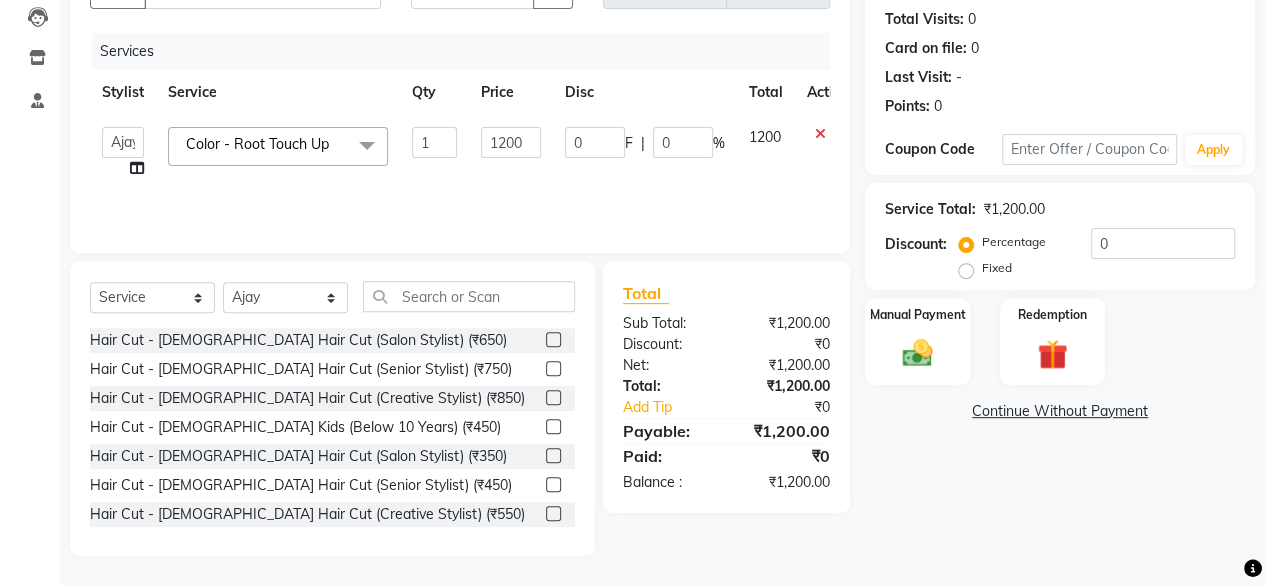 type on "00" 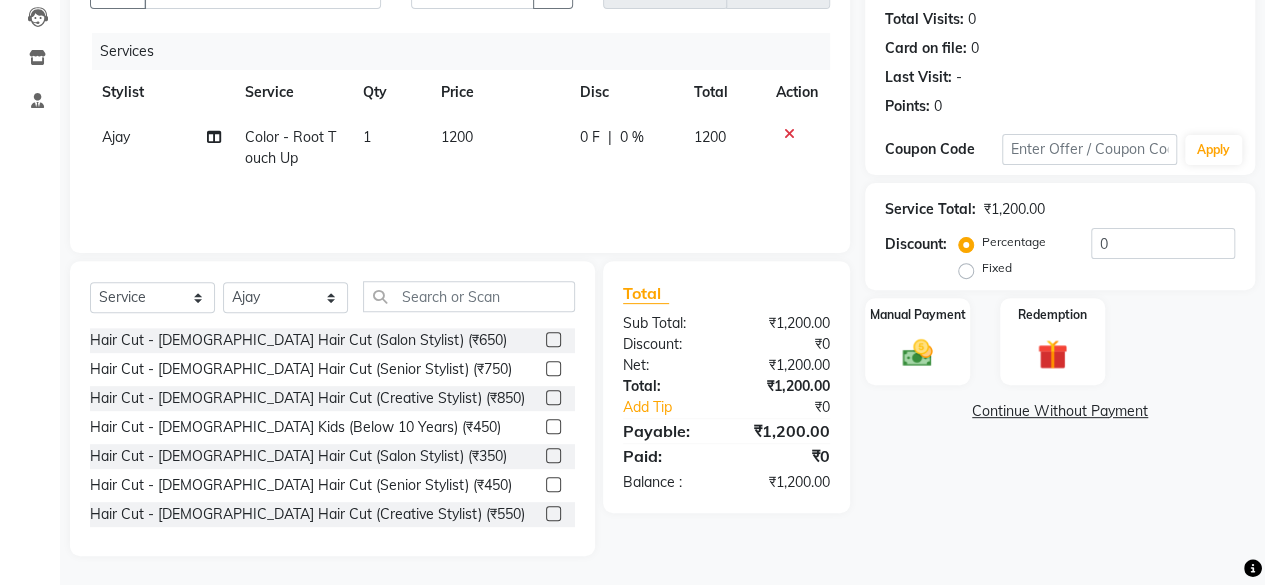 click on "0 %" 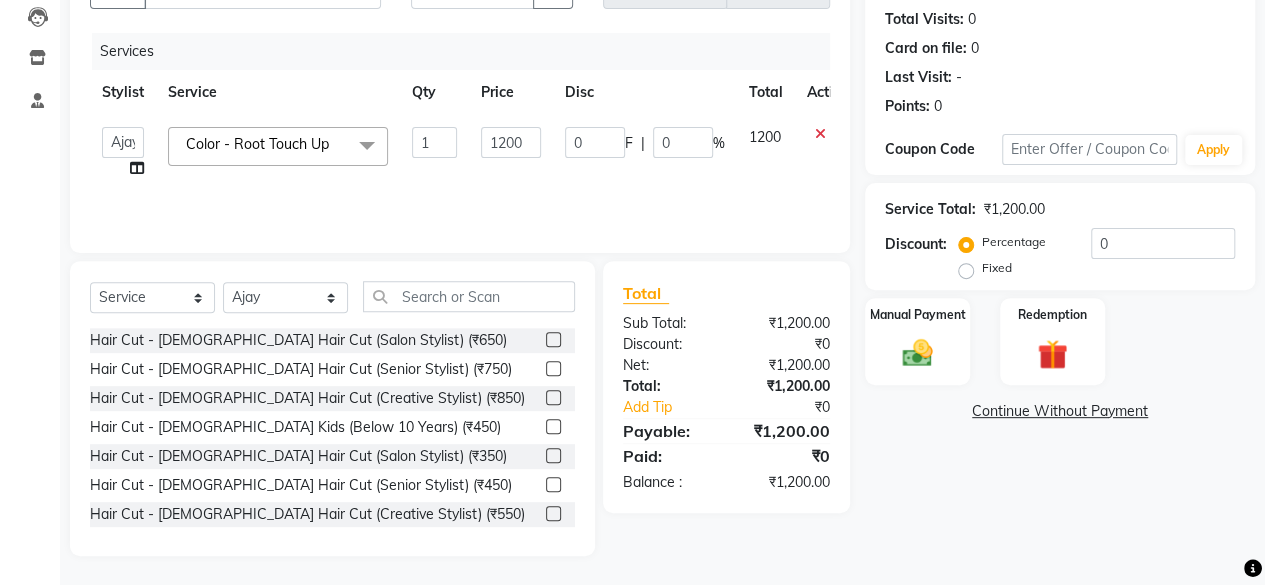 click on "Name: [PERSON_NAME] S Membership:  No Active Membership  Total Visits:  0 Card on file:  0 Last Visit:   - Points:   0  Coupon Code Apply Service Total:  ₹1,200.00  Discount:  Percentage   Fixed  0 Manual Payment Redemption  Continue Without Payment" 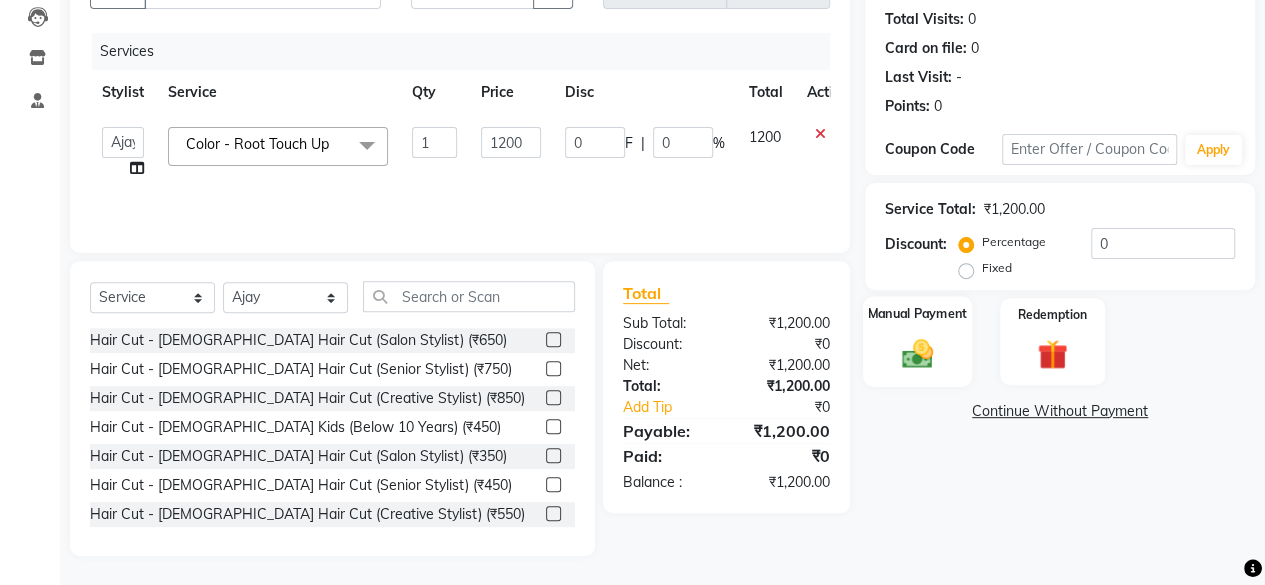 click 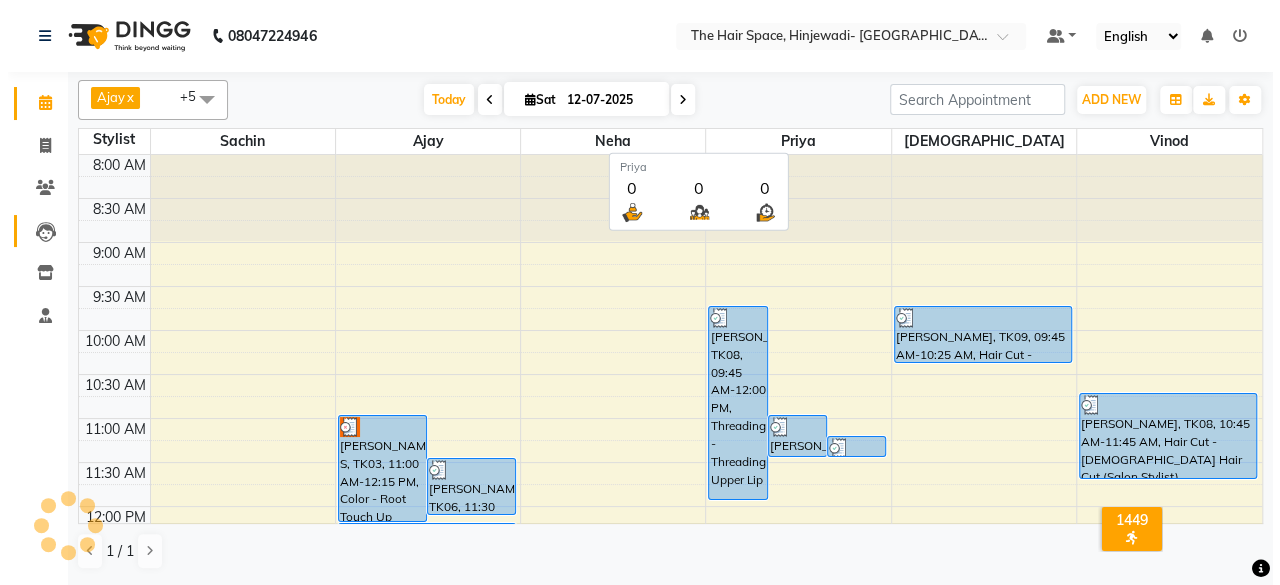 scroll, scrollTop: 0, scrollLeft: 0, axis: both 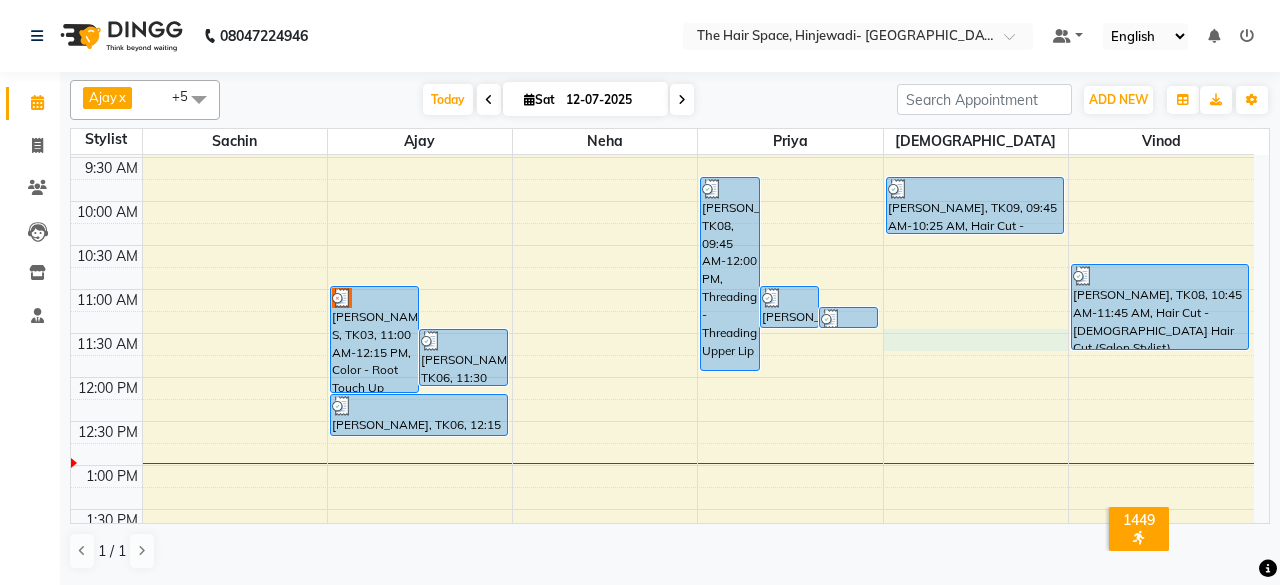 click on "8:00 AM 8:30 AM 9:00 AM 9:30 AM 10:00 AM 10:30 AM 11:00 AM 11:30 AM 12:00 PM 12:30 PM 1:00 PM 1:30 PM 2:00 PM 2:30 PM 3:00 PM 3:30 PM 4:00 PM 4:30 PM 5:00 PM 5:30 PM 6:00 PM 6:30 PM 7:00 PM 7:30 PM 8:00 PM 8:30 PM 9:00 PM 9:30 PM 10:00 PM 10:30 PM     [PERSON_NAME] S, TK03, 11:00 AM-12:15 PM, Color - Root Touch Up     [PERSON_NAME], TK06, 11:30 AM-12:10 PM, Hair Cut - [DEMOGRAPHIC_DATA] Hair Cut (Senior Stylist)             [PERSON_NAME] Dhaneshkar, TK07, 02:00 PM-05:00 PM, Treatment - [MEDICAL_DATA]    [PERSON_NAME], TK01, 02:15 PM-02:30 PM, Treatment - [MEDICAL_DATA]     [PERSON_NAME], TK06, 12:15 PM-12:45 PM, [PERSON_NAME]             ADV SMRUDHI, TK02, 04:00 PM-04:45 PM, Hair Spa & Rituals - Exclusive     [PERSON_NAME], TK08, 09:45 AM-12:00 PM, Threading - Threading Upper Lip     [PERSON_NAME], TK08, 11:00 AM-11:30 AM, Threading - Threading Eyebrows     [PERSON_NAME], TK08, 11:15 AM-11:30 AM, Threading - Threading Forehead             [PERSON_NAME], TK04, 03:00 PM-03:45 PM, [PERSON_NAME] Face-Neck" at bounding box center [662, 685] 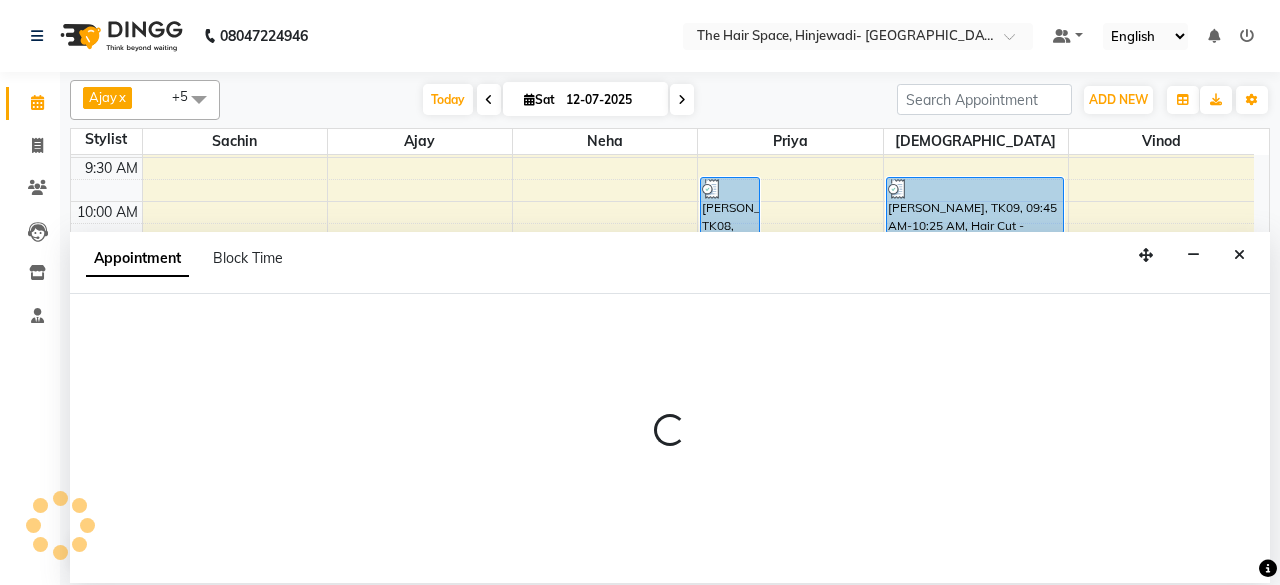 select on "84666" 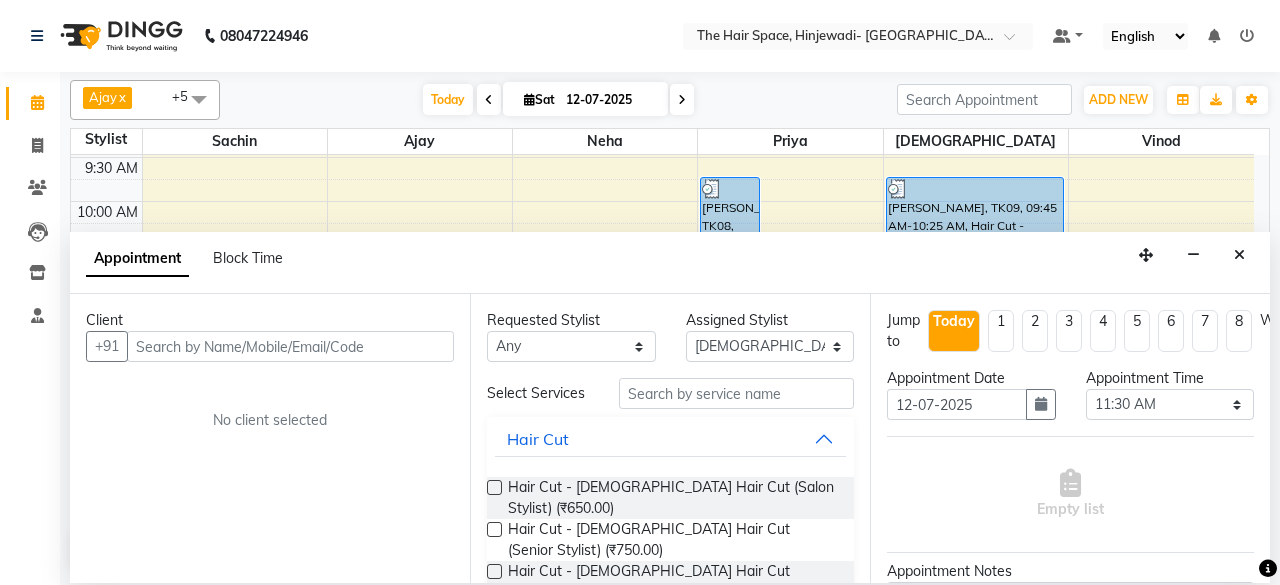 click at bounding box center [290, 346] 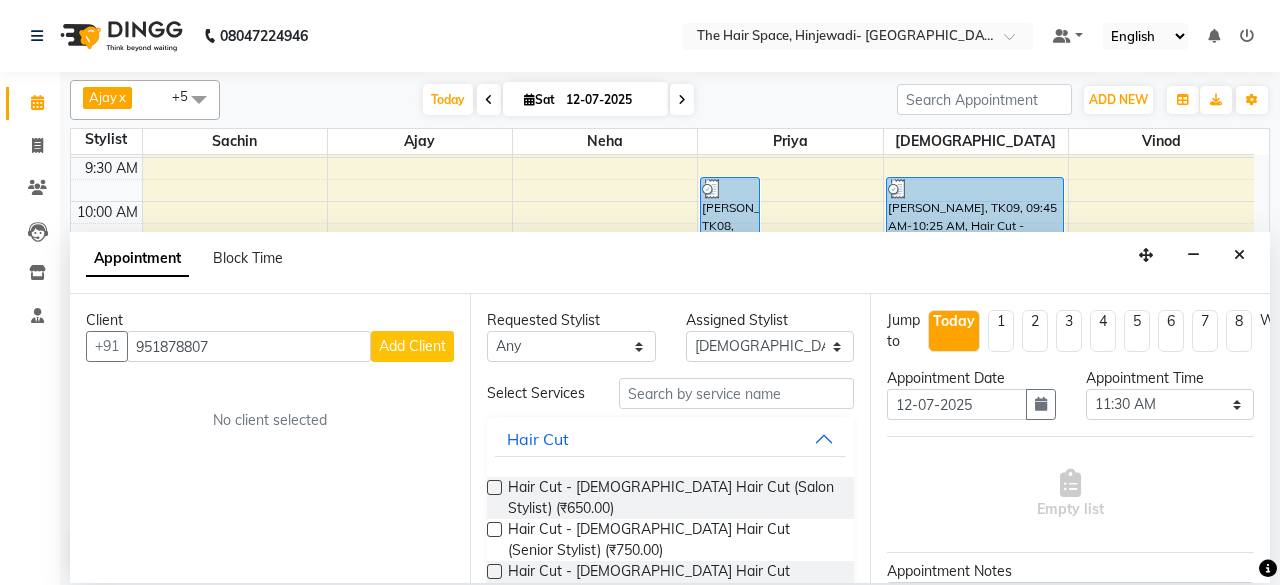 click on "951878807" at bounding box center (249, 346) 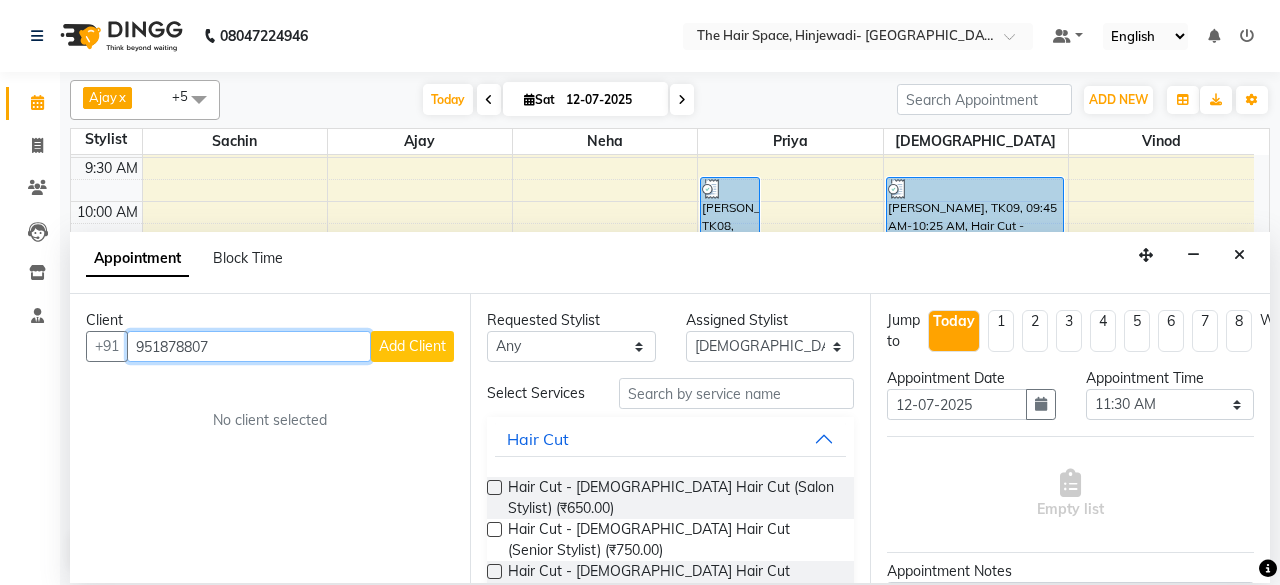 click on "951878807" at bounding box center [249, 346] 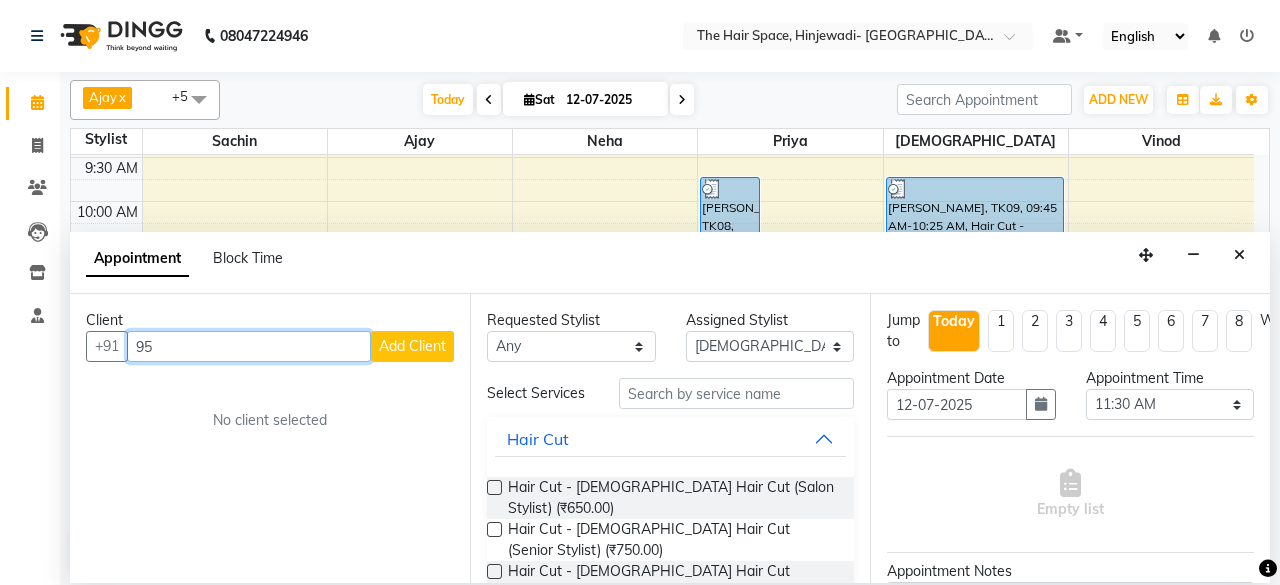 type on "9" 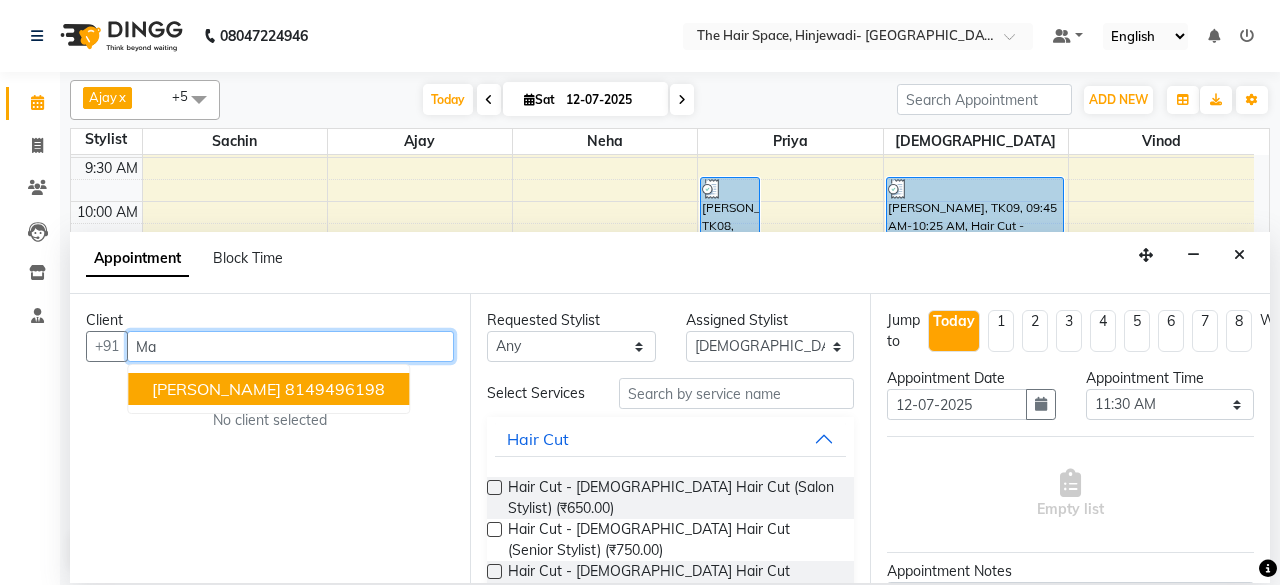 type on "M" 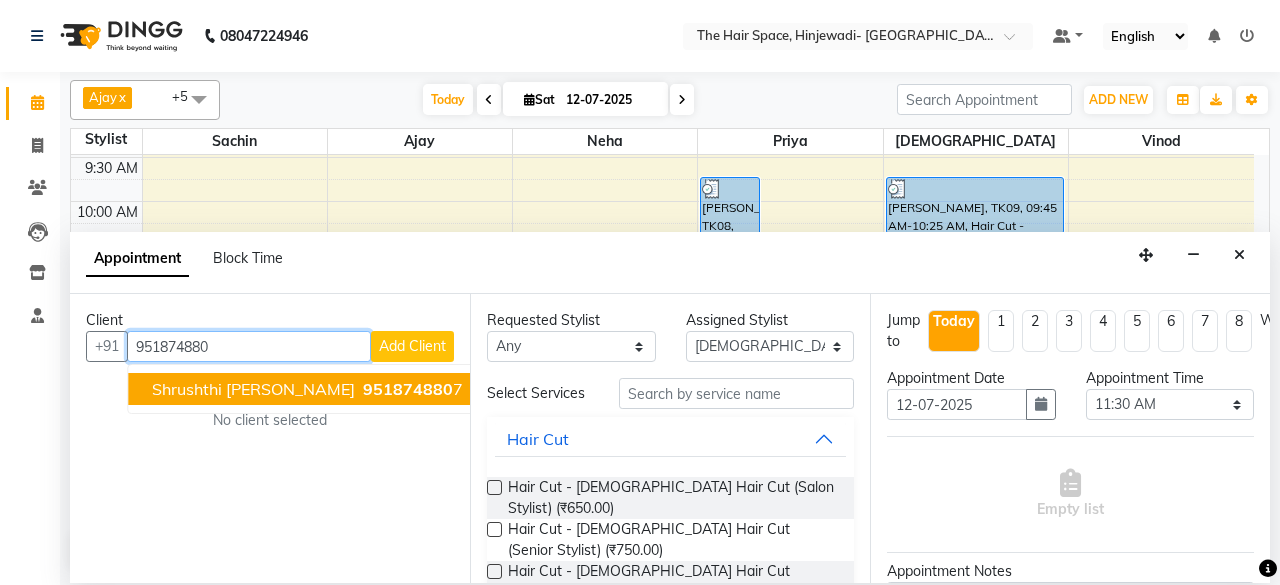 click on "Shrushthi [PERSON_NAME]" at bounding box center [253, 389] 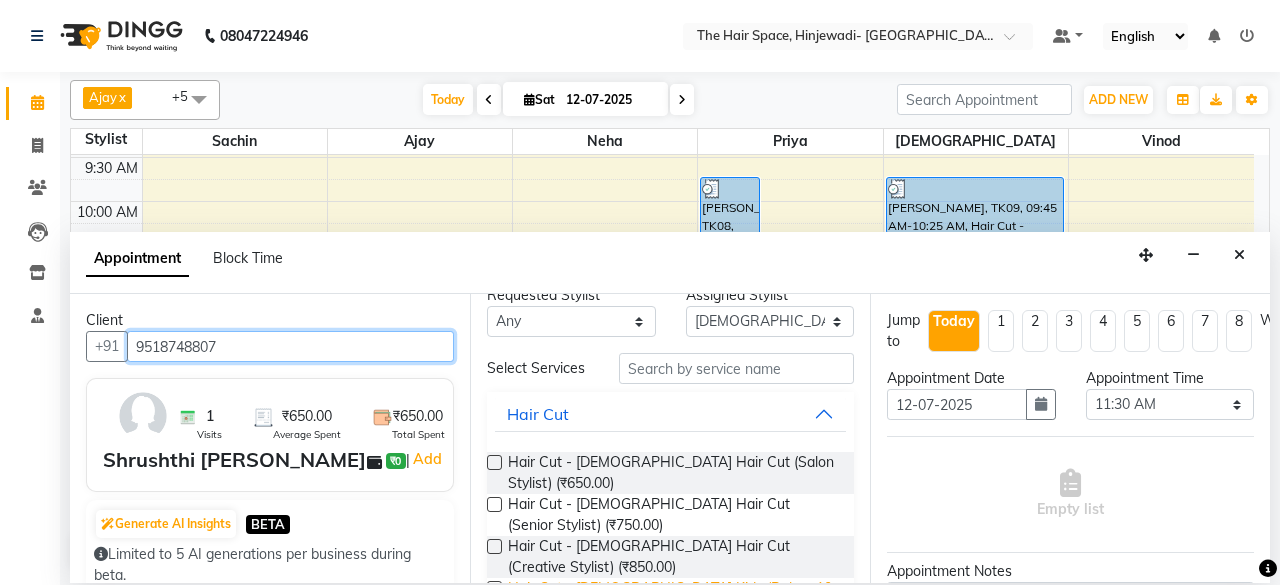 scroll, scrollTop: 100, scrollLeft: 0, axis: vertical 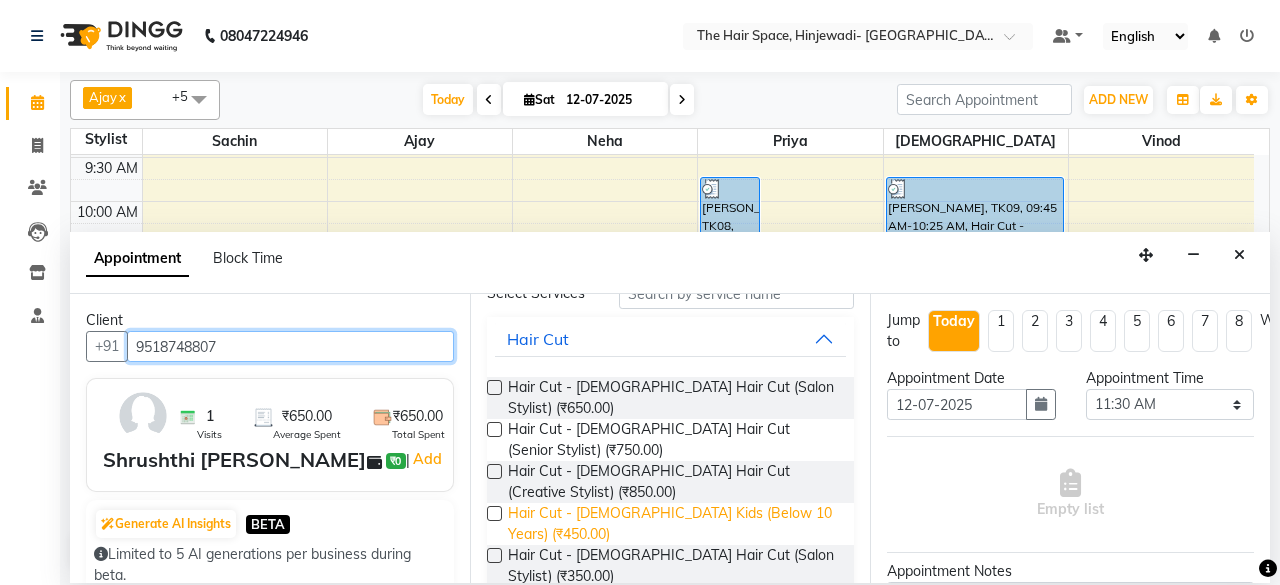 type on "9518748807" 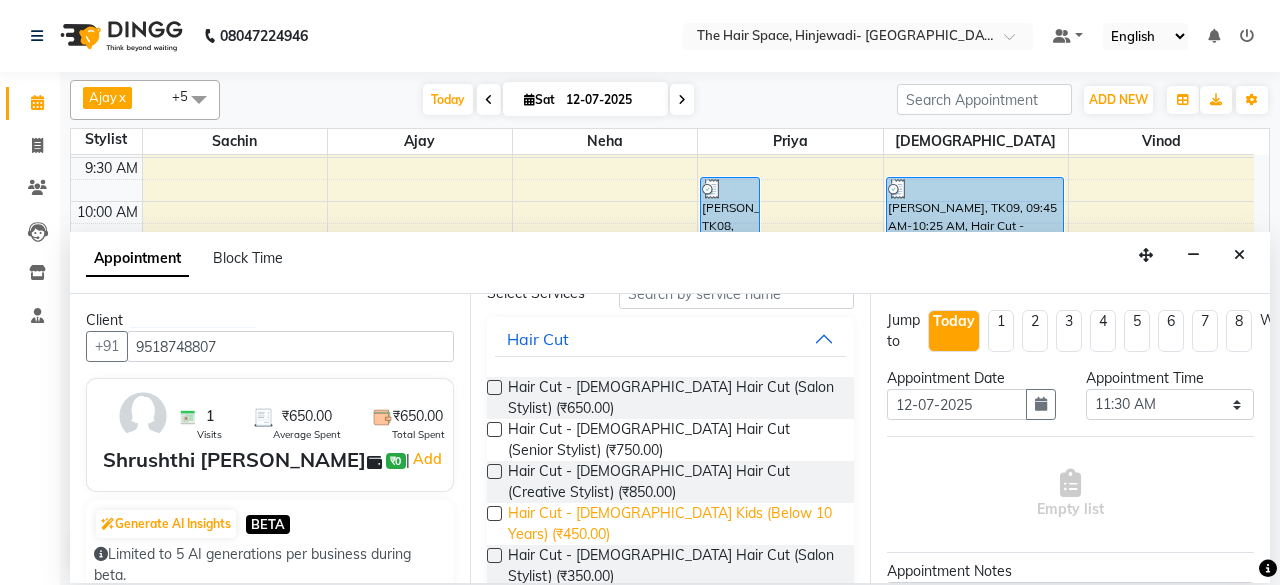 click on "Hair Cut - [DEMOGRAPHIC_DATA] Kids (Below 10 Years) (₹450.00)" at bounding box center [673, 524] 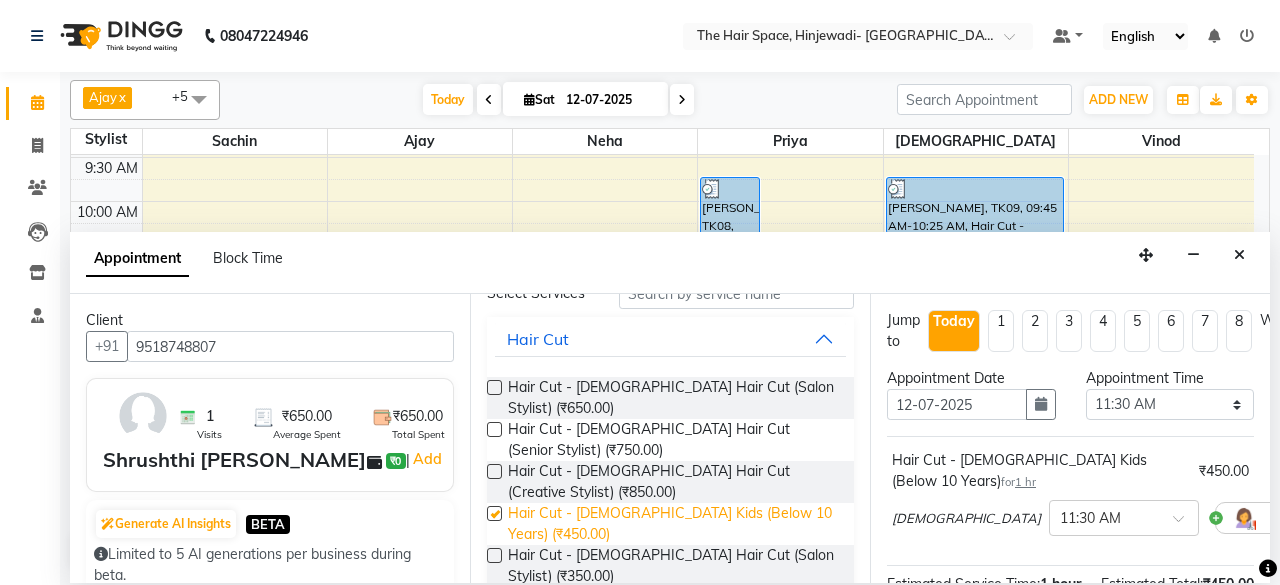 checkbox on "false" 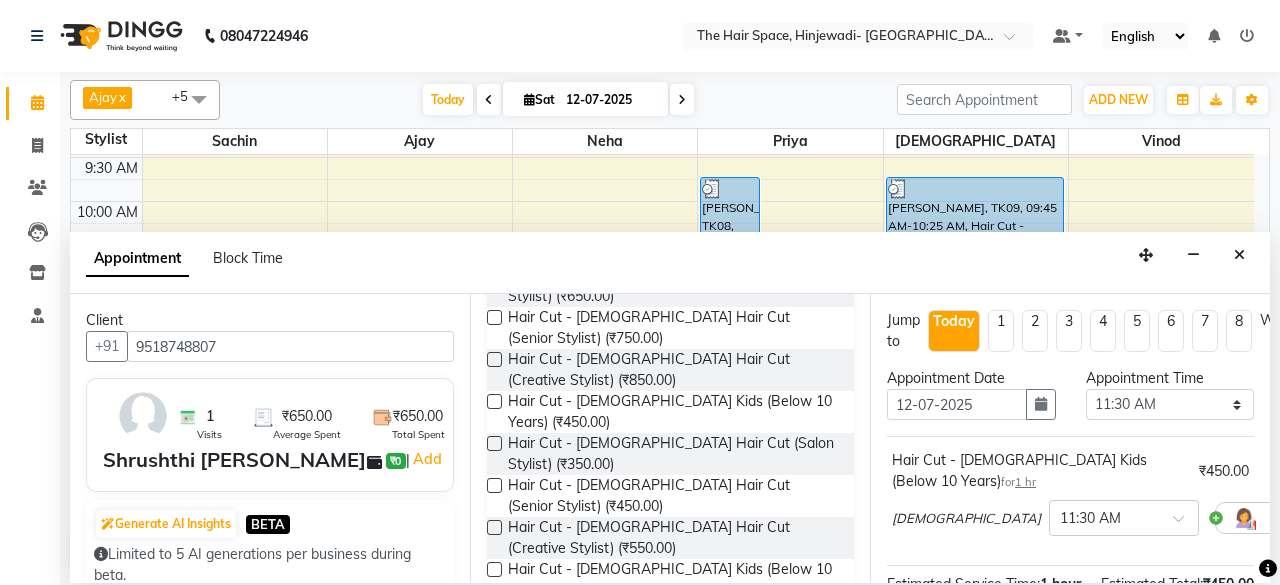 scroll, scrollTop: 300, scrollLeft: 0, axis: vertical 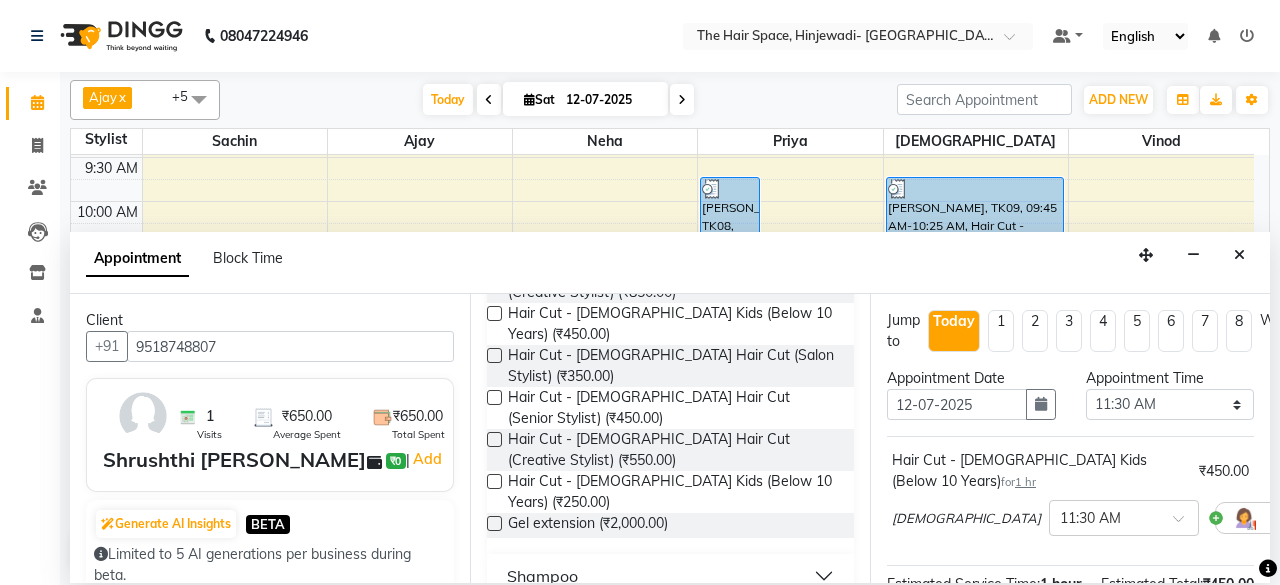 click at bounding box center [1323, 518] 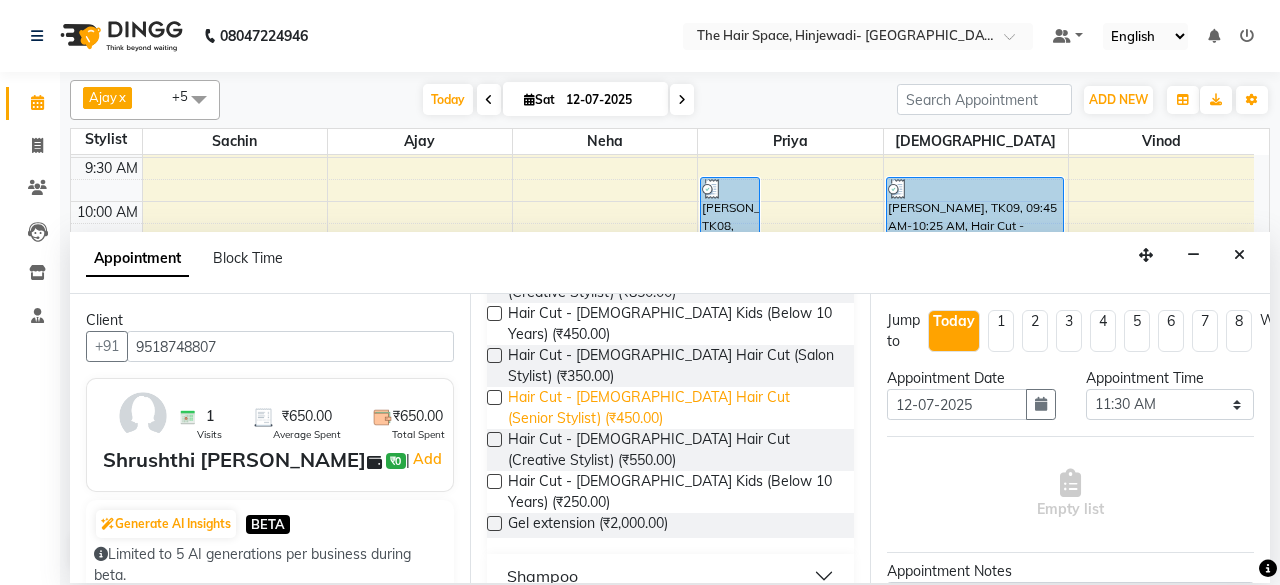 click on "Hair Cut - [DEMOGRAPHIC_DATA] Hair Cut (Senior Stylist) (₹450.00)" at bounding box center (673, 408) 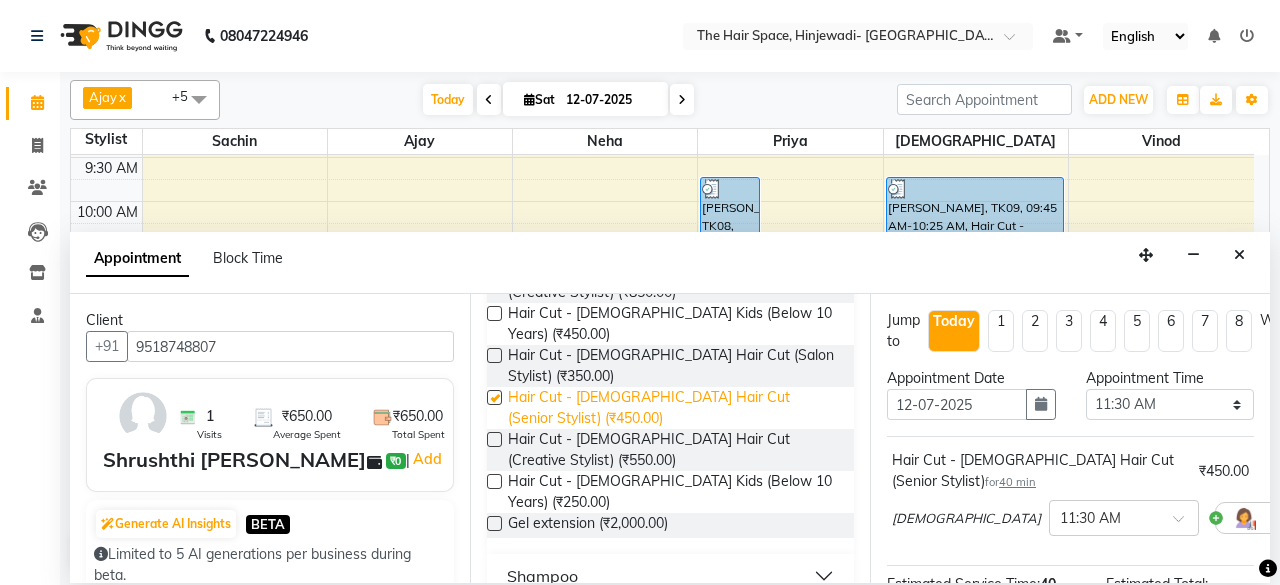 checkbox on "false" 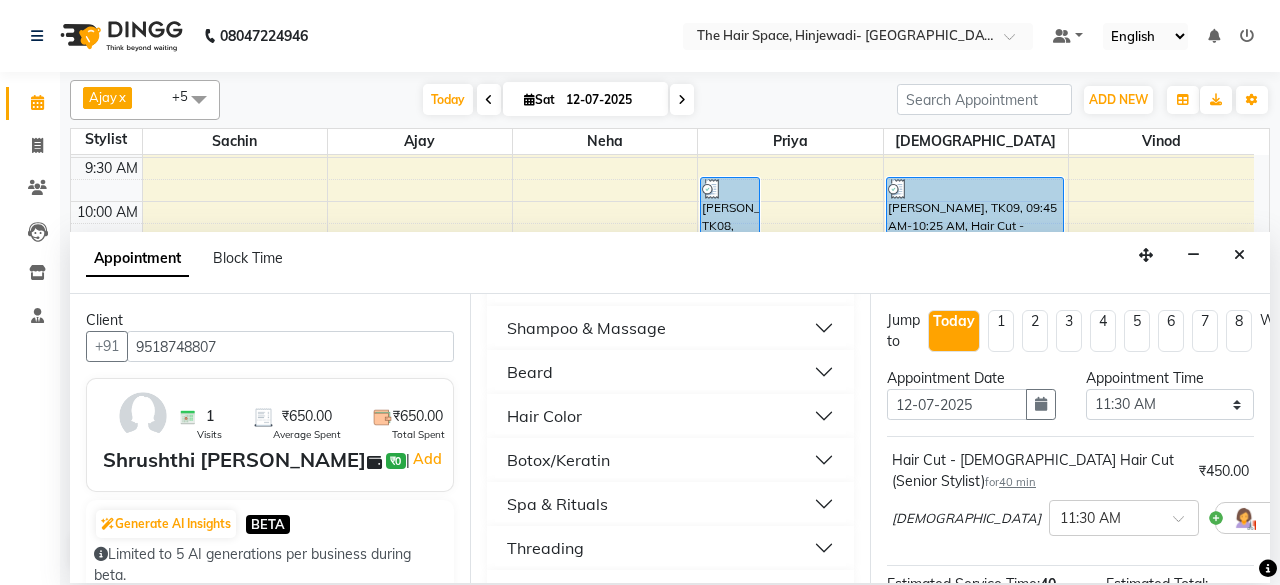 scroll, scrollTop: 800, scrollLeft: 0, axis: vertical 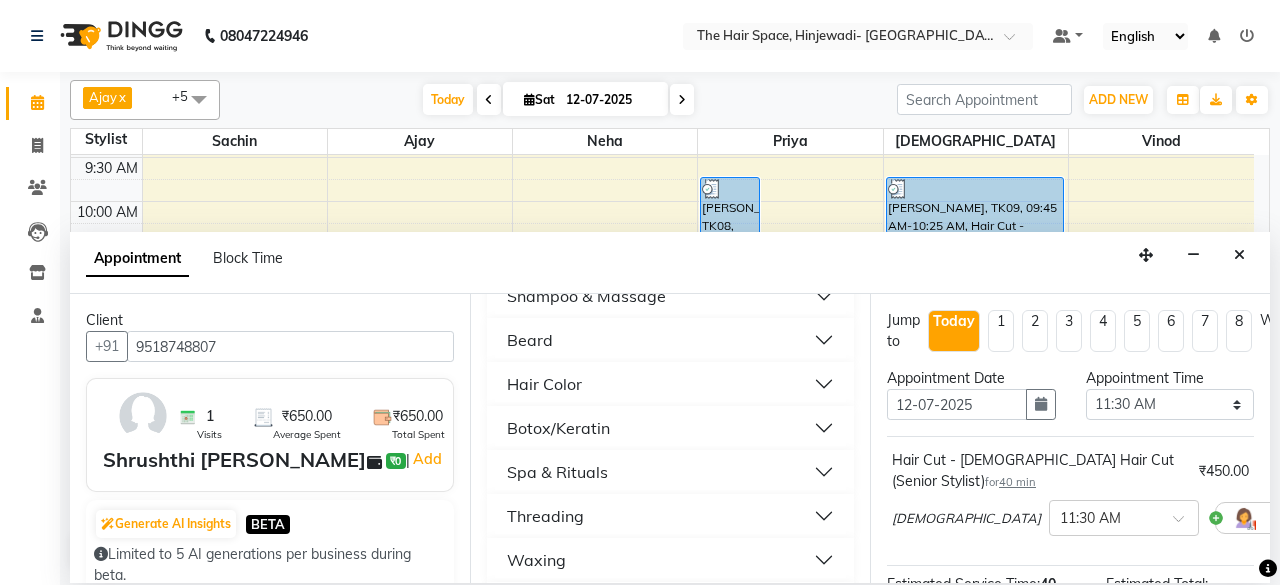 click on "Beard" at bounding box center (670, 340) 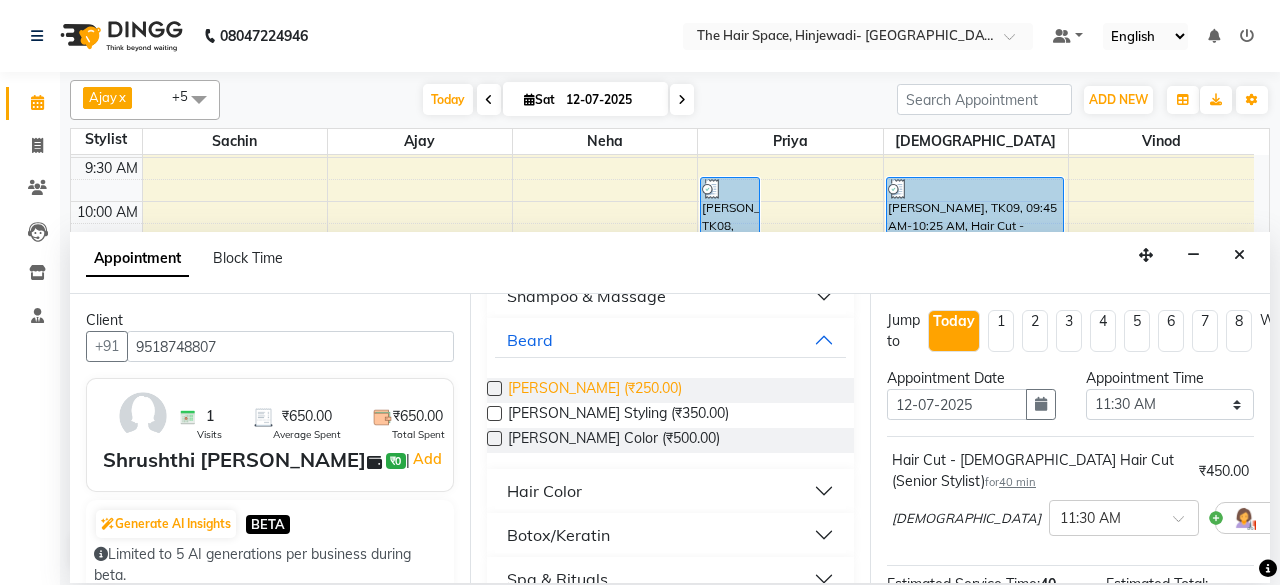 click on "[PERSON_NAME] (₹250.00)" at bounding box center (595, 390) 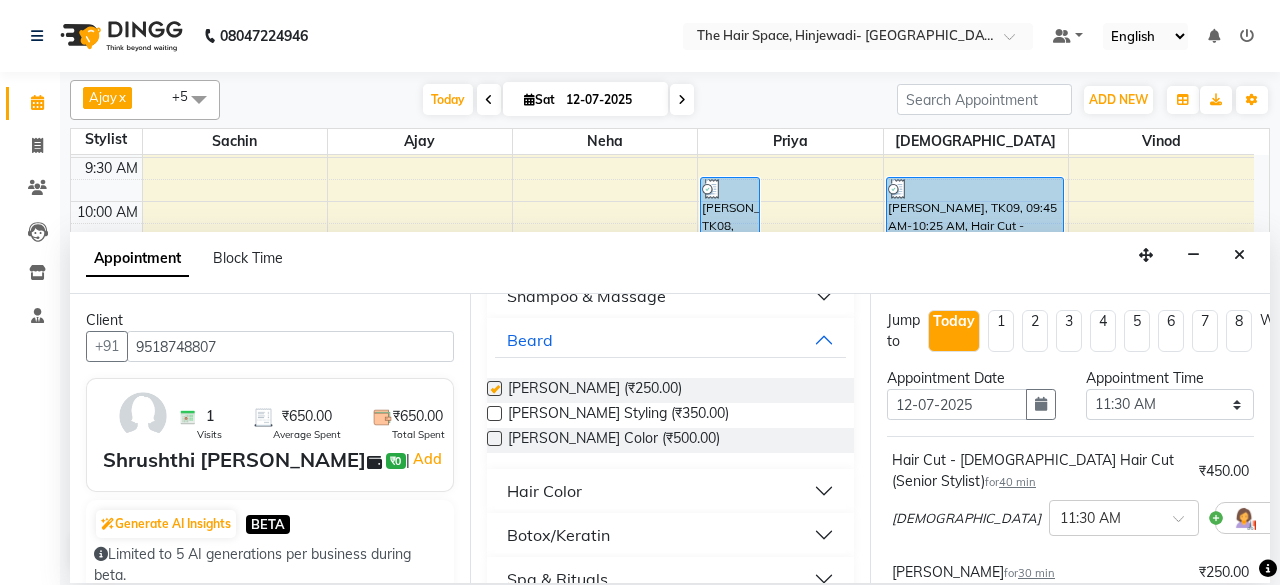 checkbox on "false" 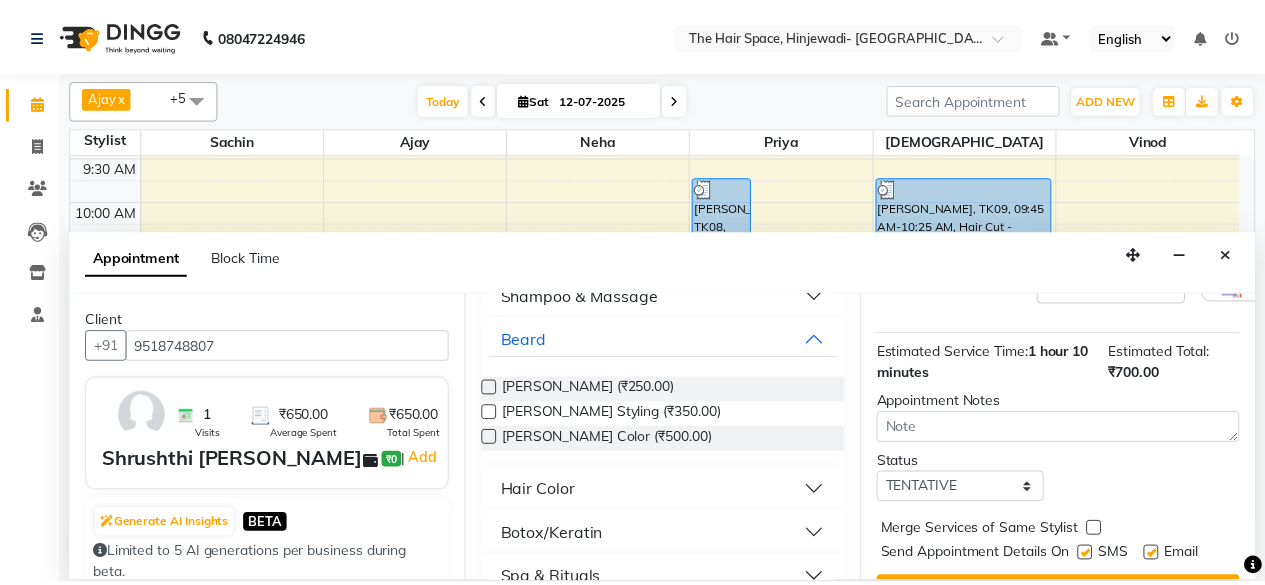 scroll, scrollTop: 384, scrollLeft: 0, axis: vertical 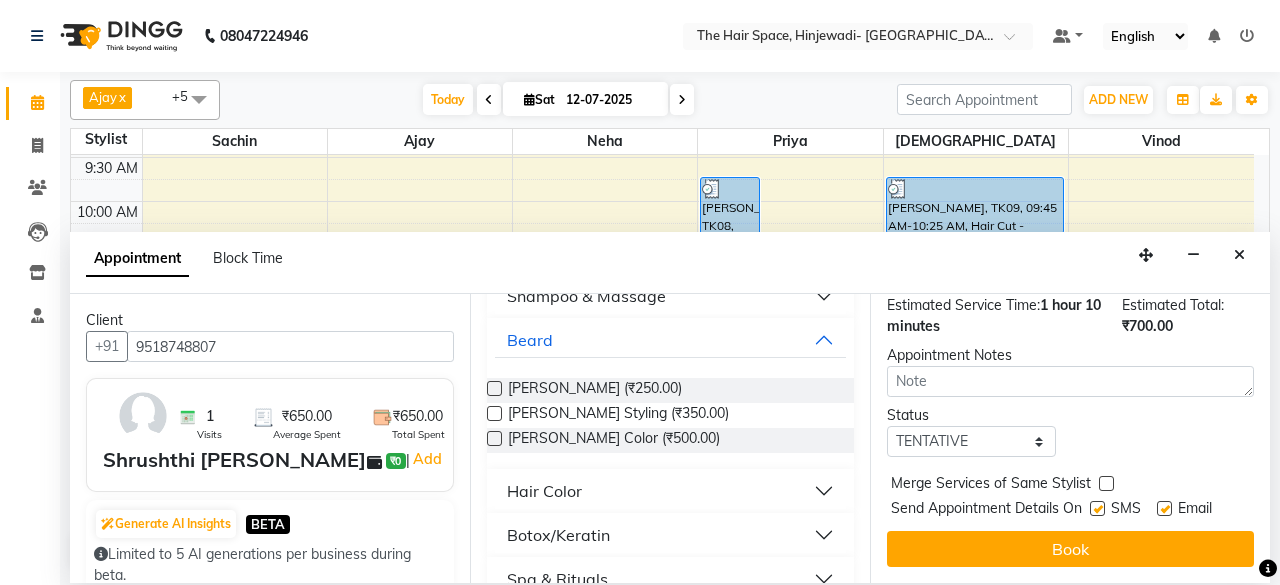 click at bounding box center [1097, 508] 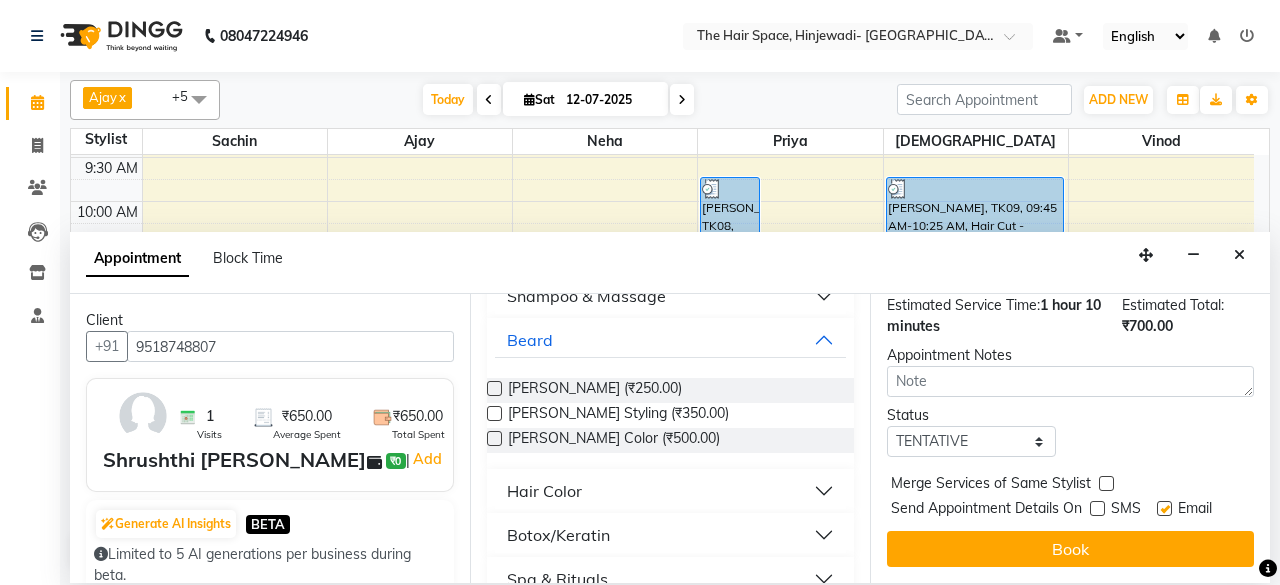 click on "Book" at bounding box center (1070, 549) 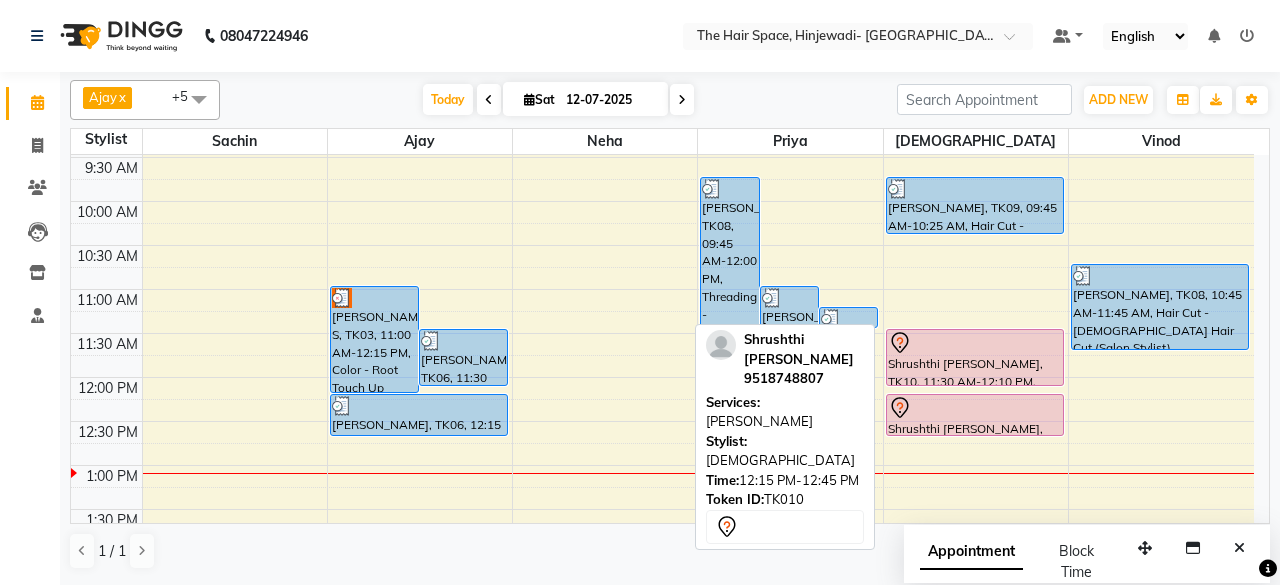 click at bounding box center [975, 408] 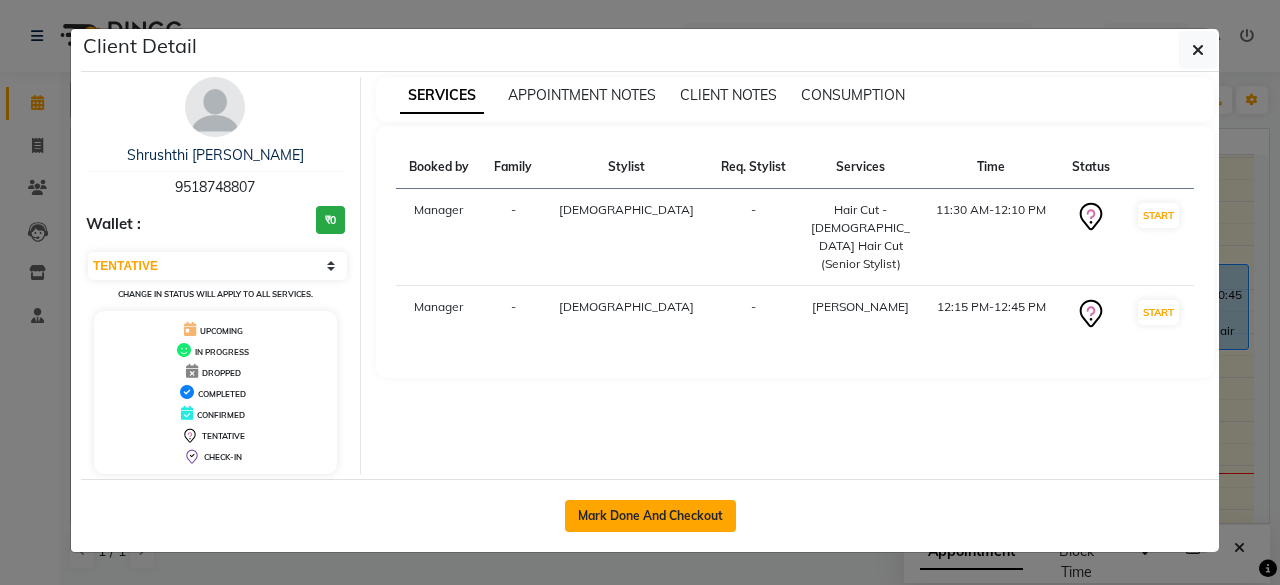click on "Mark Done And Checkout" 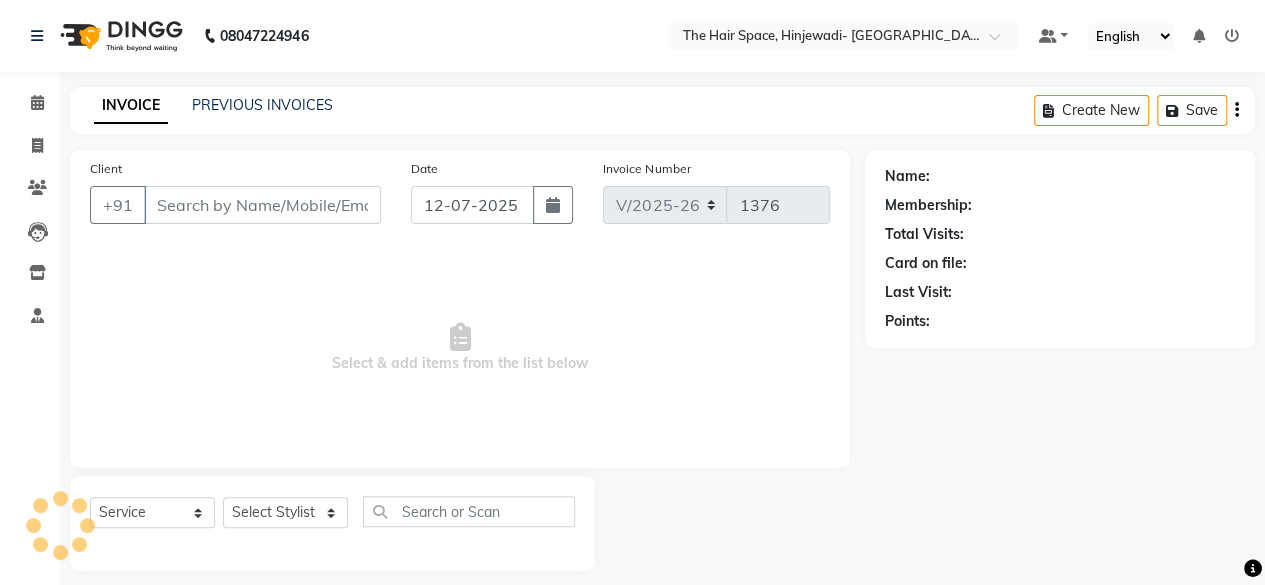 type on "9518748807" 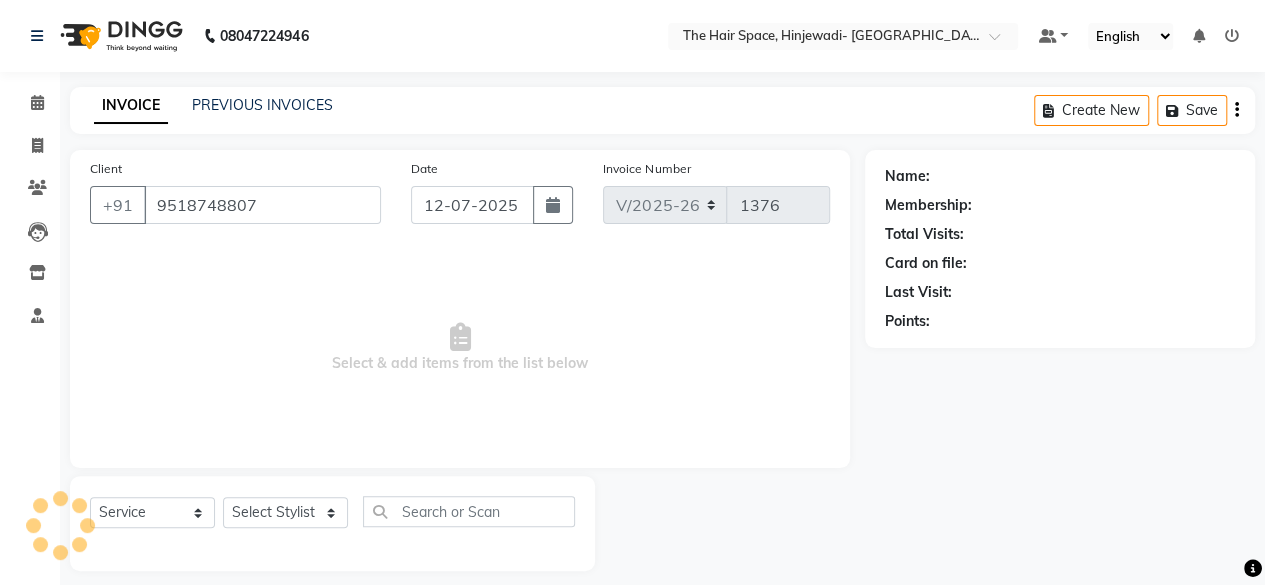 select on "84666" 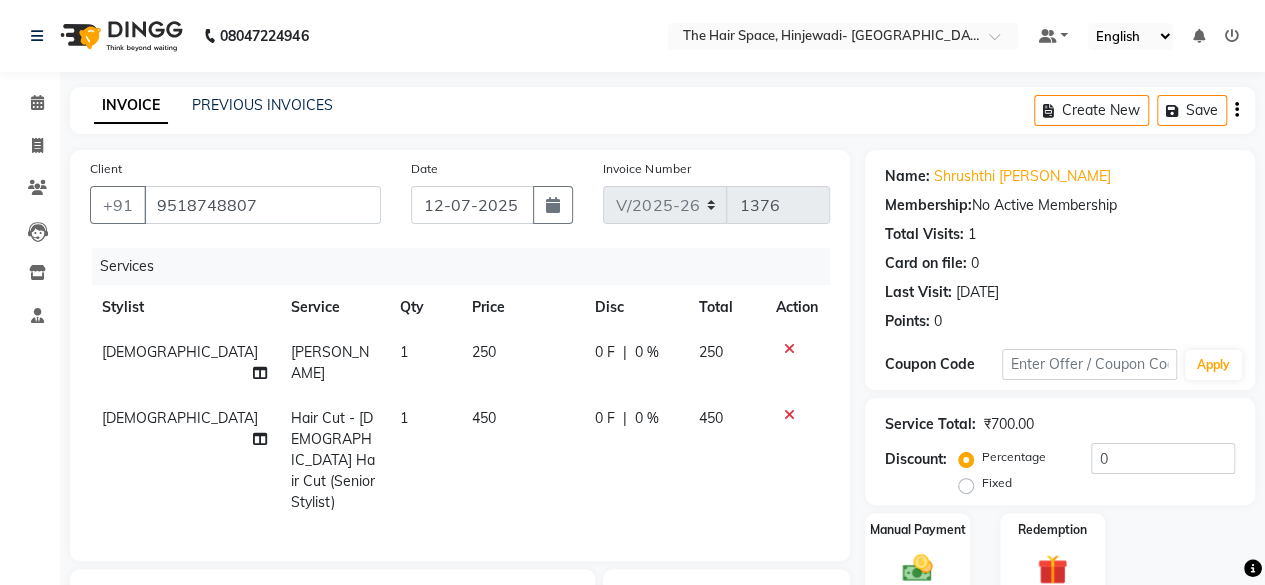 scroll, scrollTop: 260, scrollLeft: 0, axis: vertical 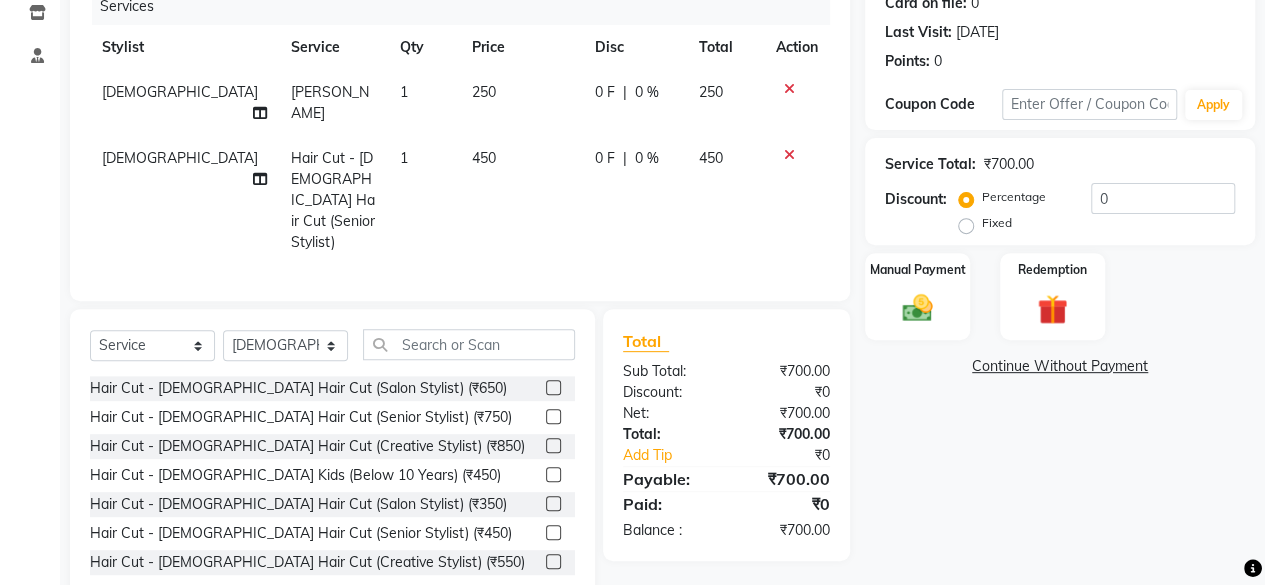 click on "Name: Shrushthi [PERSON_NAME] Membership:  No Active Membership  Total Visits:  1 Card on file:  0 Last Visit:   [DATE] Points:   0  Coupon Code Apply Service Total:  ₹700.00  Discount:  Percentage   Fixed  0 Manual Payment Redemption  Continue Without Payment" 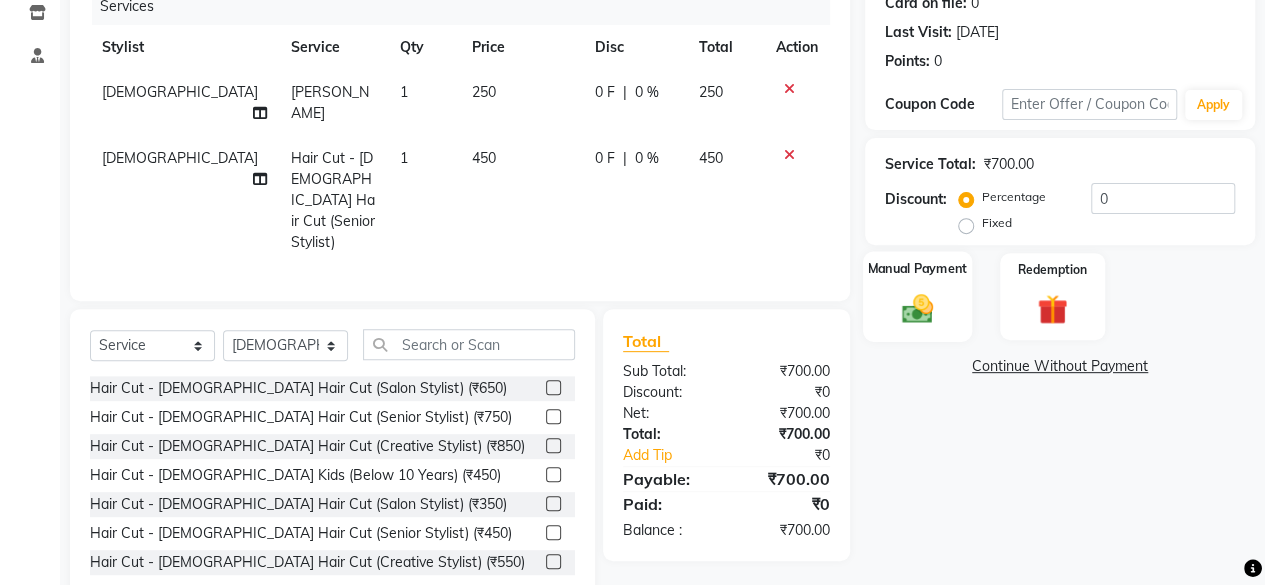 click on "Manual Payment" 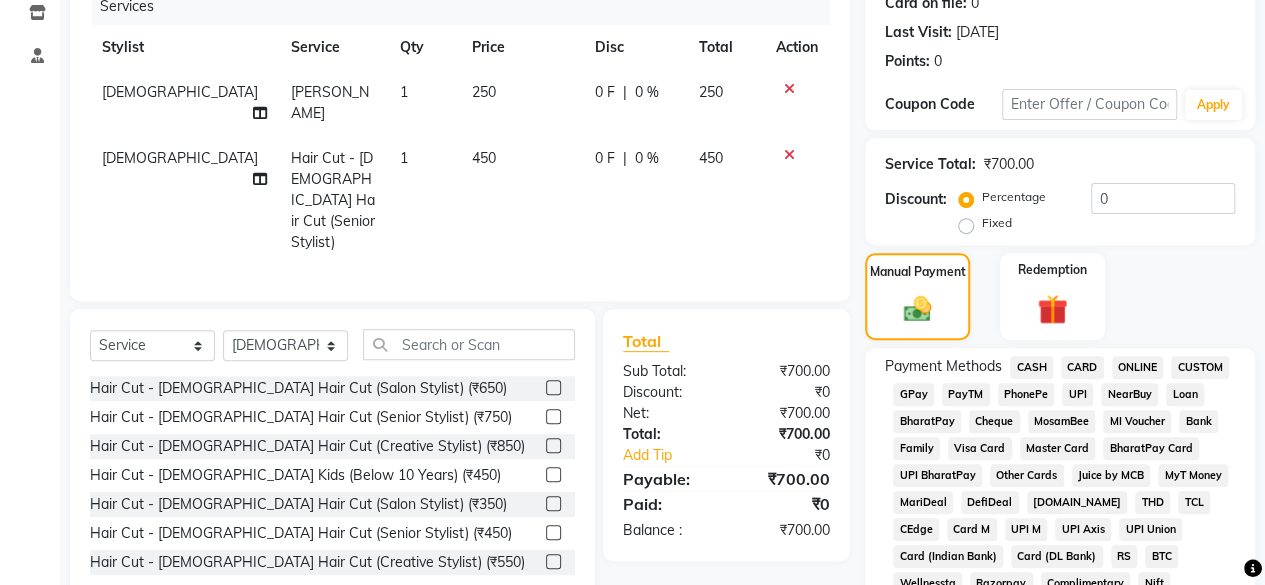 click on "PhonePe" 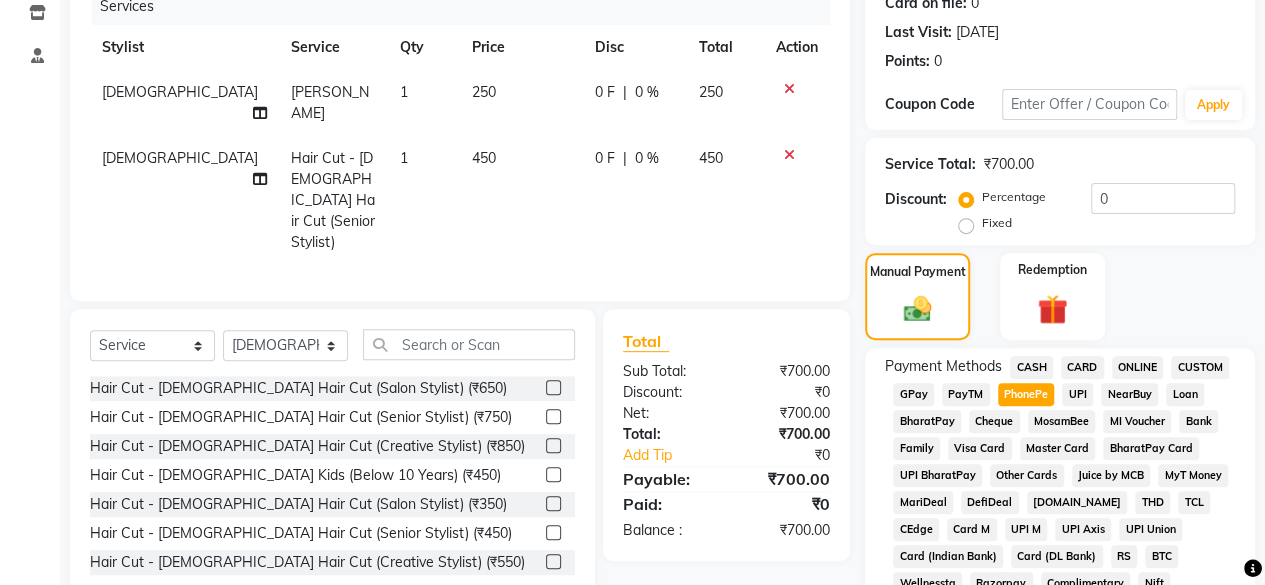 click on "PhonePe" 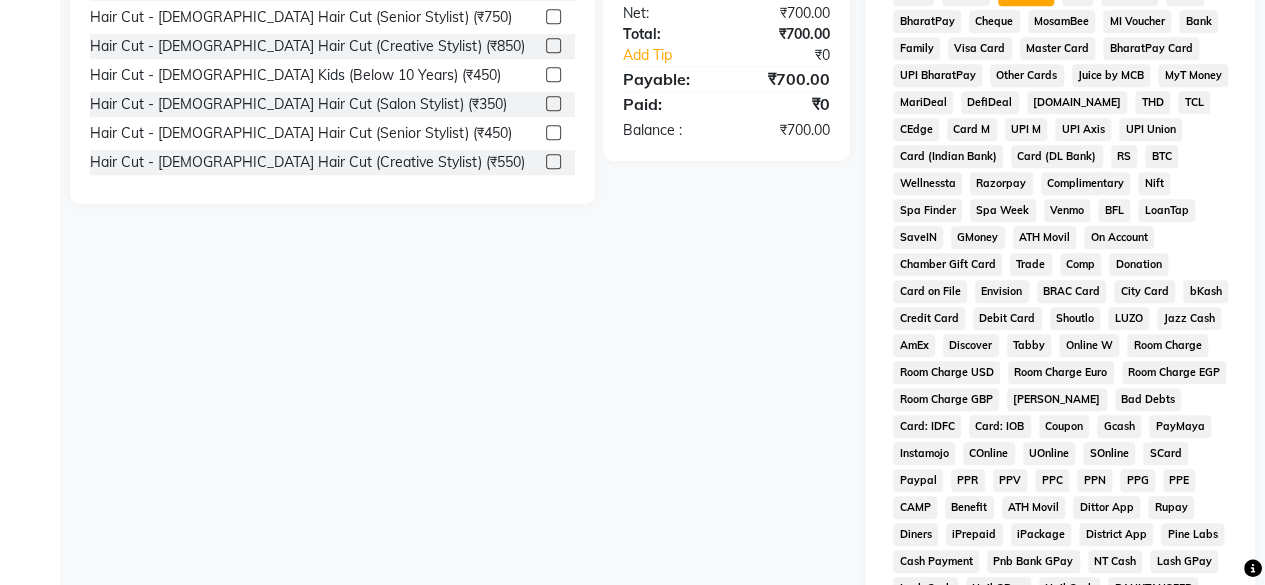 scroll, scrollTop: 972, scrollLeft: 0, axis: vertical 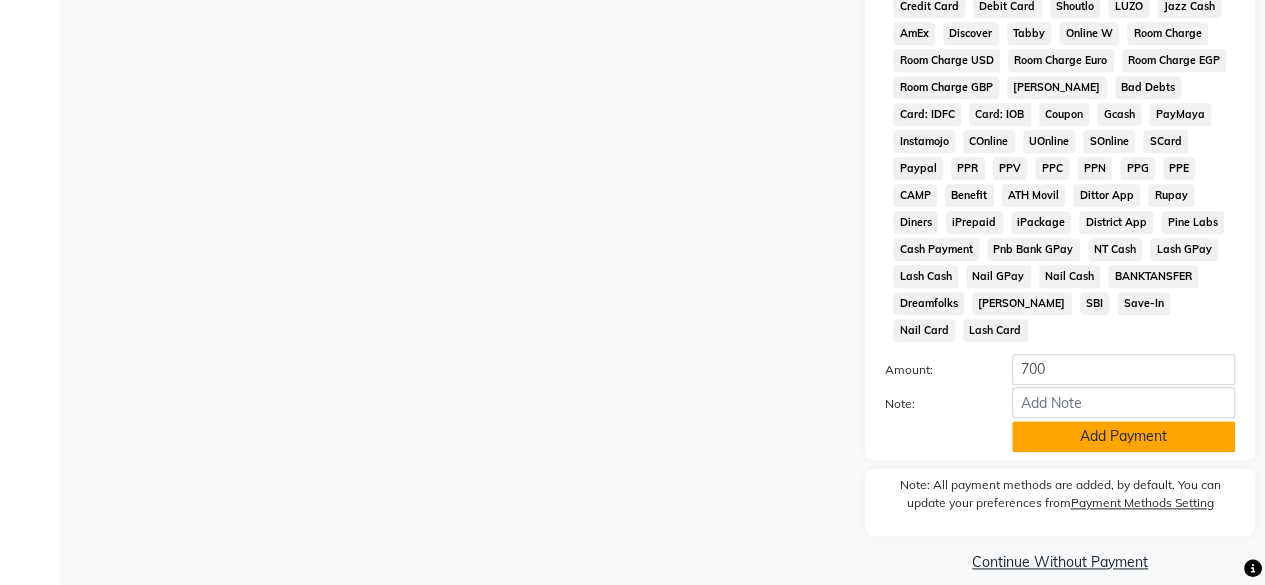 click on "Add Payment" 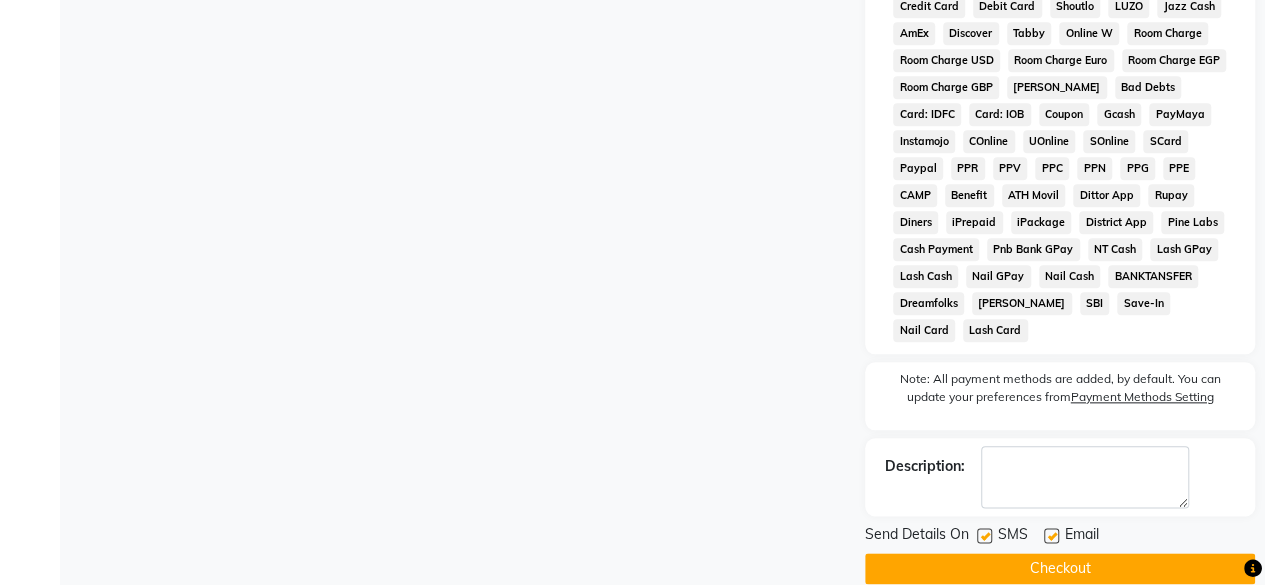 scroll, scrollTop: 978, scrollLeft: 0, axis: vertical 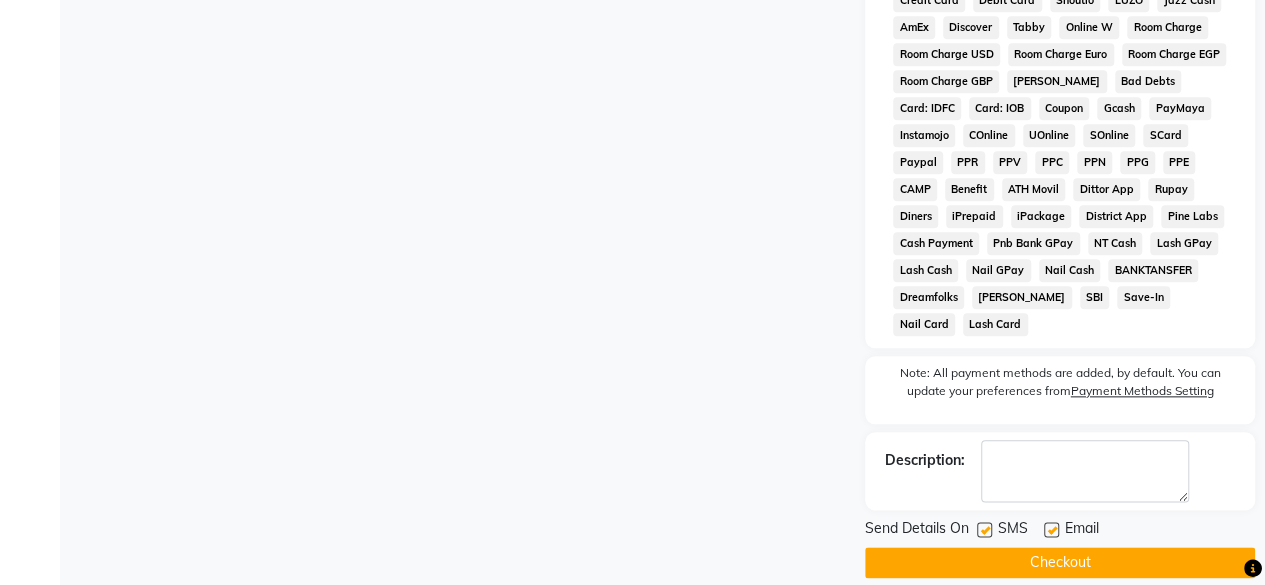 click 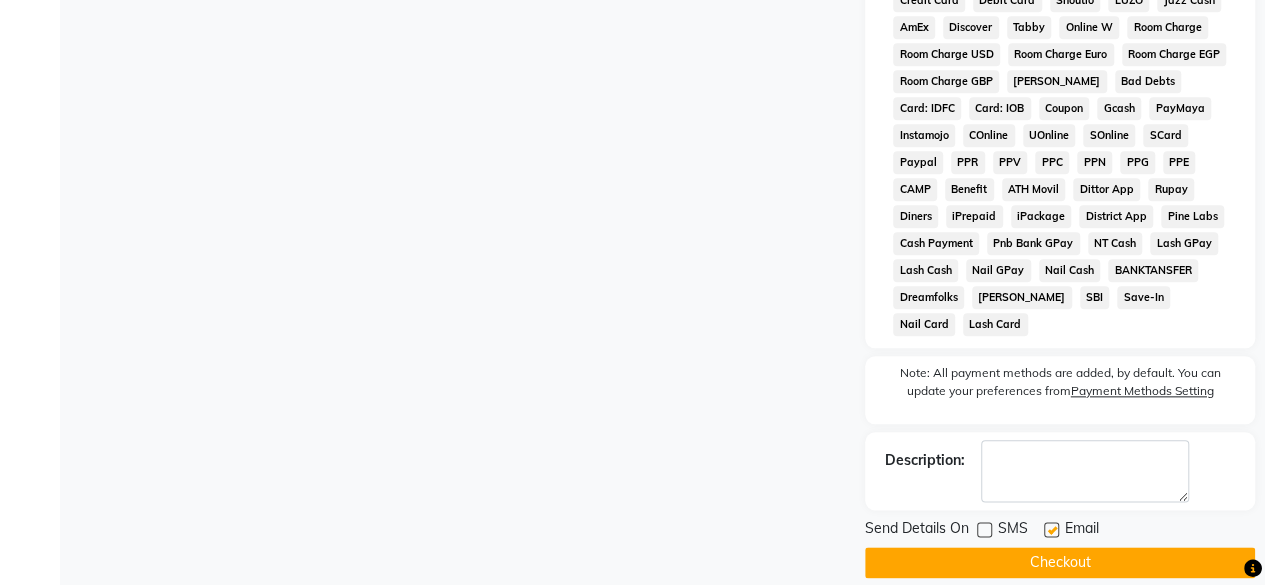 click on "Checkout" 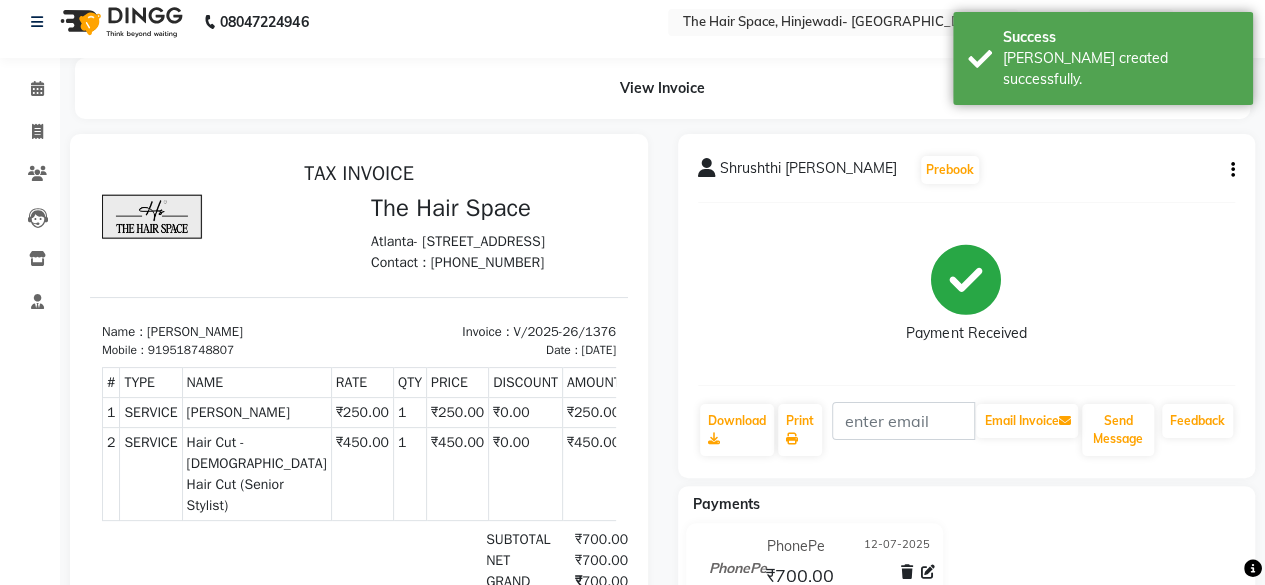 scroll, scrollTop: 0, scrollLeft: 0, axis: both 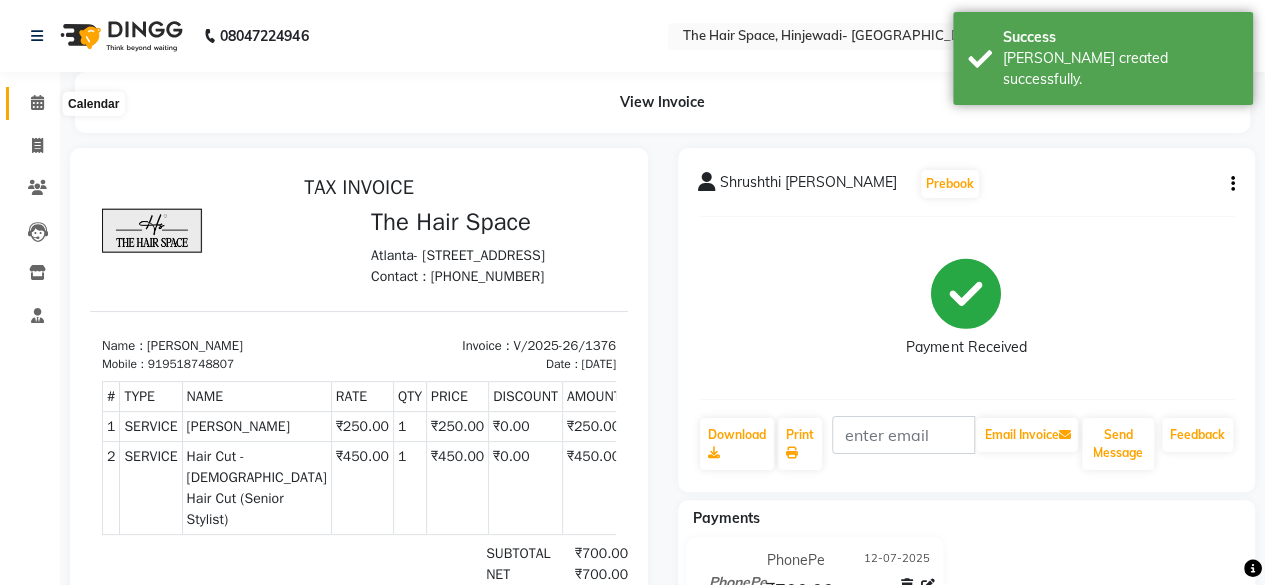 click 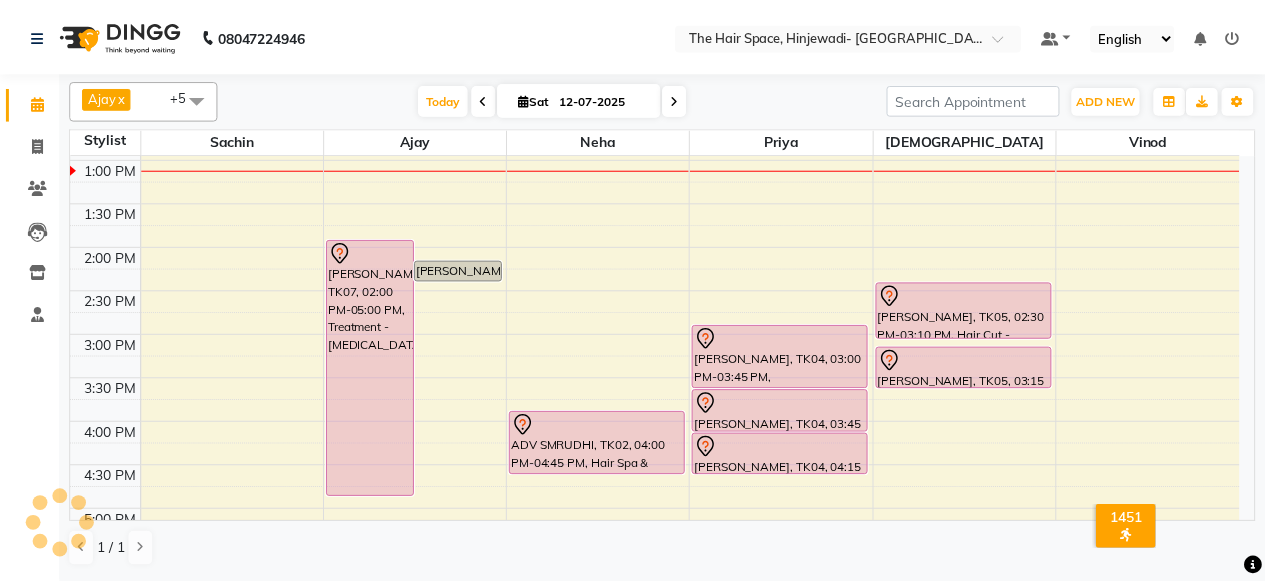 scroll, scrollTop: 0, scrollLeft: 0, axis: both 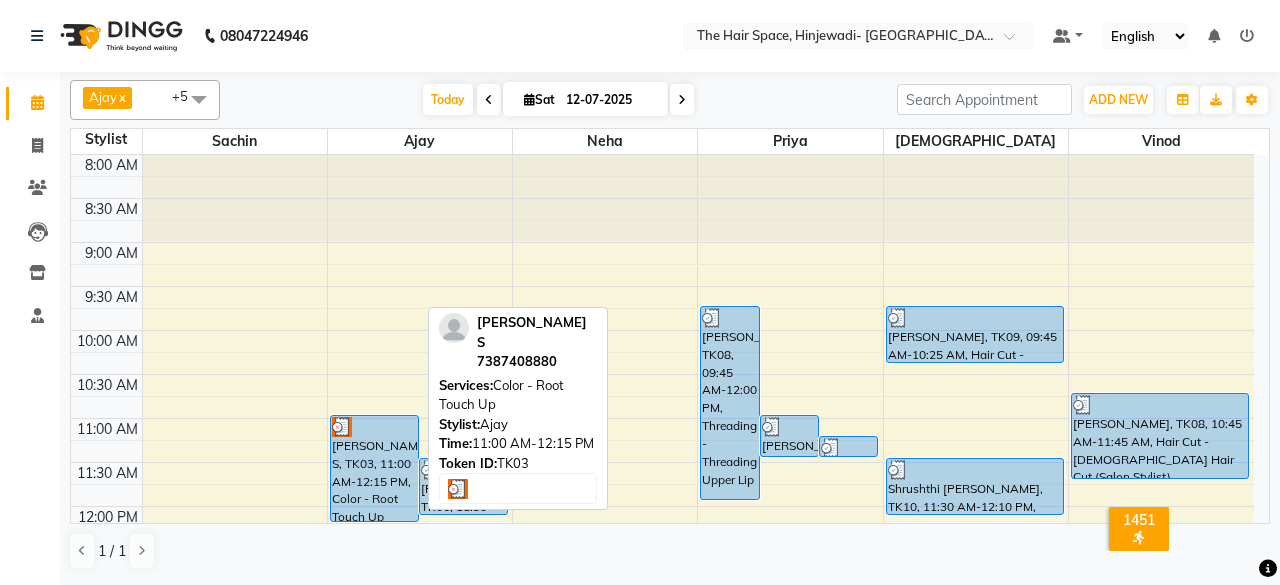 click on "[PERSON_NAME] S, TK03, 11:00 AM-12:15 PM, Color - Root Touch Up" at bounding box center [374, 468] 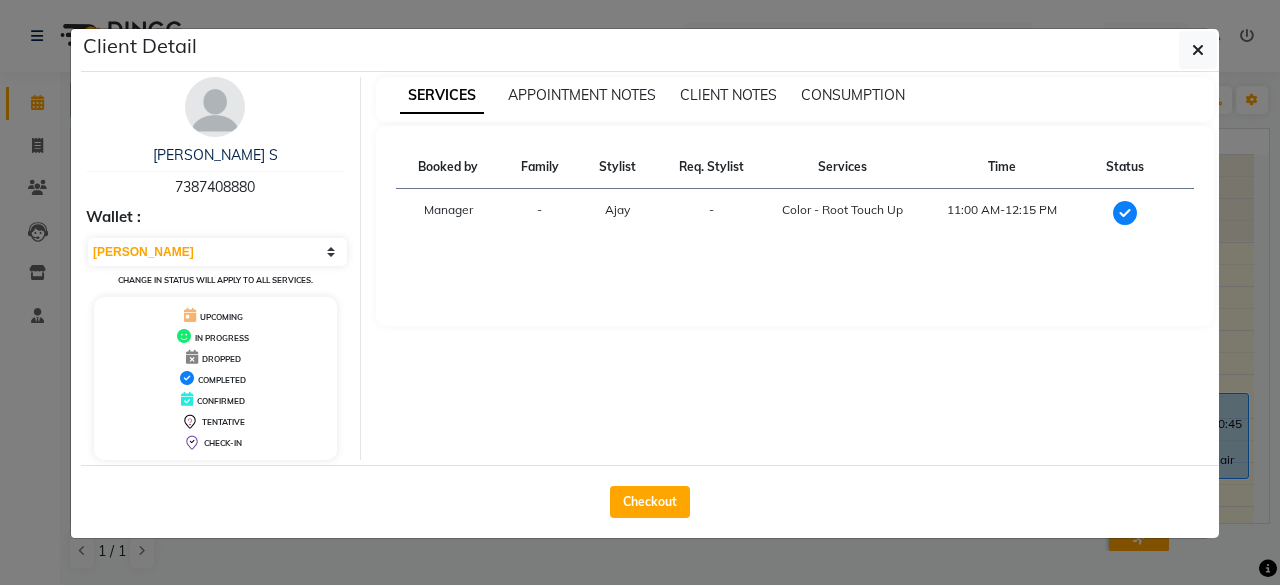 click on "Checkout" 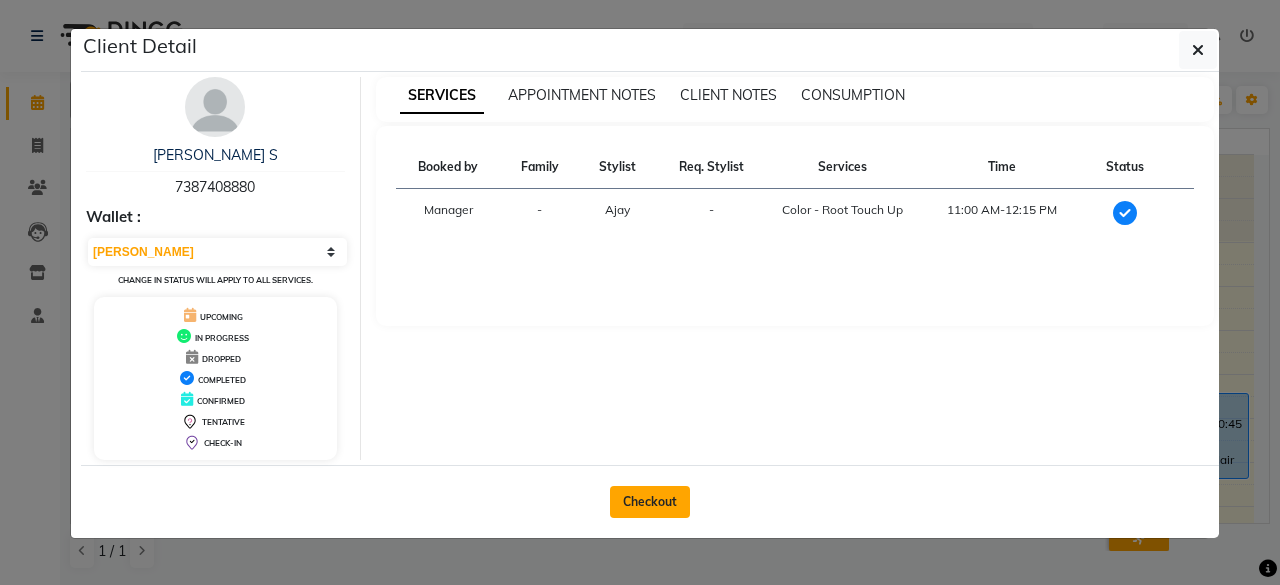 click on "Checkout" 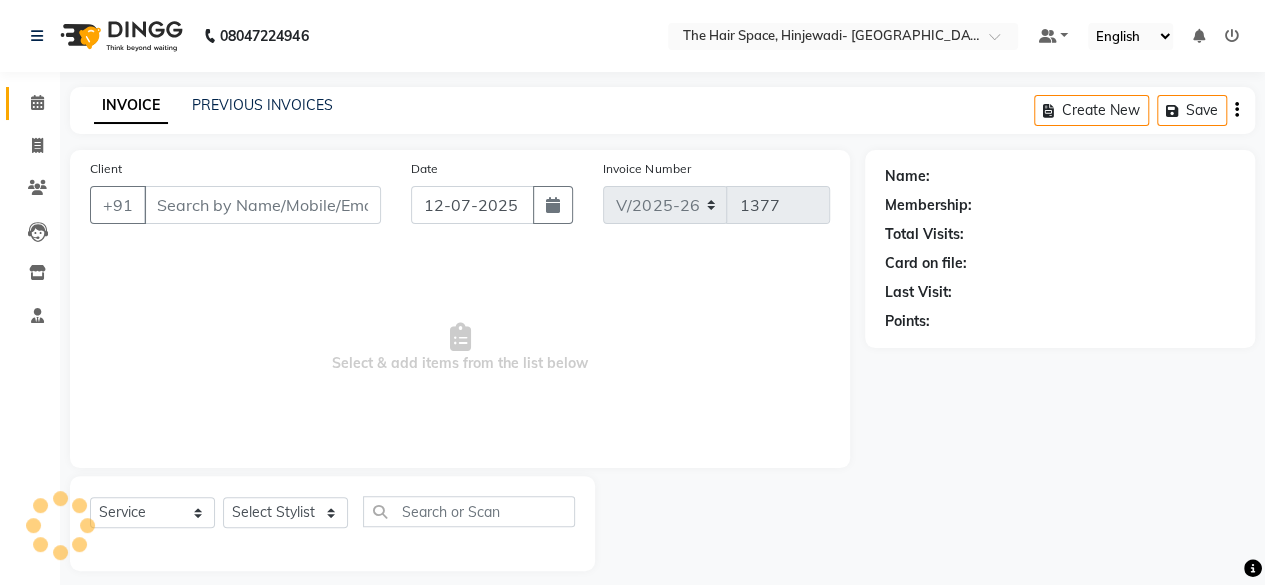 type on "7387408880" 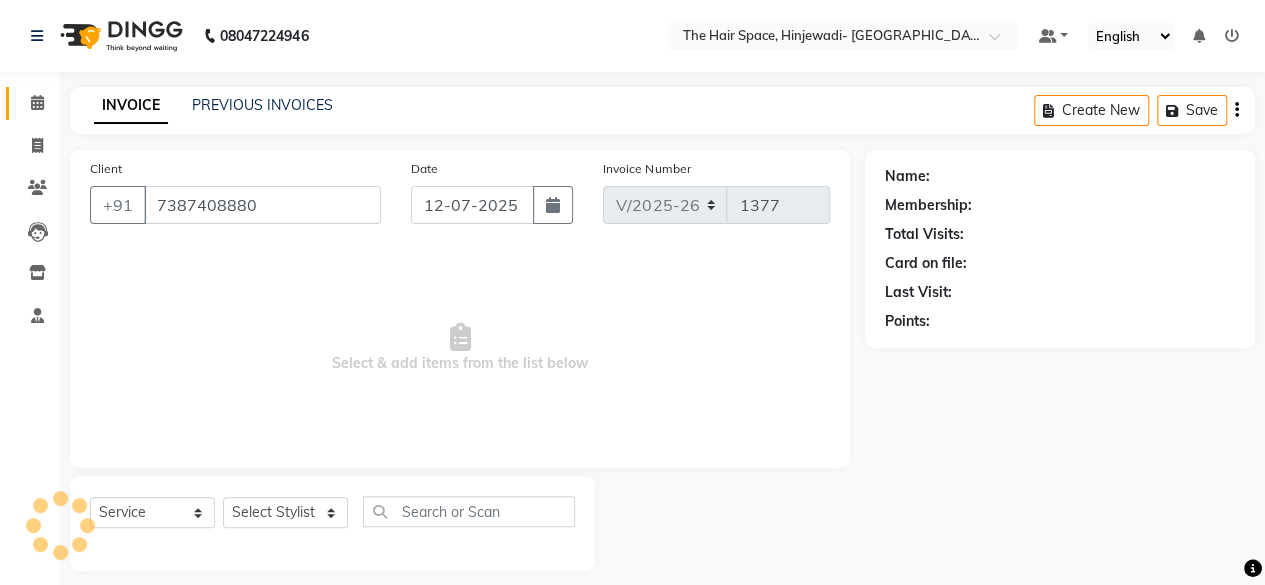 select on "52403" 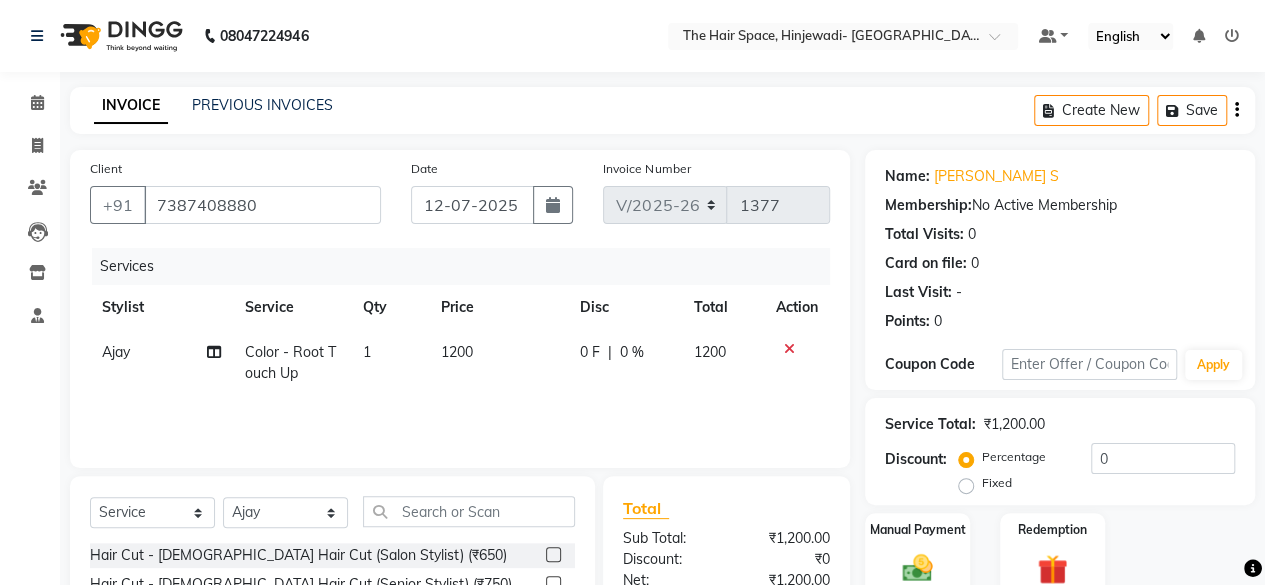 click on "0 %" 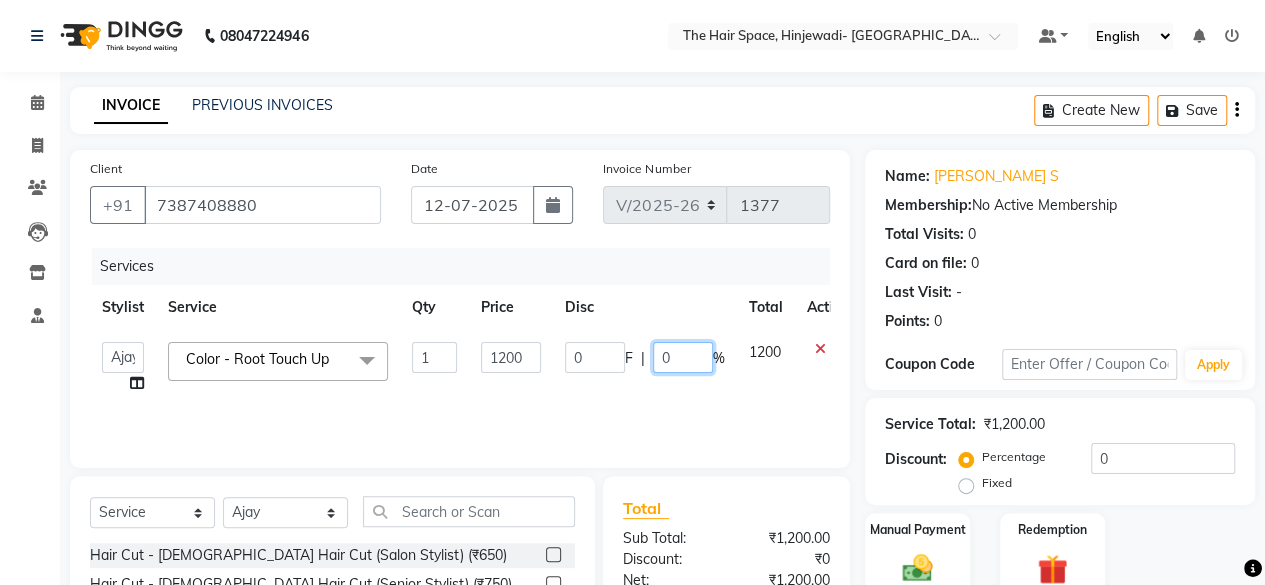 click on "0" 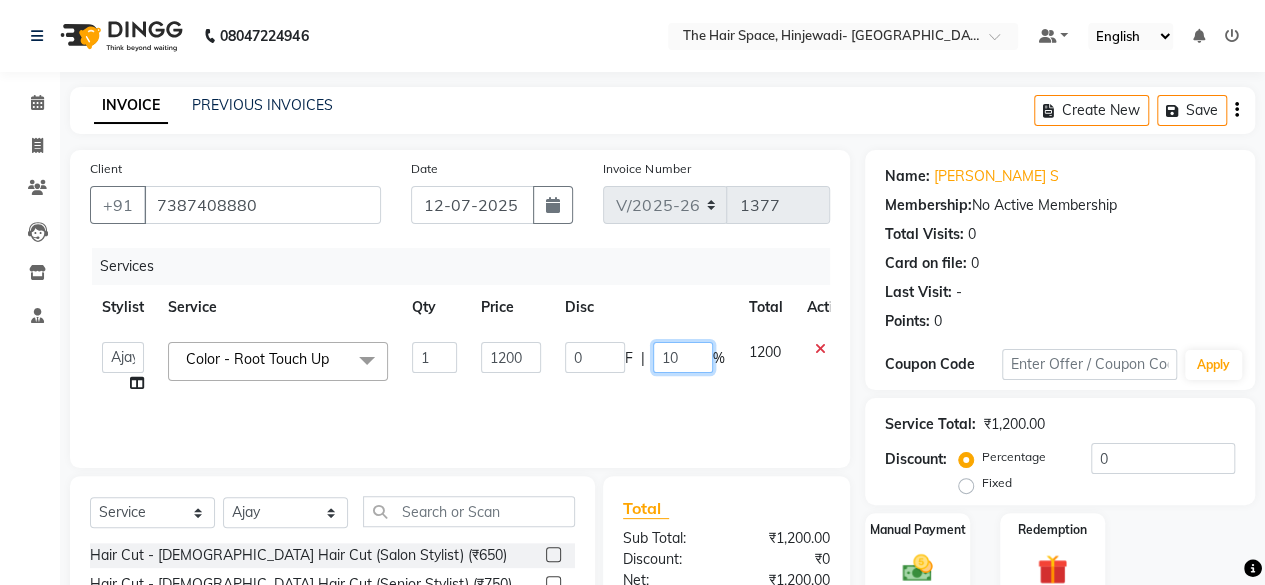 type on "100" 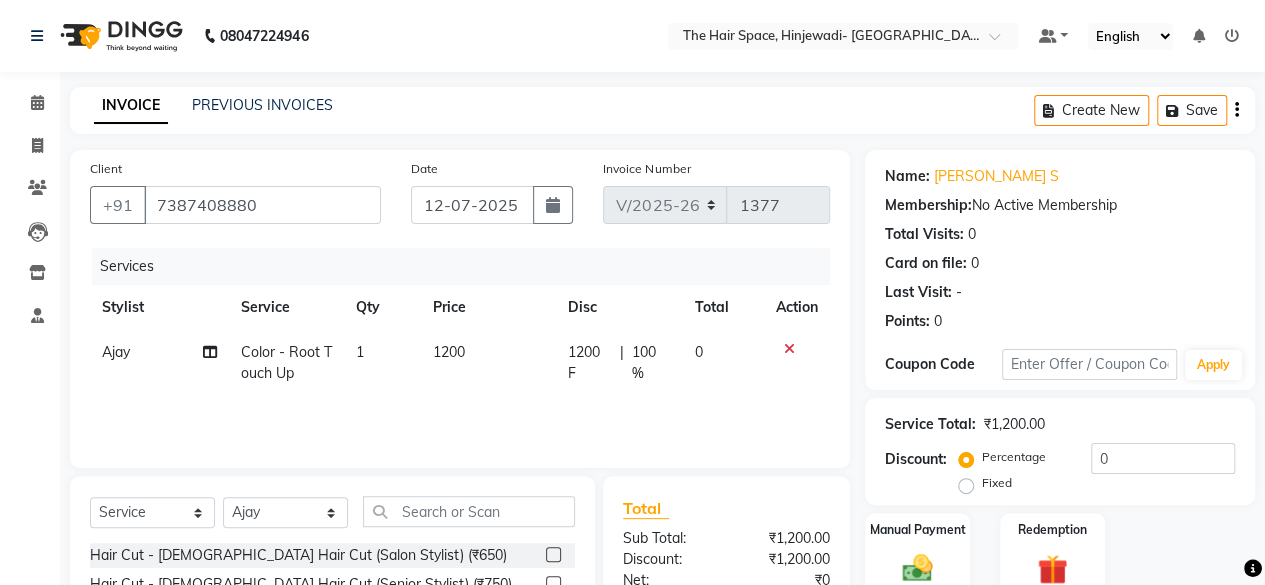 click on "1200 F | 100 %" 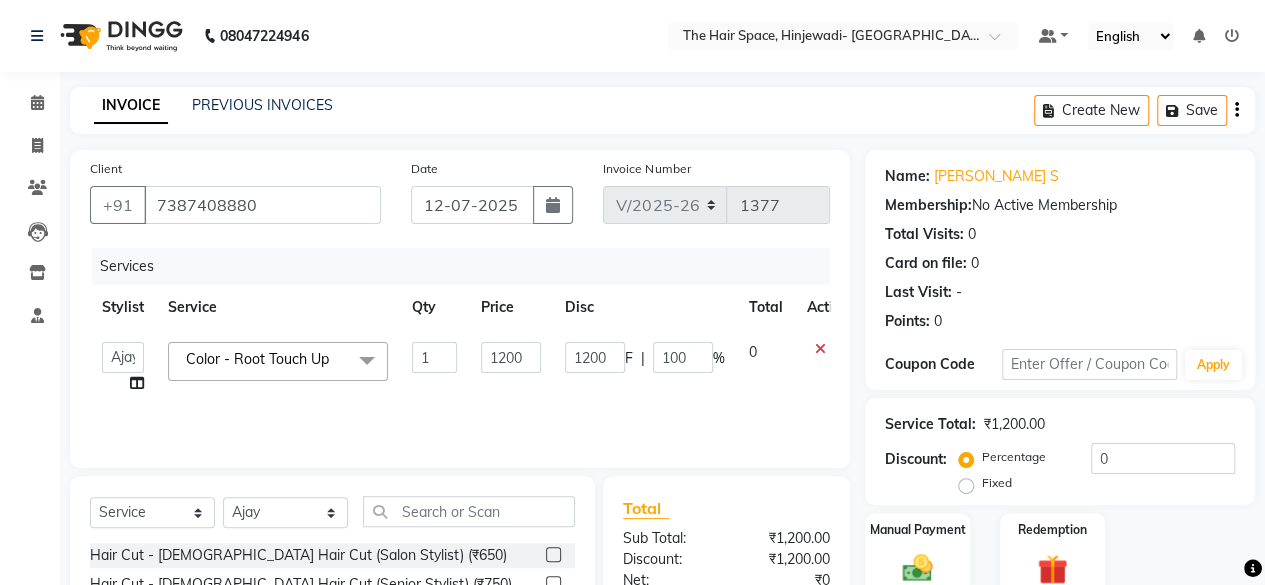 scroll, scrollTop: 215, scrollLeft: 0, axis: vertical 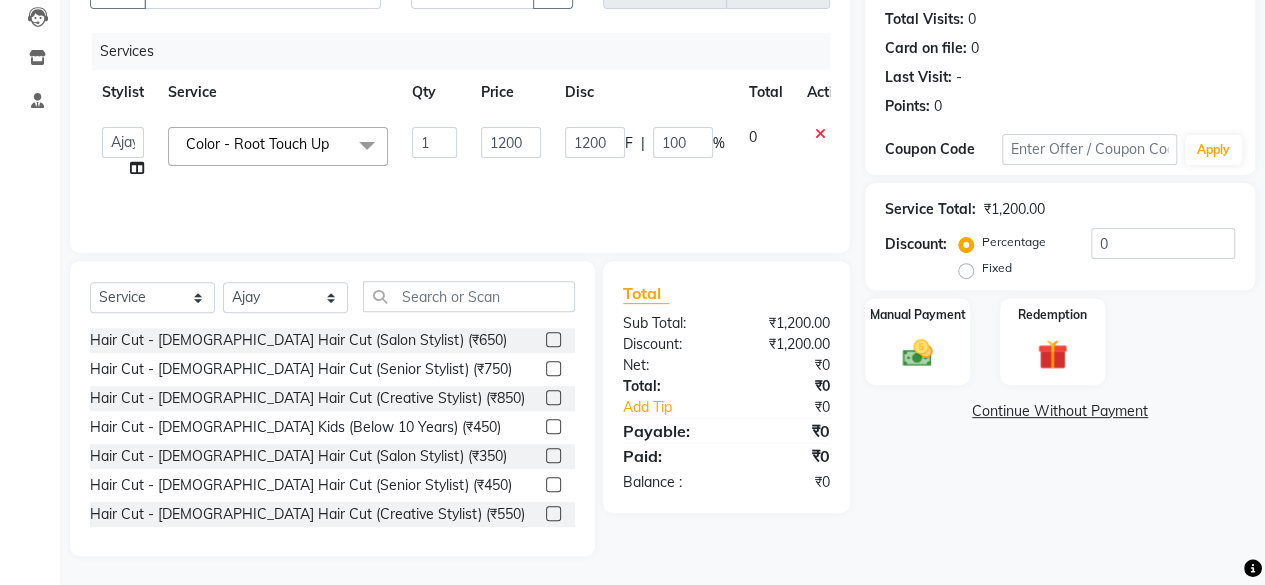 click on "Name: [PERSON_NAME] S Membership:  No Active Membership  Total Visits:  0 Card on file:  0 Last Visit:   - Points:   0  Coupon Code Apply Service Total:  ₹1,200.00  Discount:  Percentage   Fixed  0 Manual Payment Redemption  Continue Without Payment" 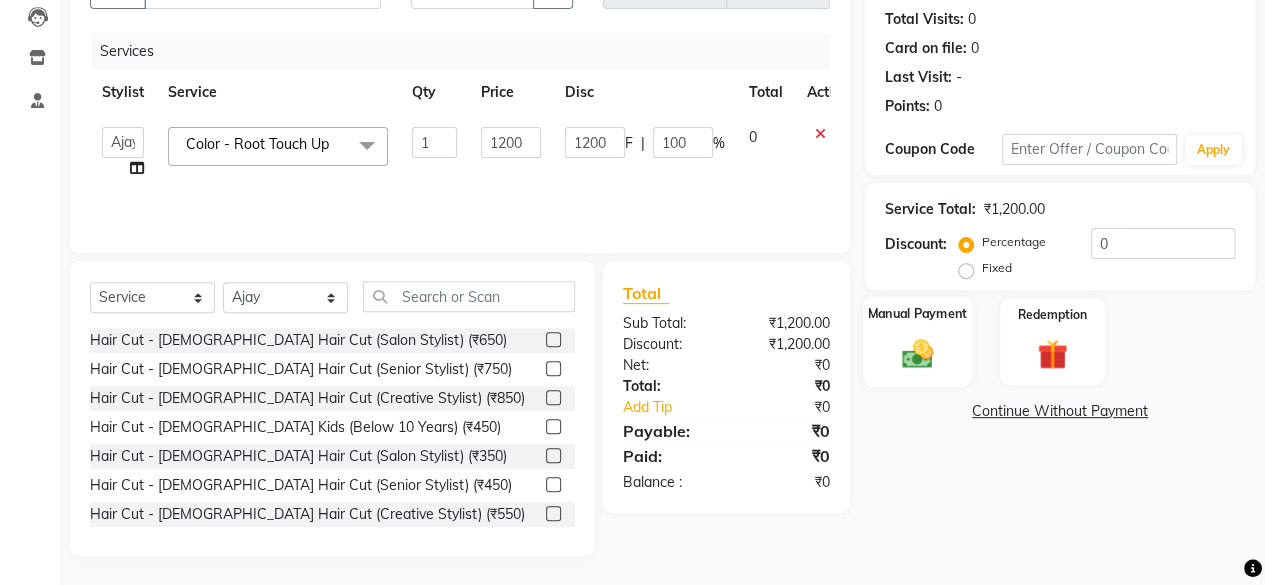 click 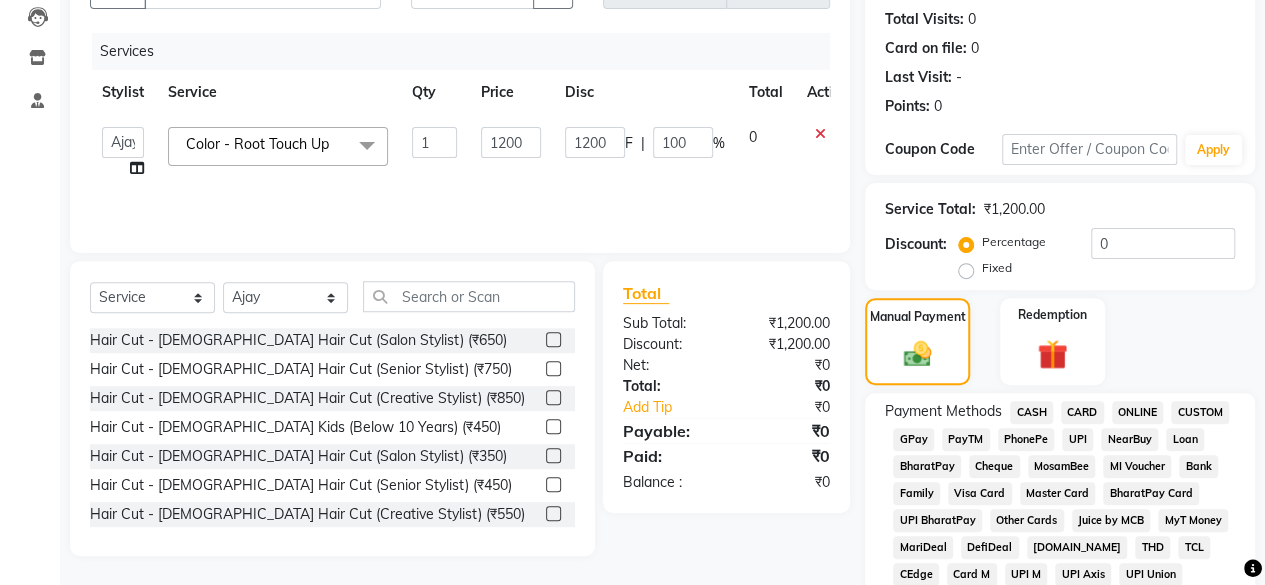 drag, startPoint x: 888, startPoint y: 443, endPoint x: 899, endPoint y: 449, distance: 12.529964 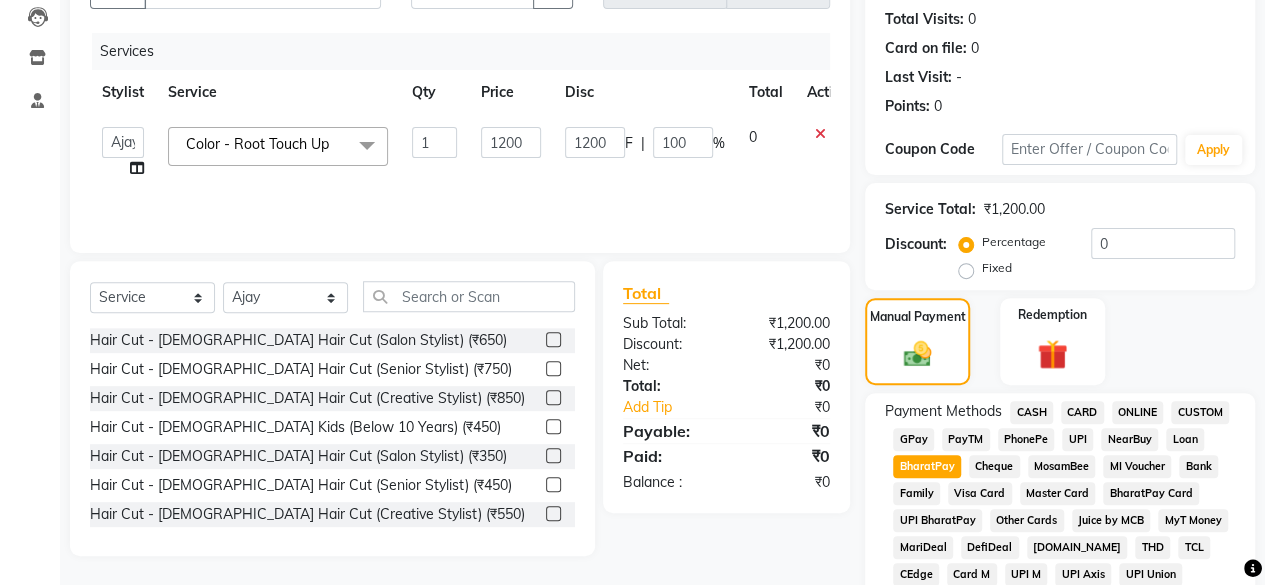 click on "GPay" 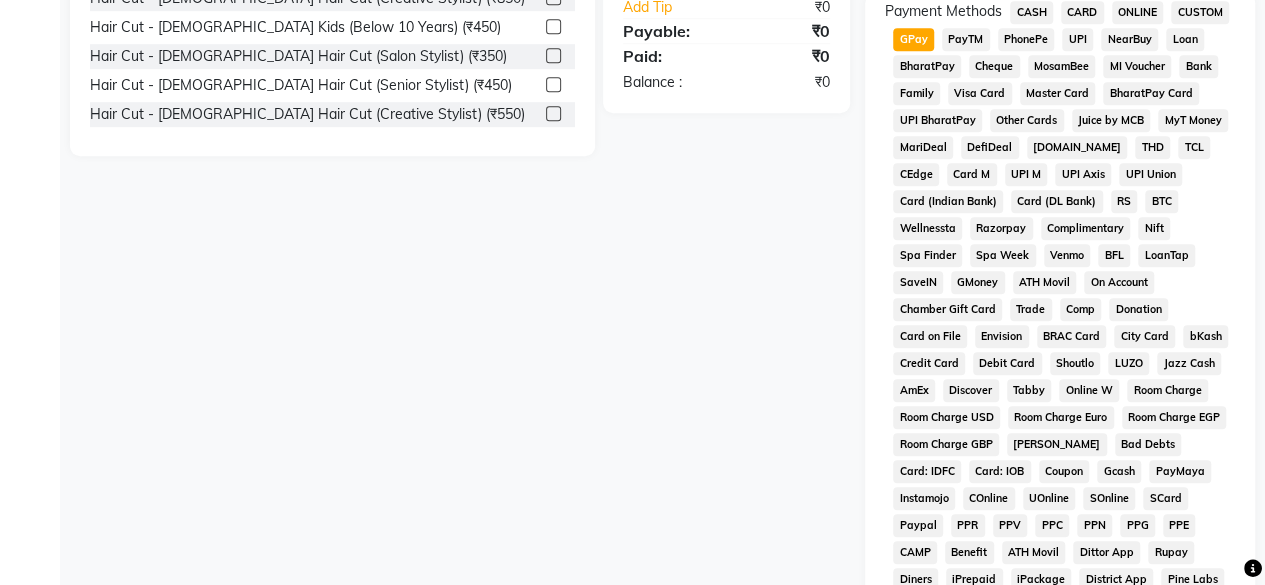 scroll, scrollTop: 915, scrollLeft: 0, axis: vertical 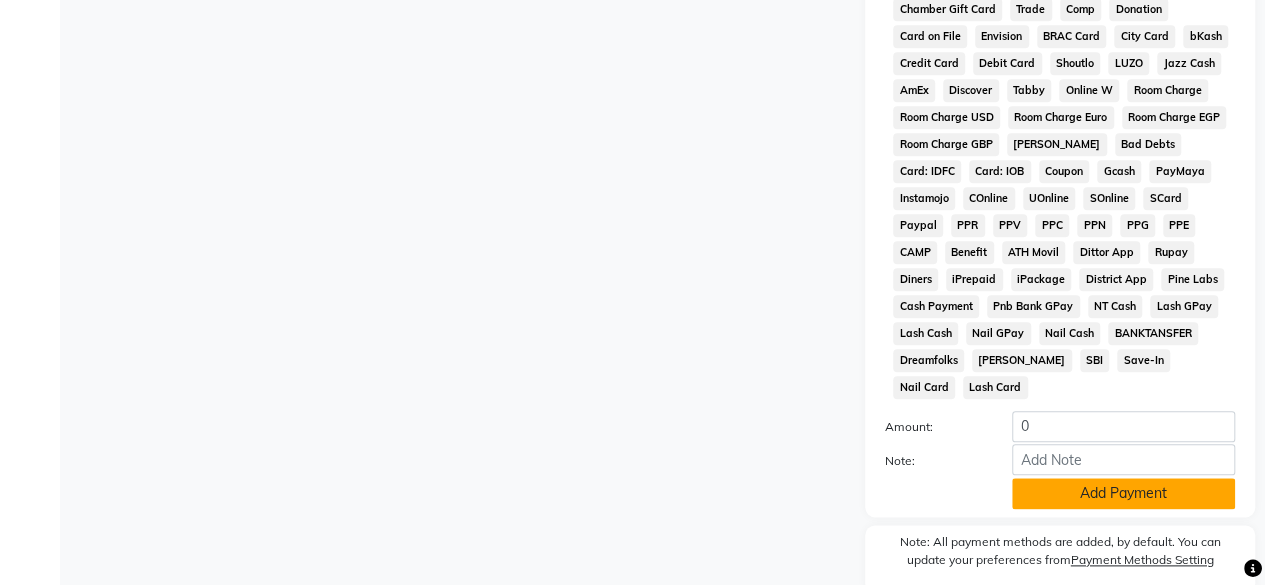 click on "Add Payment" 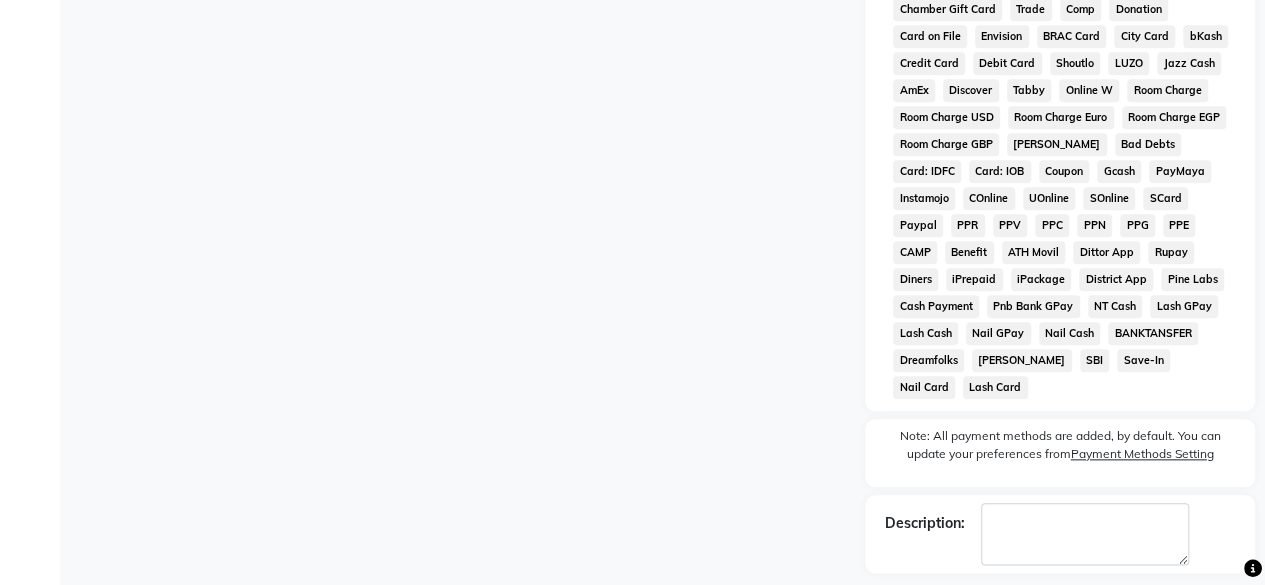 scroll, scrollTop: 978, scrollLeft: 0, axis: vertical 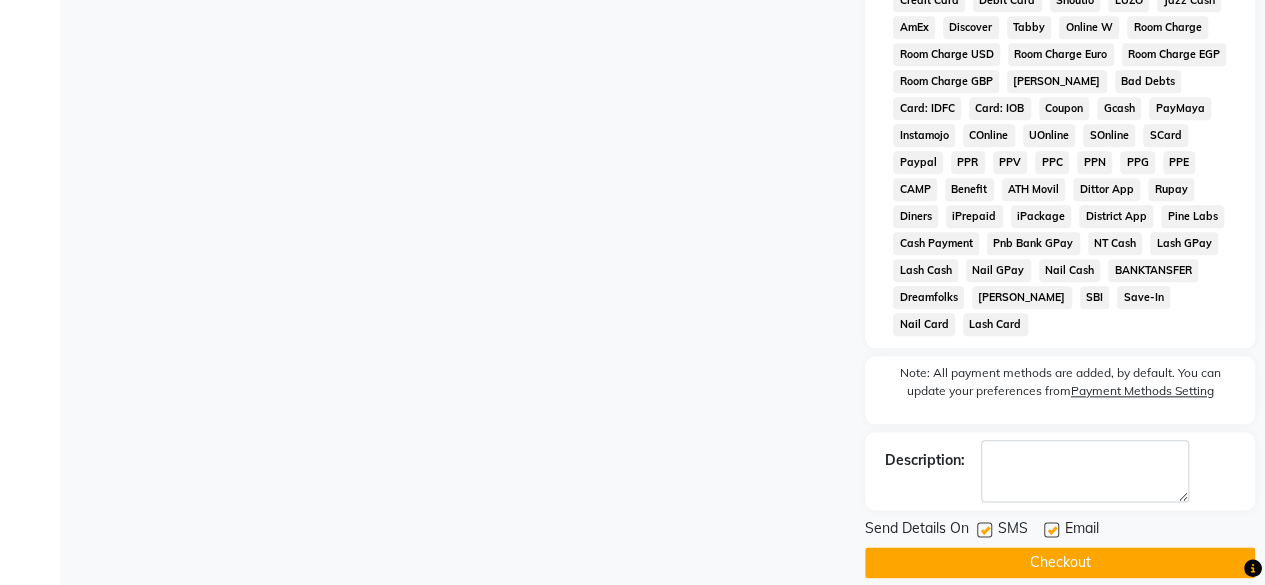 click on "Checkout" 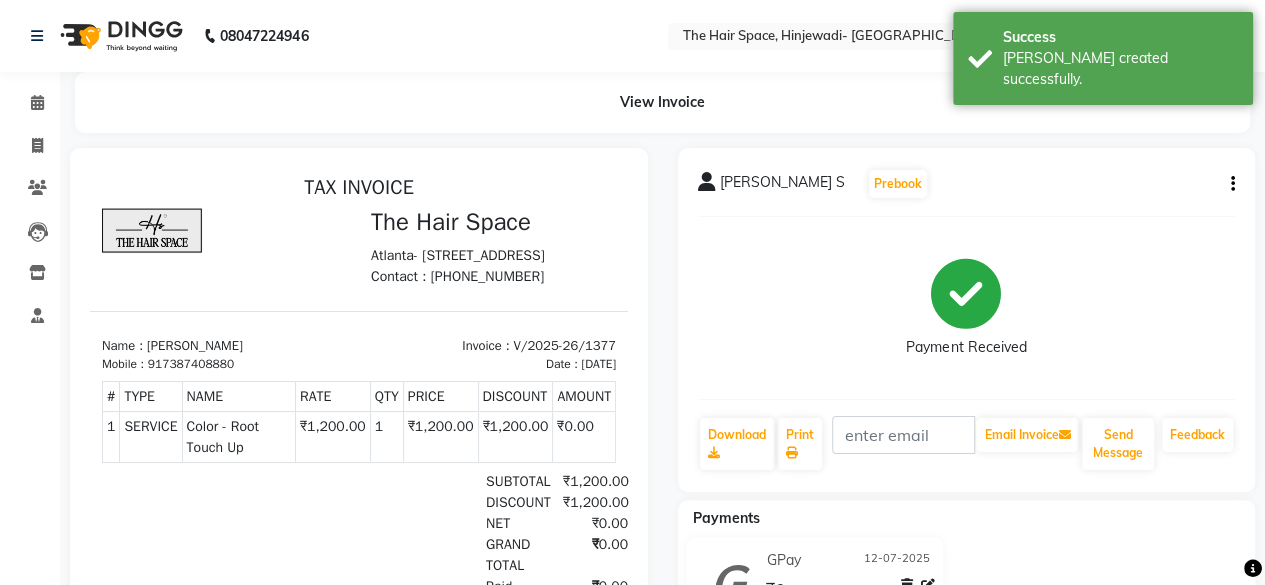 scroll, scrollTop: 0, scrollLeft: 0, axis: both 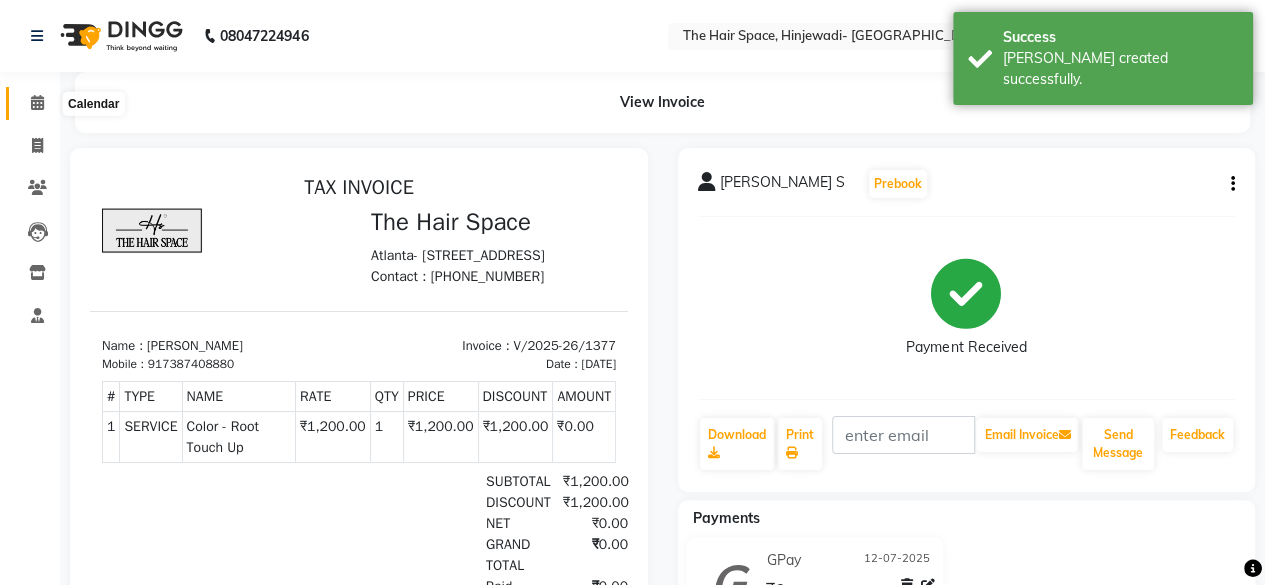 click 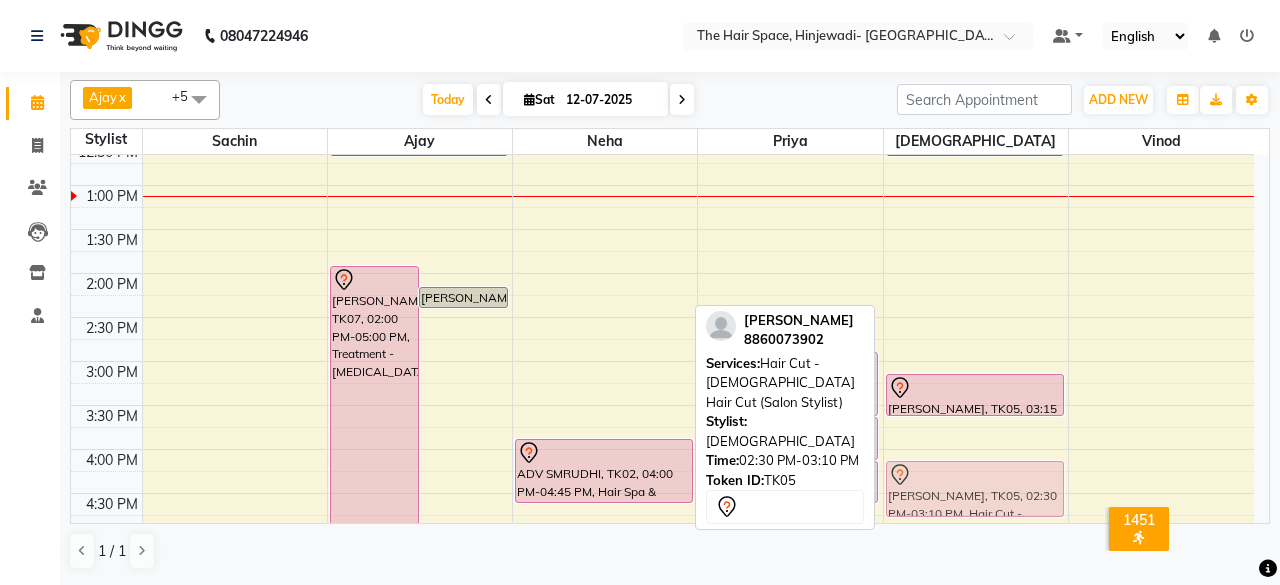 scroll, scrollTop: 410, scrollLeft: 0, axis: vertical 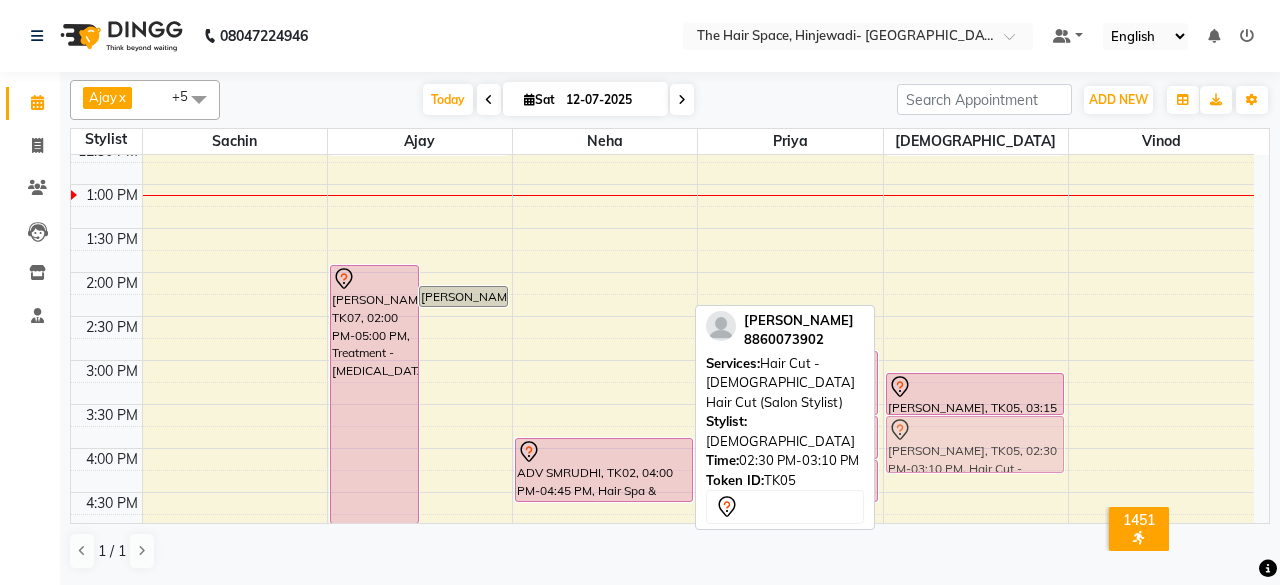 drag, startPoint x: 1005, startPoint y: 338, endPoint x: 1014, endPoint y: 441, distance: 103.392456 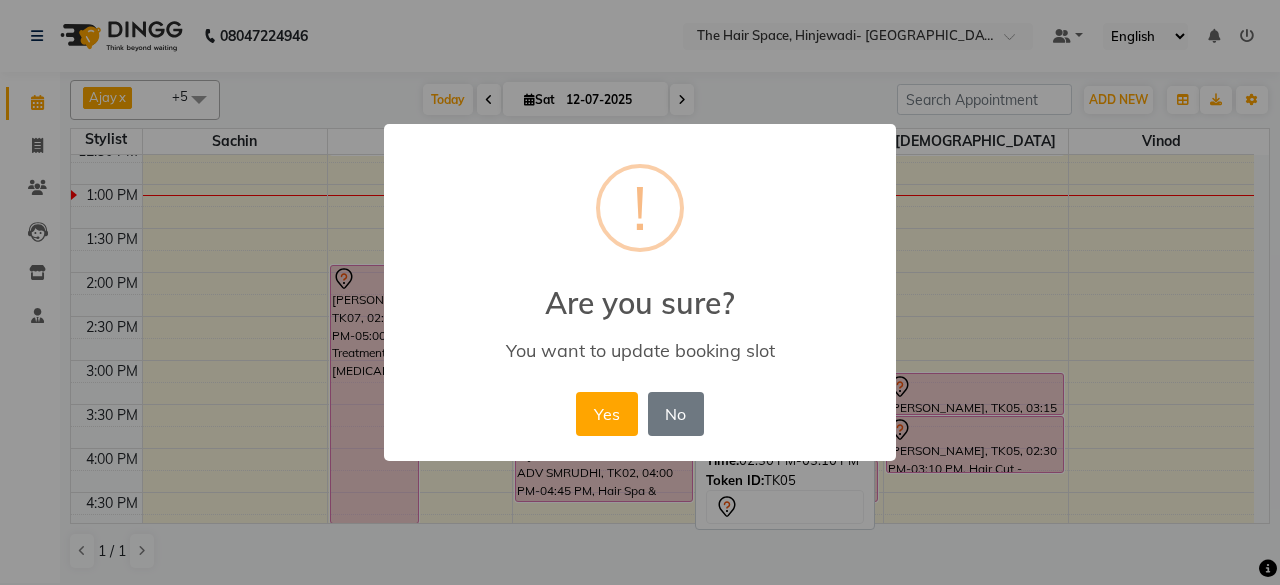 click on "Yes" at bounding box center (606, 414) 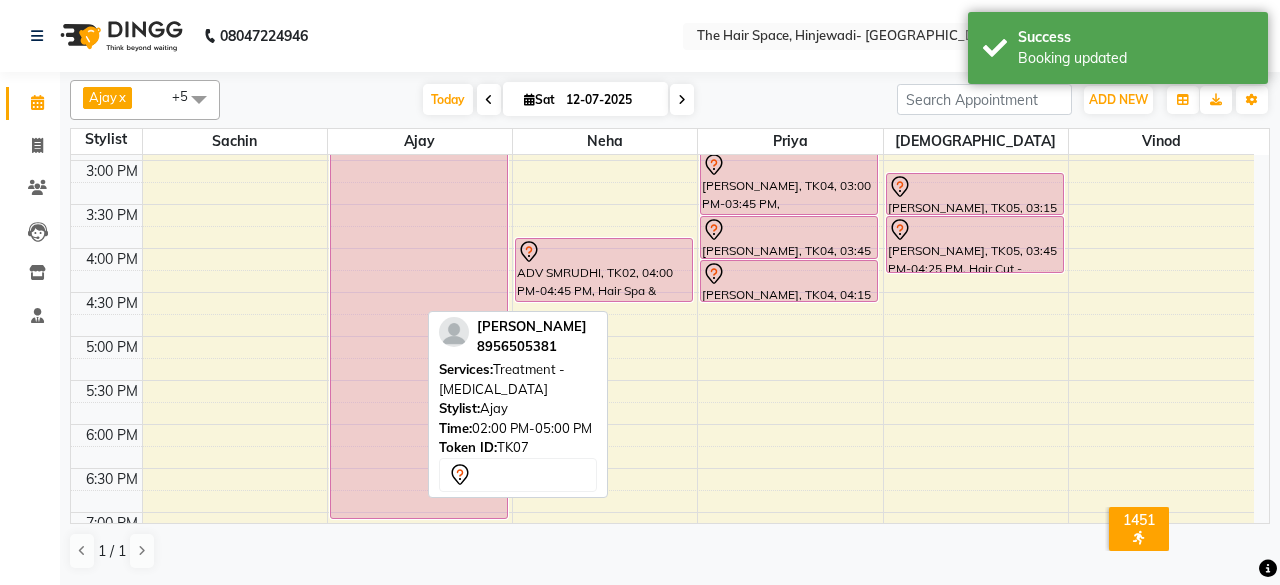scroll, scrollTop: 620, scrollLeft: 0, axis: vertical 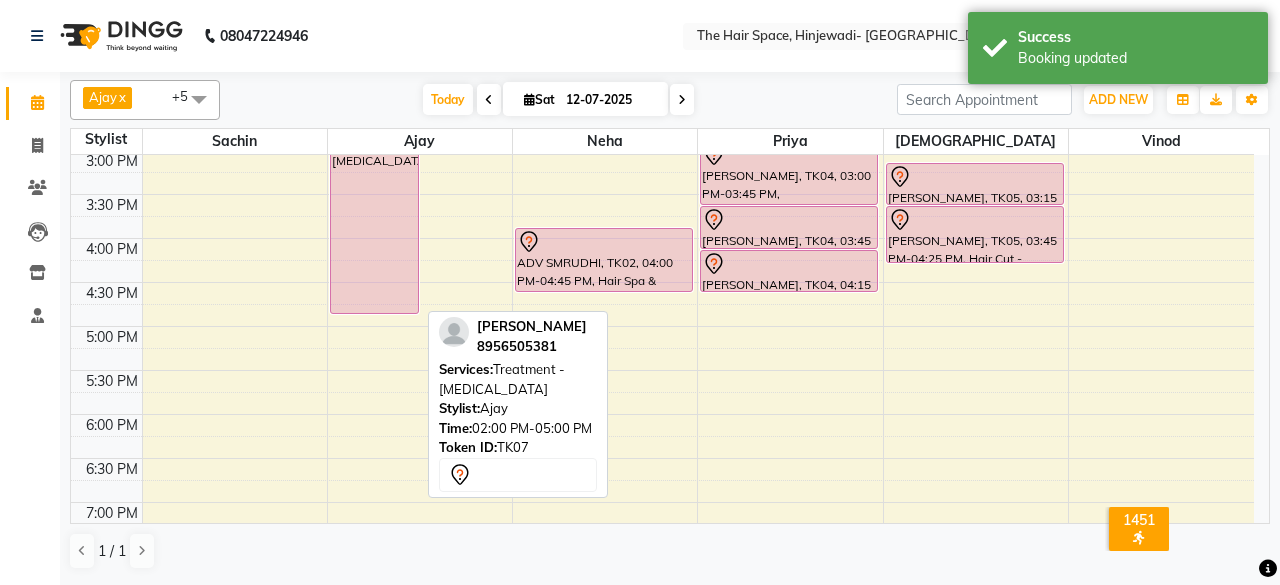 drag, startPoint x: 358, startPoint y: 317, endPoint x: 348, endPoint y: 577, distance: 260.19223 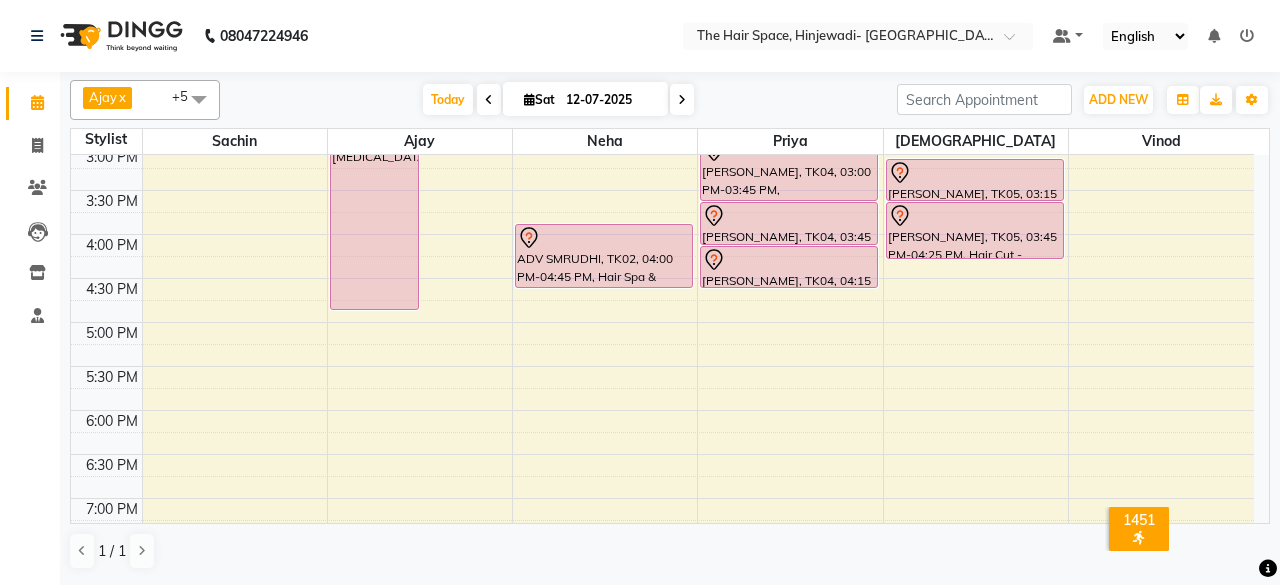 click on "[PERSON_NAME] S, TK03, 11:00 AM-12:15 PM, Color - Root Touch Up     [PERSON_NAME], TK06, 11:30 AM-12:10 PM, Hair Cut - [DEMOGRAPHIC_DATA] Hair Cut (Senior Stylist)             [PERSON_NAME] Dhaneshkar, TK07, 02:00 PM-05:00 PM, Treatment - [MEDICAL_DATA]    [PERSON_NAME], TK01, 02:15 PM-02:30 PM, Treatment - [MEDICAL_DATA]     [PERSON_NAME], TK06, 12:15 PM-12:45 PM, [PERSON_NAME]" at bounding box center [420, 190] 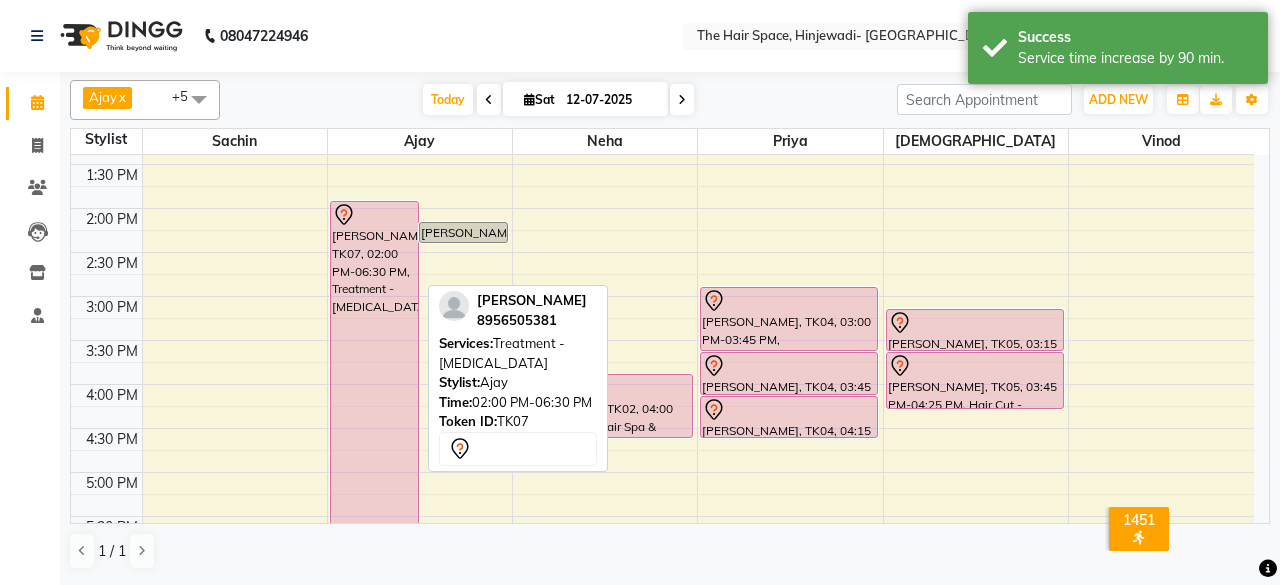 scroll, scrollTop: 432, scrollLeft: 0, axis: vertical 